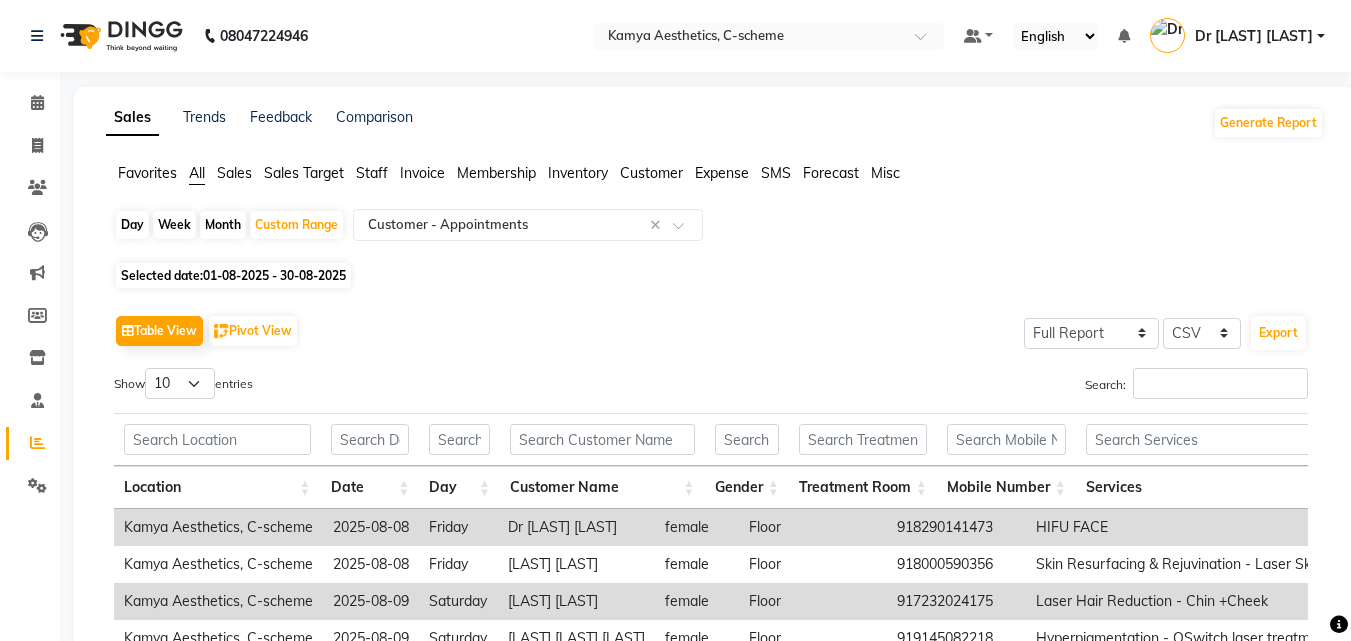select on "full_report" 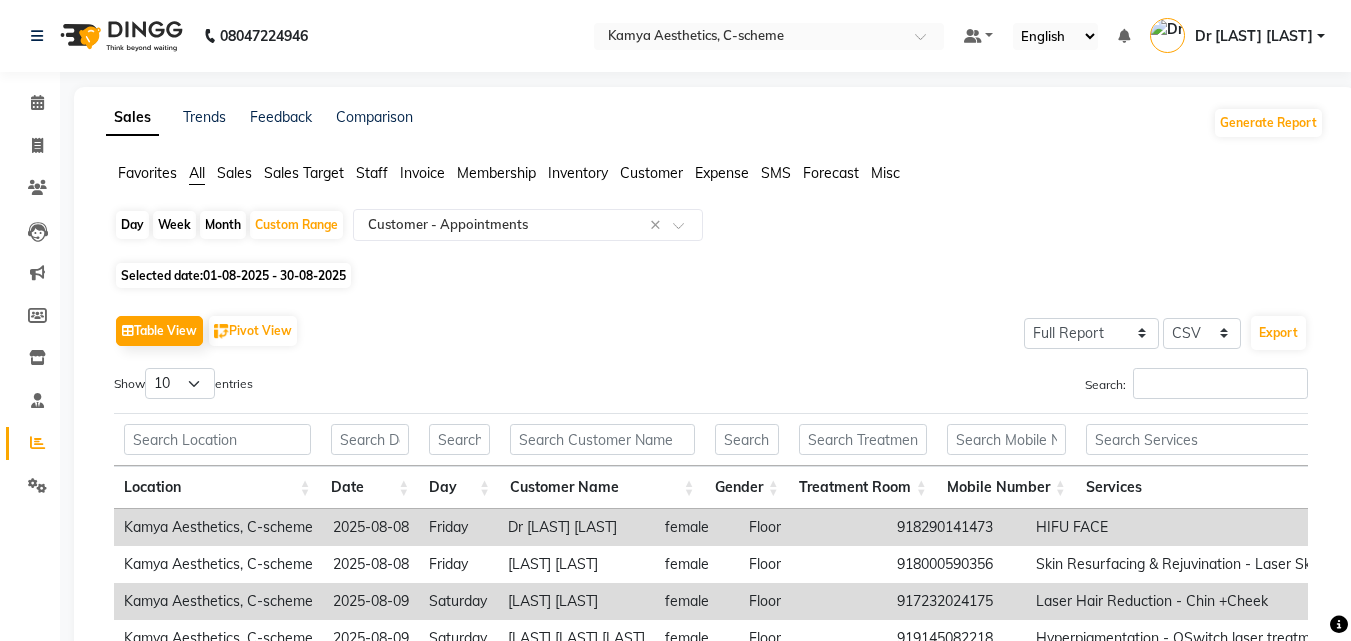 scroll, scrollTop: 0, scrollLeft: 0, axis: both 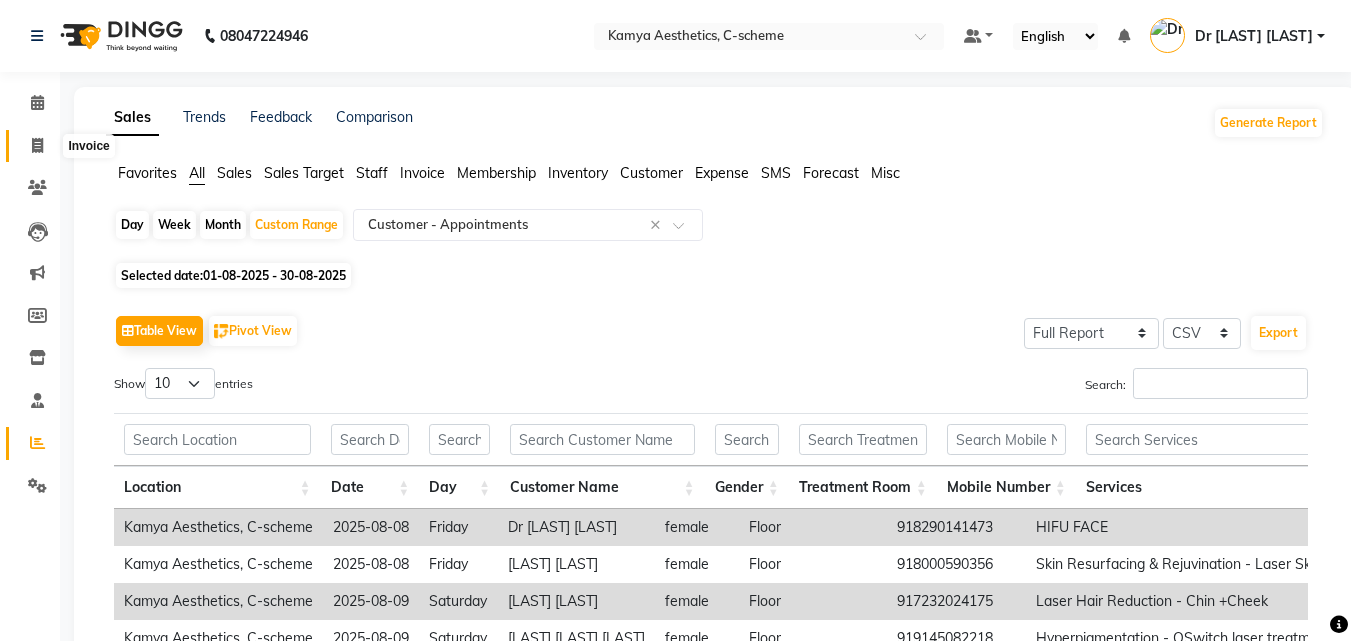 click 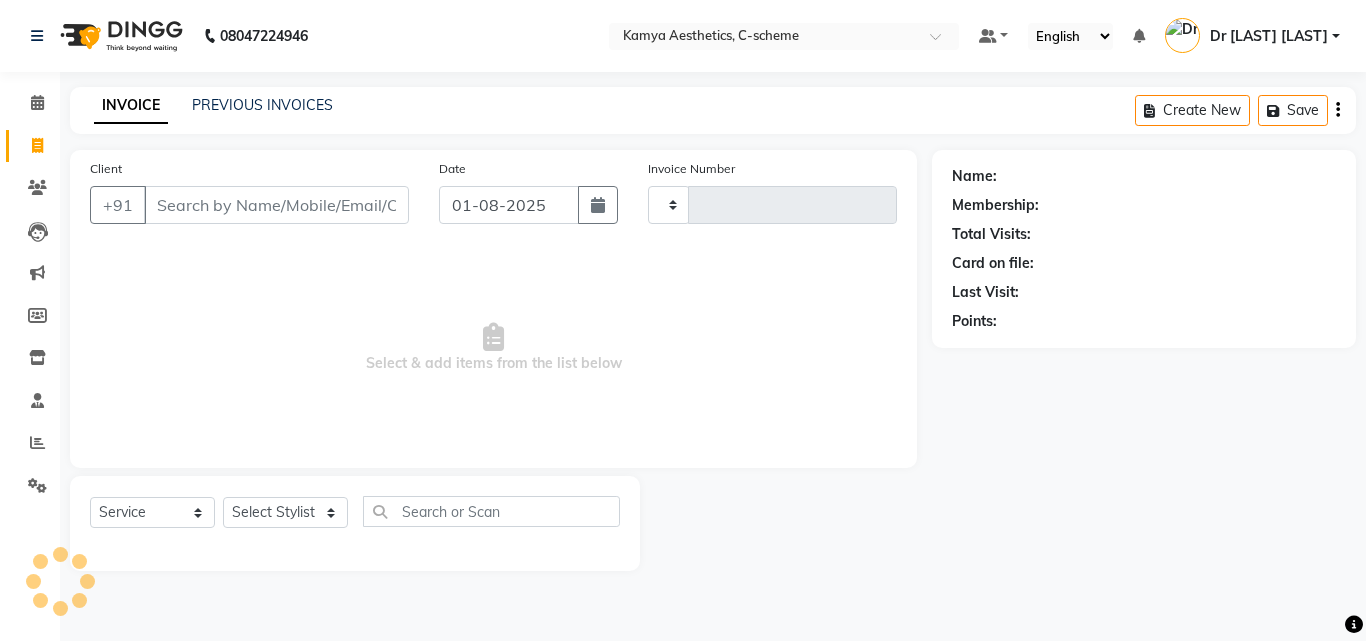 type on "0166" 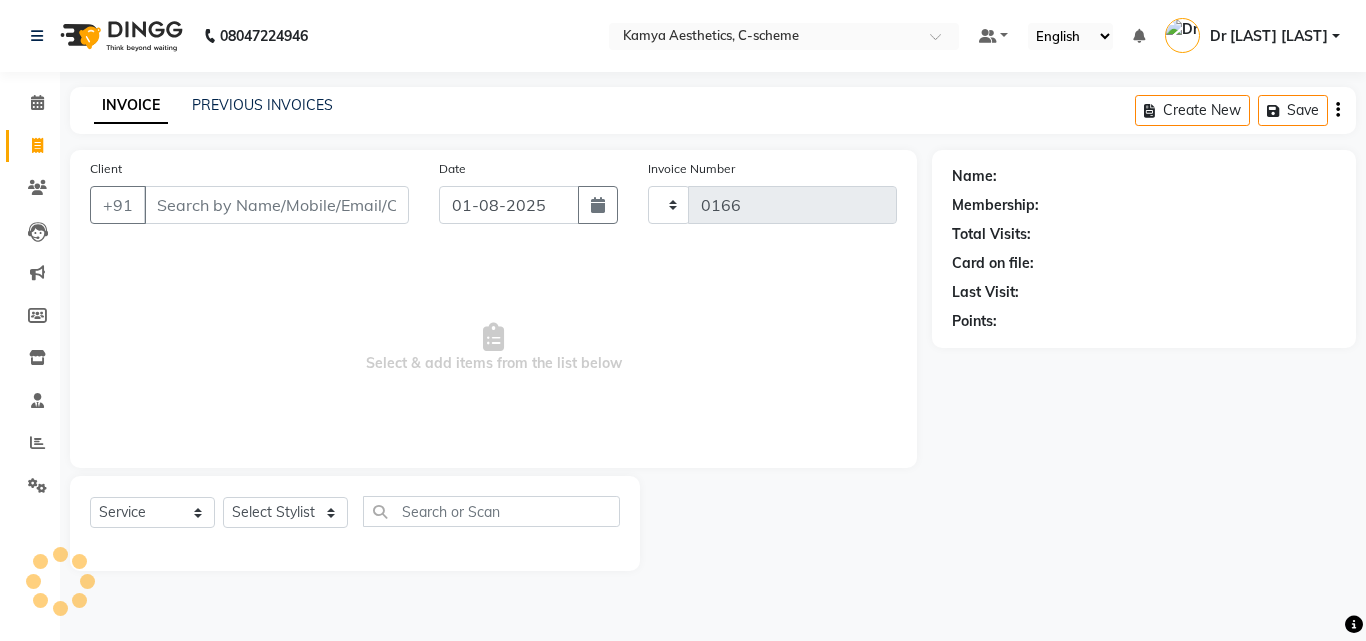 select on "5322" 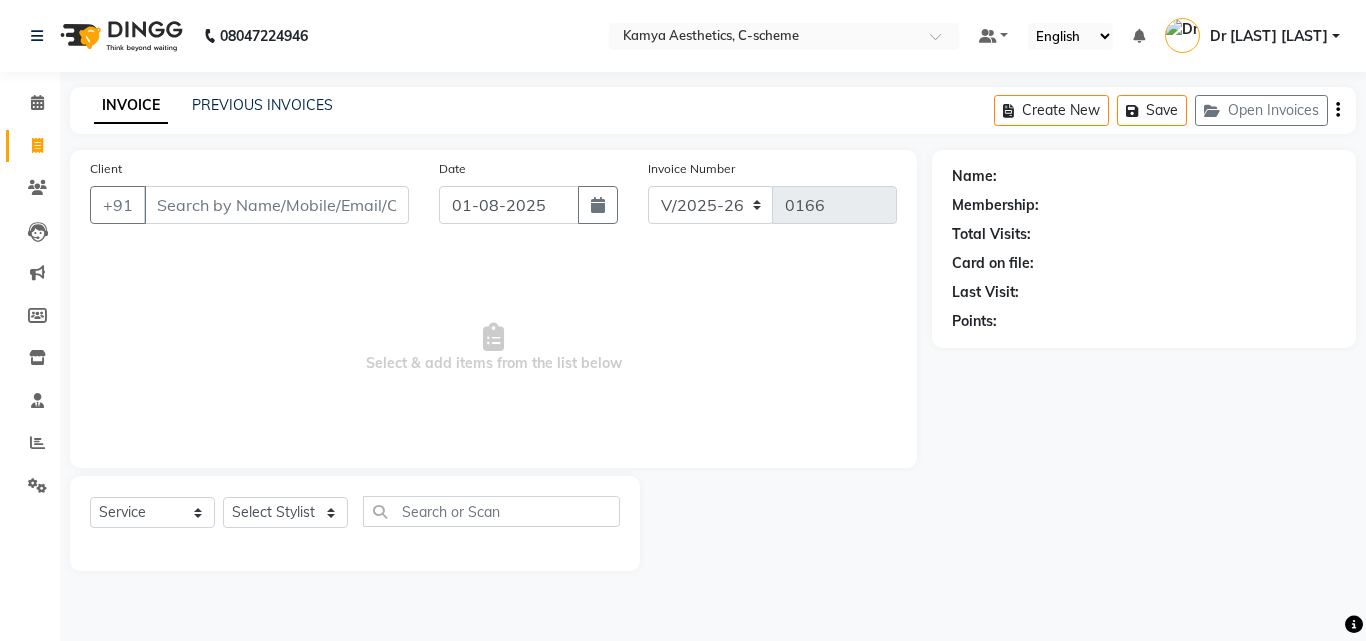 click on "Client" at bounding box center [276, 205] 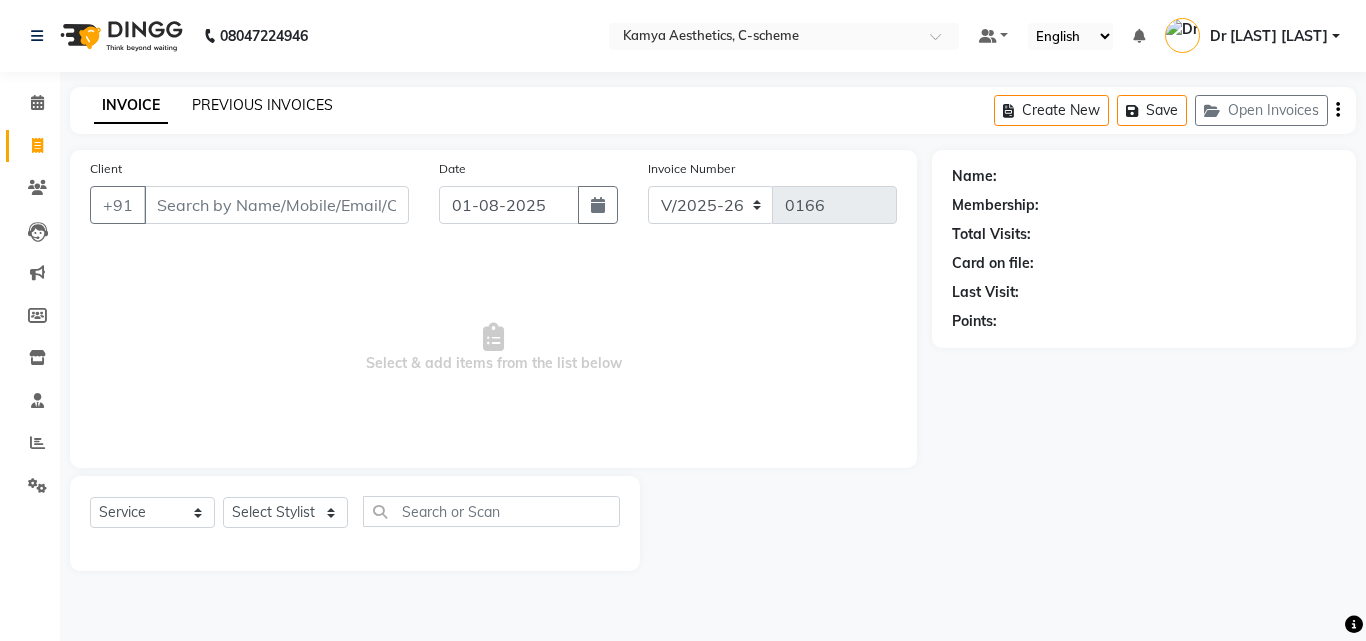 click on "PREVIOUS INVOICES" 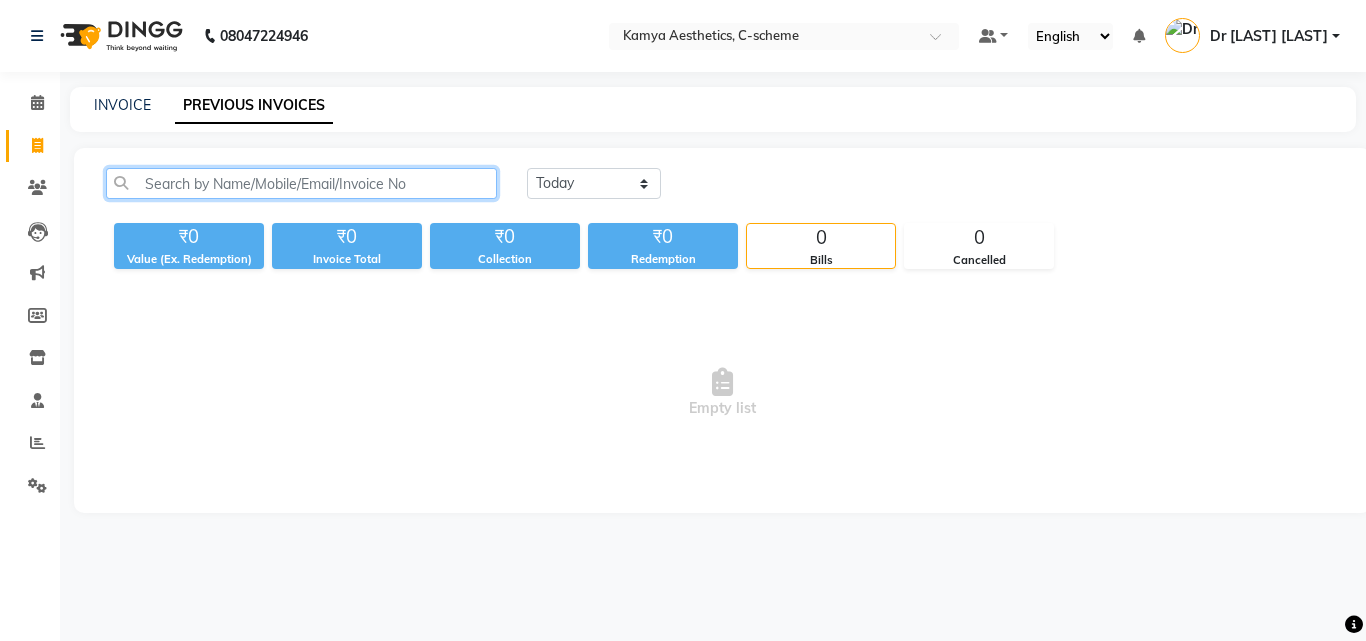 click 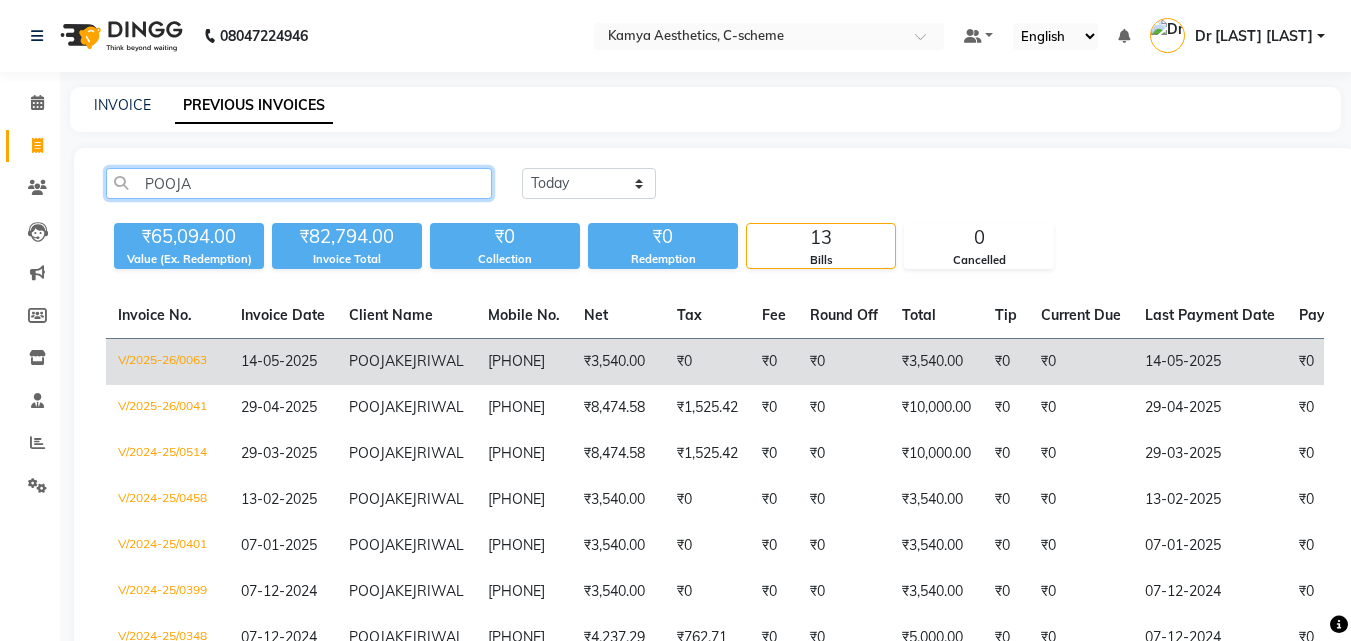 type on "POOJA" 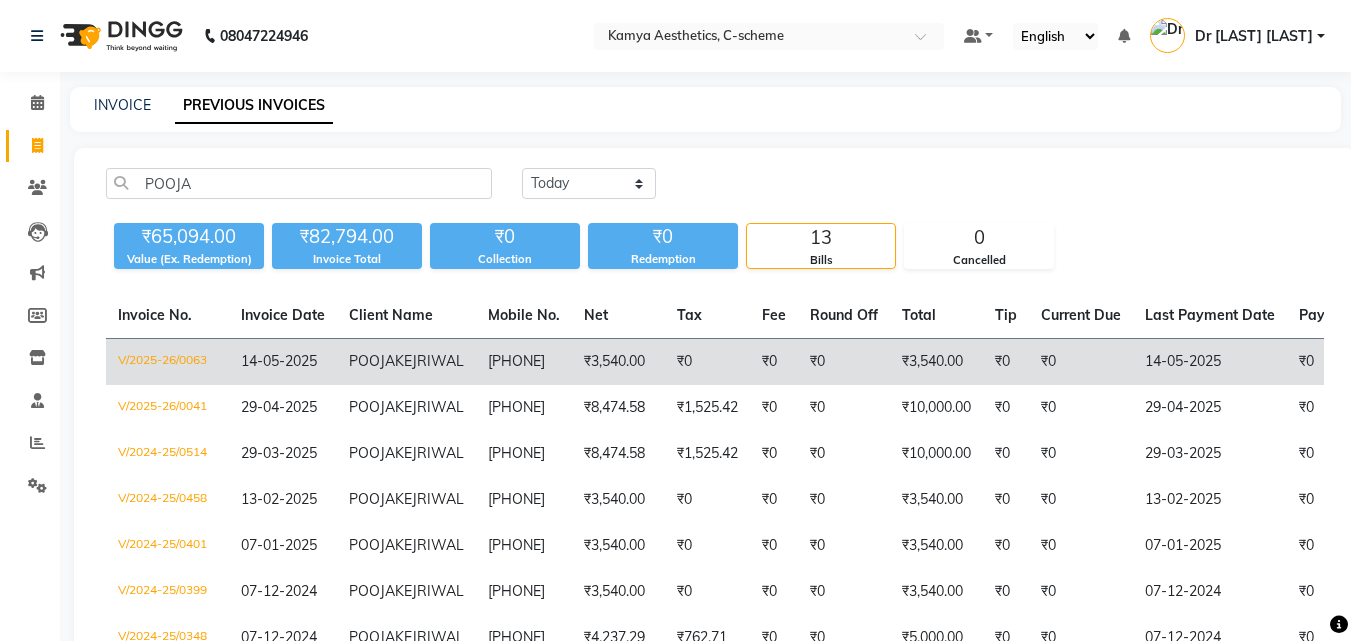 click on "POOJA  KEJRIWAL" 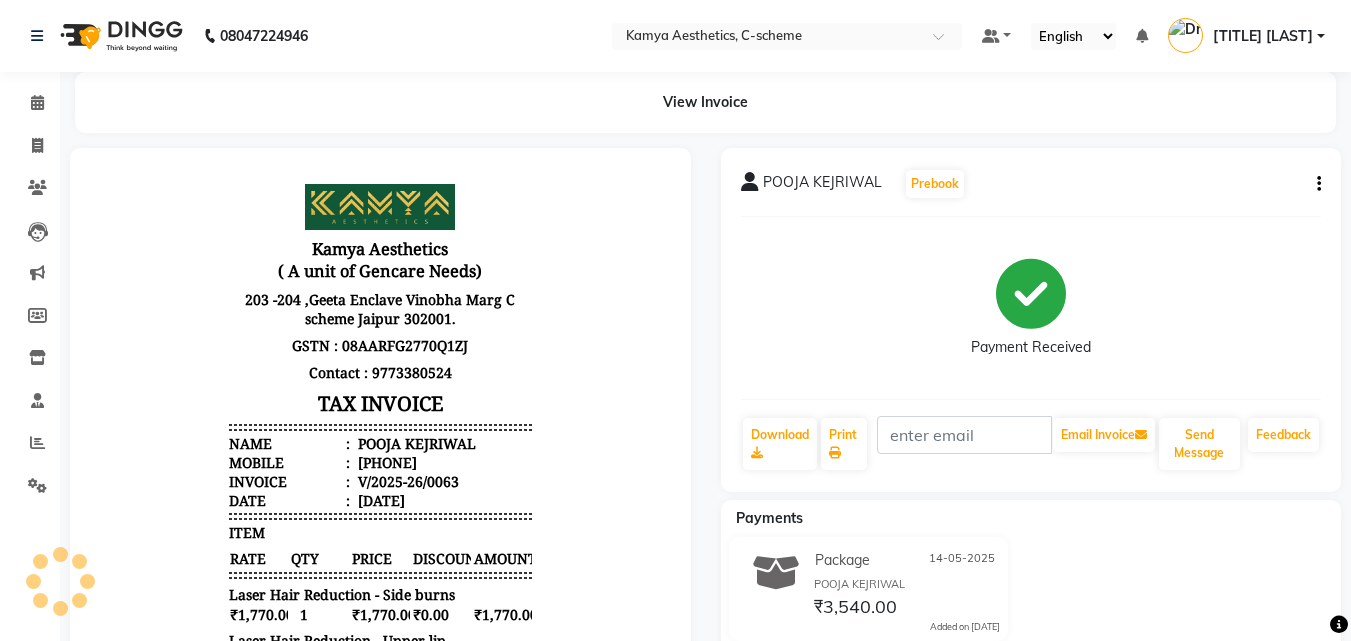 scroll, scrollTop: 0, scrollLeft: 0, axis: both 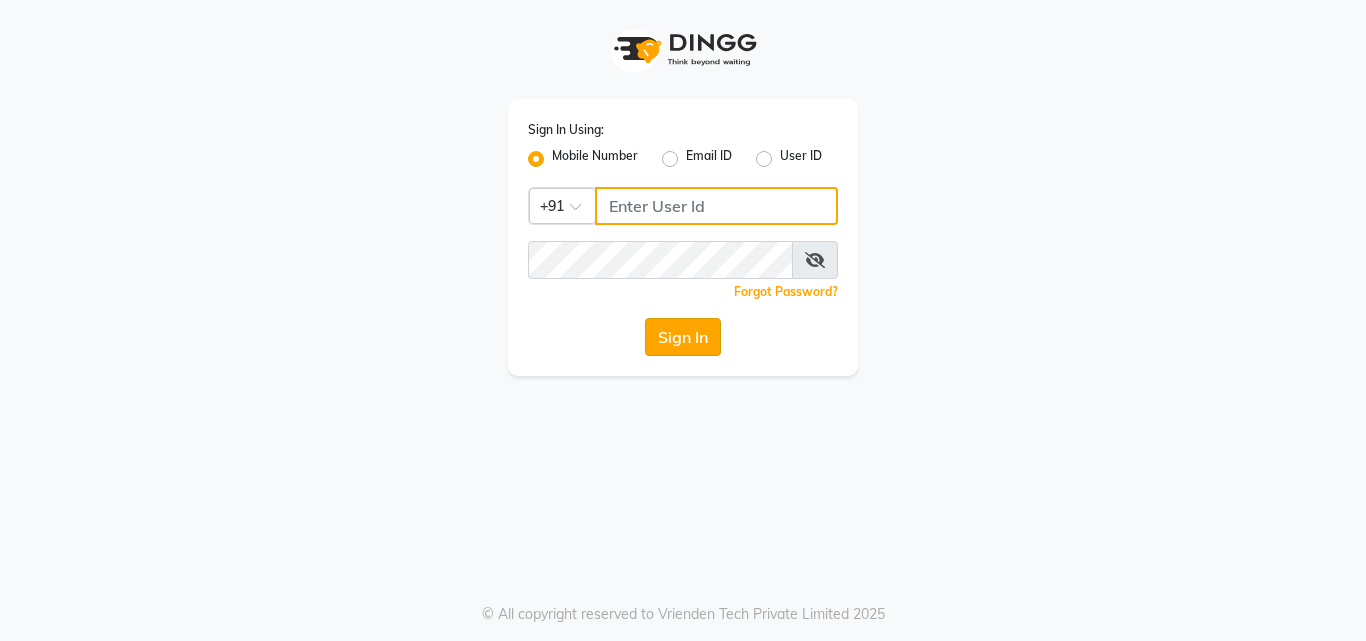 type on "[PHONE]" 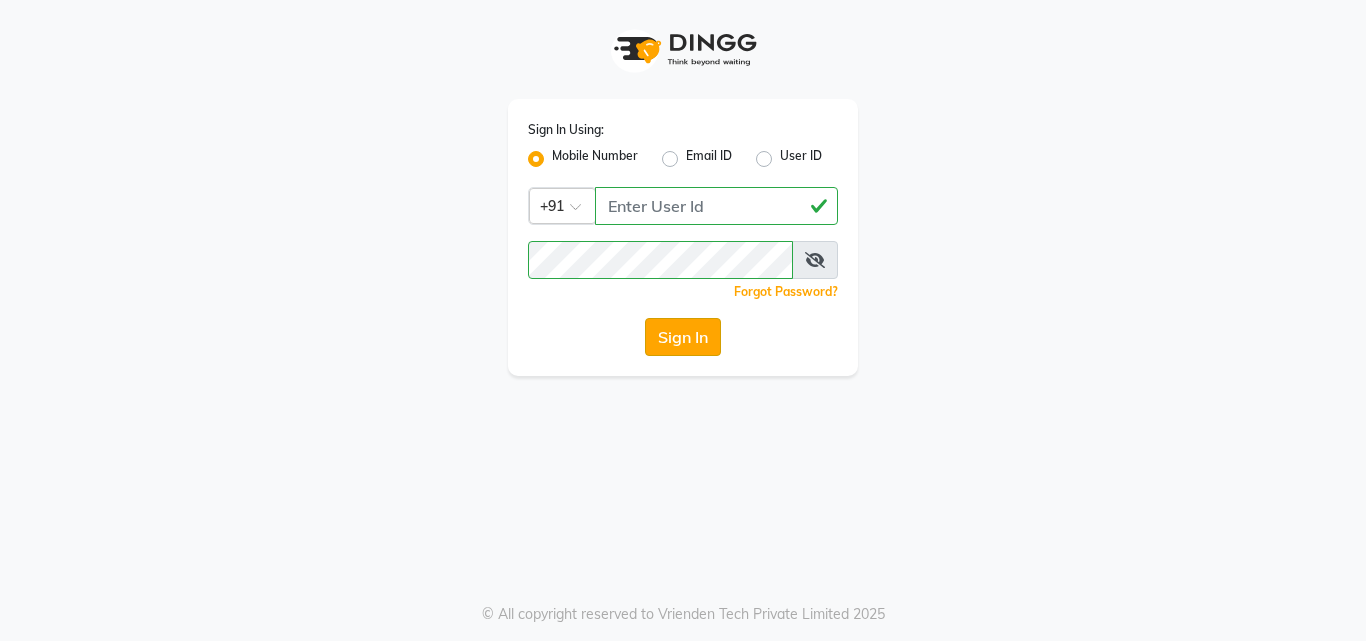 click on "Sign In" 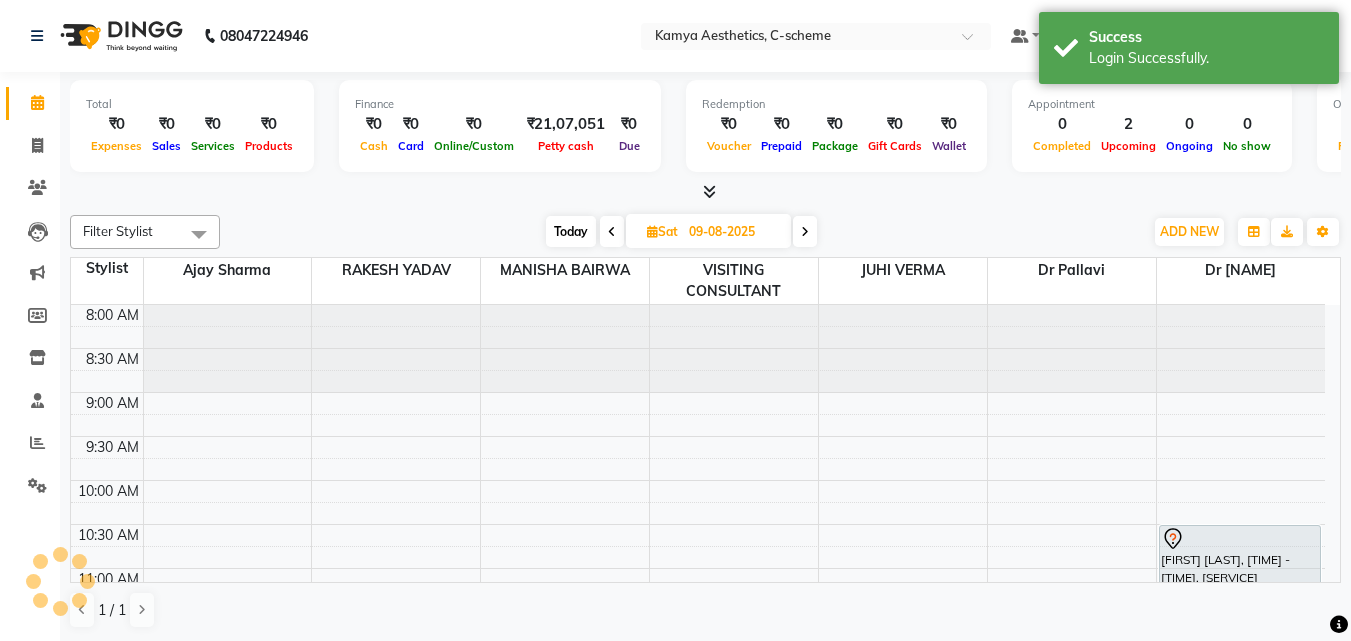 scroll, scrollTop: 0, scrollLeft: 0, axis: both 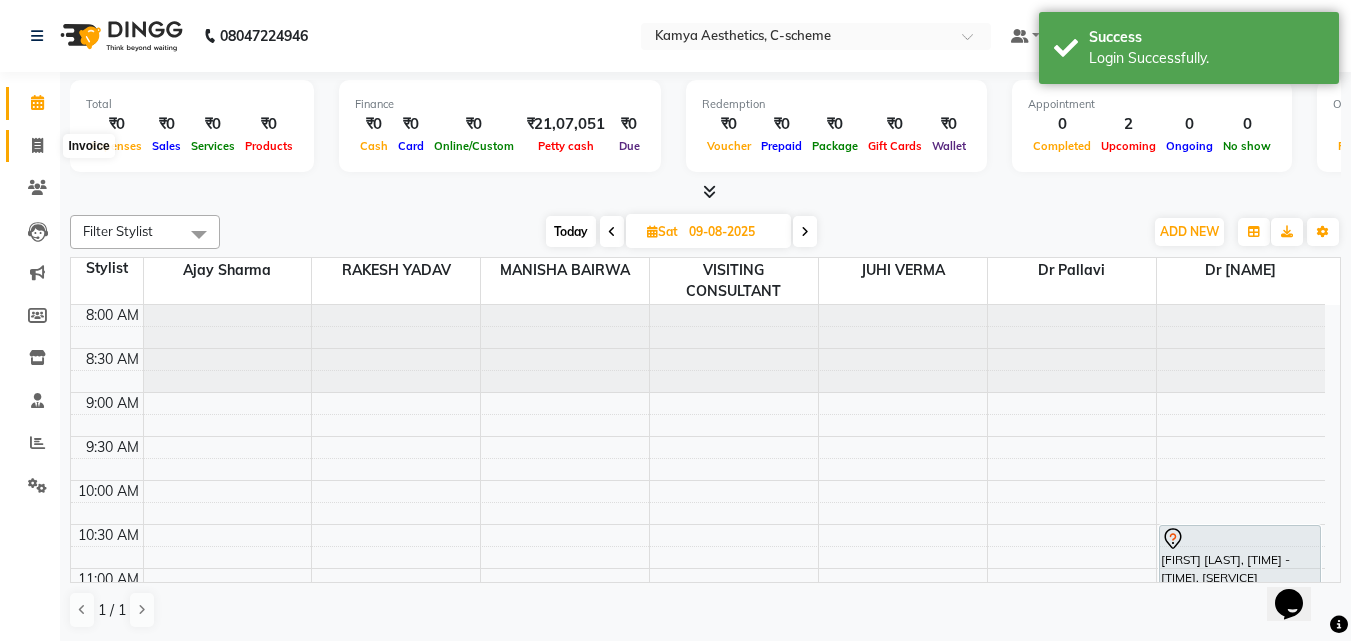 click 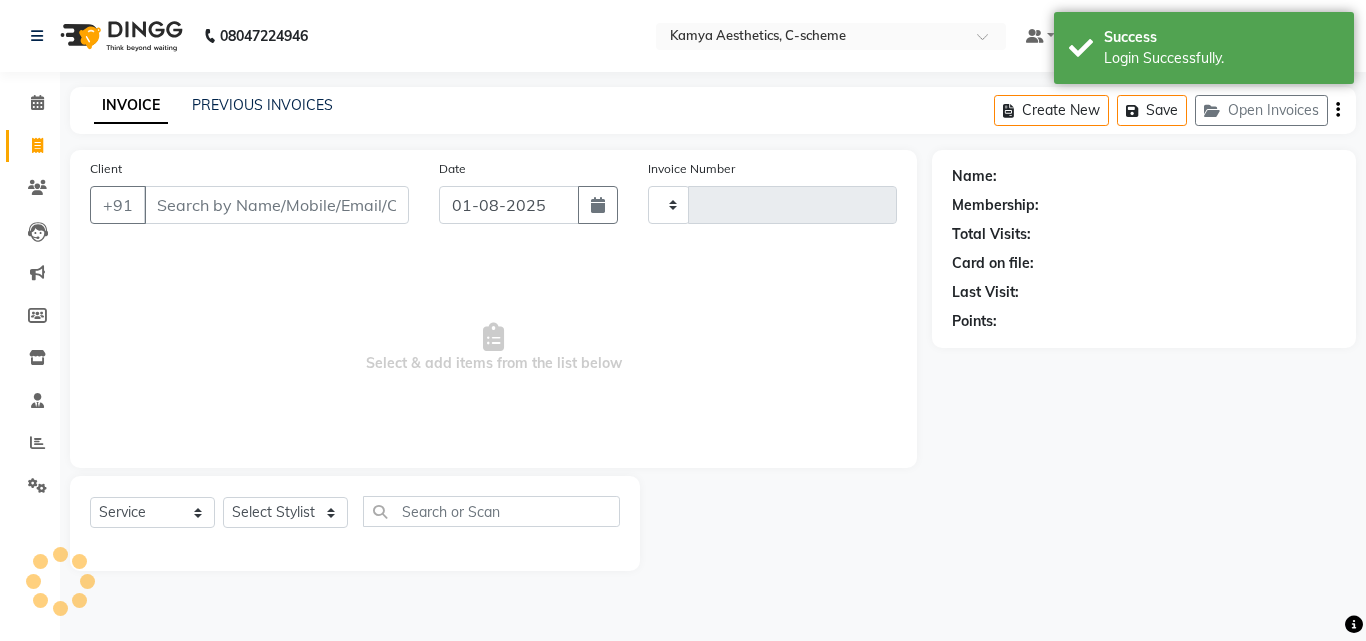 type on "0166" 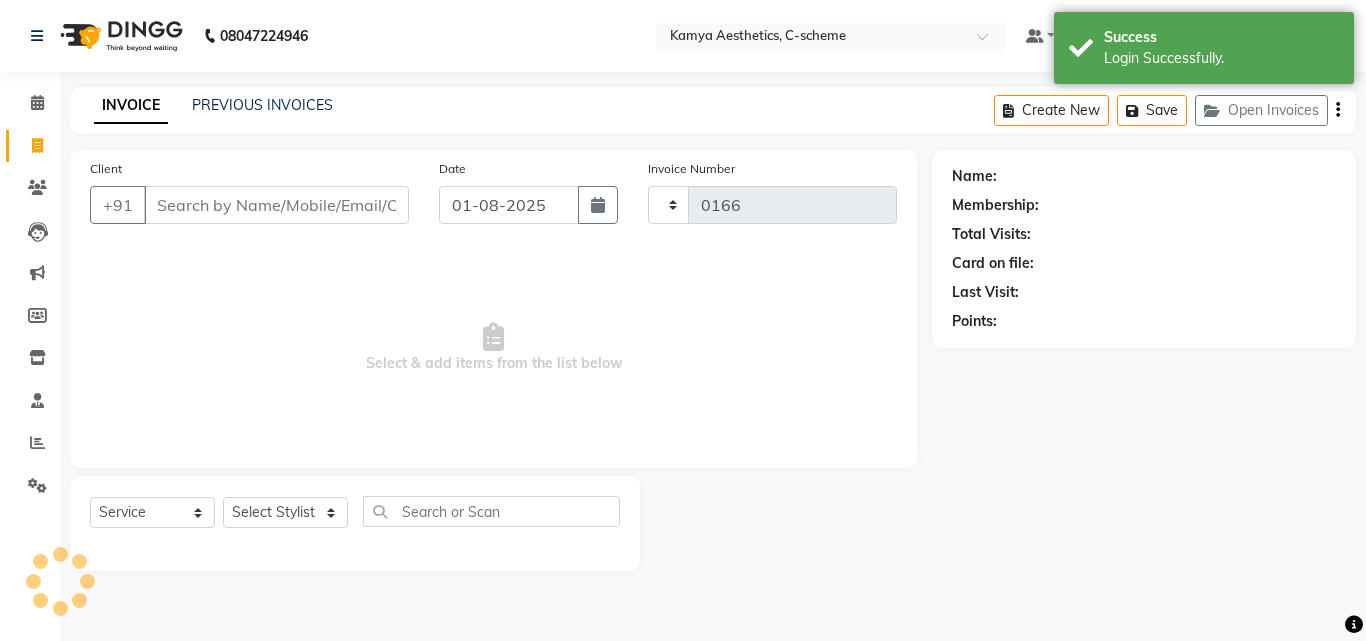 select on "5322" 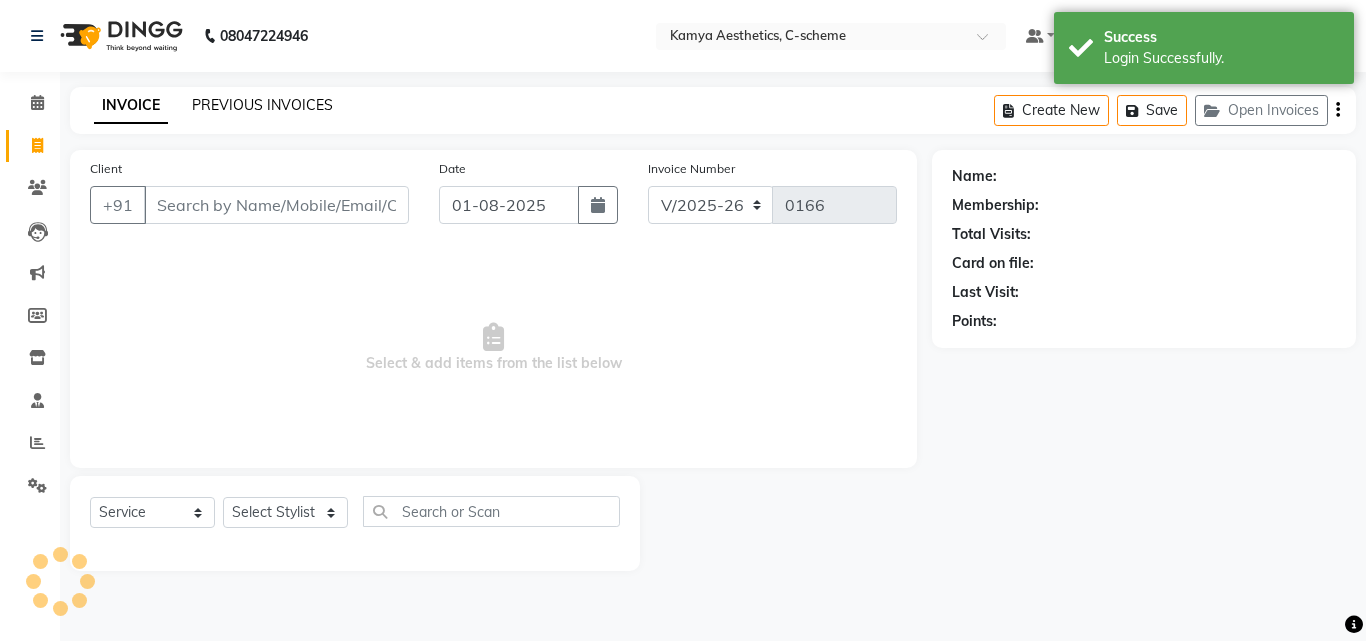 click on "PREVIOUS INVOICES" 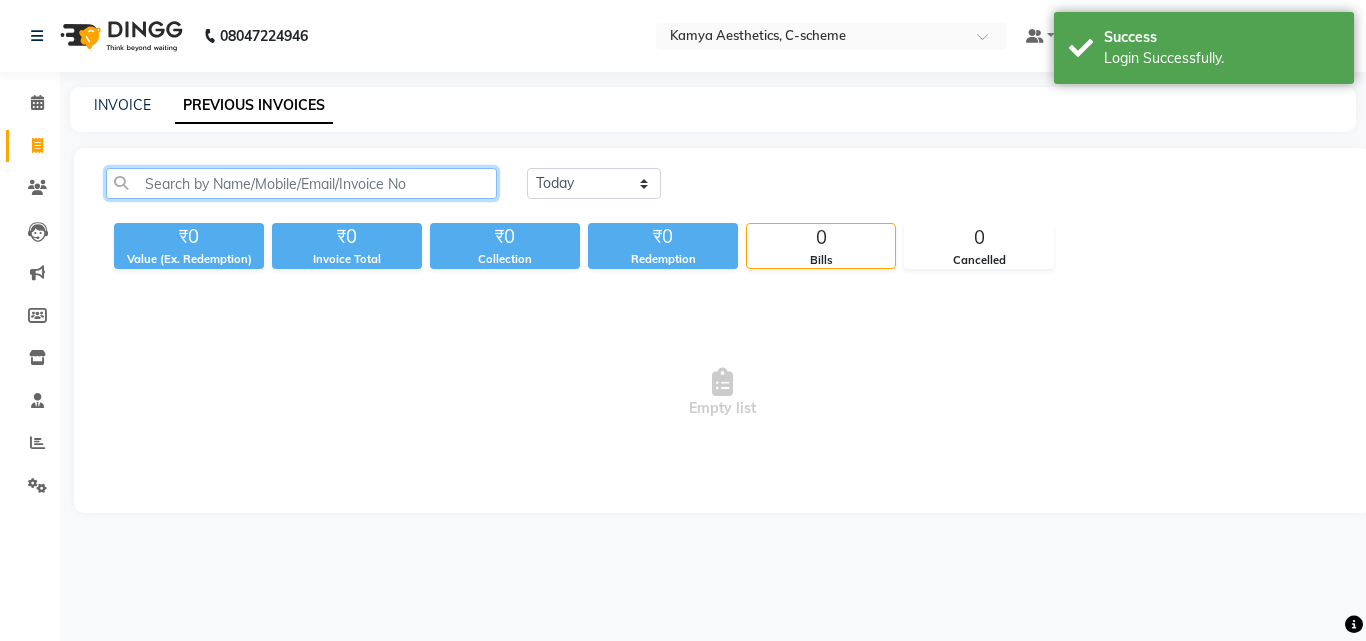 click 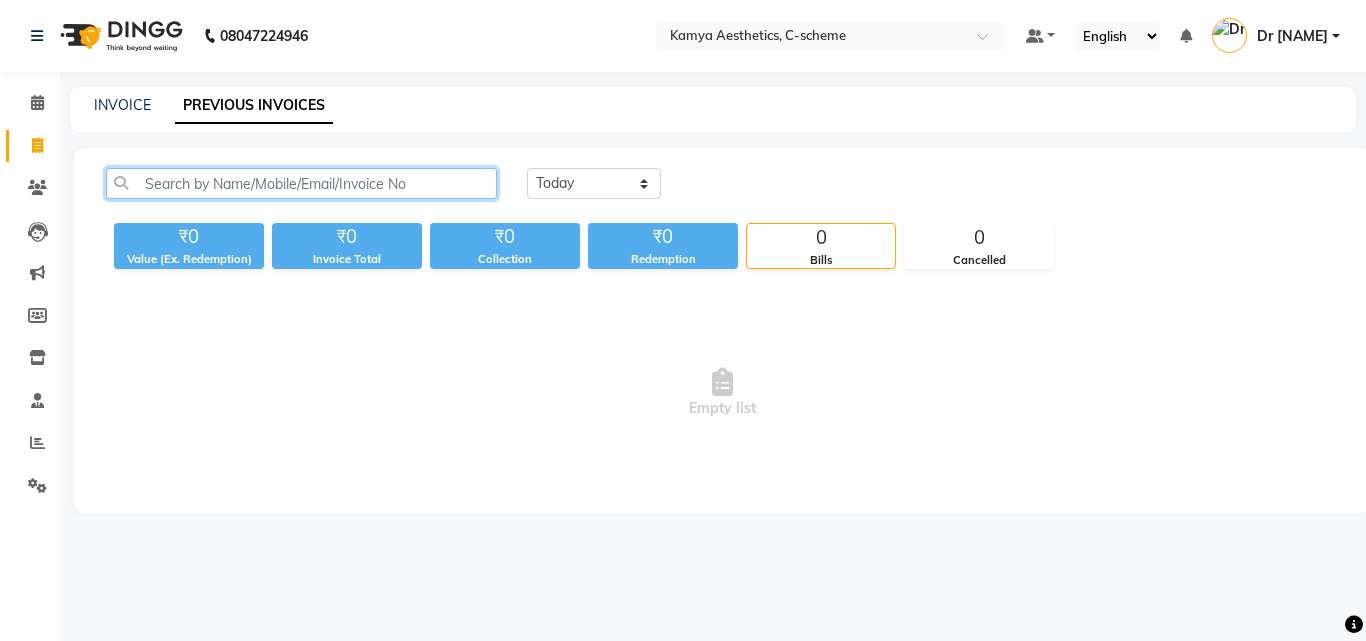 click 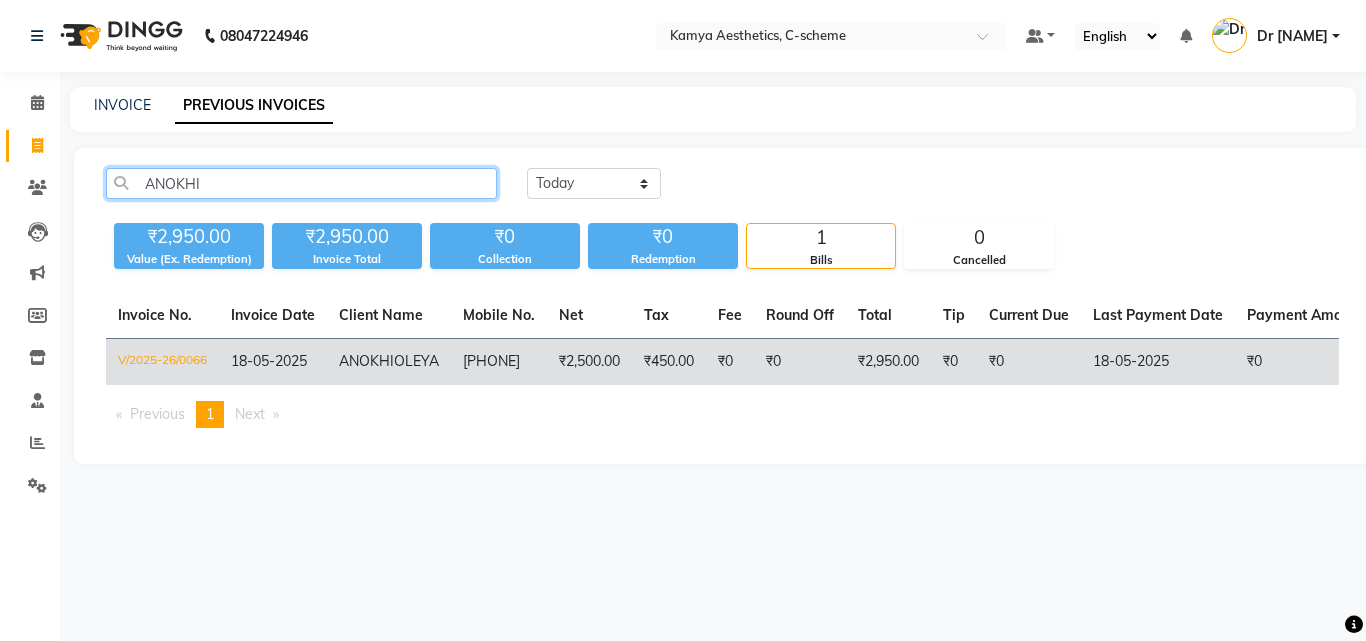 type on "ANOKHI" 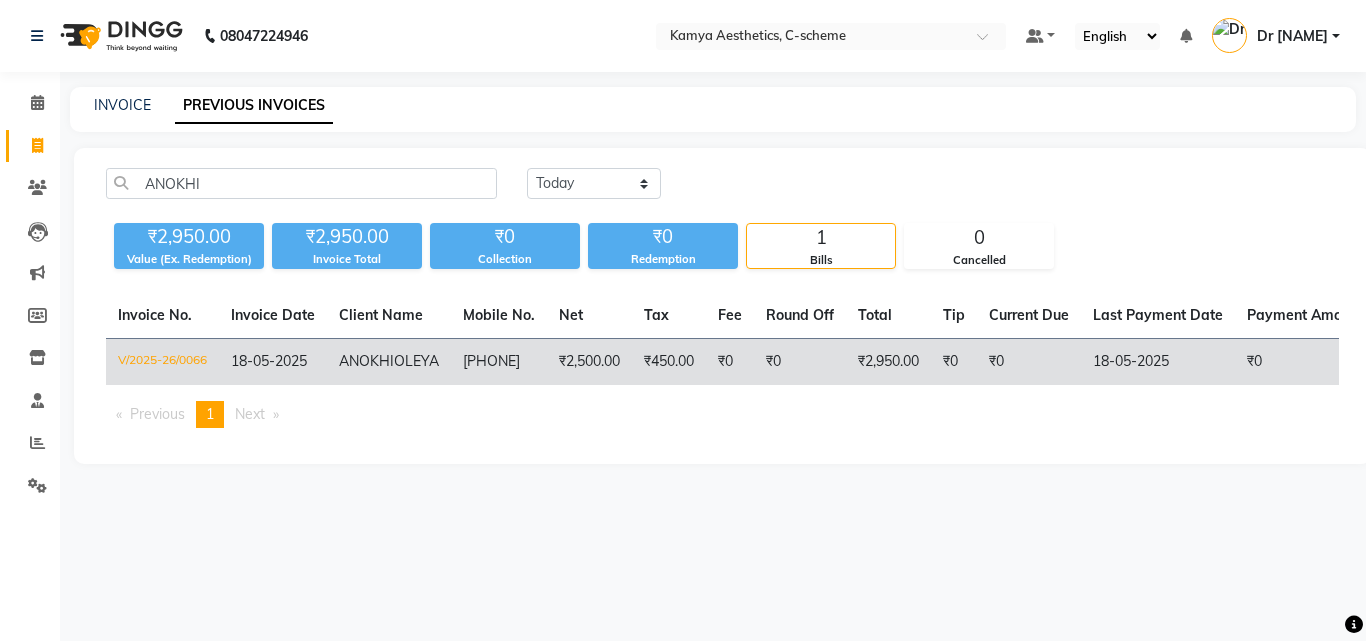 click on "₹2,500.00" 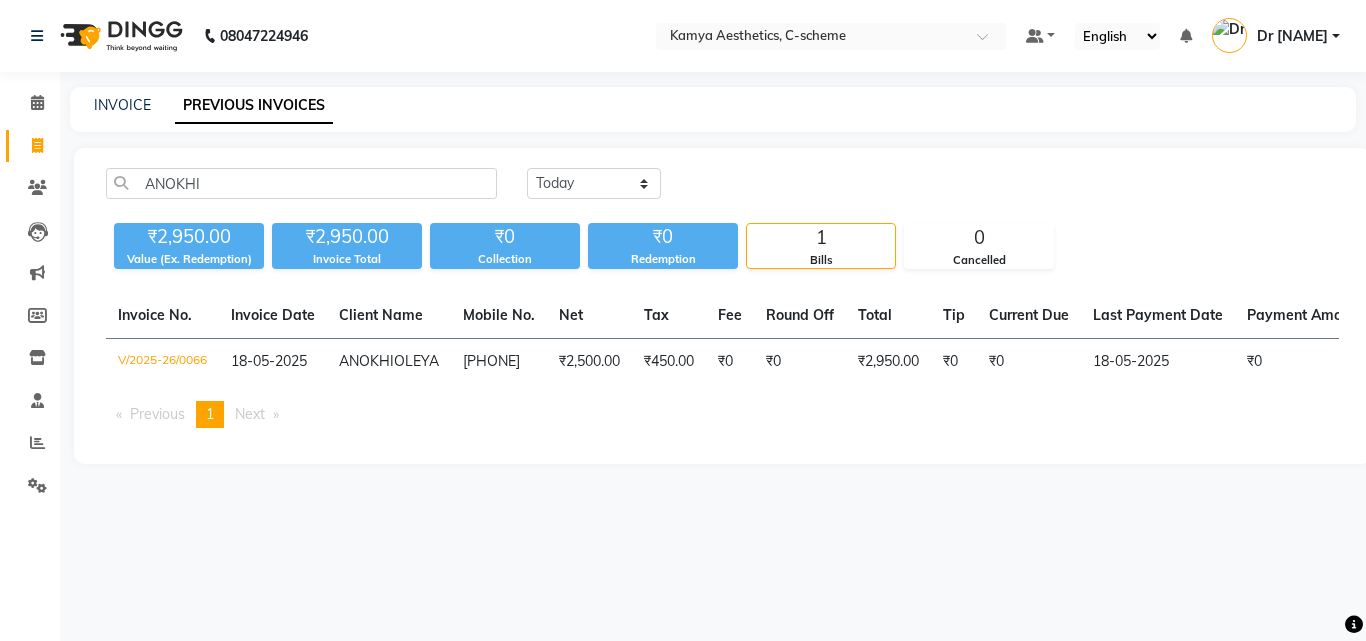 select on "service" 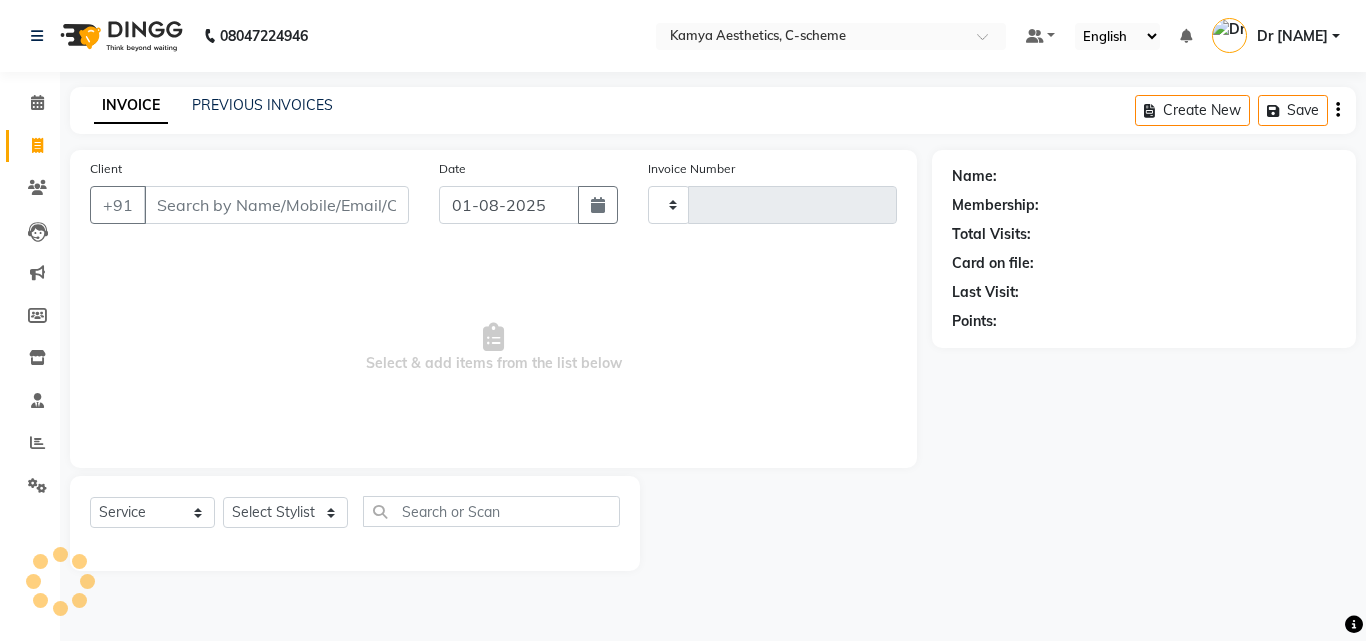 type on "0166" 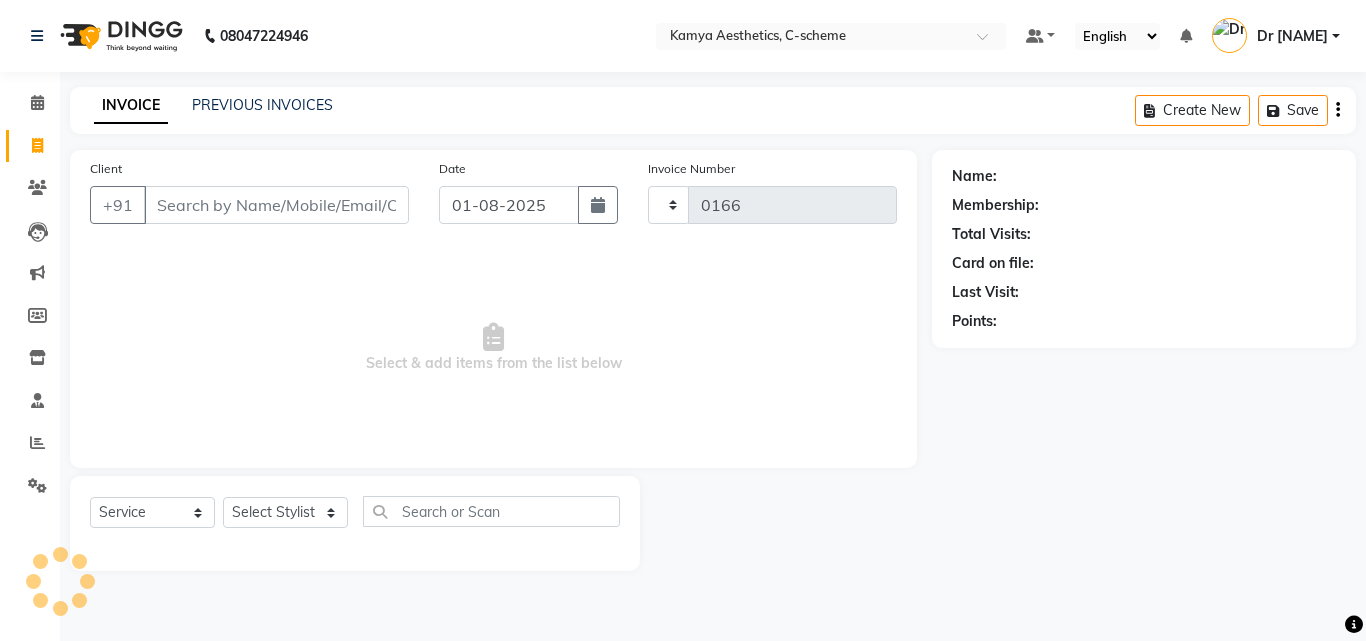select on "5322" 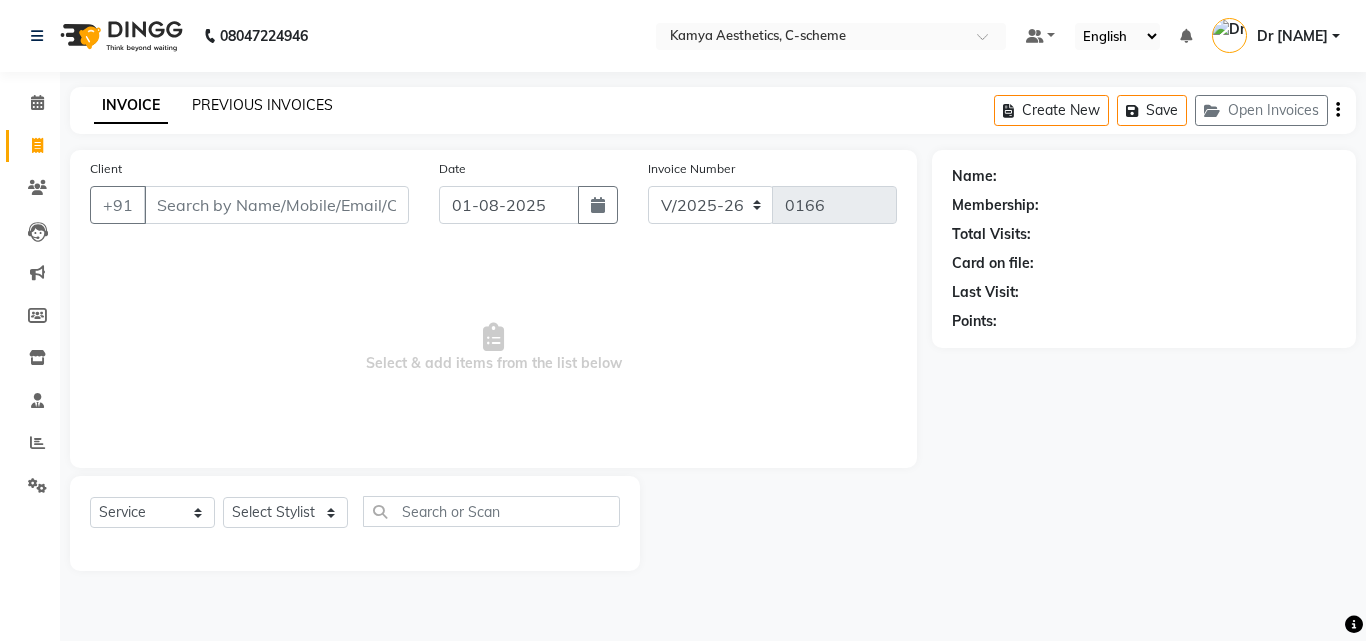 click on "PREVIOUS INVOICES" 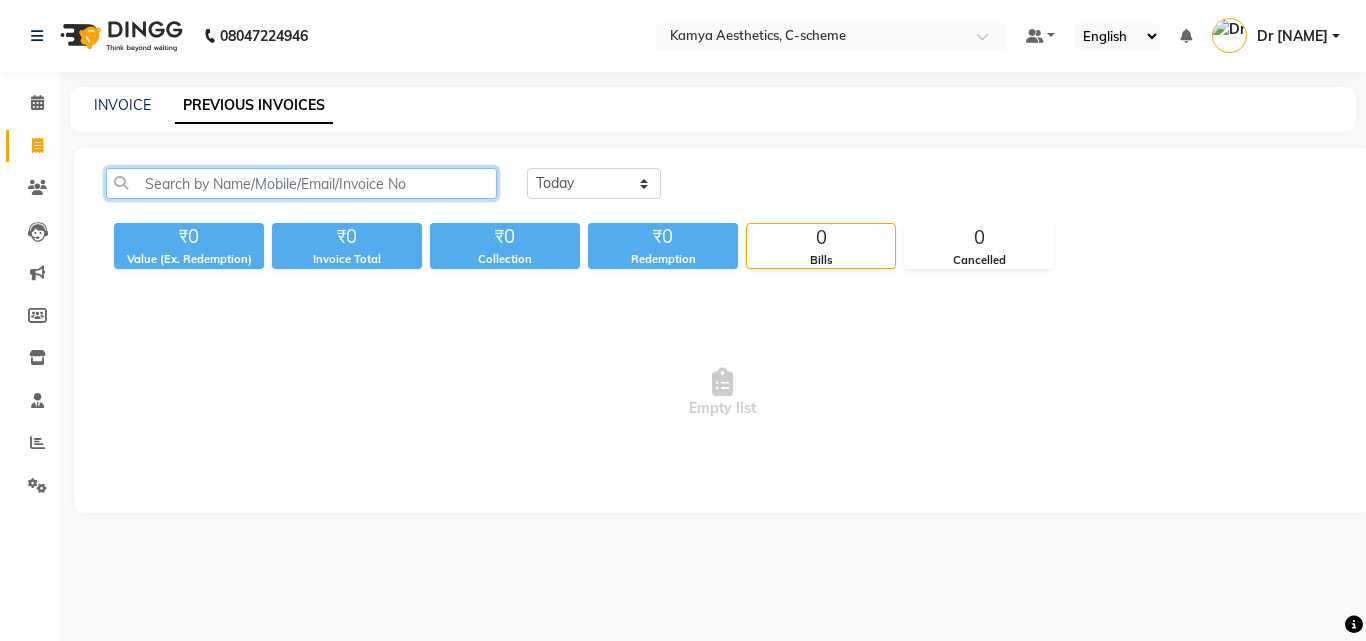 drag, startPoint x: 321, startPoint y: 173, endPoint x: 317, endPoint y: 183, distance: 10.770329 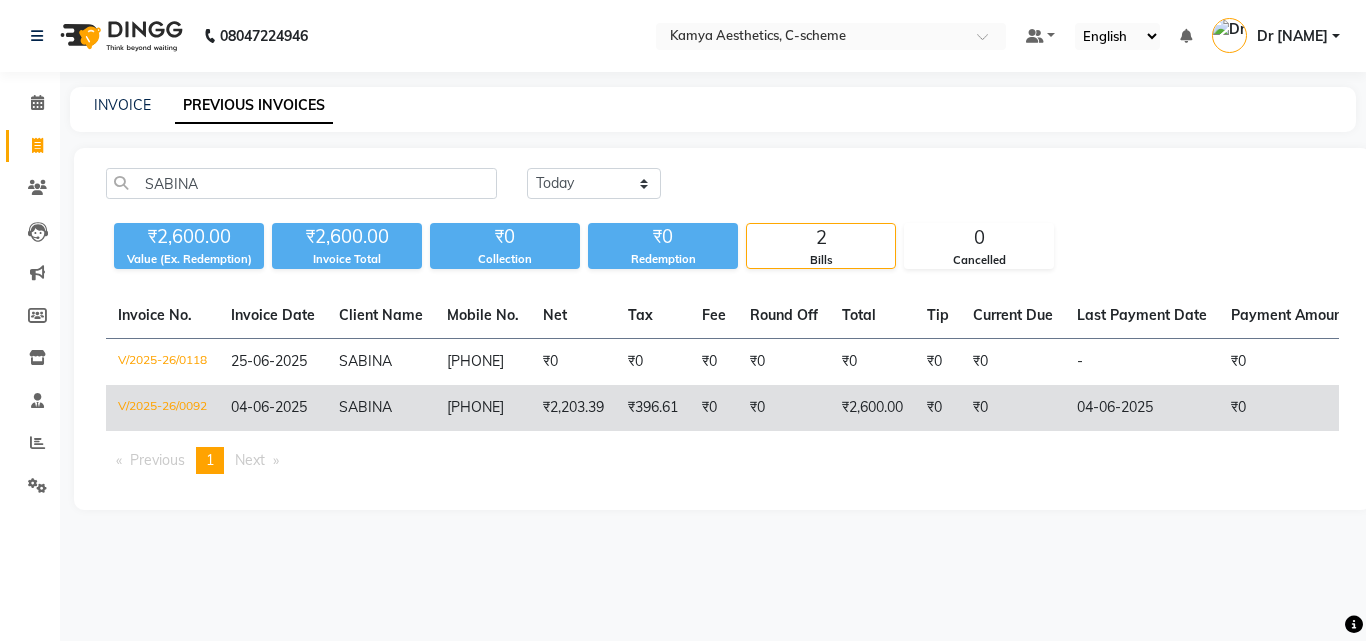 click on "₹2,203.39" 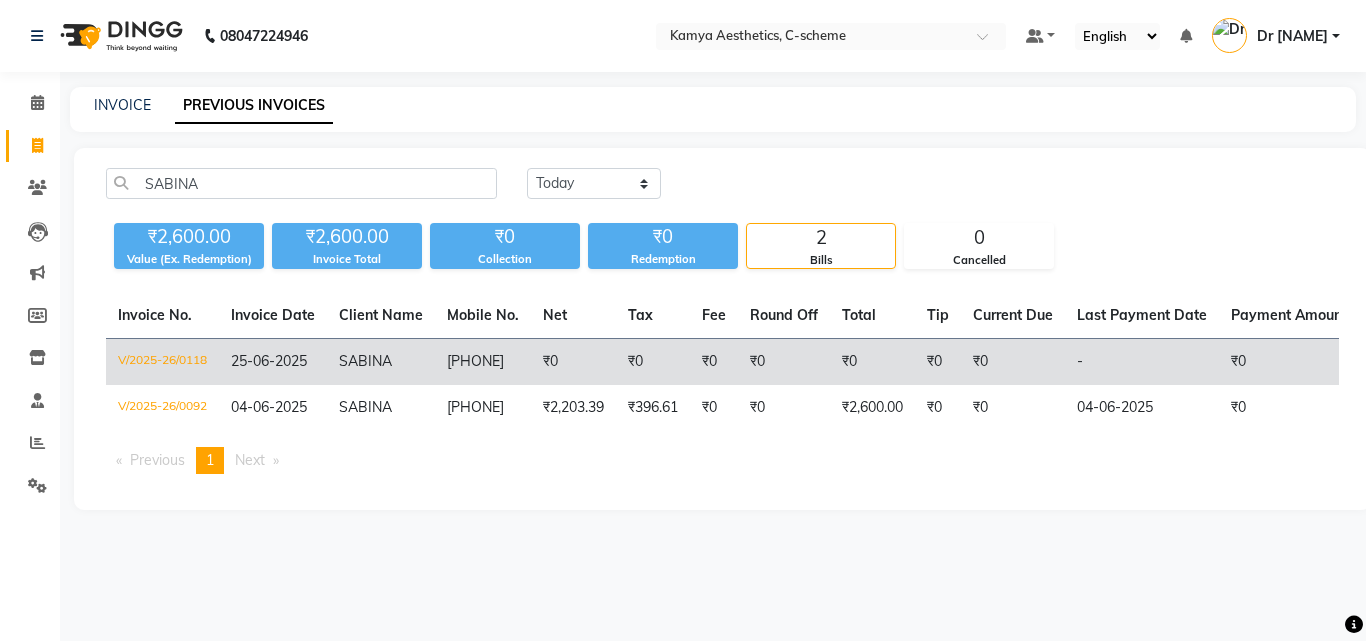 click on "SABINA" 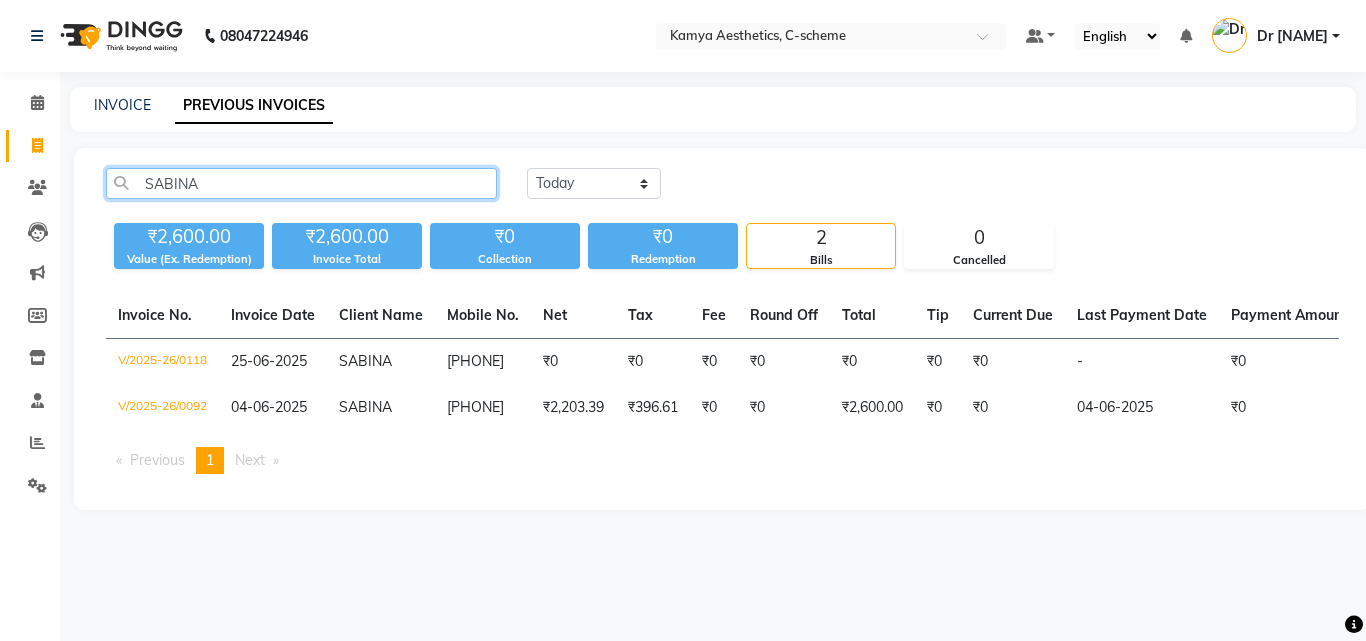 click on "SABINA" 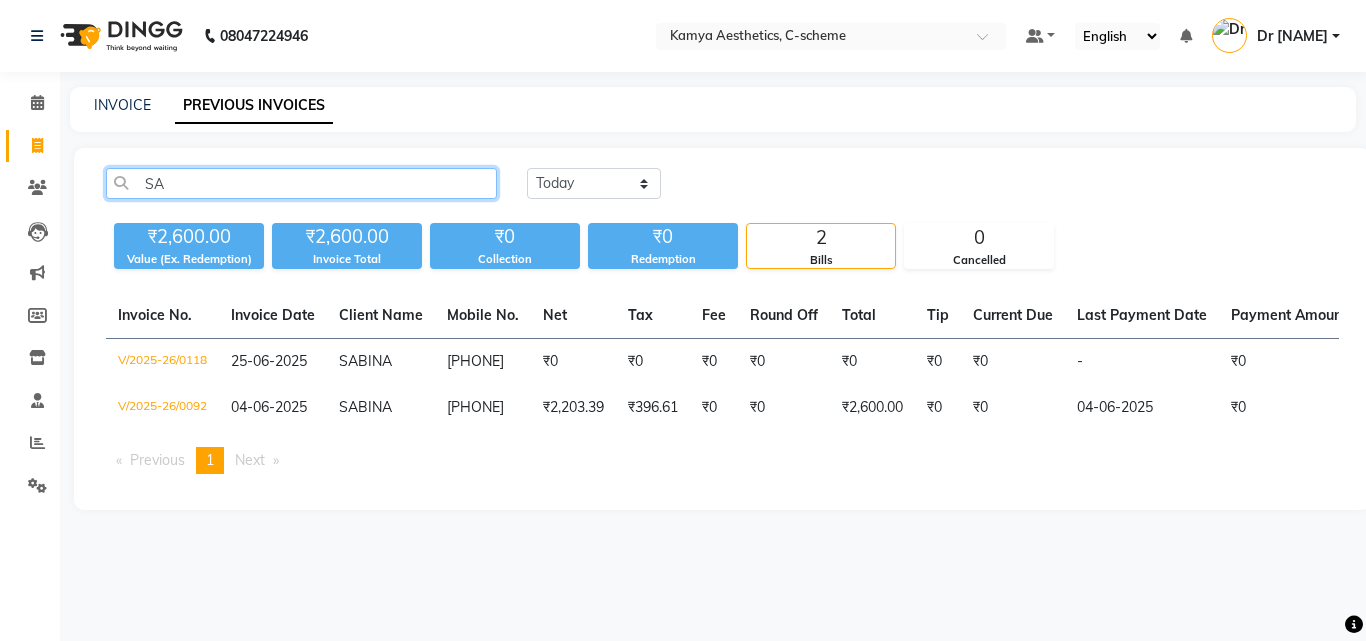type on "S" 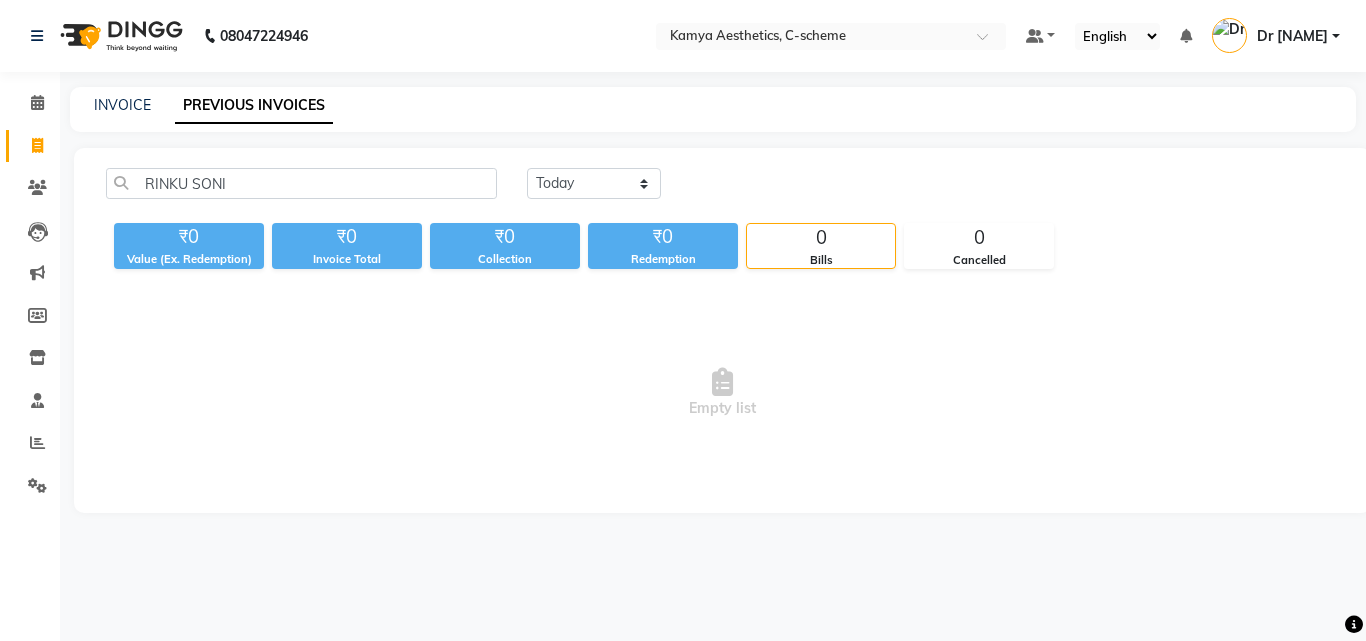 click on "Empty list" at bounding box center (722, 393) 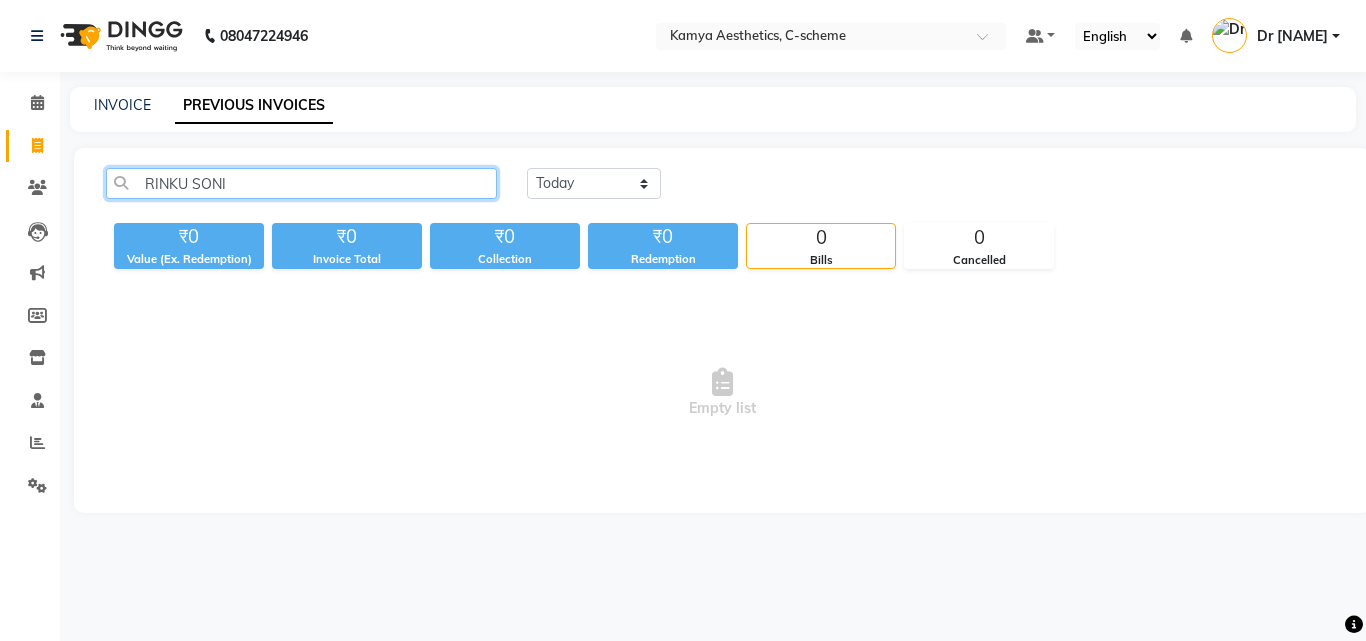 click on "RINKU SONI" 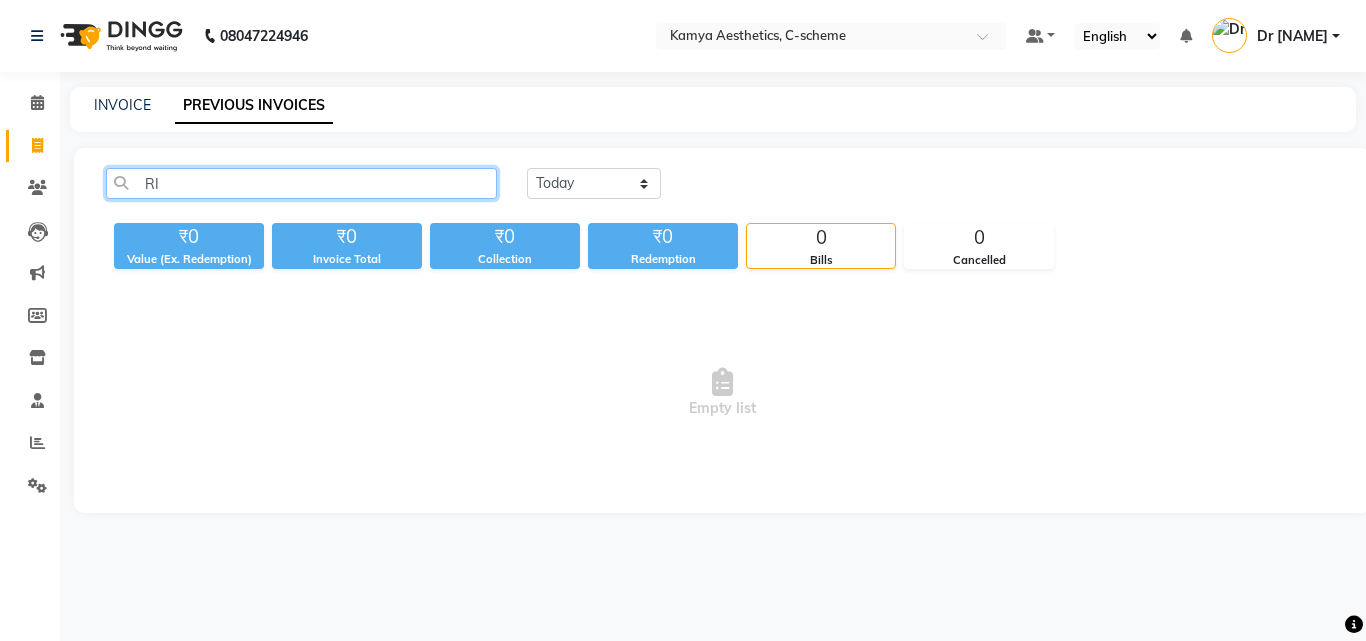 type on "R" 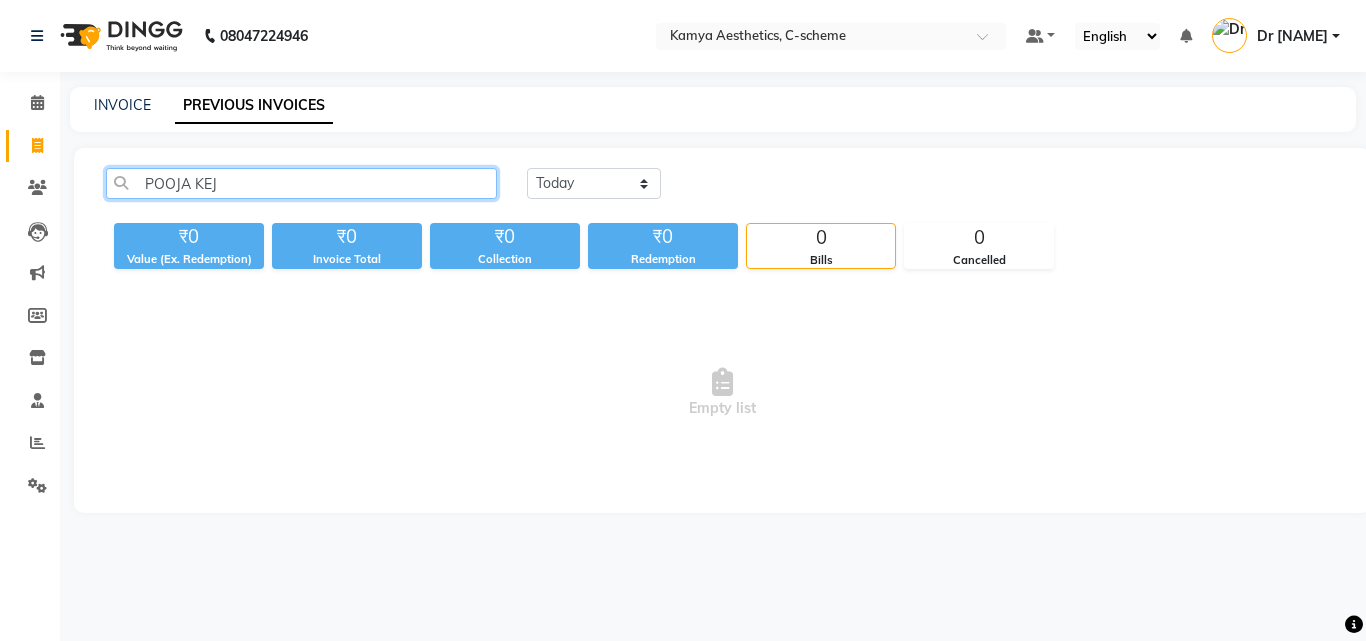 click on "POOJA KEJ" 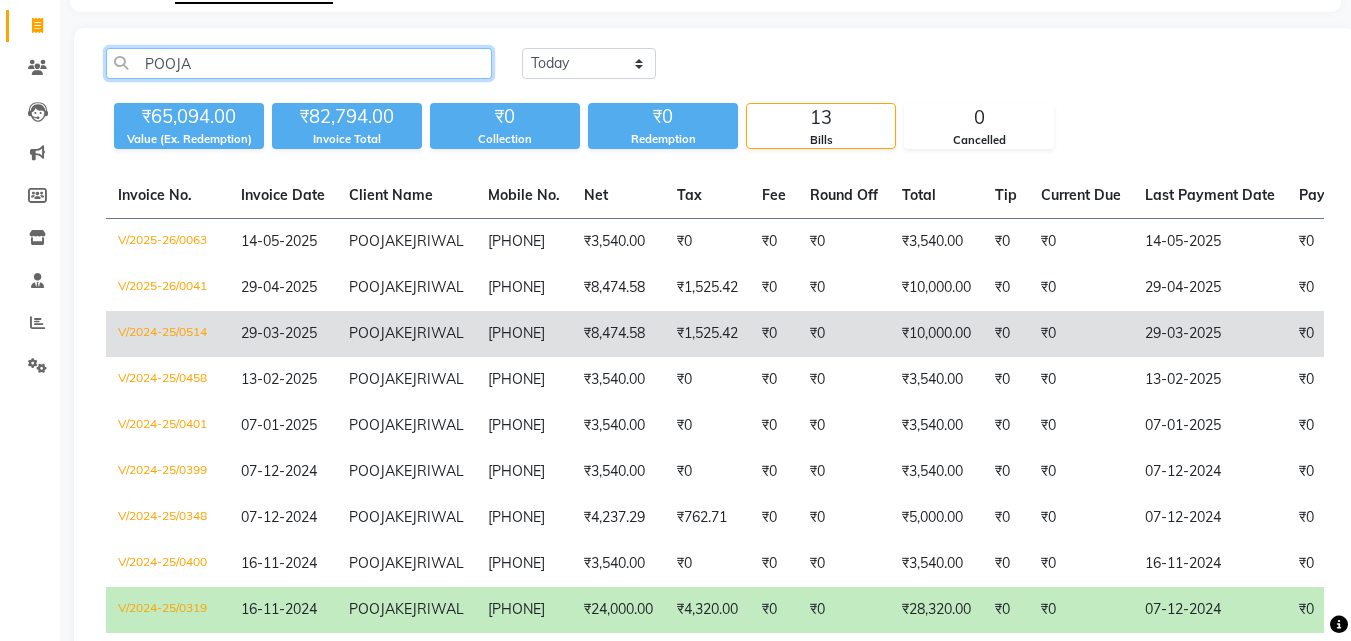 scroll, scrollTop: 0, scrollLeft: 0, axis: both 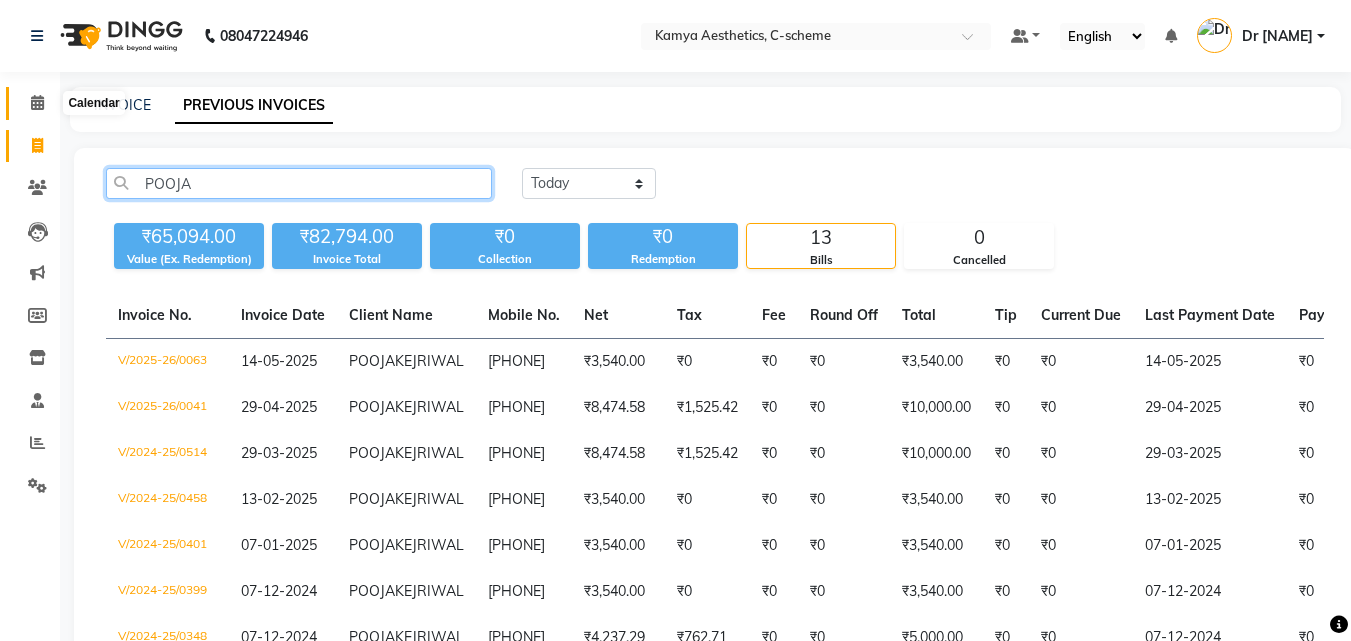 type on "POOJA" 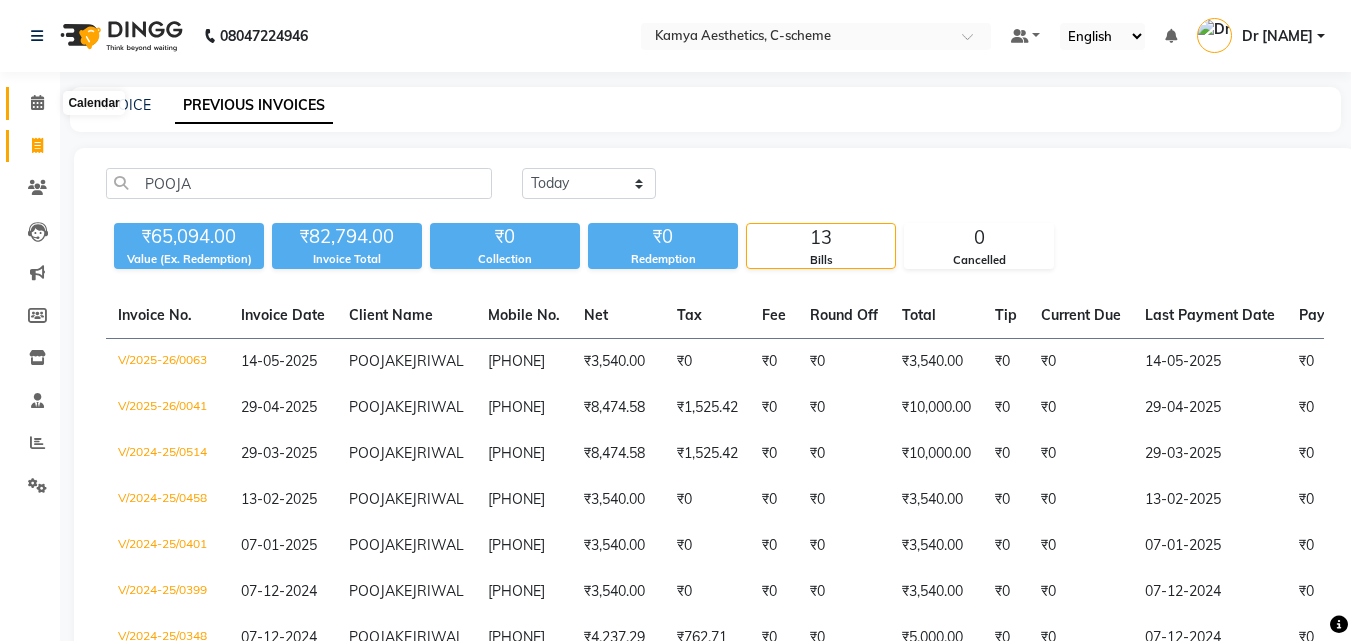 click 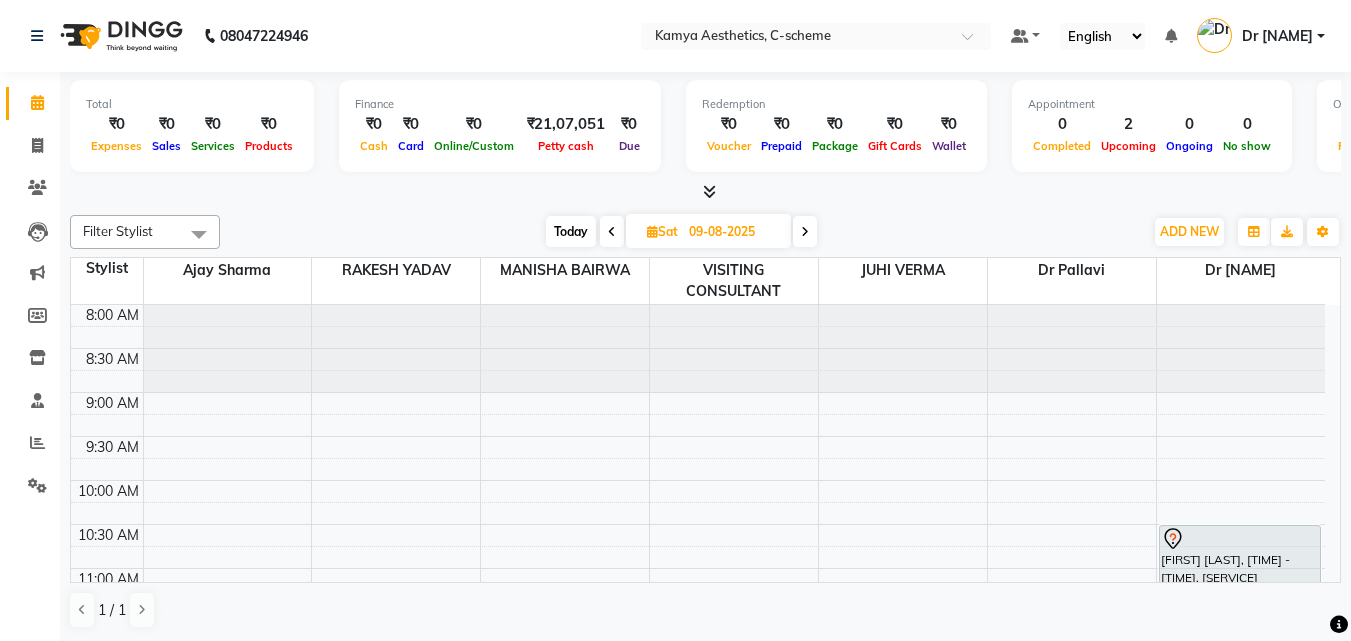 click on "8:00 AM 8:30 AM 9:00 AM 9:30 AM 10:00 AM 10:30 AM 11:00 AM 11:30 AM 12:00 PM 12:30 PM 1:00 PM 1:30 PM 2:00 PM 2:30 PM 3:00 PM 3:30 PM 4:00 PM 4:30 PM 5:00 PM 5:30 PM 6:00 PM 6:30 PM 7:00 PM 7:30 PM 8:00 PM 8:30 PM             NEHA GAURnull, 01:00 PM-01:45 PM, Hyperpigmentation - QSwitch laser treatment             yogita sharma, 10:30 AM-12:30 PM, Laser Hair Reduction - Chin +Cheek" at bounding box center (698, 876) 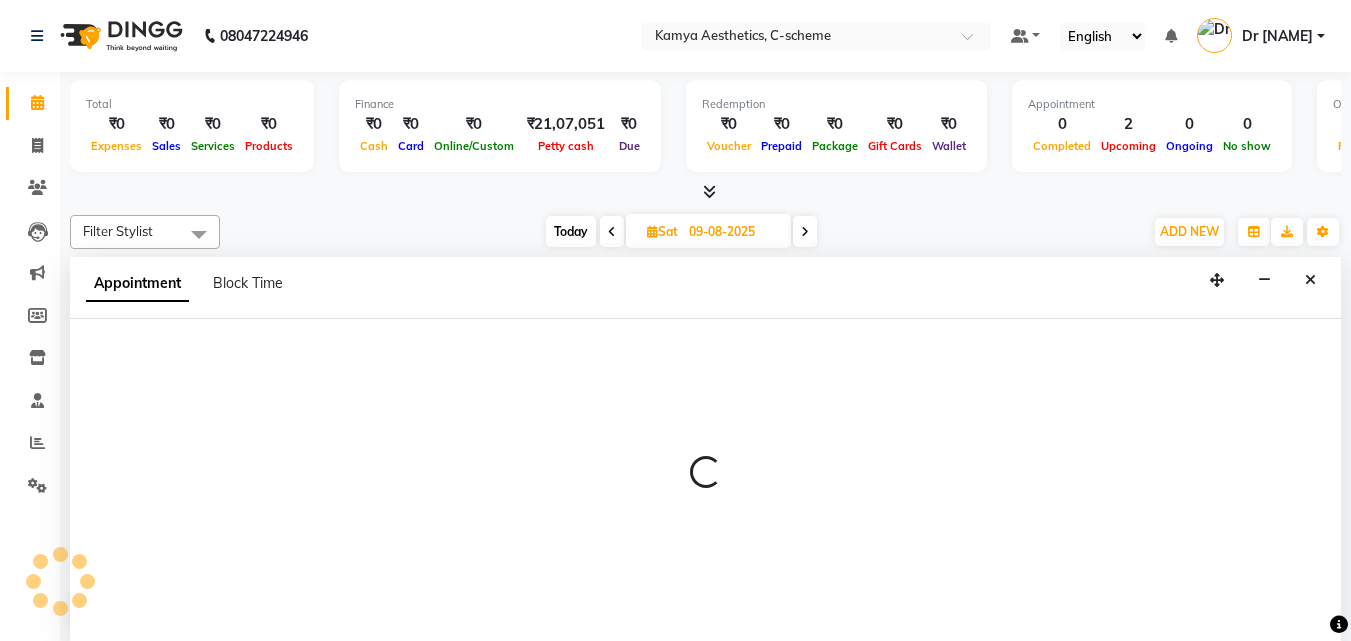 scroll, scrollTop: 1, scrollLeft: 0, axis: vertical 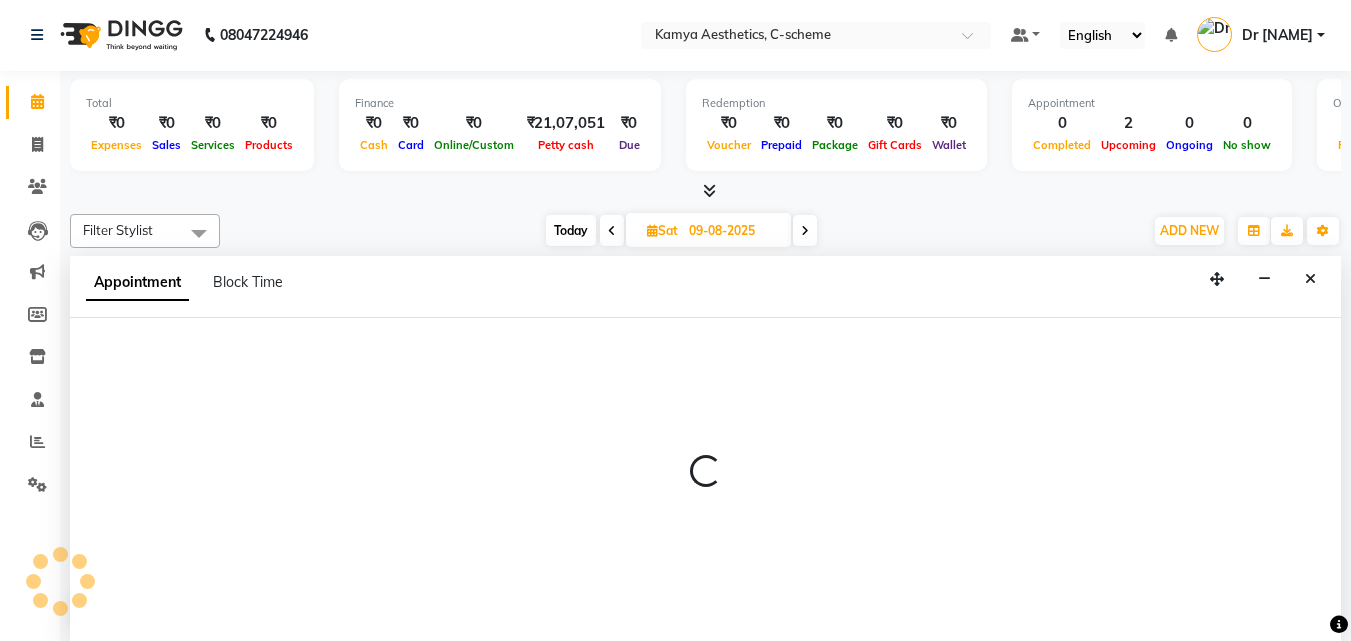 select on "35209" 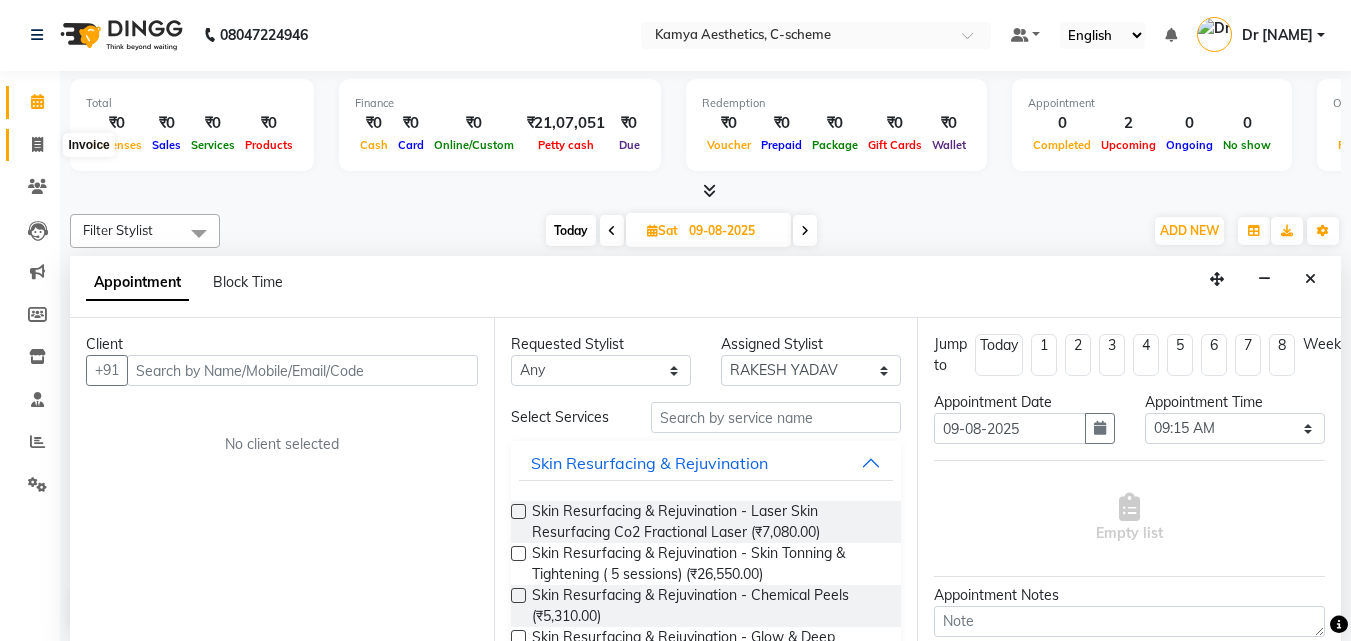 click 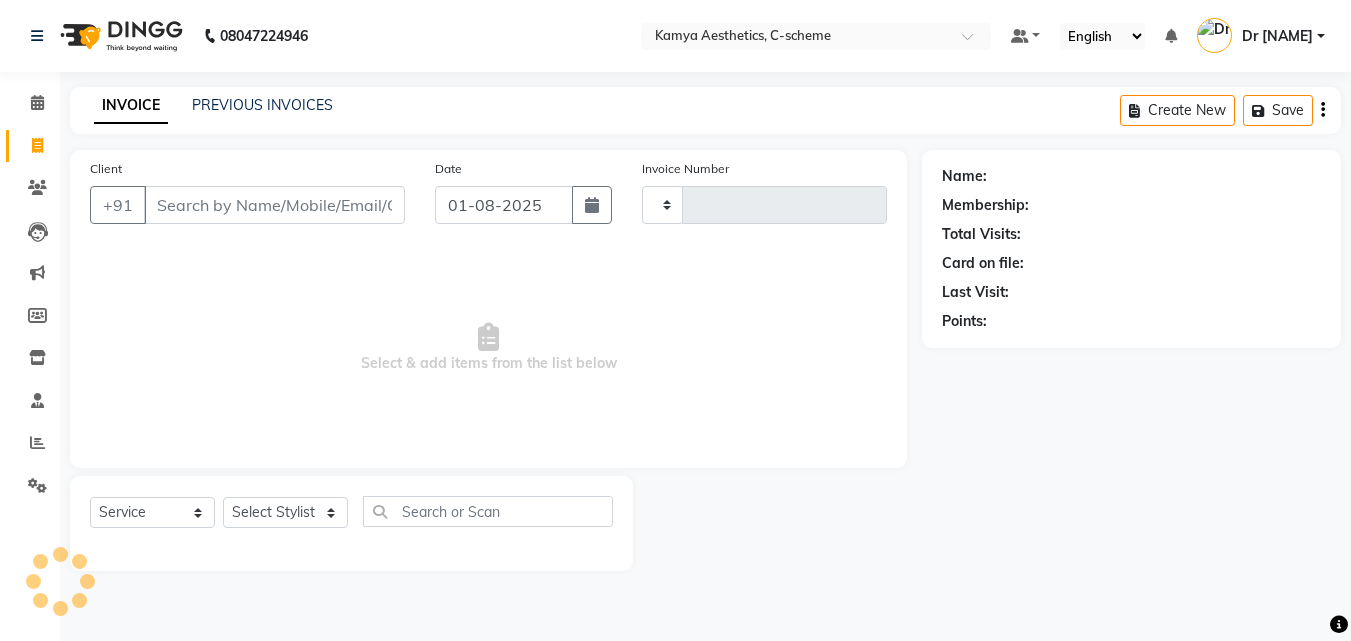 scroll, scrollTop: 0, scrollLeft: 0, axis: both 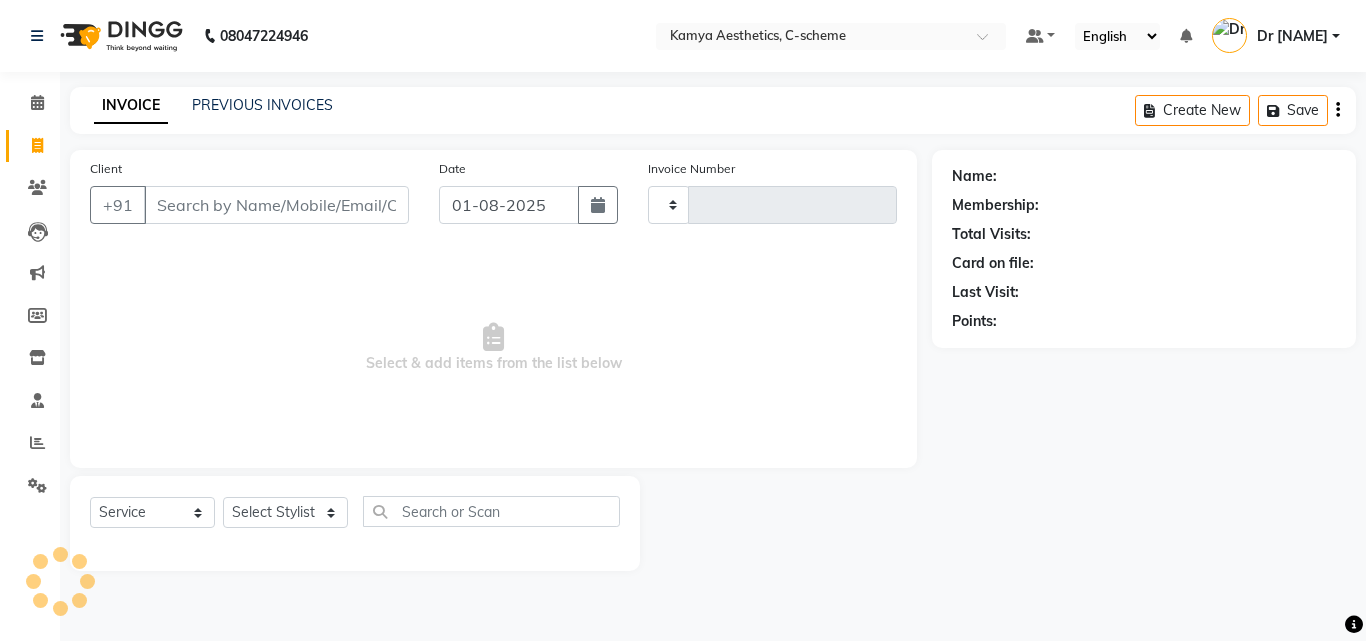 type on "0166" 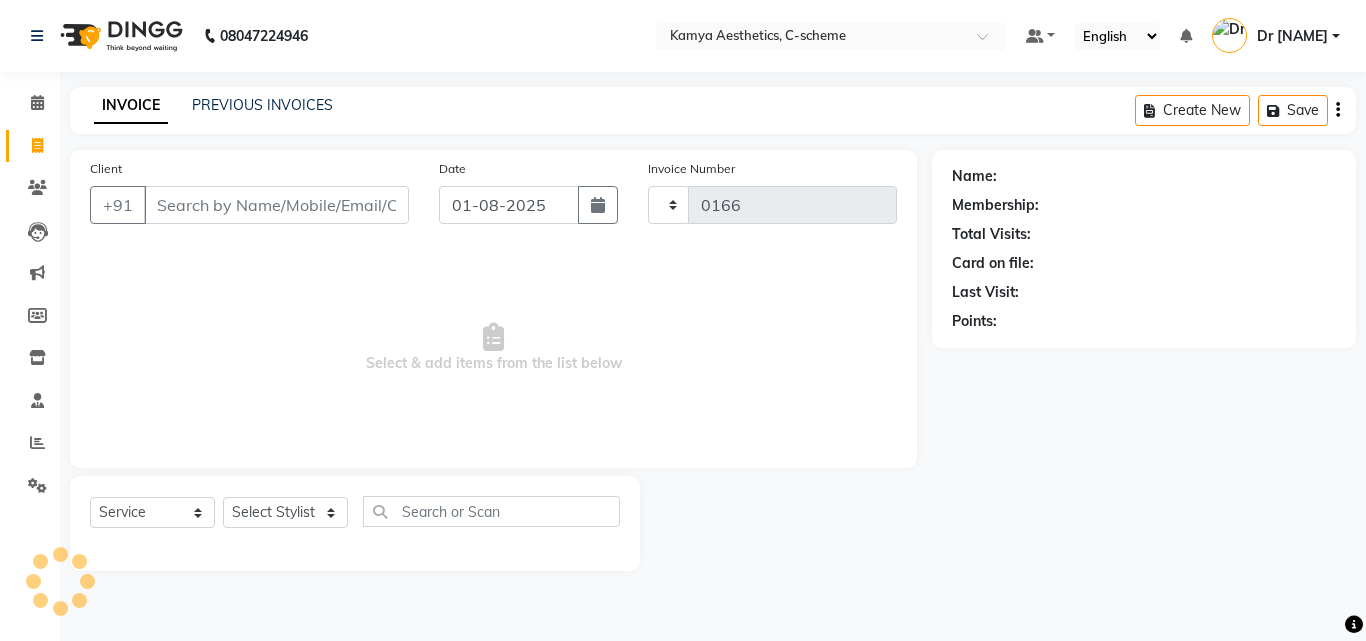 select on "5322" 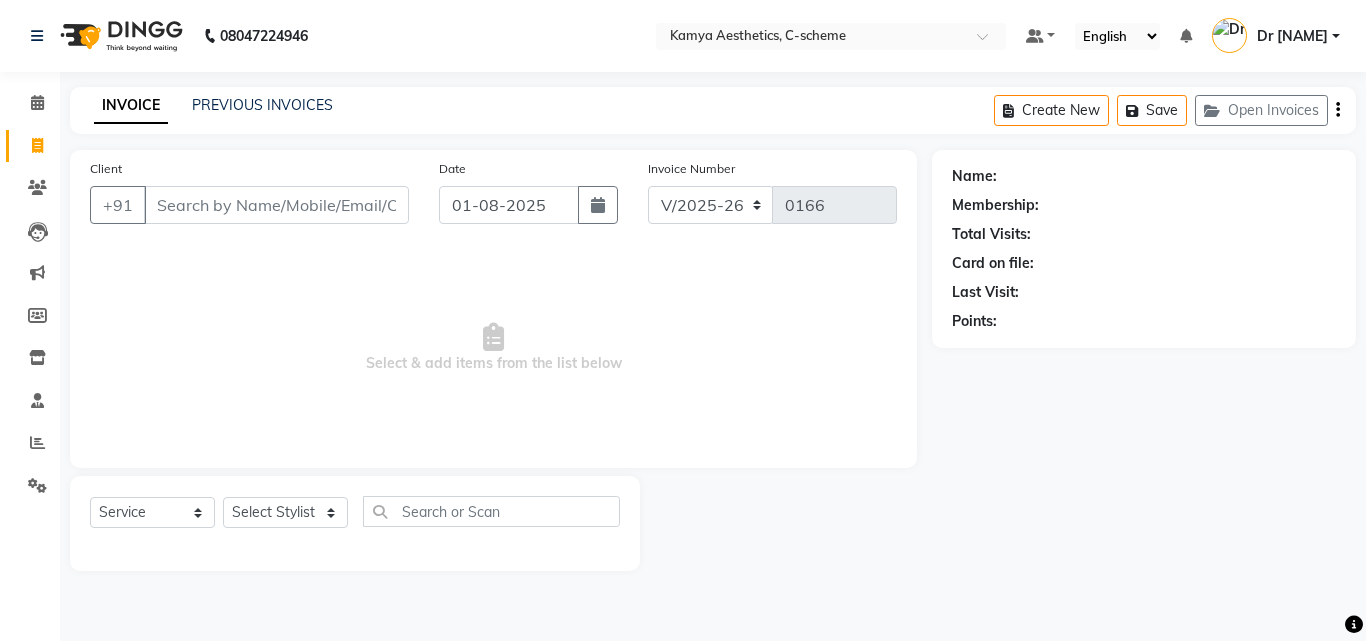 click on "Client" at bounding box center (276, 205) 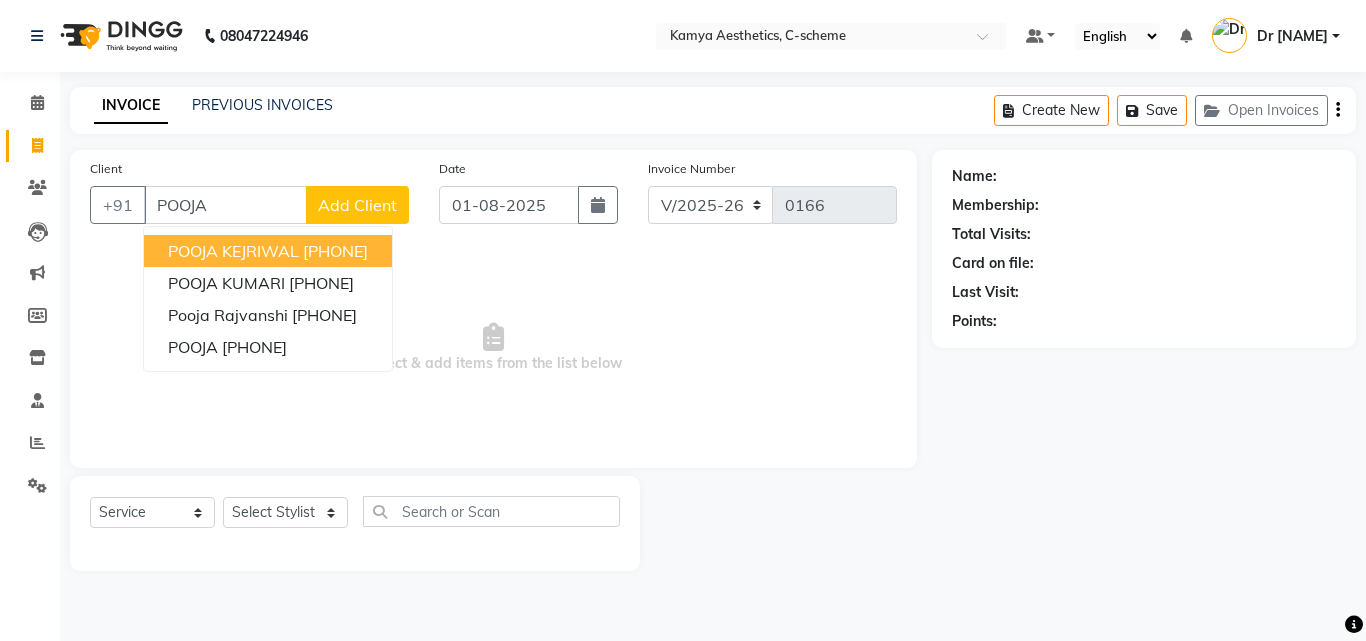 click on "POOJA KEJRIWAL" at bounding box center (233, 251) 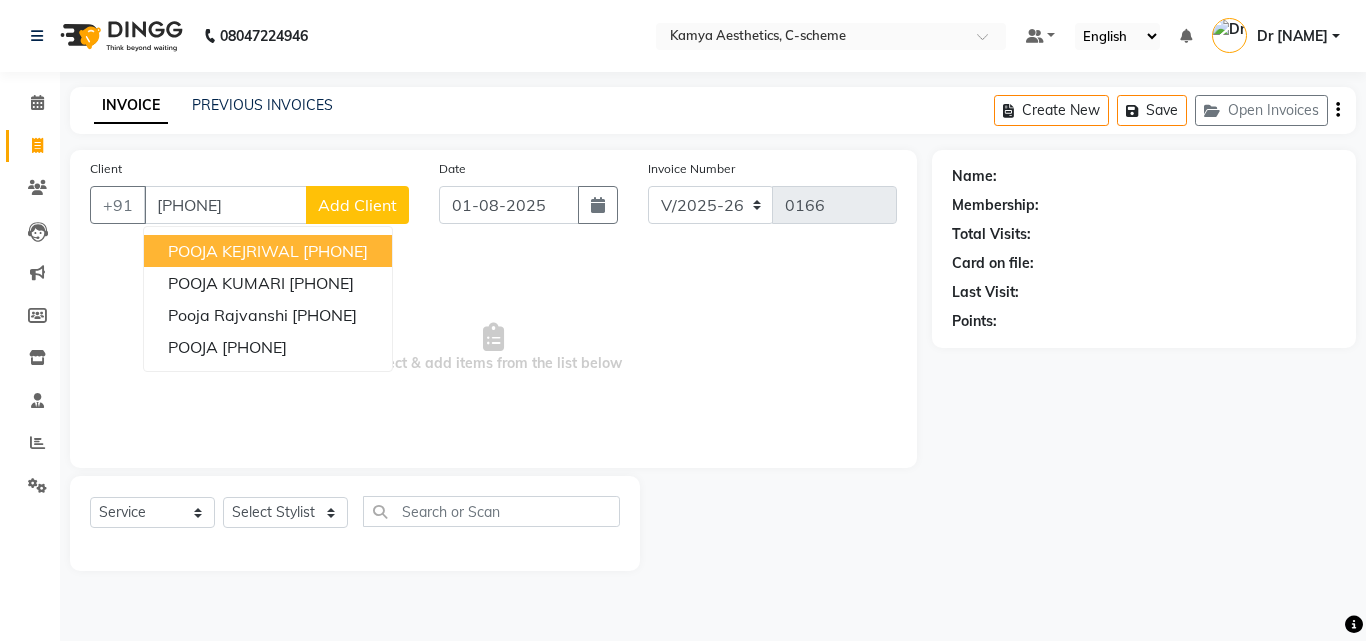 type on "9314518781" 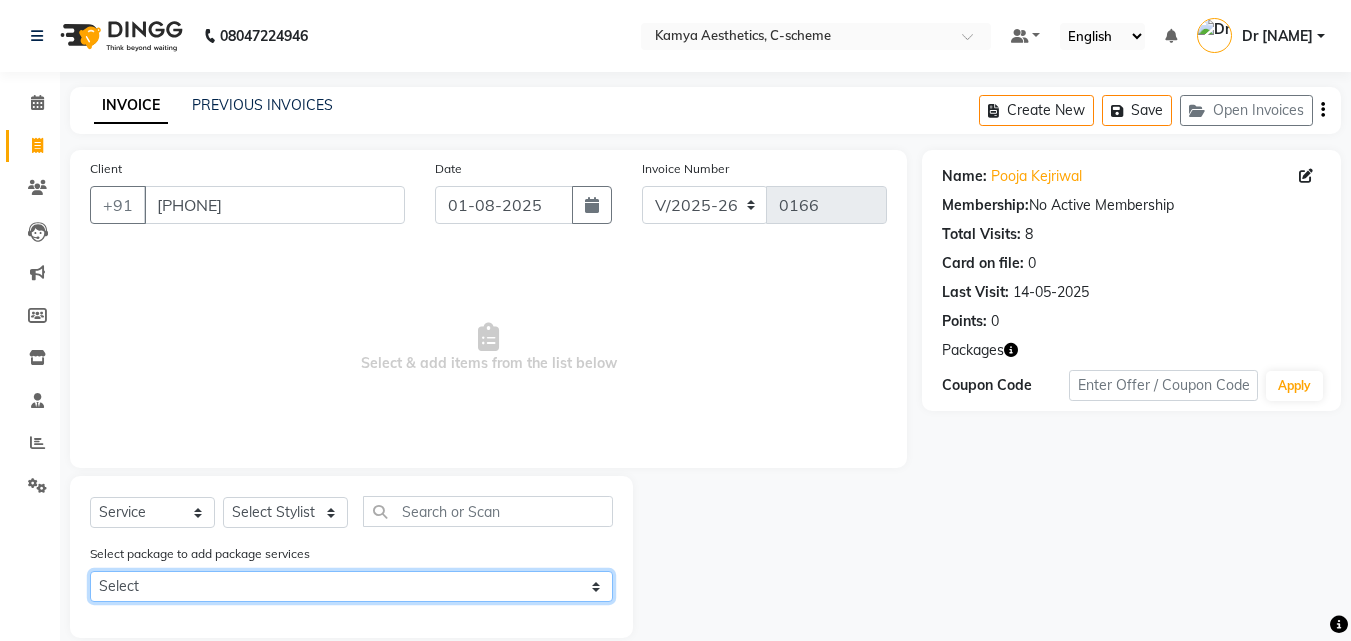 click on "Select POOJA KEJRIWAL" 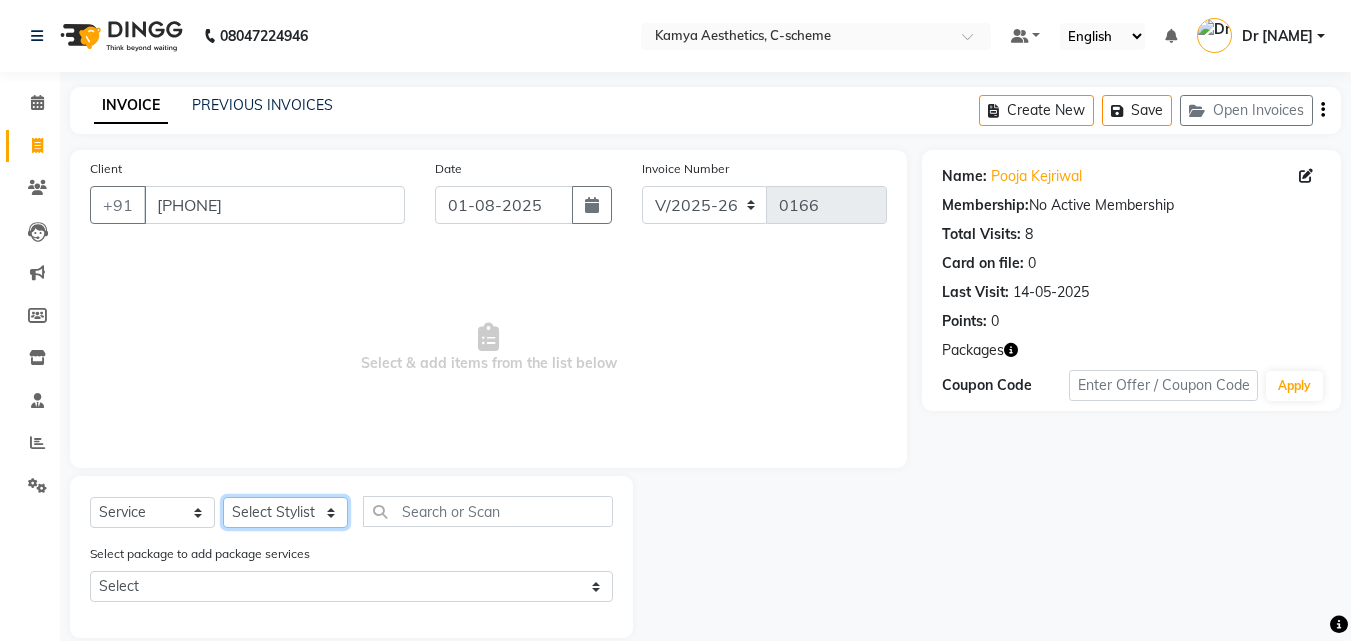 click on "Select Stylist [FIRST] [LAST]  [TITLE] [FIRST] [LAST] [FIRST] [LAST] [FIRST] [LAST] [FIRST] [LAST] [FIRST] [LAST]" 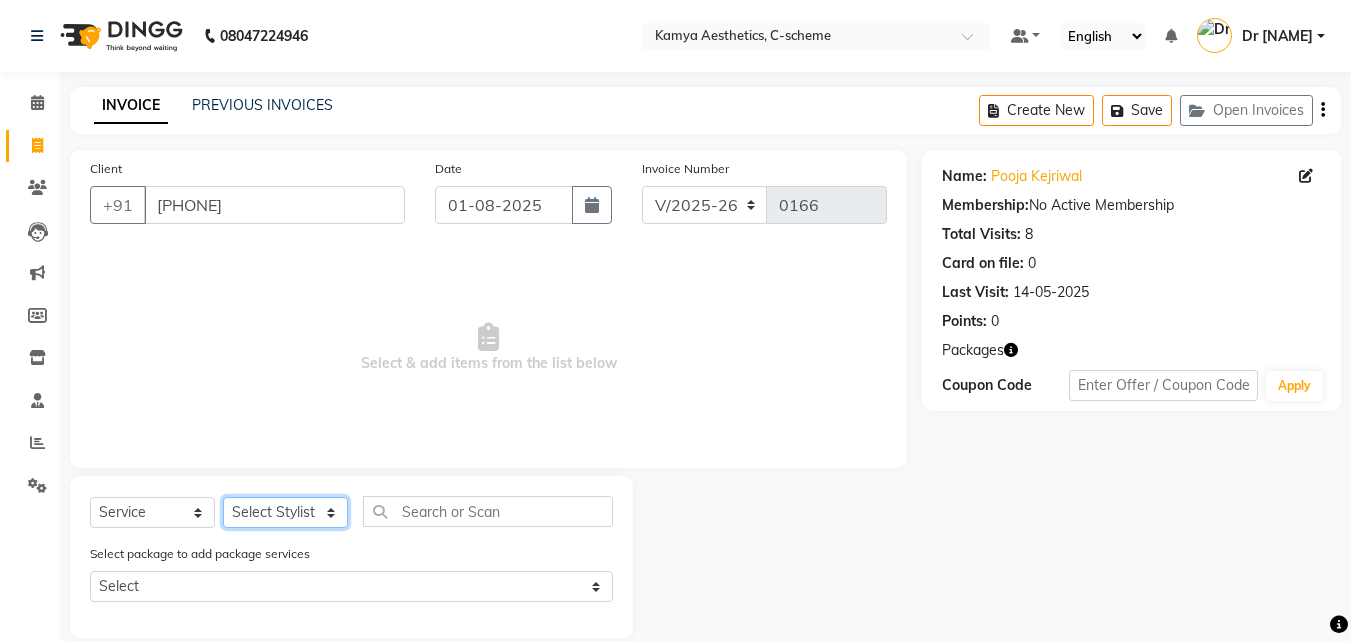 select on "42841" 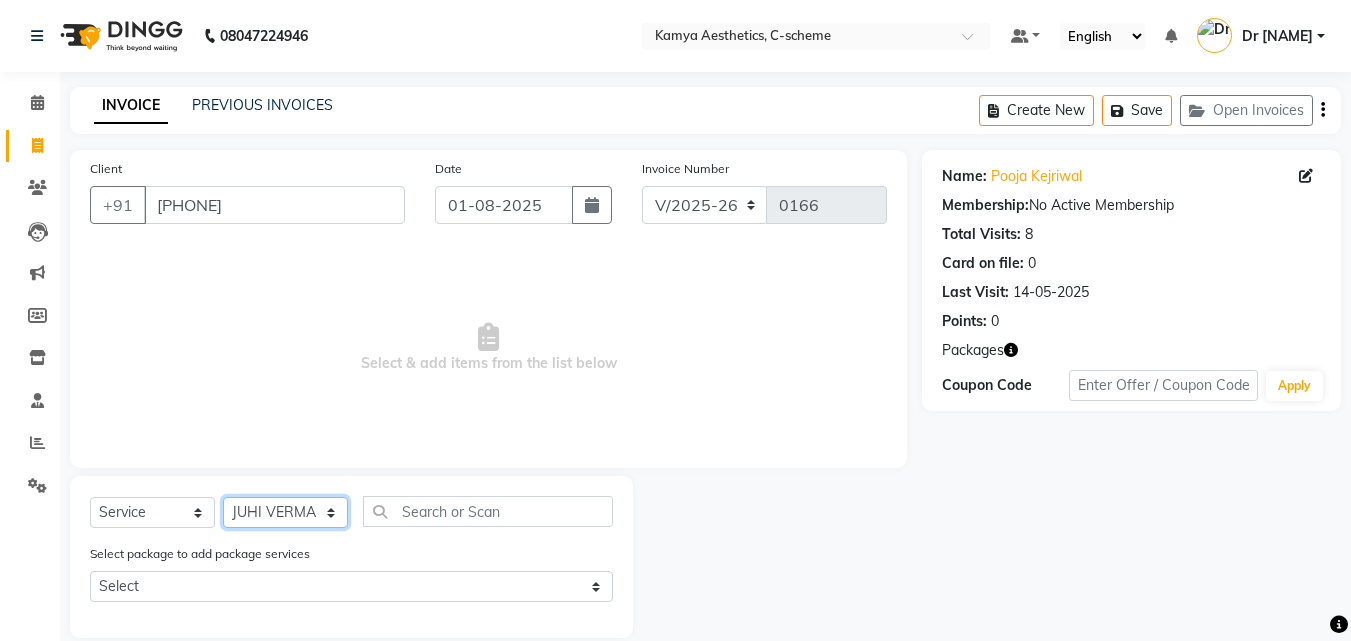 click on "Select Stylist [FIRST] [LAST]  [TITLE] [FIRST] [LAST] [FIRST] [LAST] [FIRST] [LAST] [FIRST] [LAST] [FIRST] [LAST]" 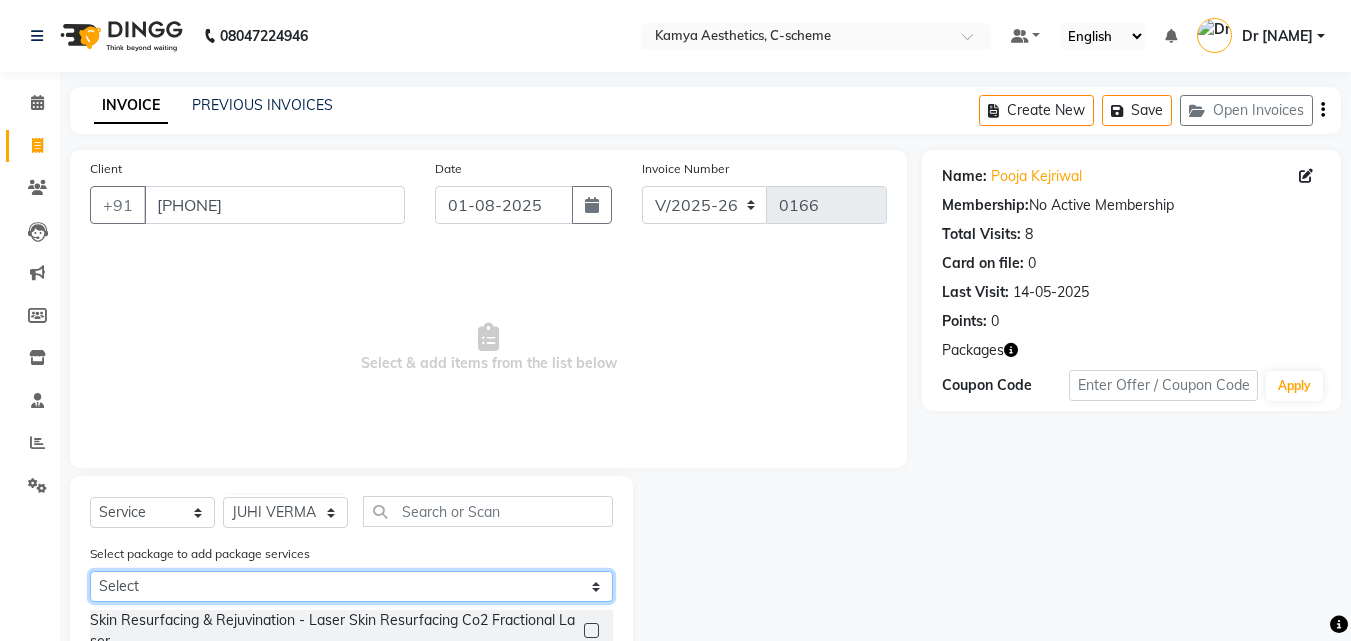click on "Select POOJA KEJRIWAL" 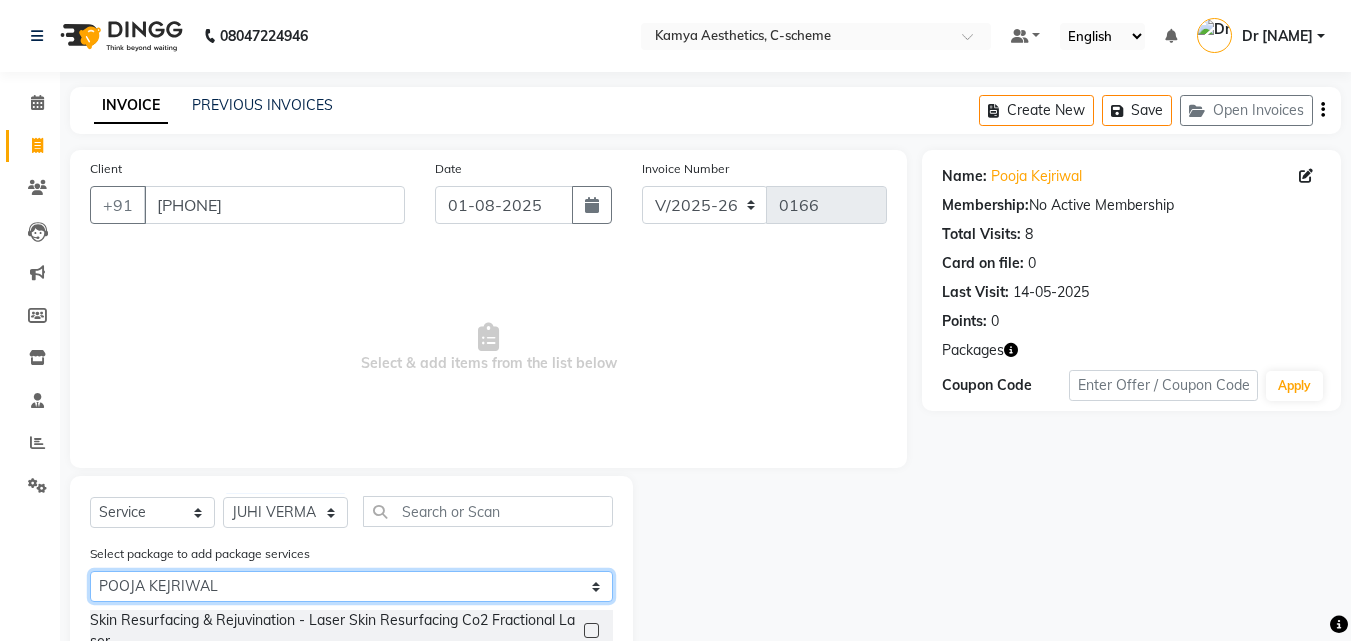 click on "Select POOJA KEJRIWAL" 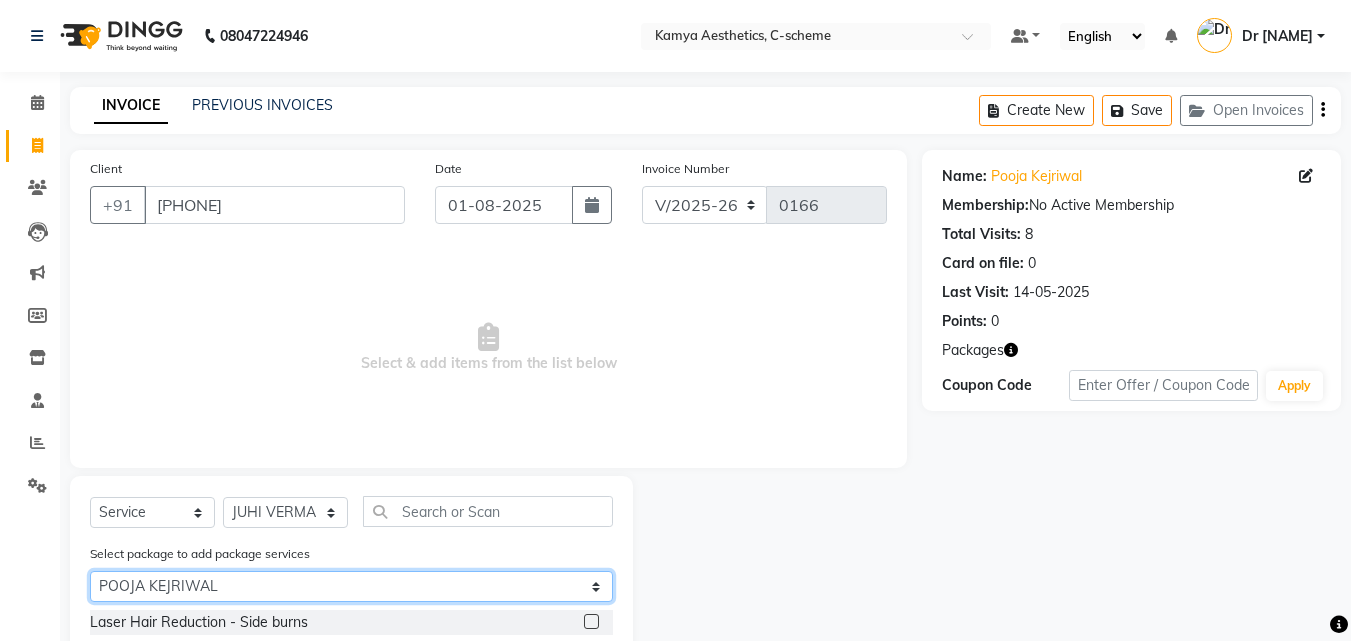 scroll, scrollTop: 85, scrollLeft: 0, axis: vertical 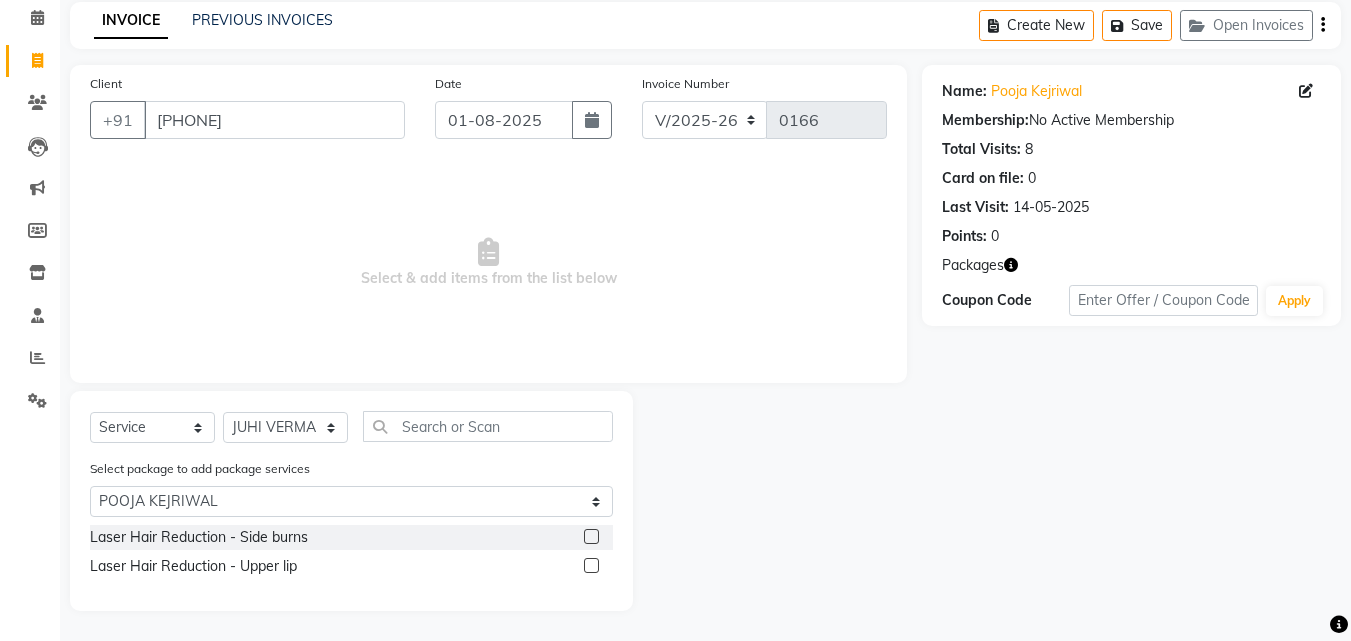 click 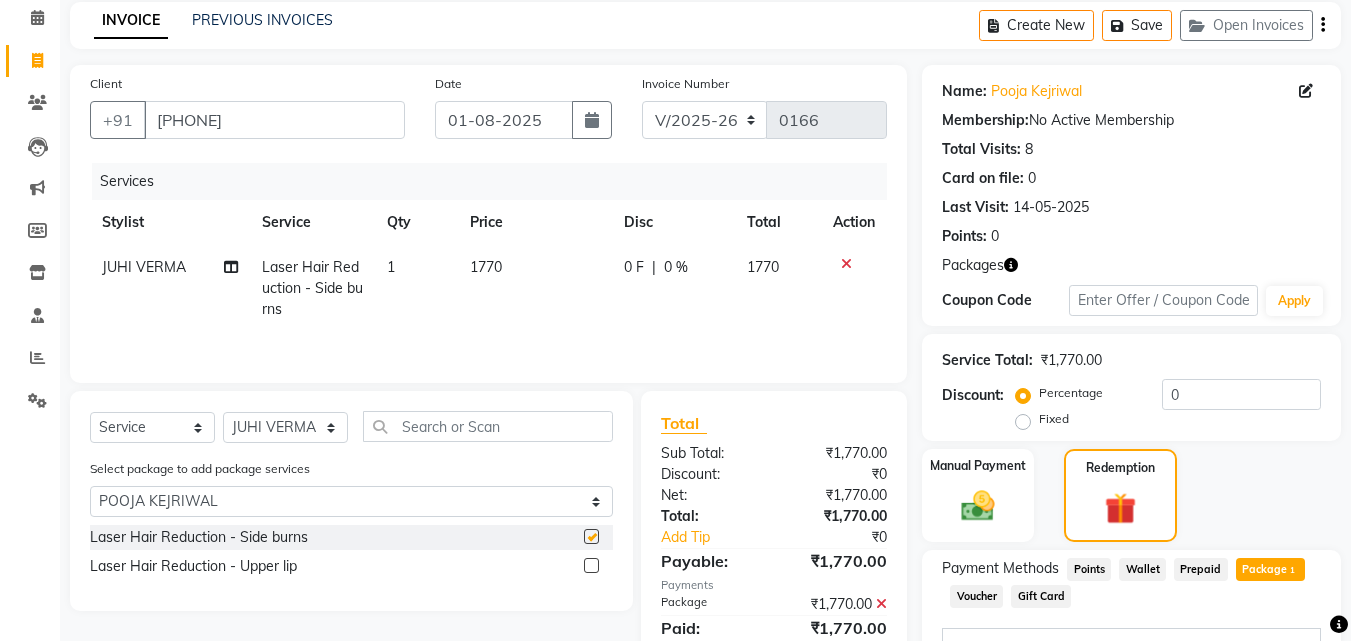 checkbox on "false" 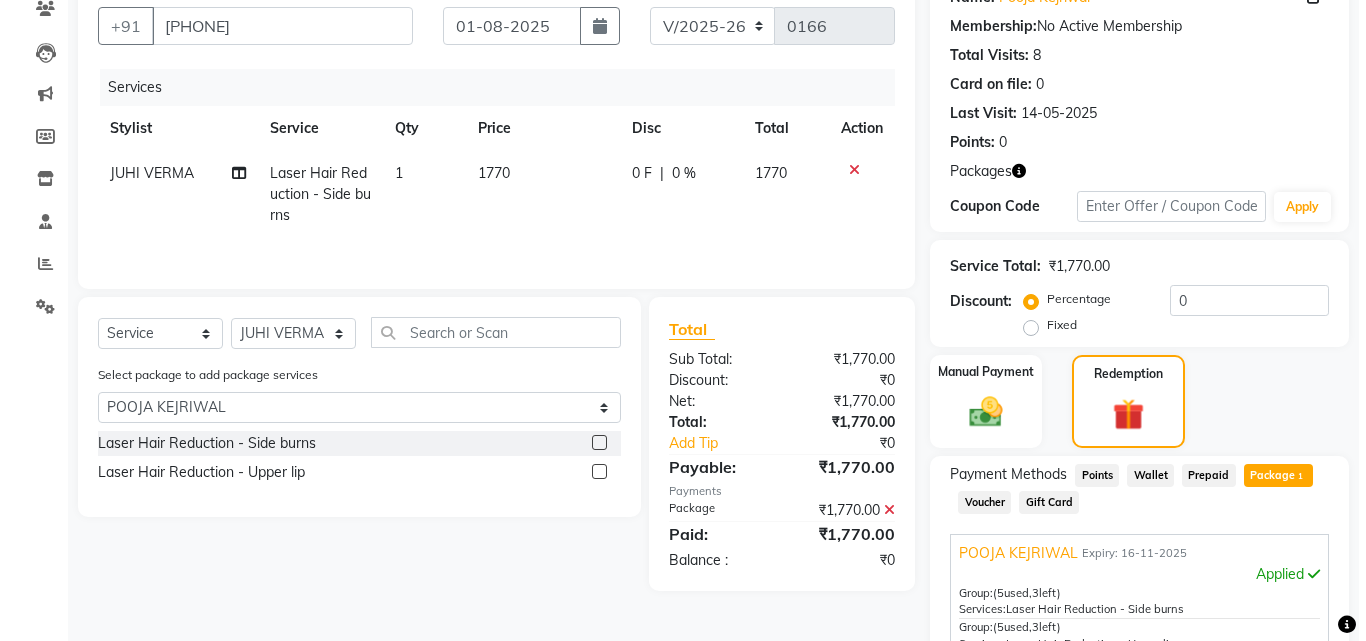 scroll, scrollTop: 0, scrollLeft: 0, axis: both 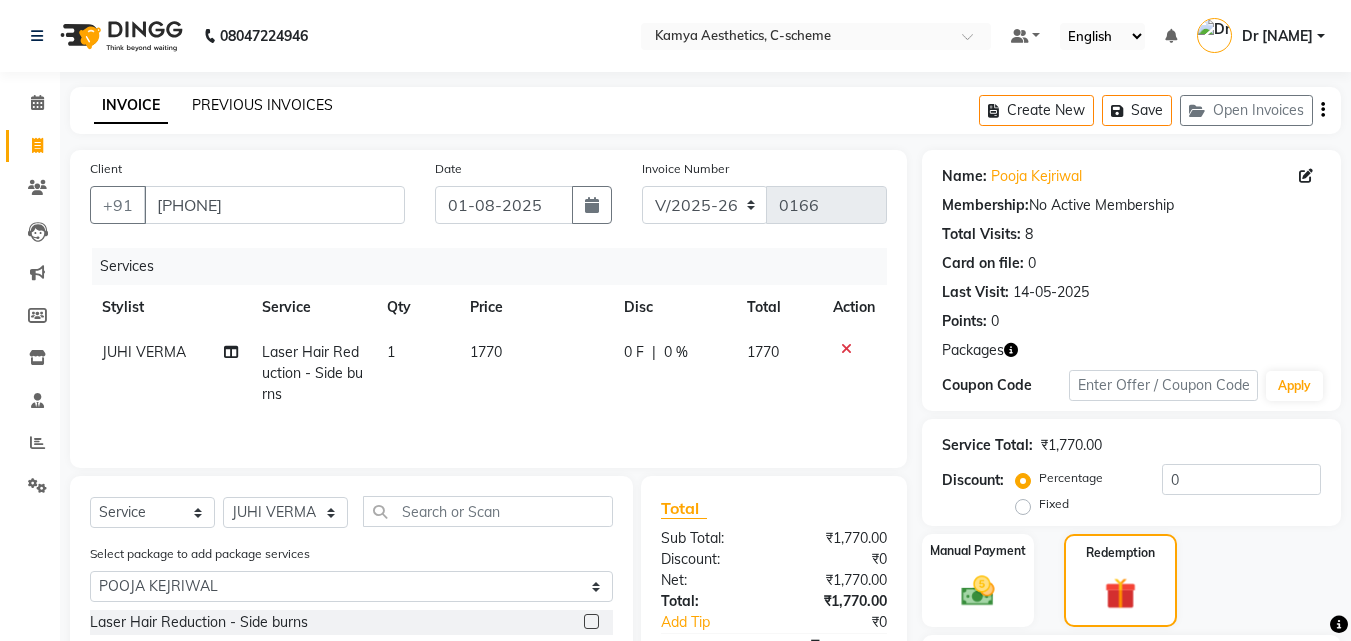 click on "PREVIOUS INVOICES" 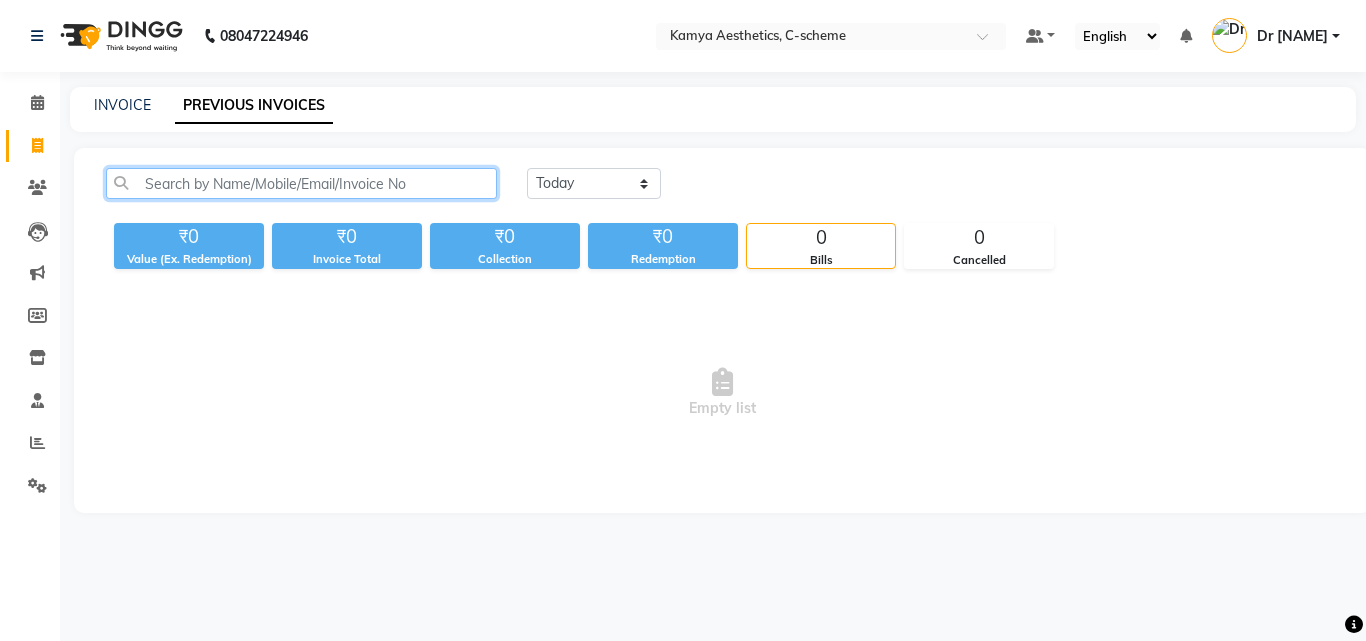 click 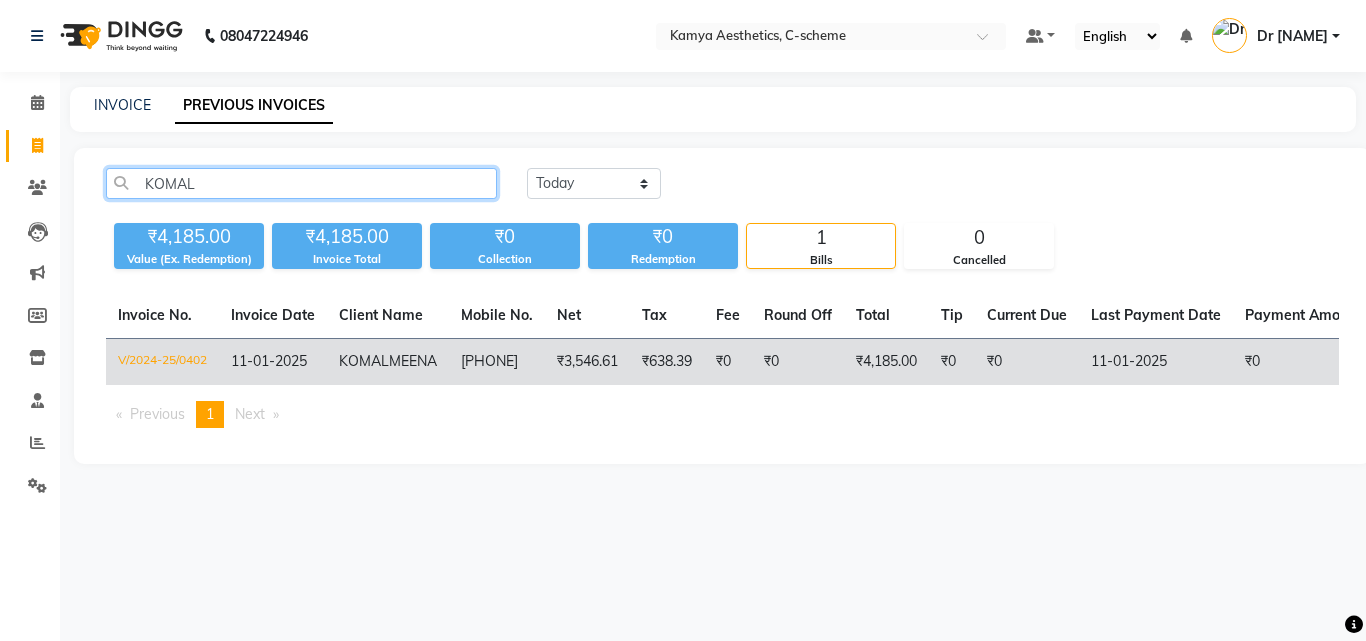 type on "KOMAL" 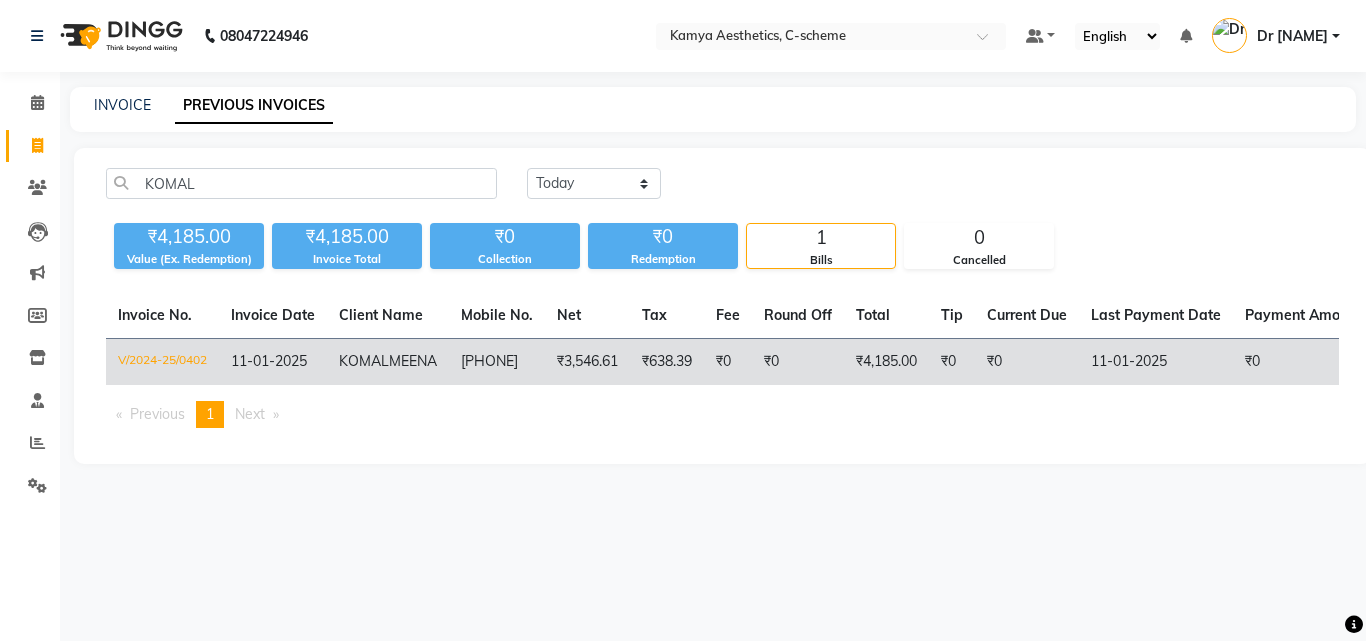 click on "6376693440" 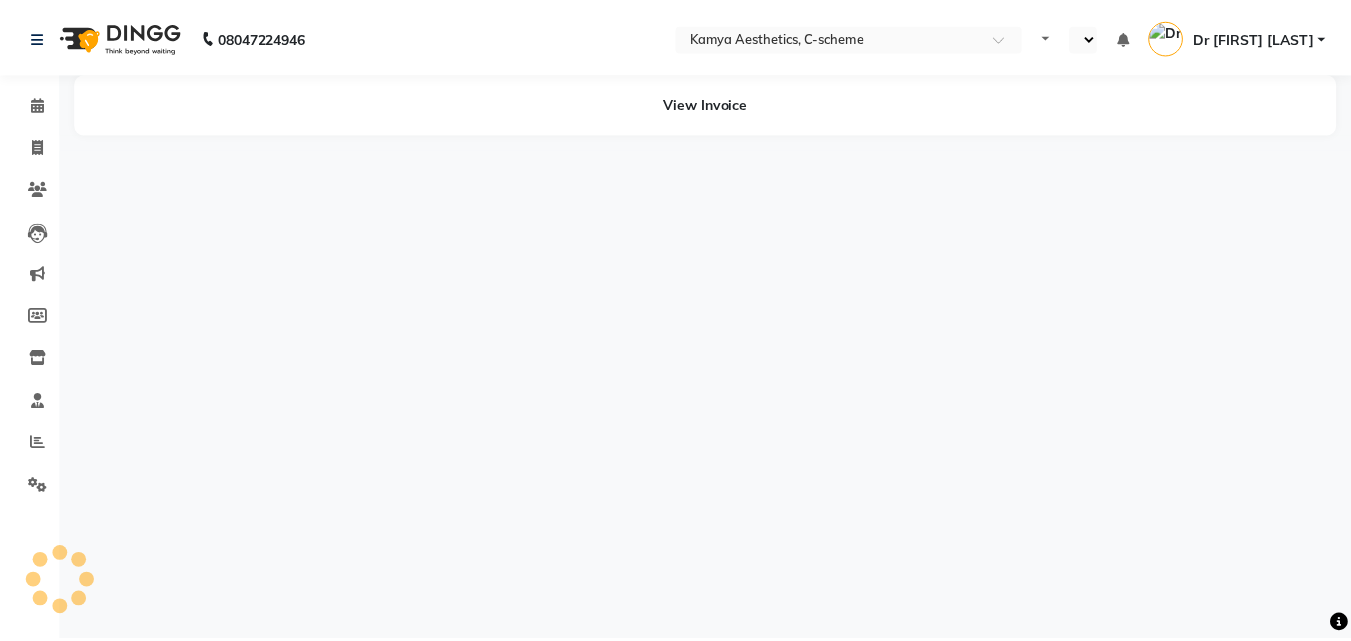 scroll, scrollTop: 0, scrollLeft: 0, axis: both 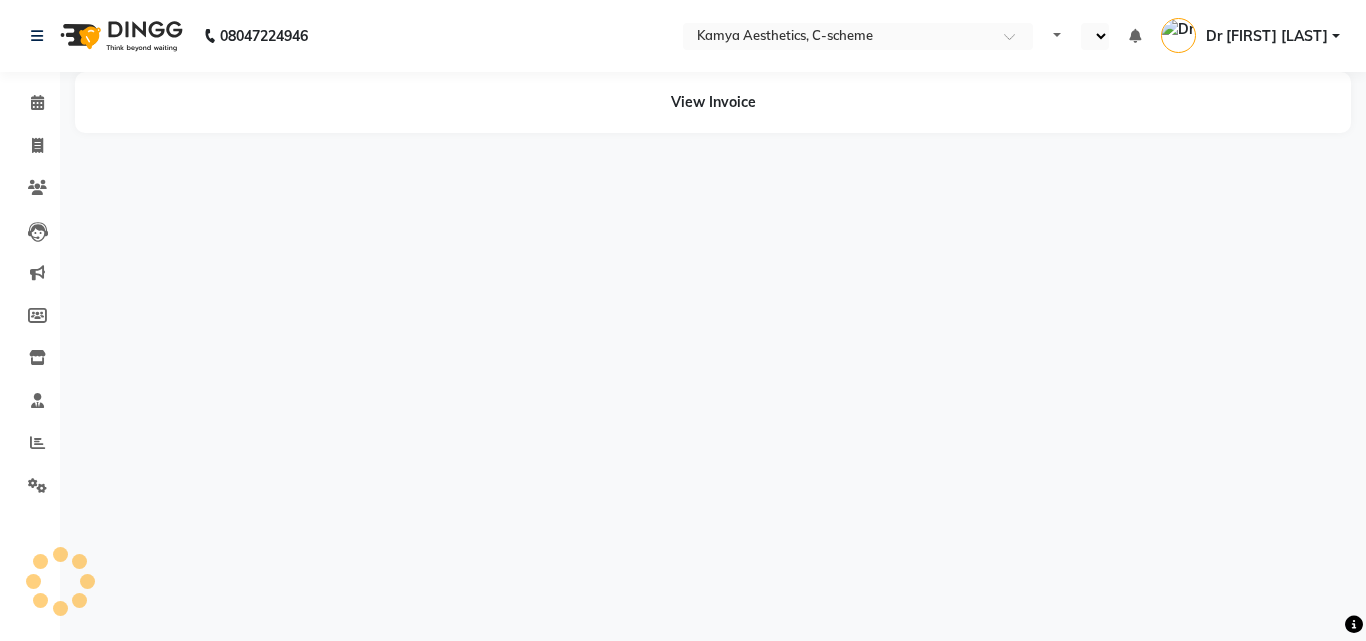 select on "en" 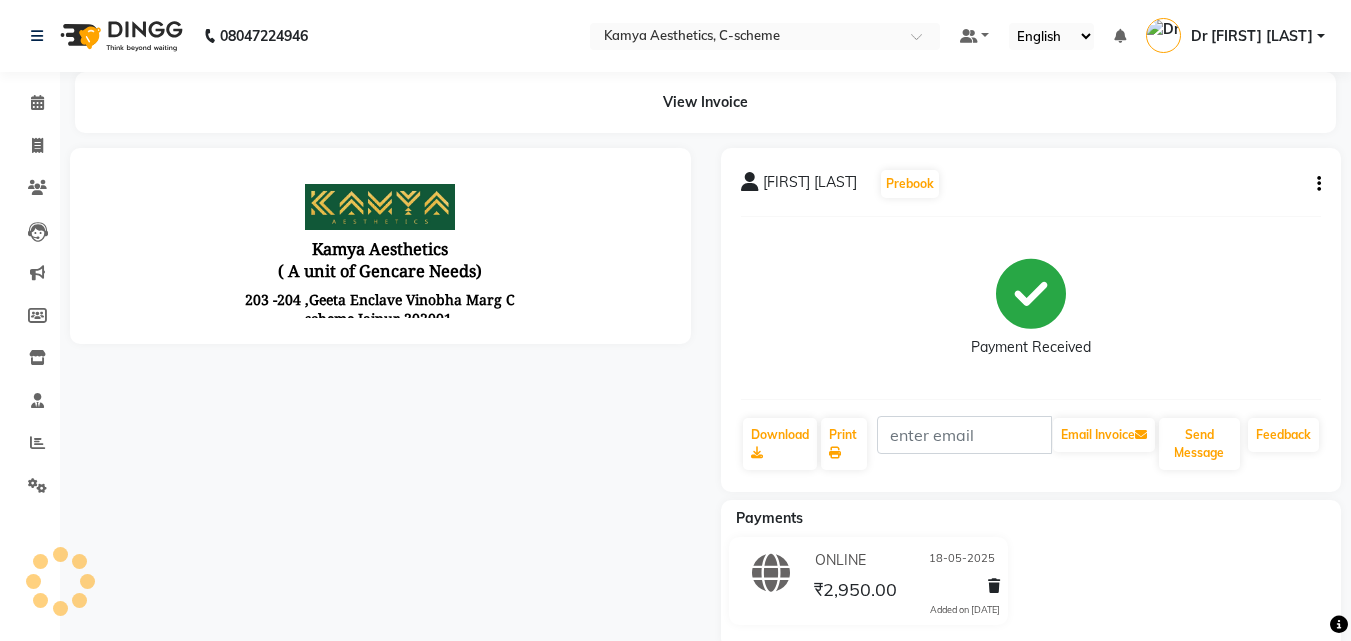 scroll, scrollTop: 0, scrollLeft: 0, axis: both 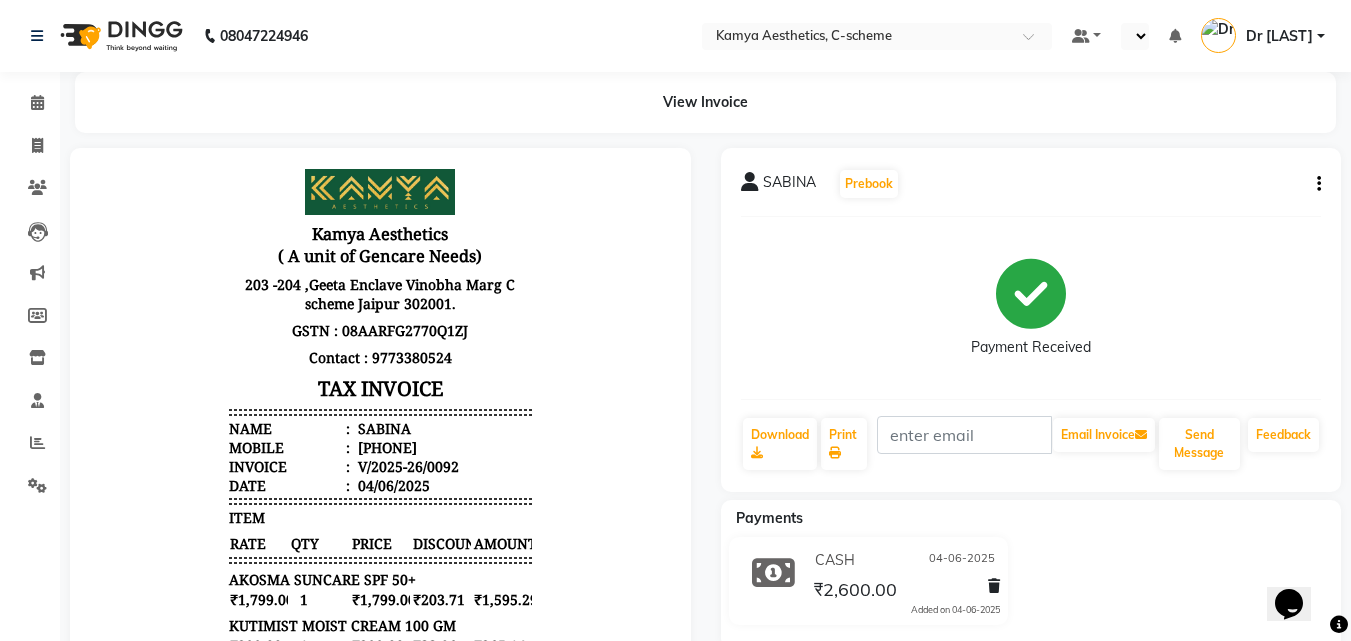 select on "en" 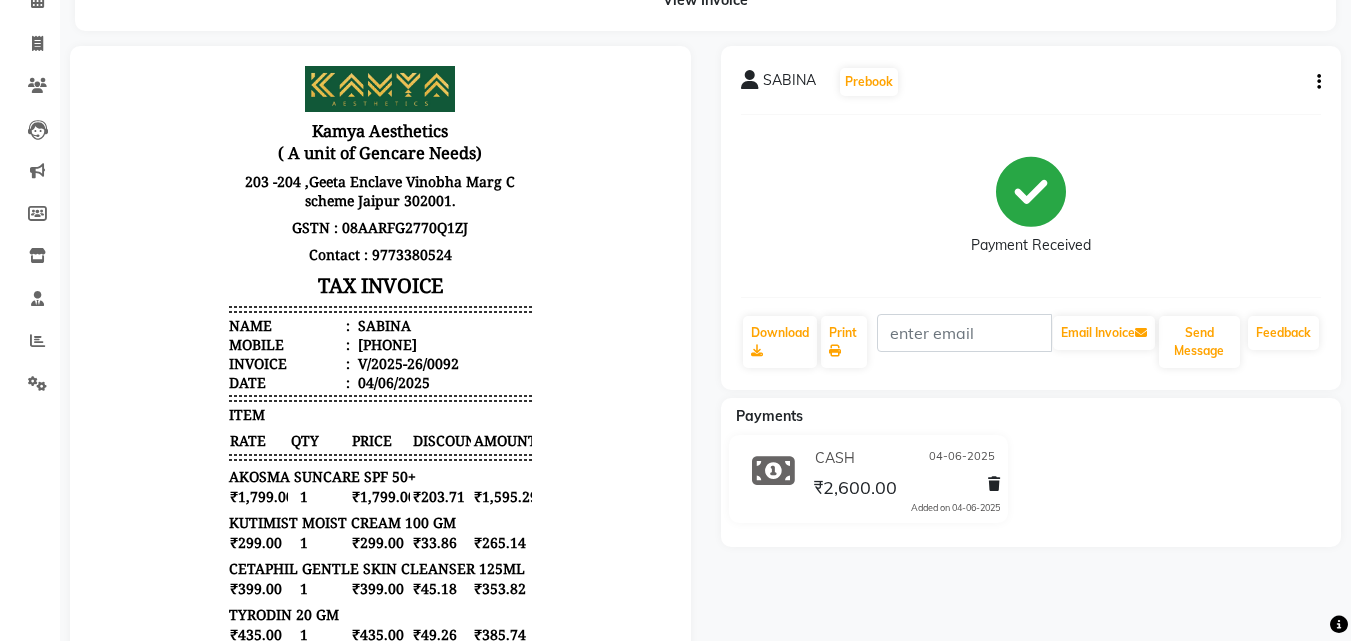 scroll, scrollTop: 0, scrollLeft: 0, axis: both 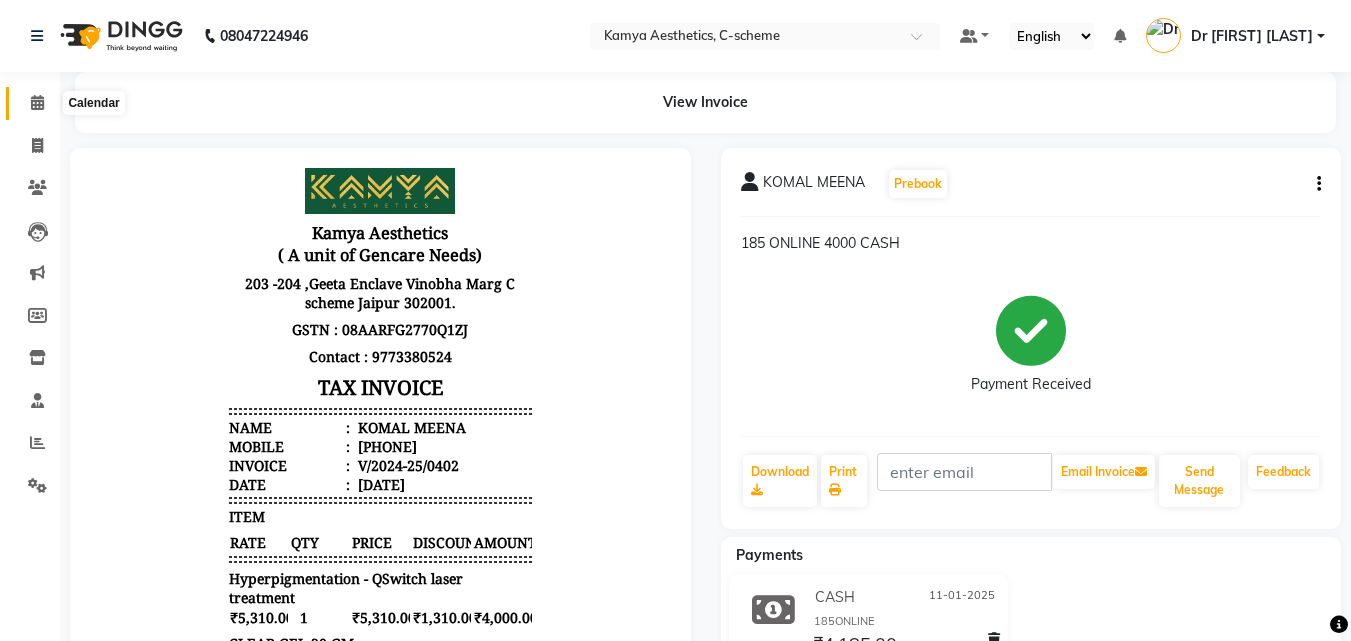 click 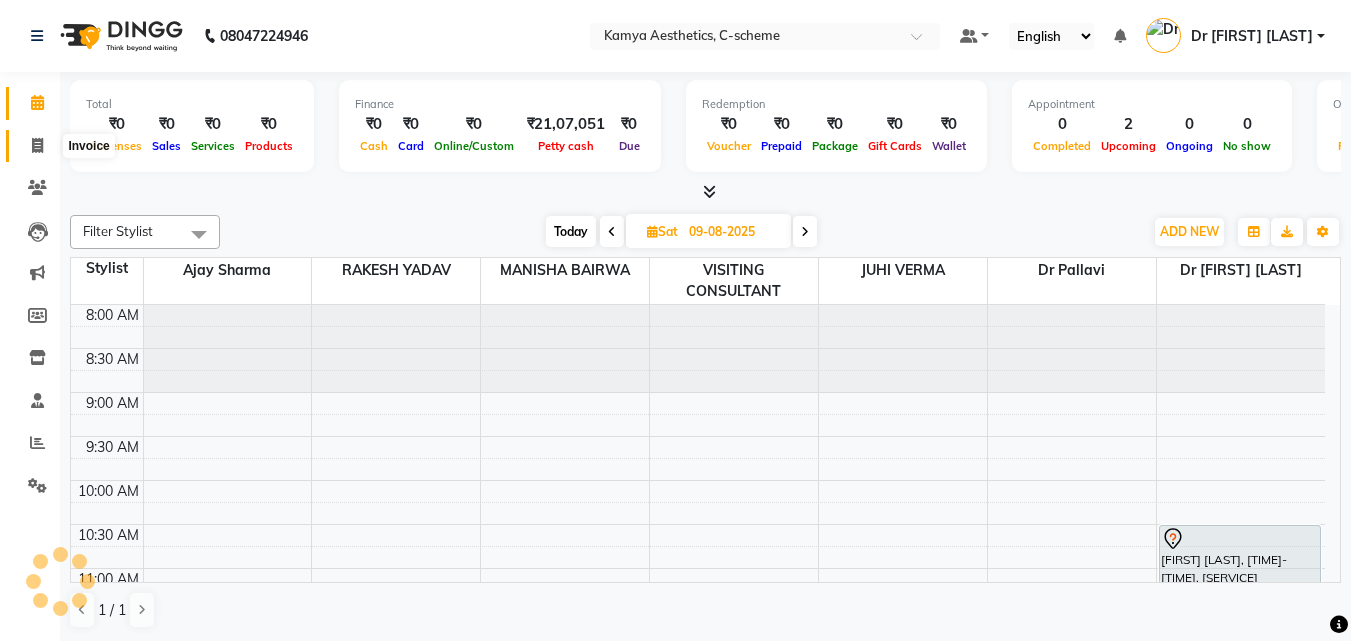 click 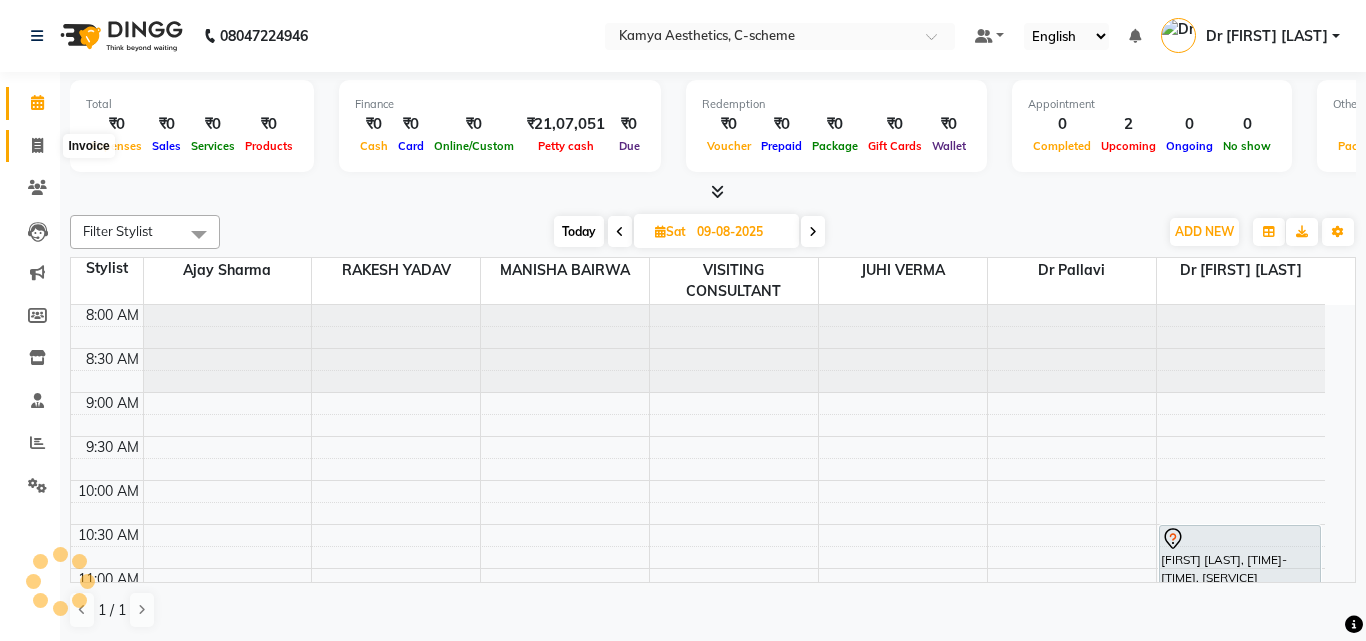 select on "service" 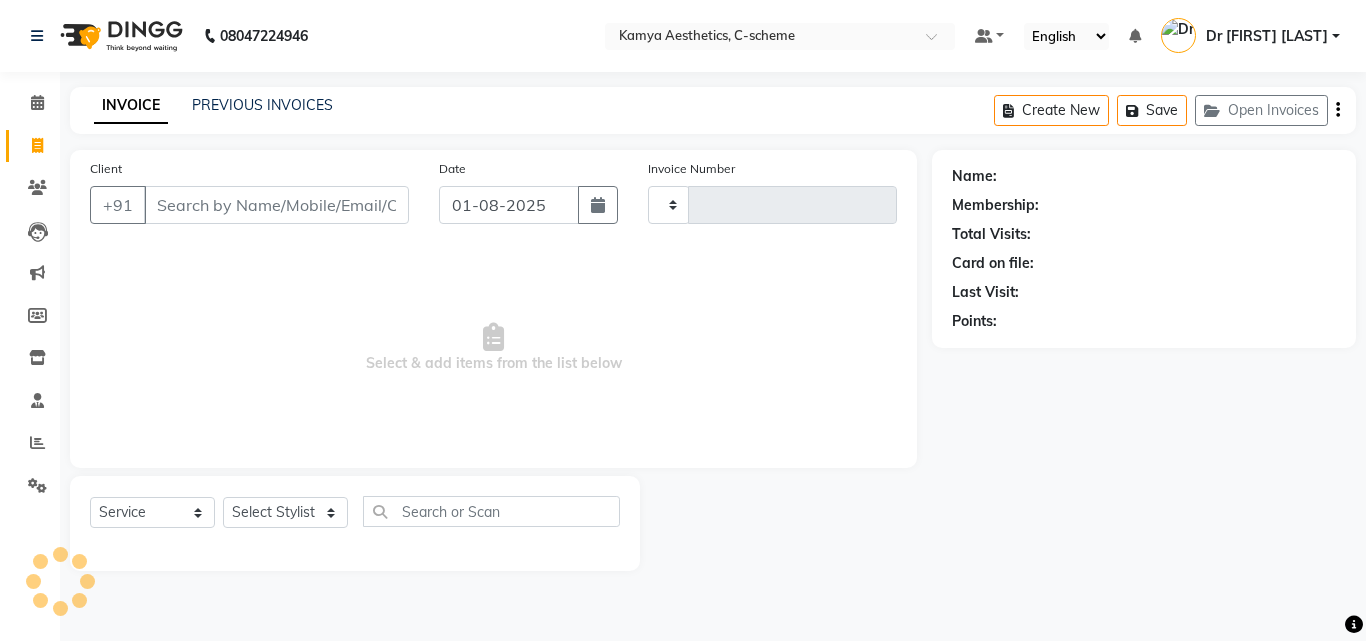 type on "0166" 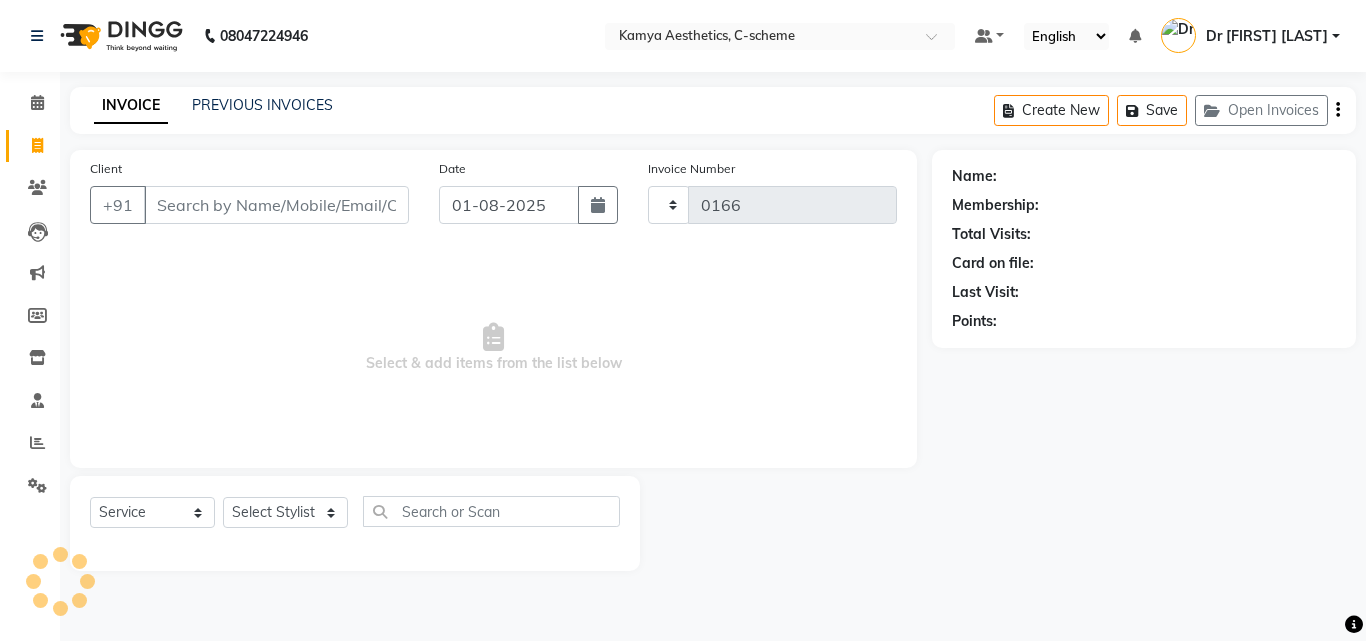 select on "5322" 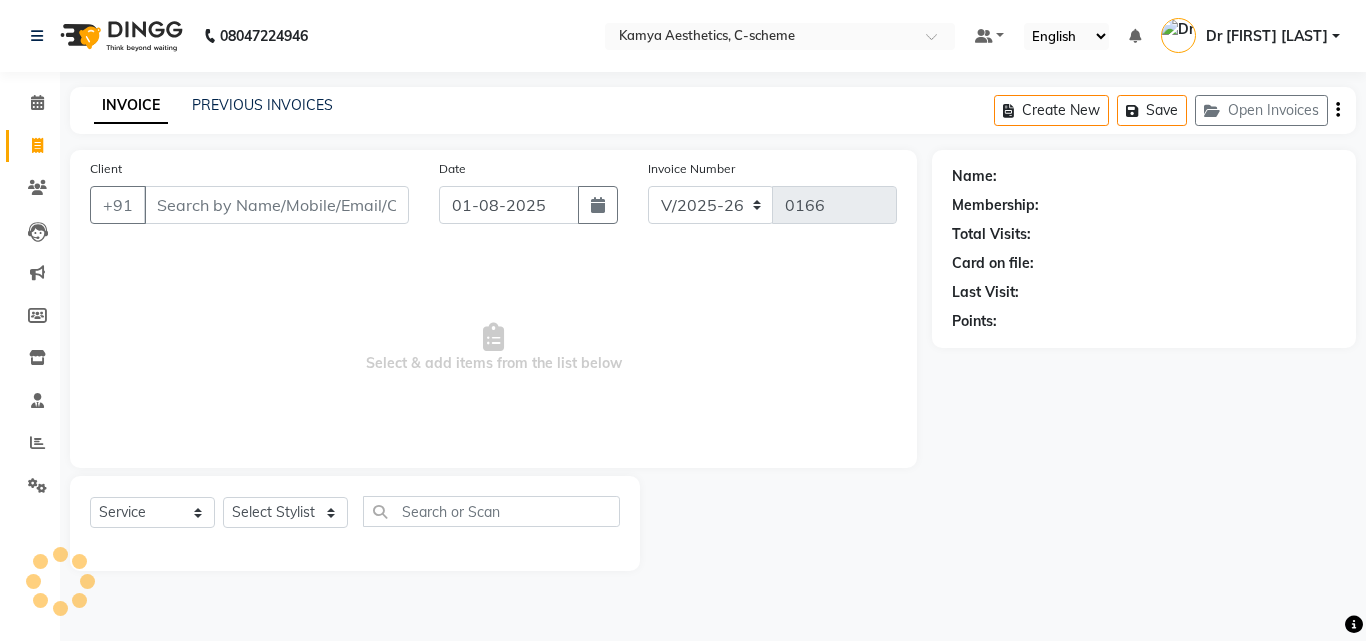 click on "INVOICE PREVIOUS INVOICES Create New   Save   Open Invoices" 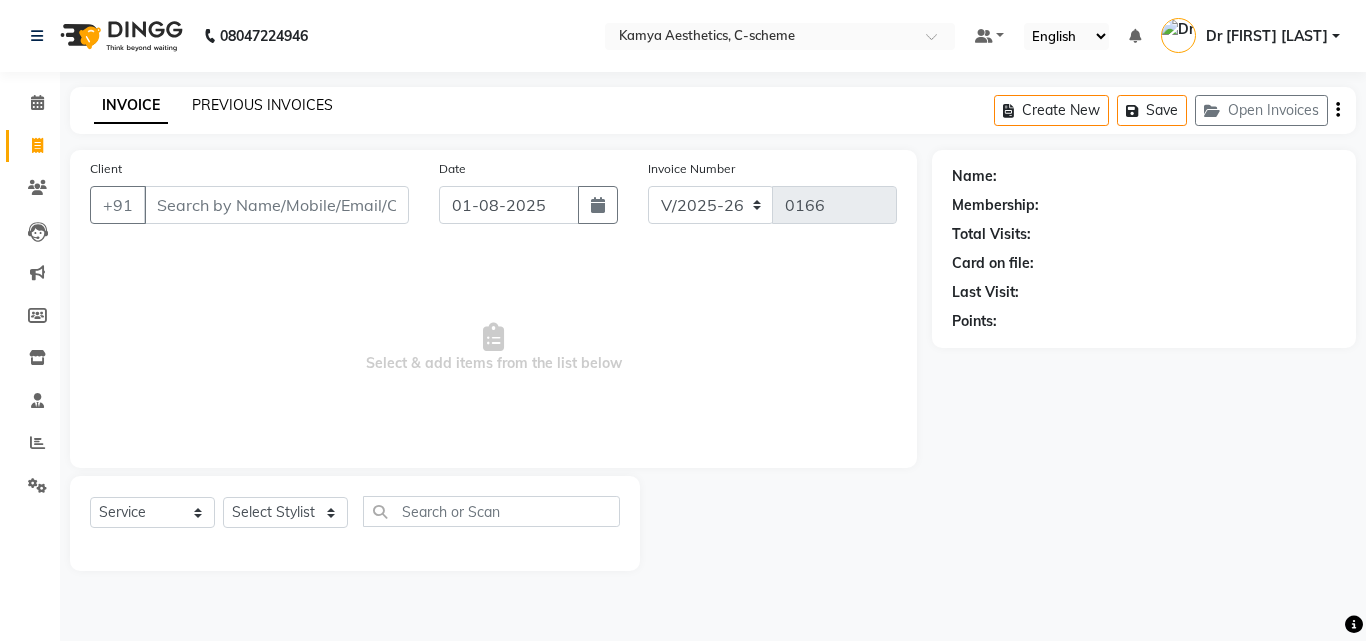 click on "PREVIOUS INVOICES" 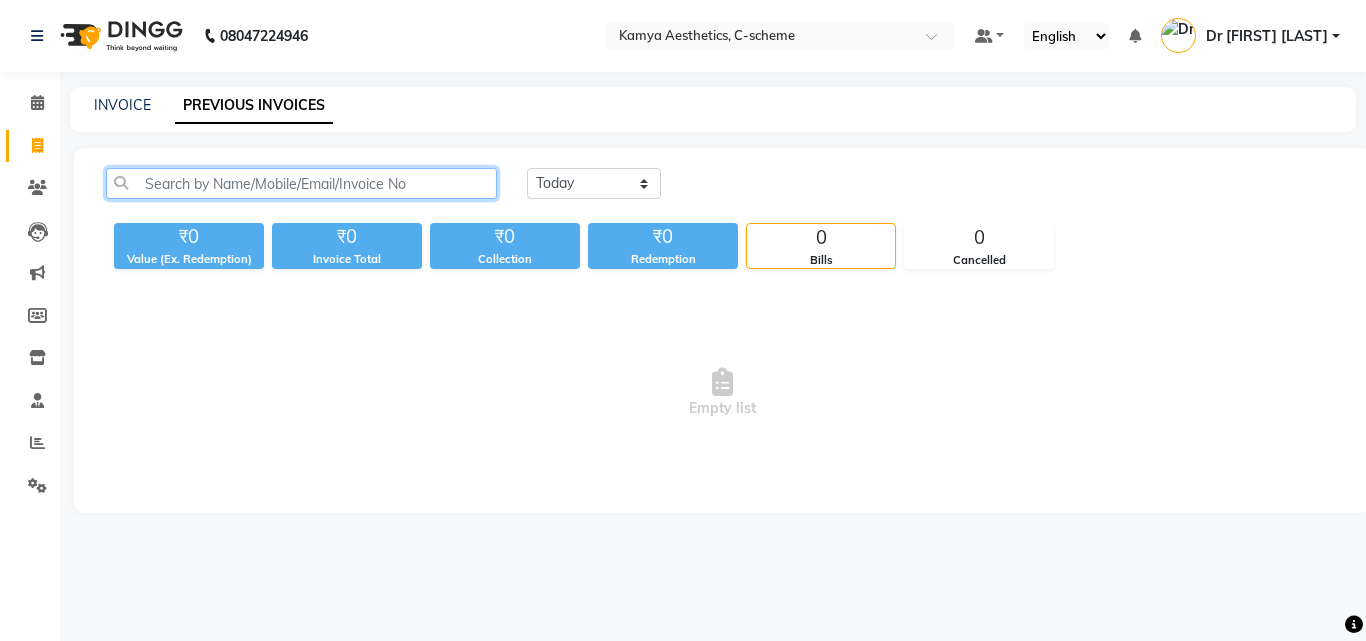 click 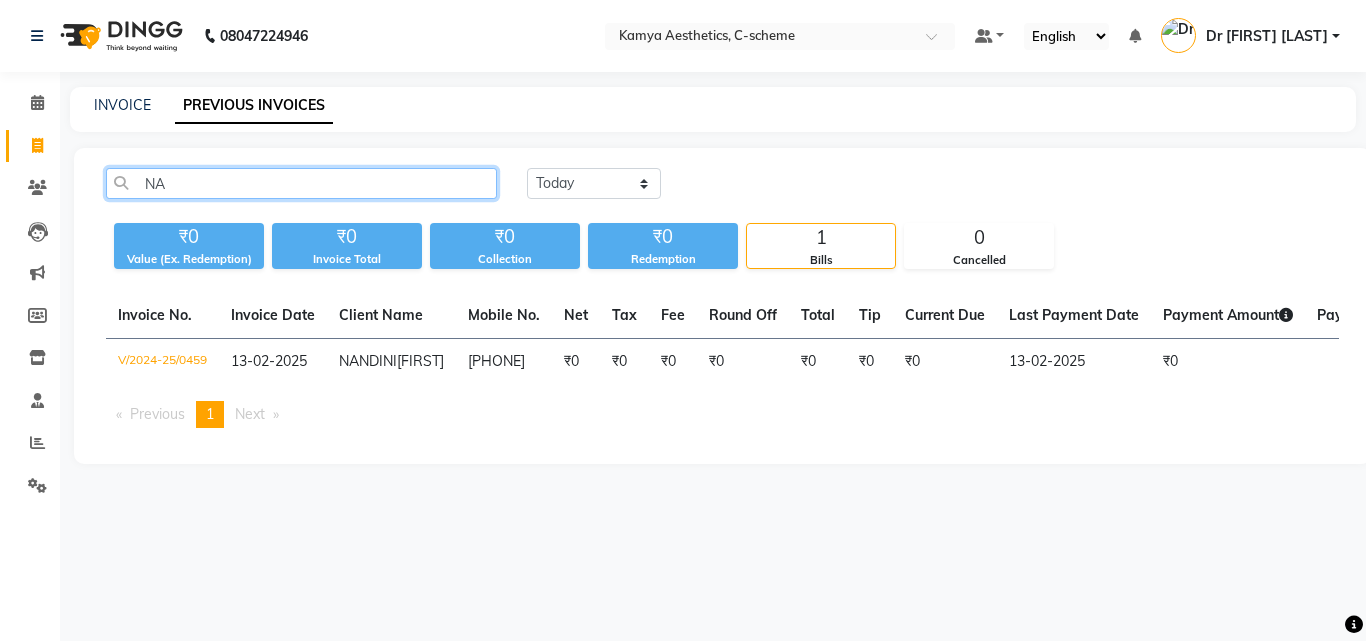 type on "N" 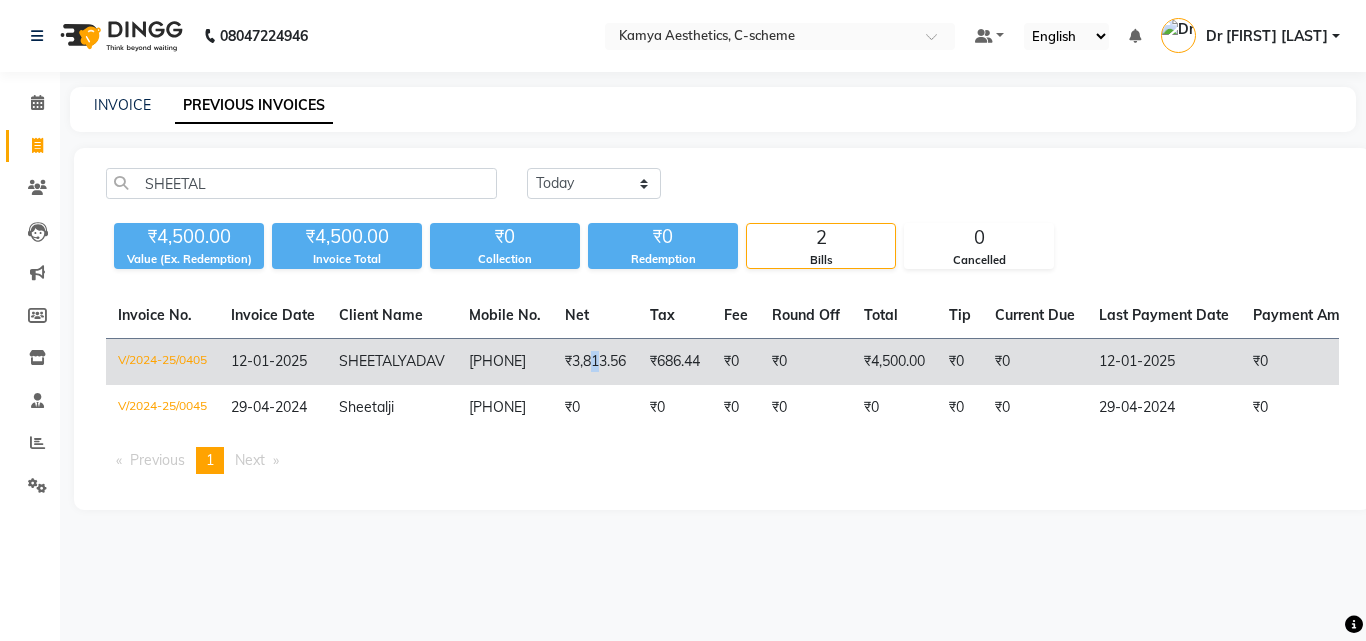 click on "₹3,813.56" 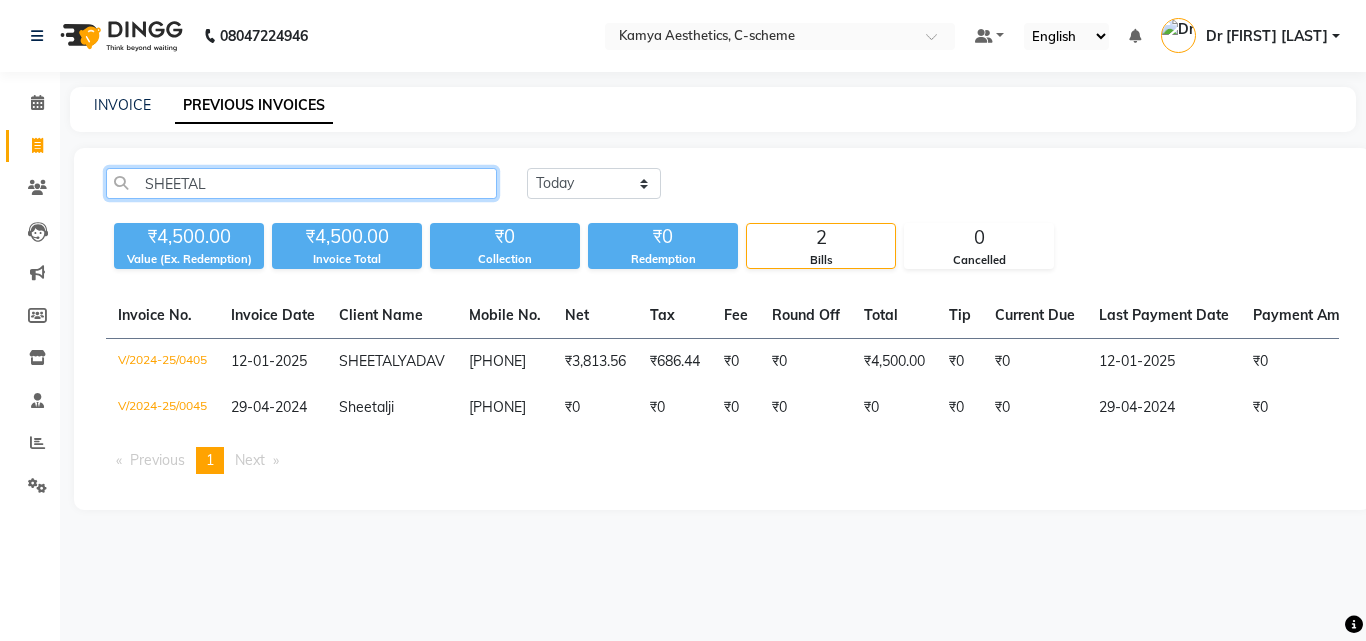 click on "SHEETAL" 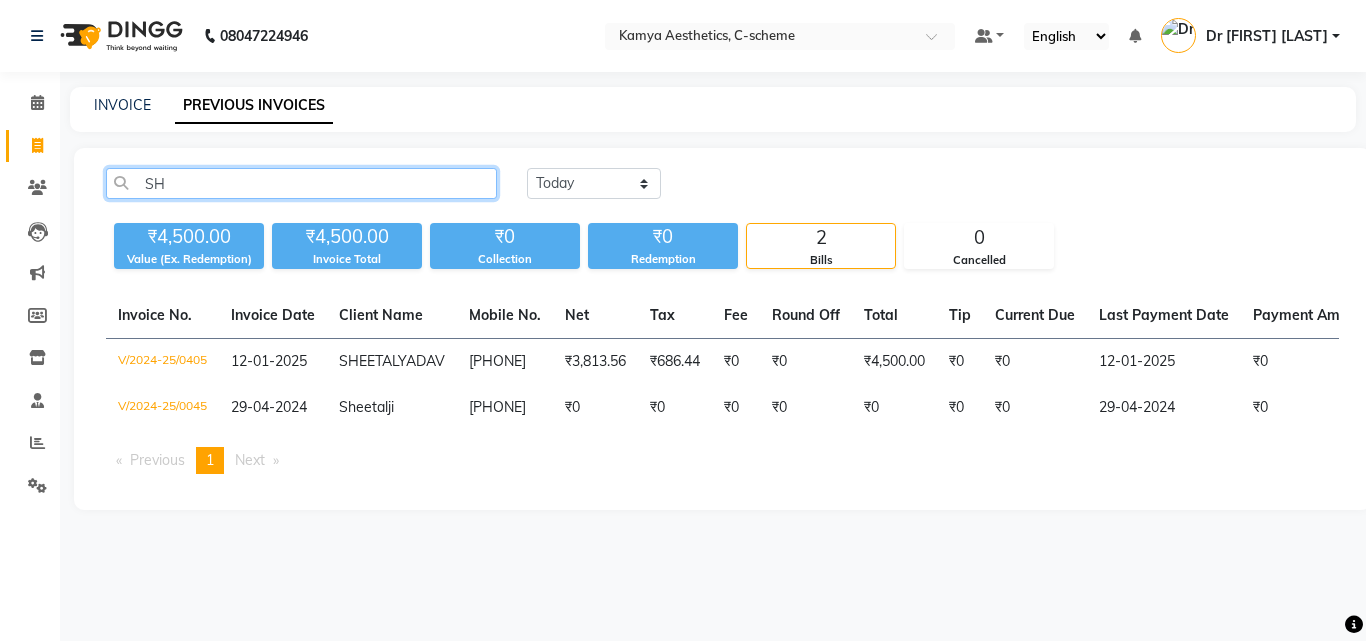 type on "S" 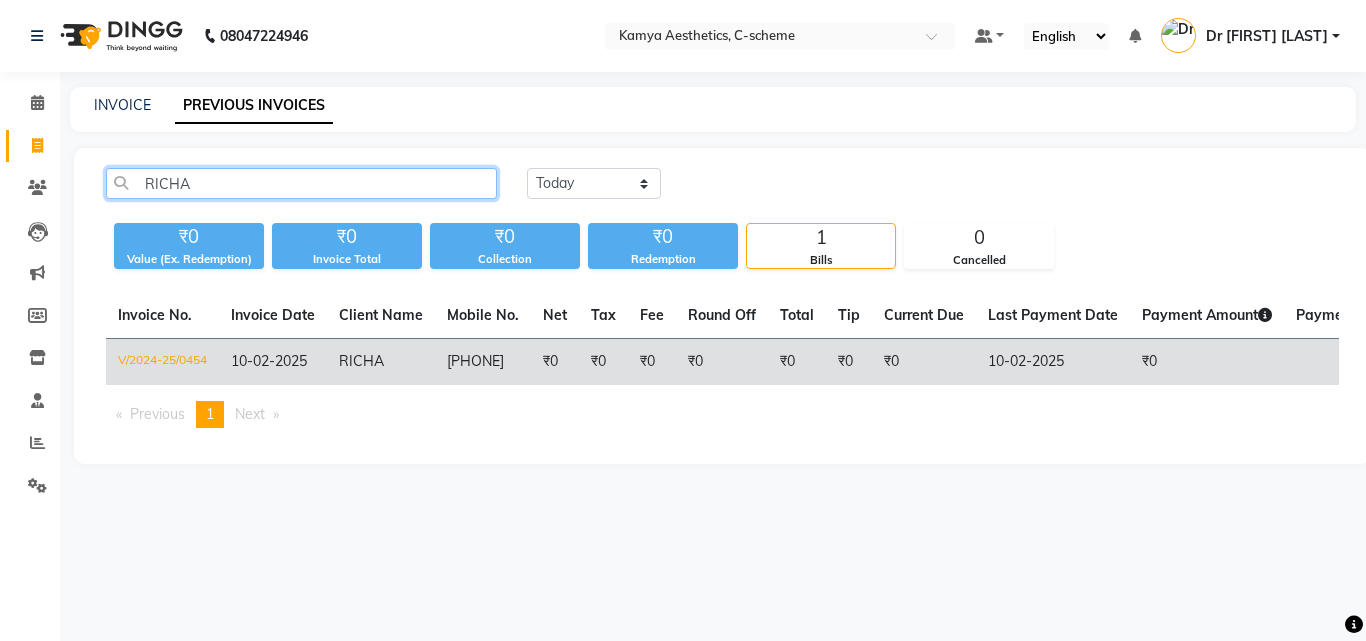 type on "RICHA" 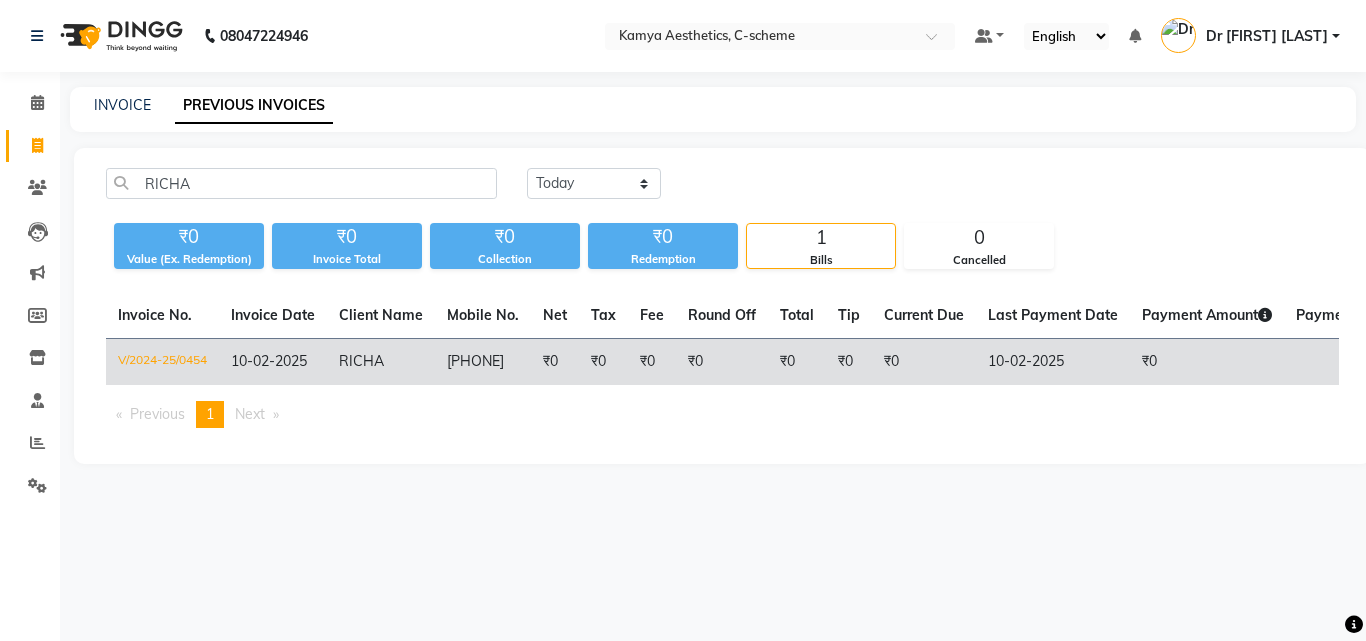 click on "10-02-2025" 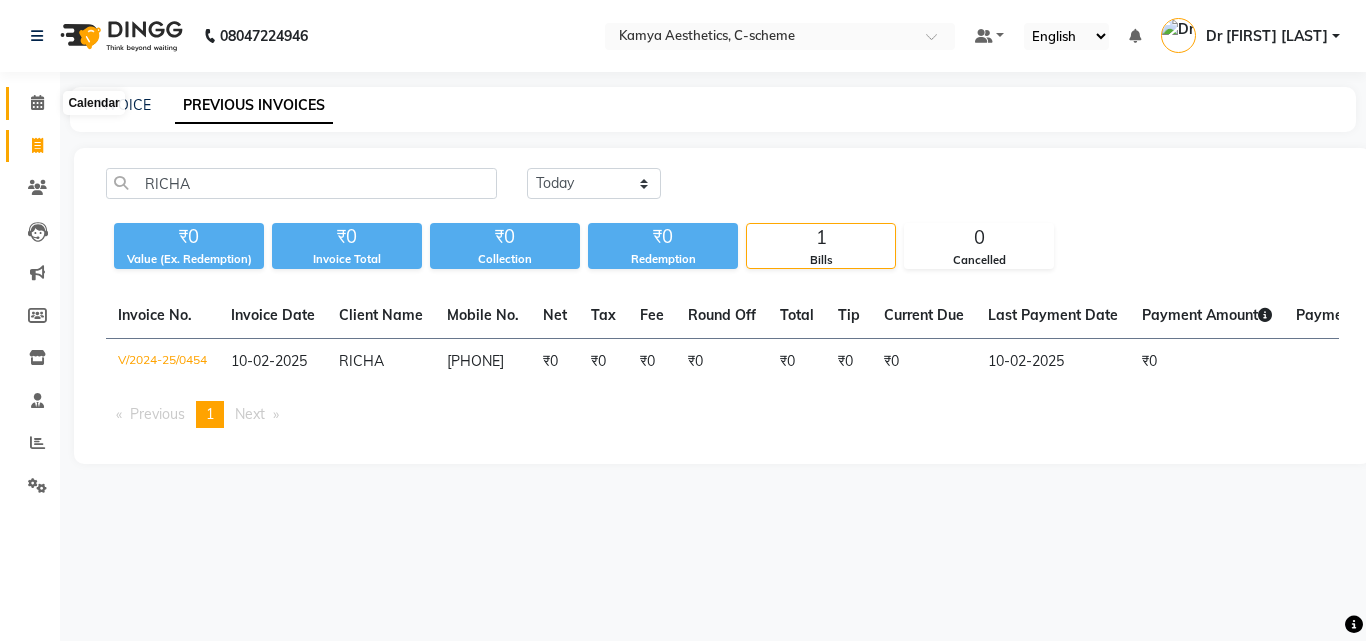 click 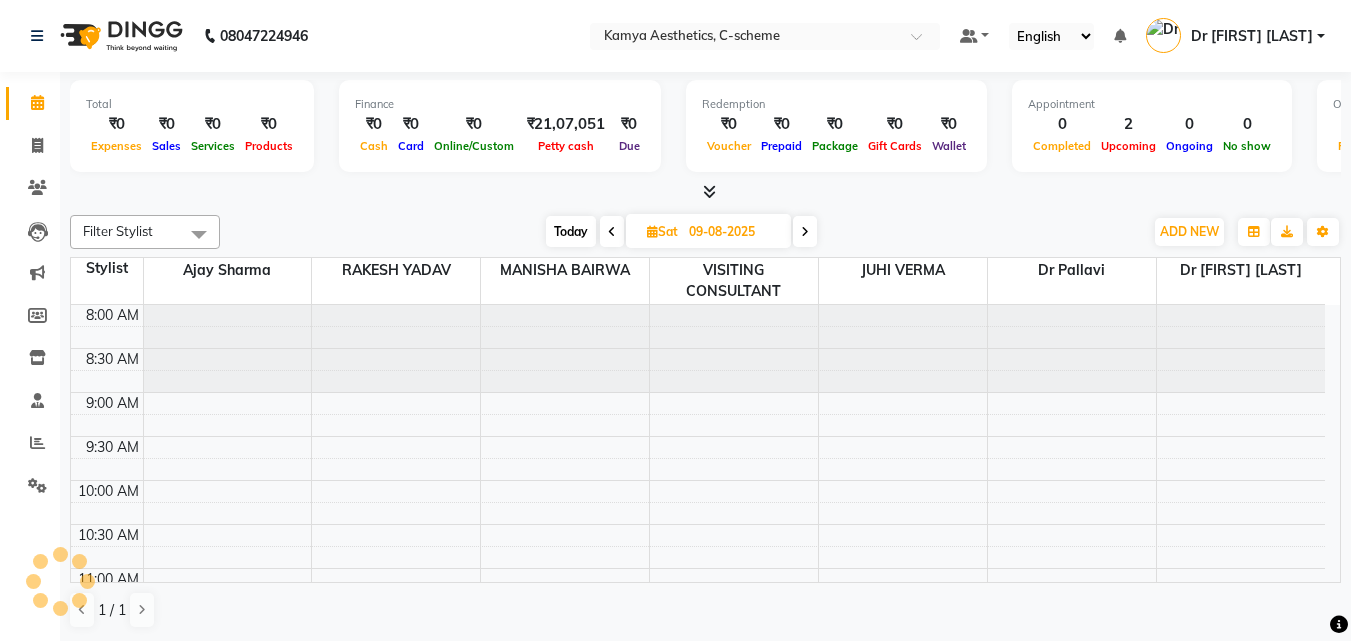 scroll, scrollTop: 0, scrollLeft: 0, axis: both 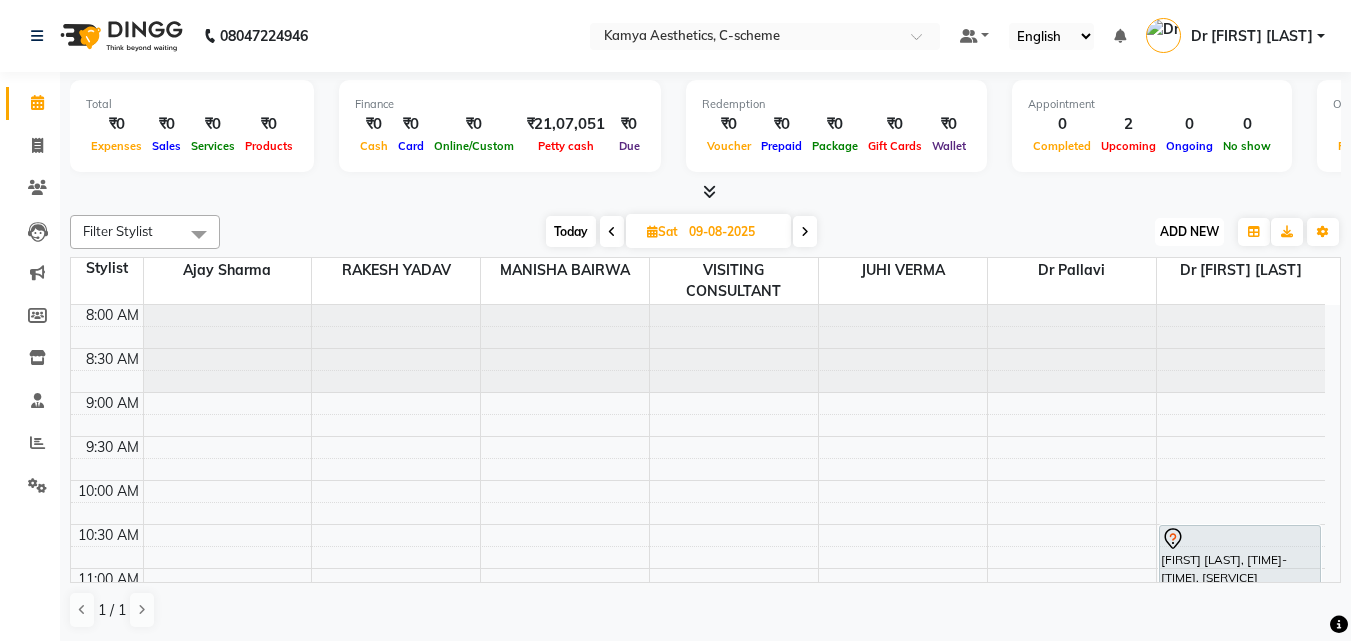 click on "ADD NEW" at bounding box center (1189, 231) 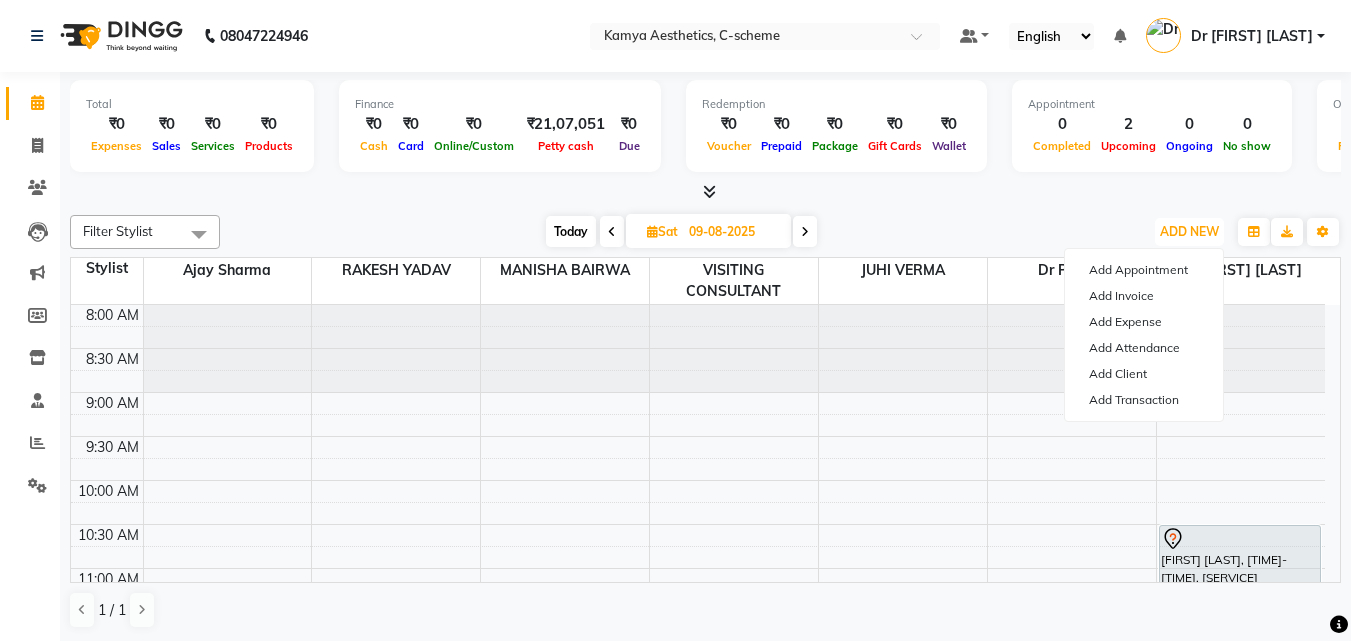 click at bounding box center [903, 349] 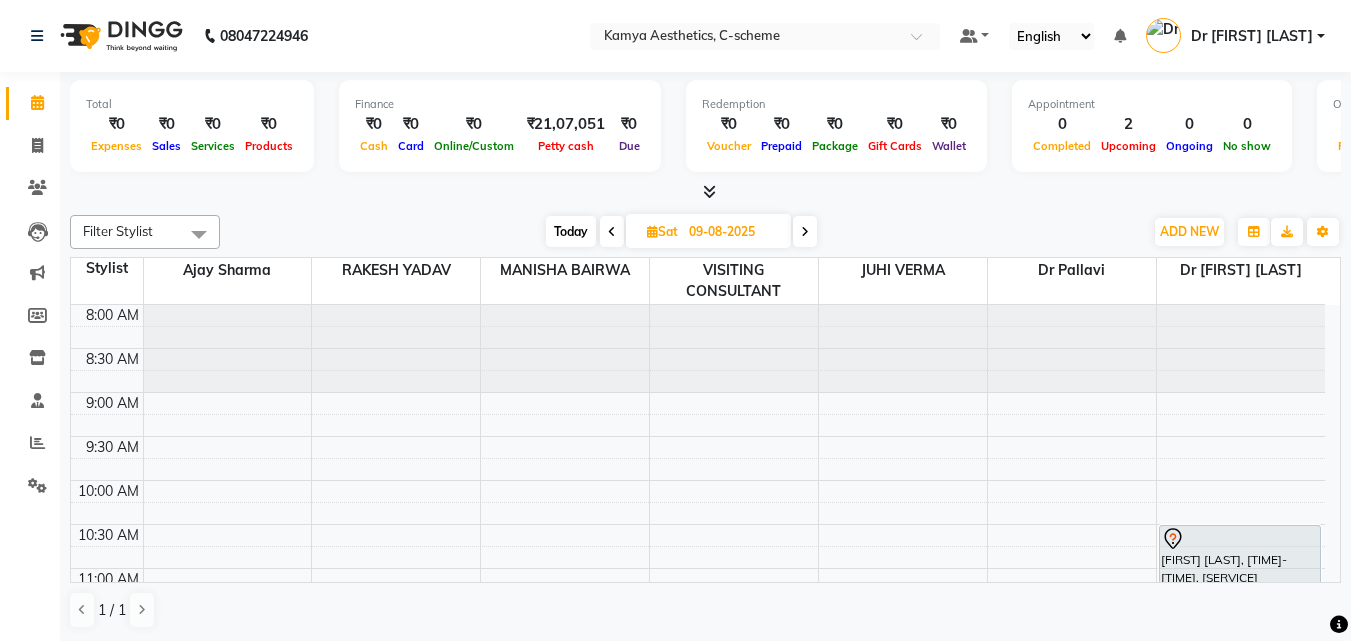 click on "09-08-2025" at bounding box center [733, 232] 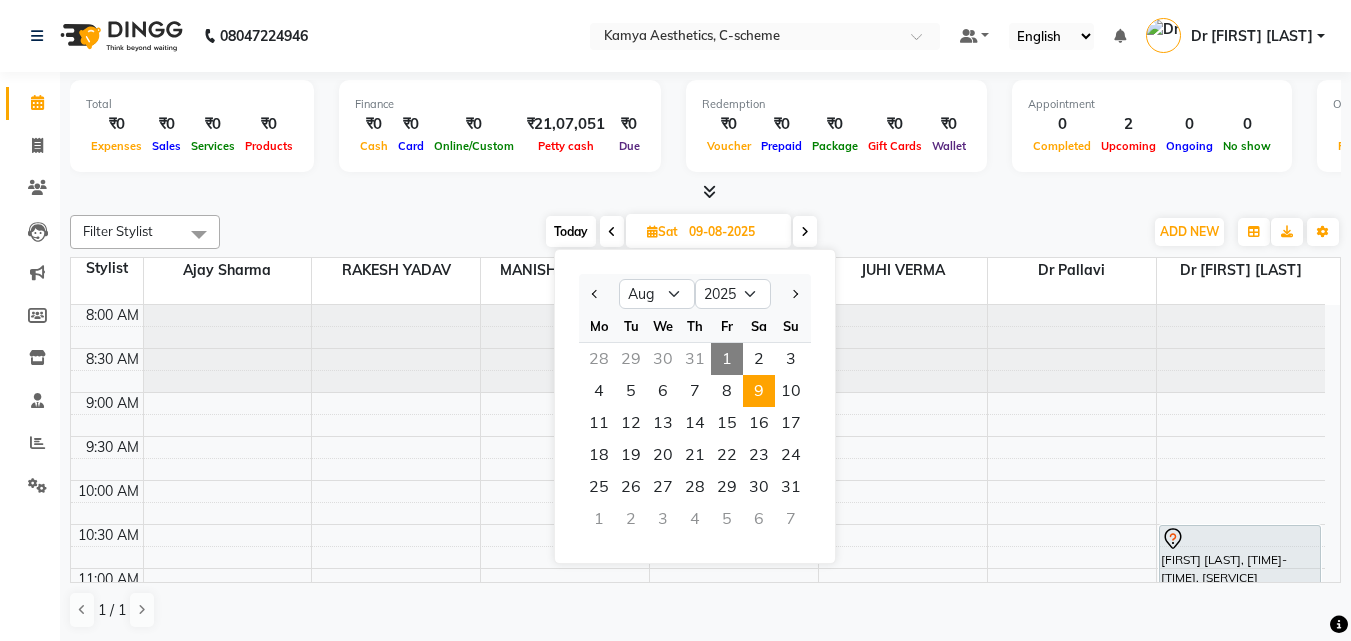 click at bounding box center [805, 231] 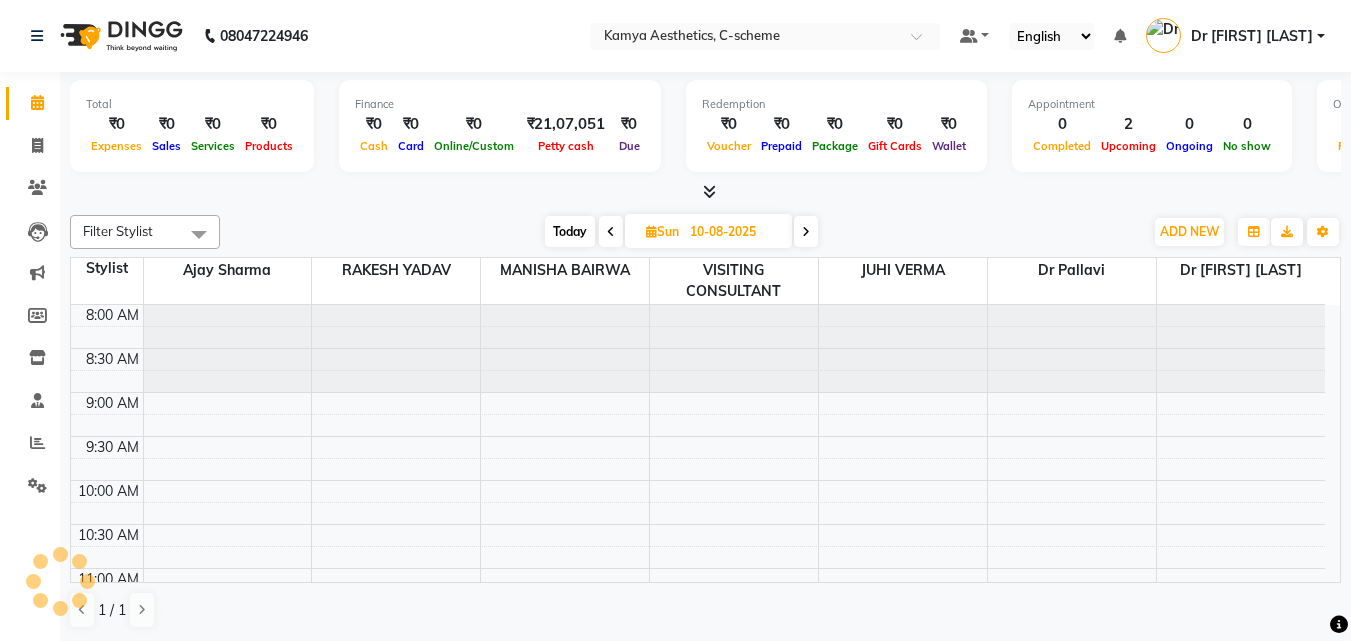 scroll, scrollTop: 529, scrollLeft: 0, axis: vertical 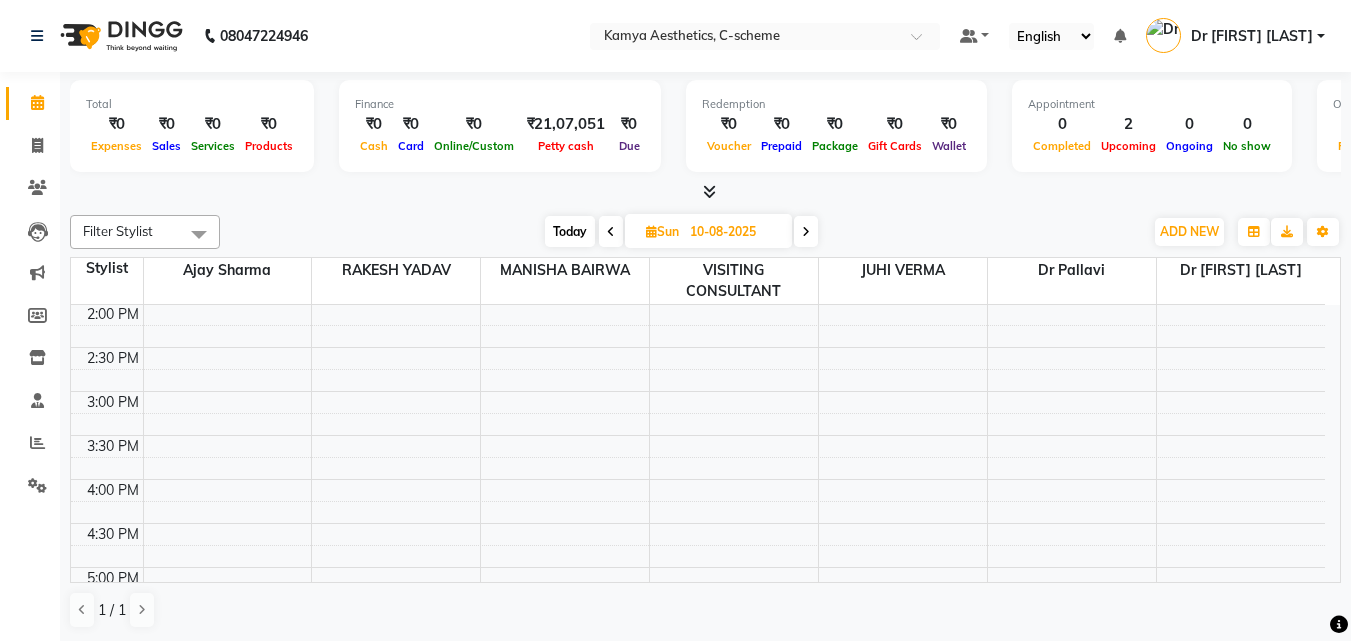 click at bounding box center [806, 231] 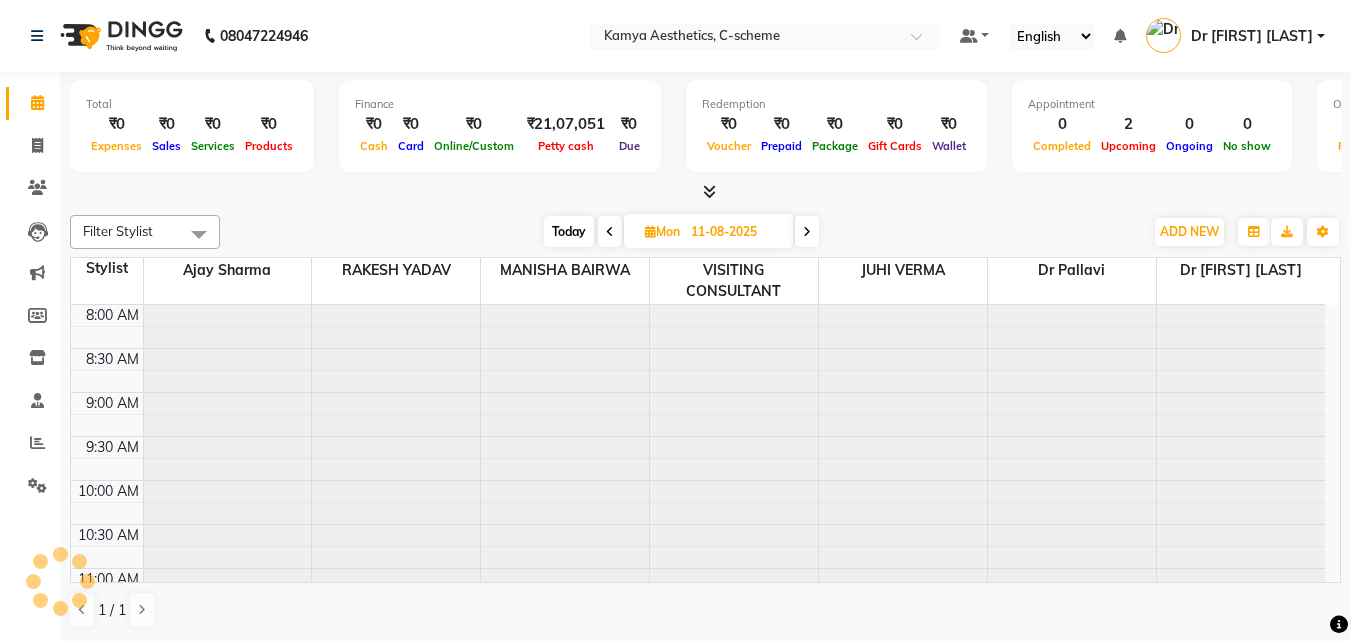 scroll, scrollTop: 529, scrollLeft: 0, axis: vertical 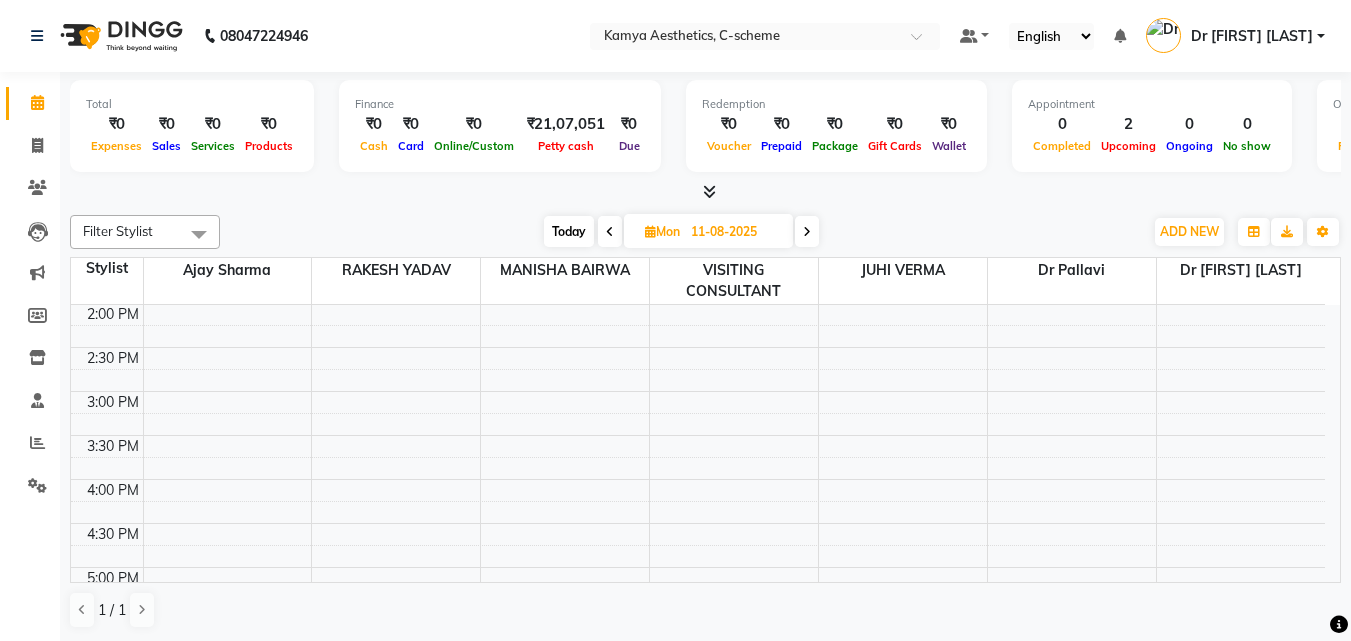 click at bounding box center [807, 231] 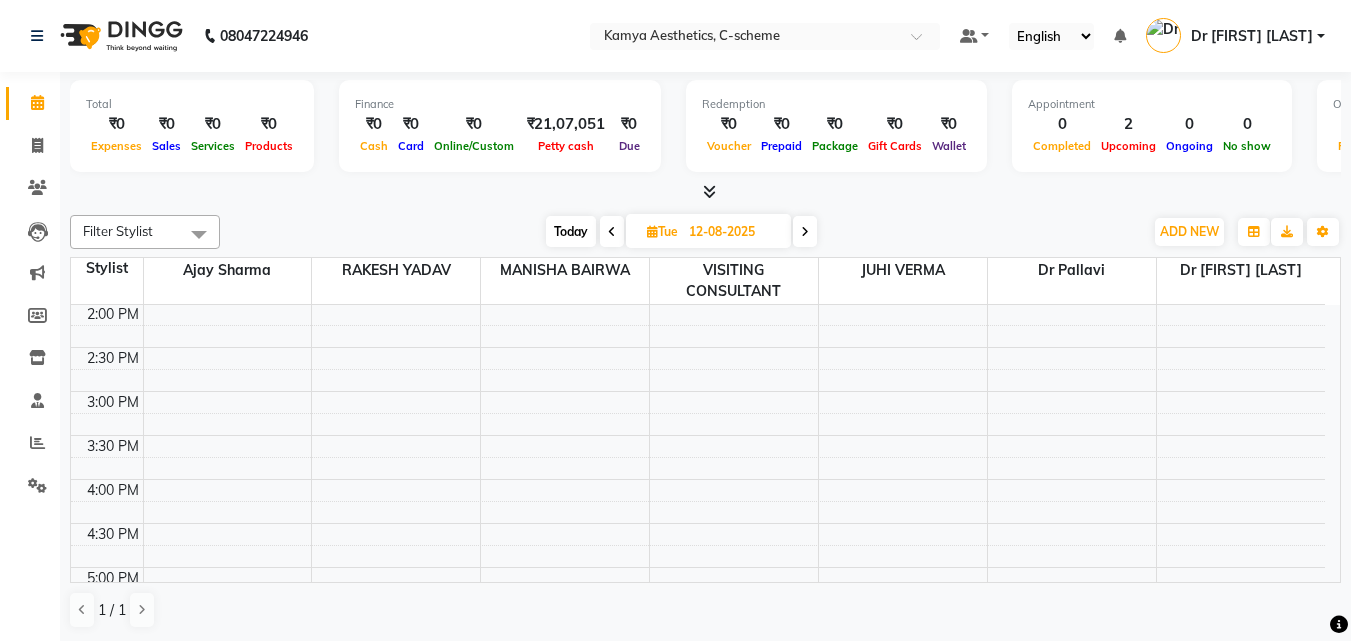 scroll, scrollTop: 529, scrollLeft: 0, axis: vertical 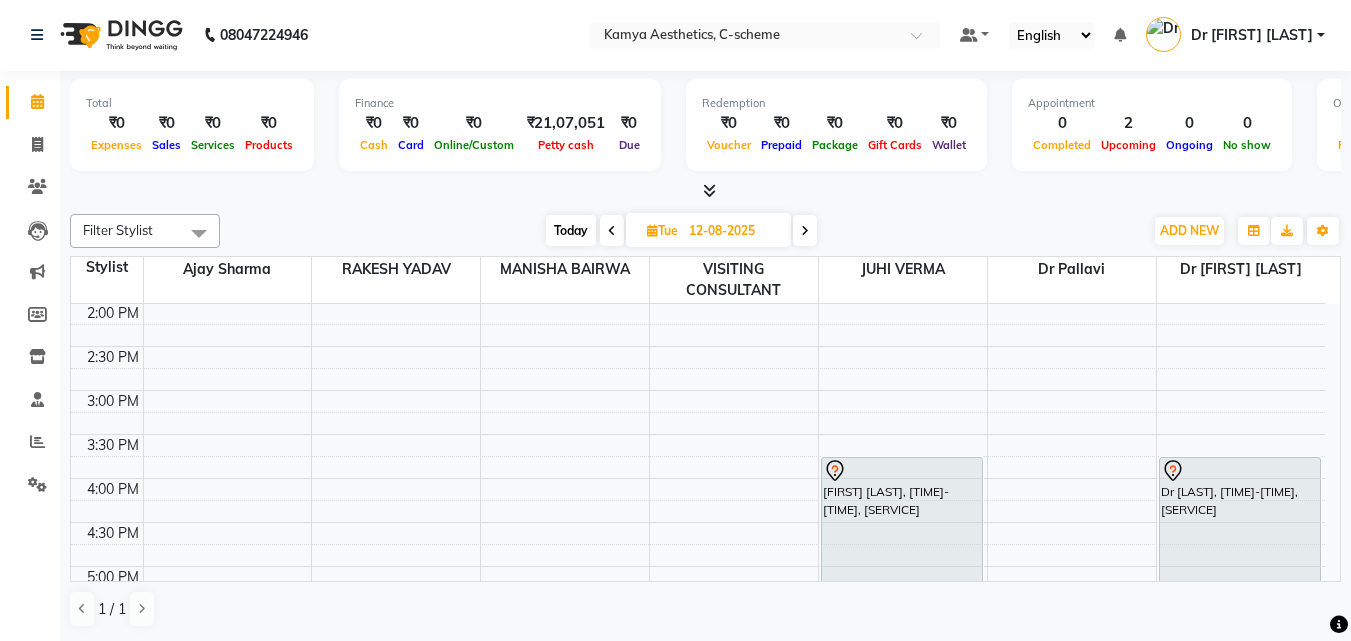 click at bounding box center [805, 230] 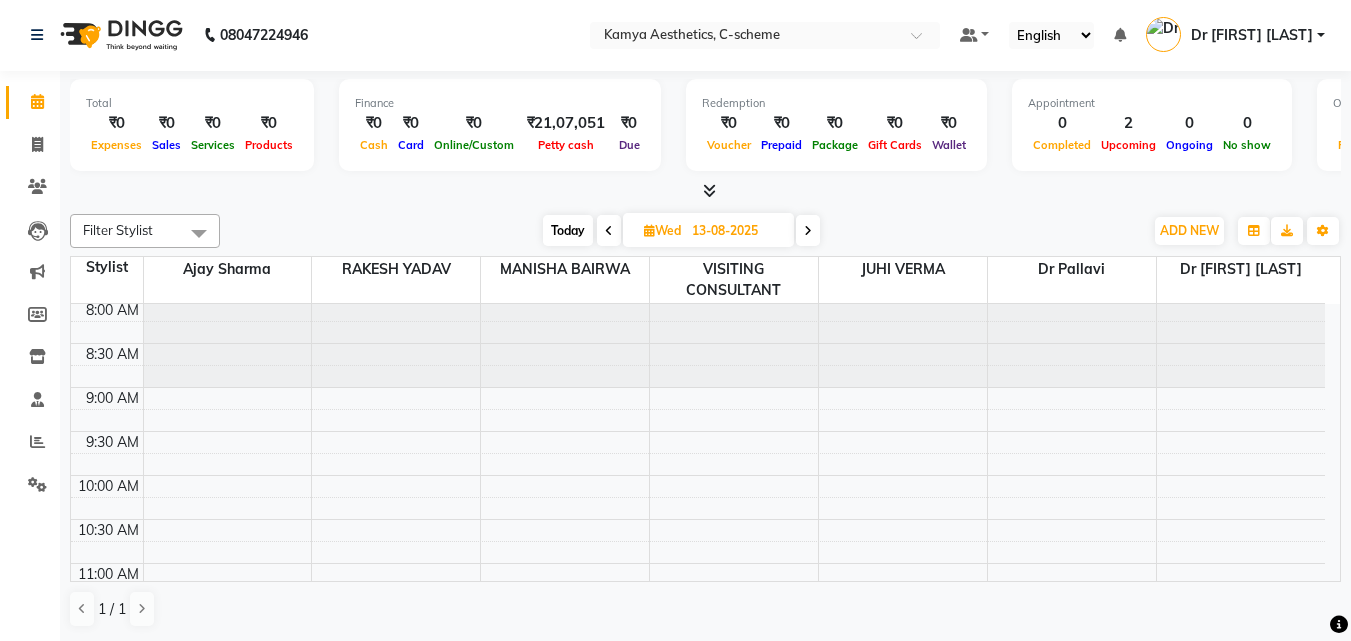scroll, scrollTop: 0, scrollLeft: 0, axis: both 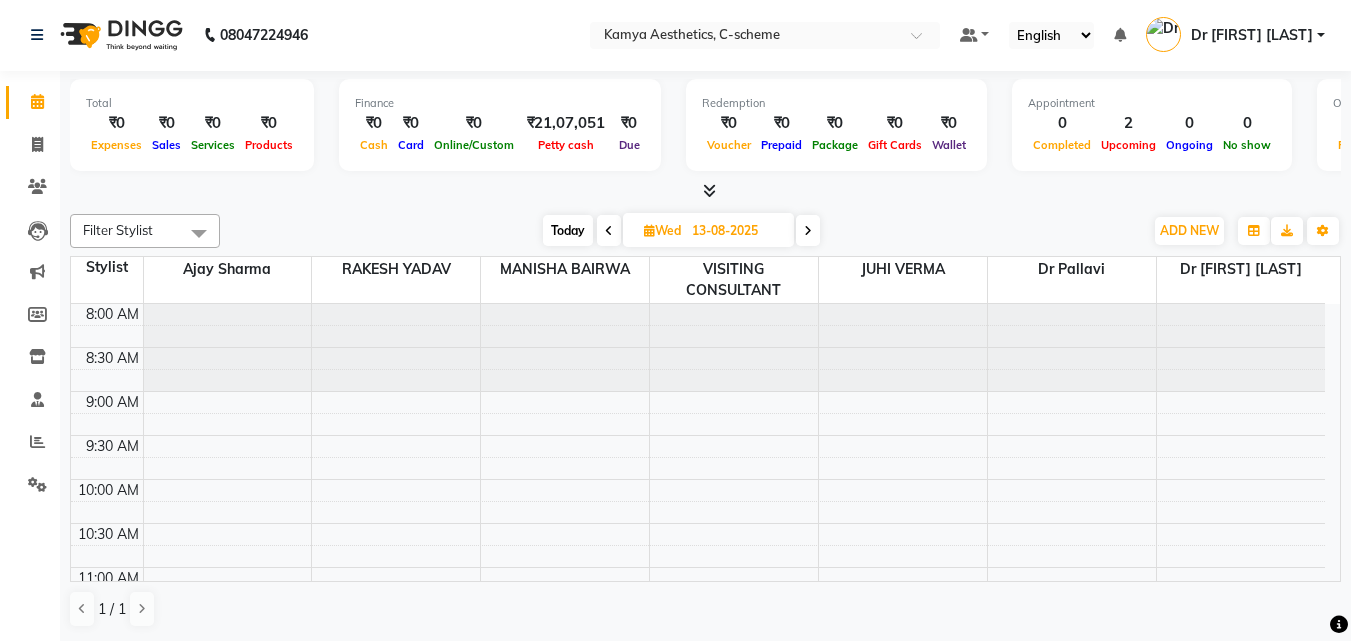 click at bounding box center (808, 230) 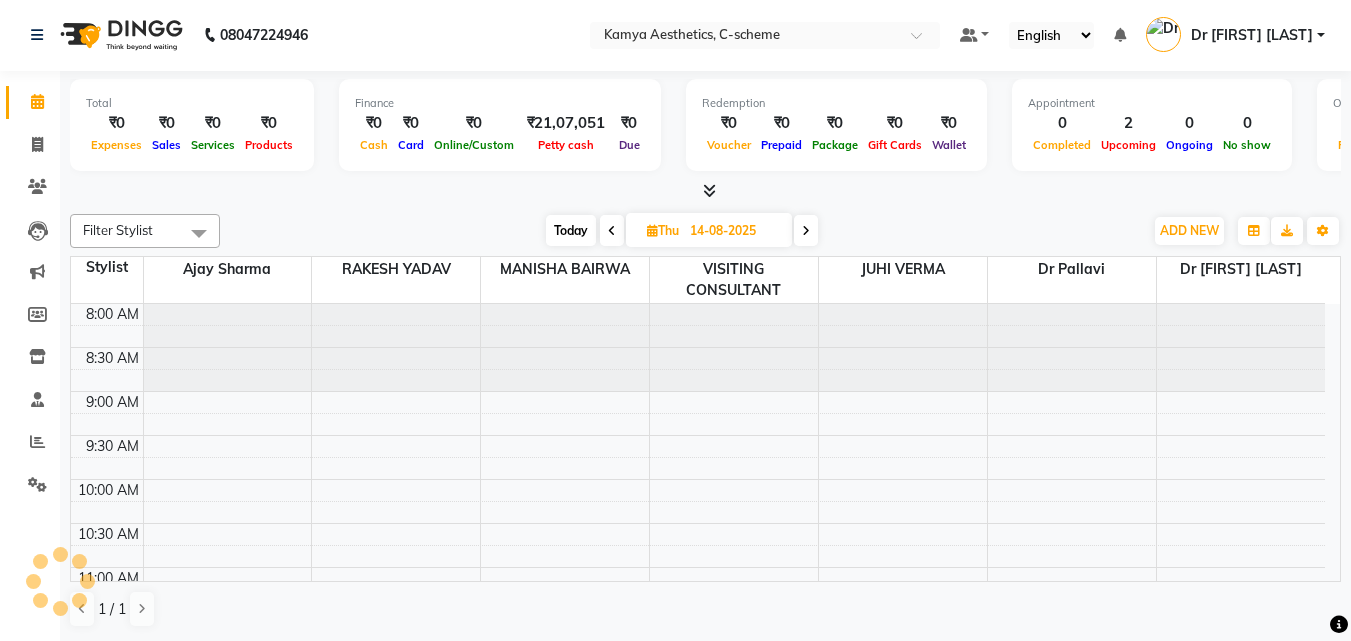 scroll, scrollTop: 529, scrollLeft: 0, axis: vertical 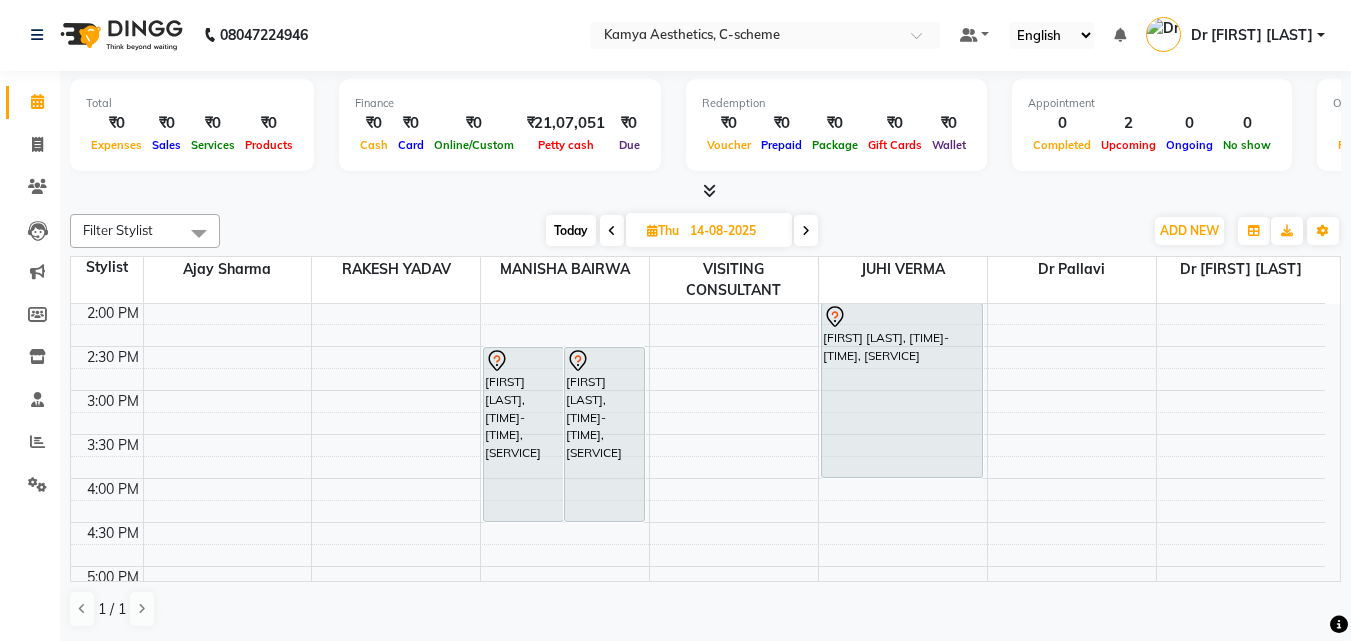 click at bounding box center [806, 230] 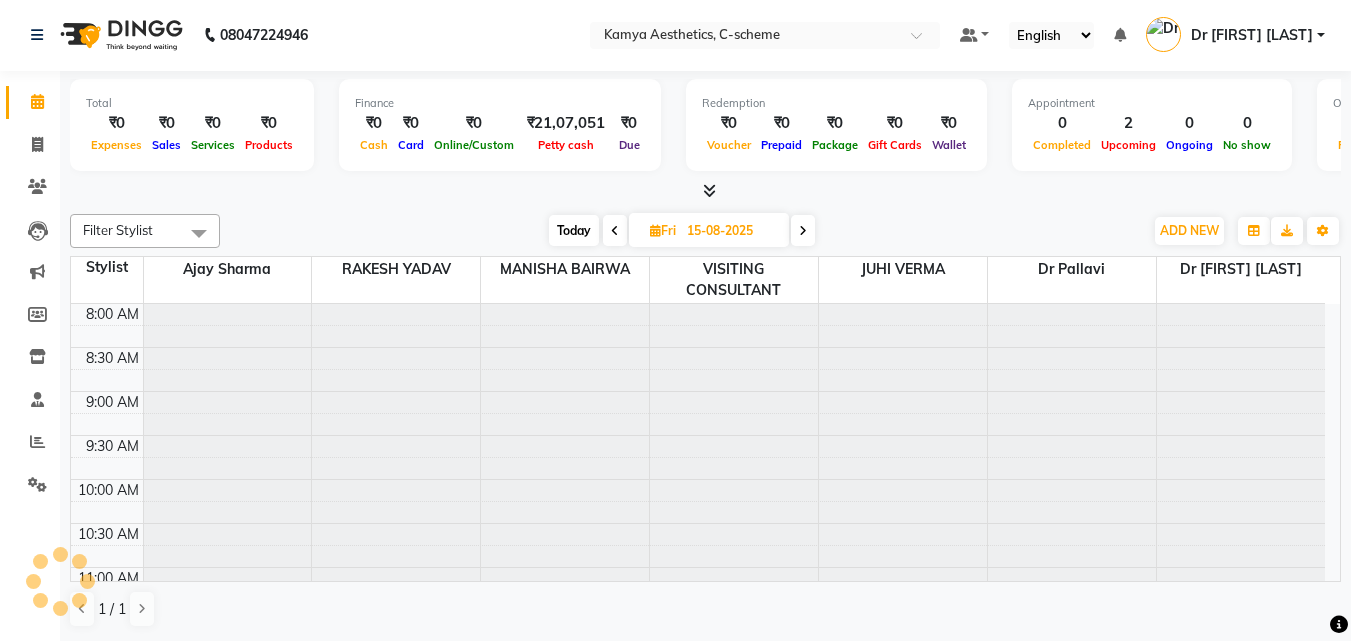 scroll, scrollTop: 529, scrollLeft: 0, axis: vertical 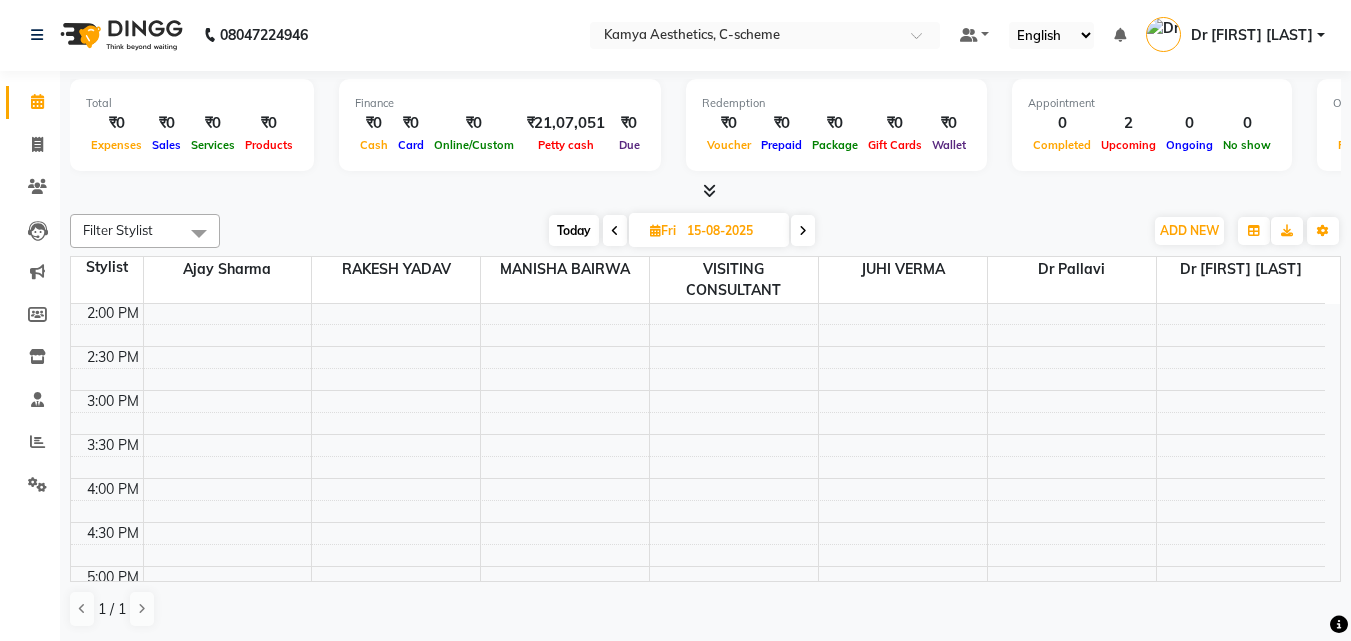 click at bounding box center (803, 230) 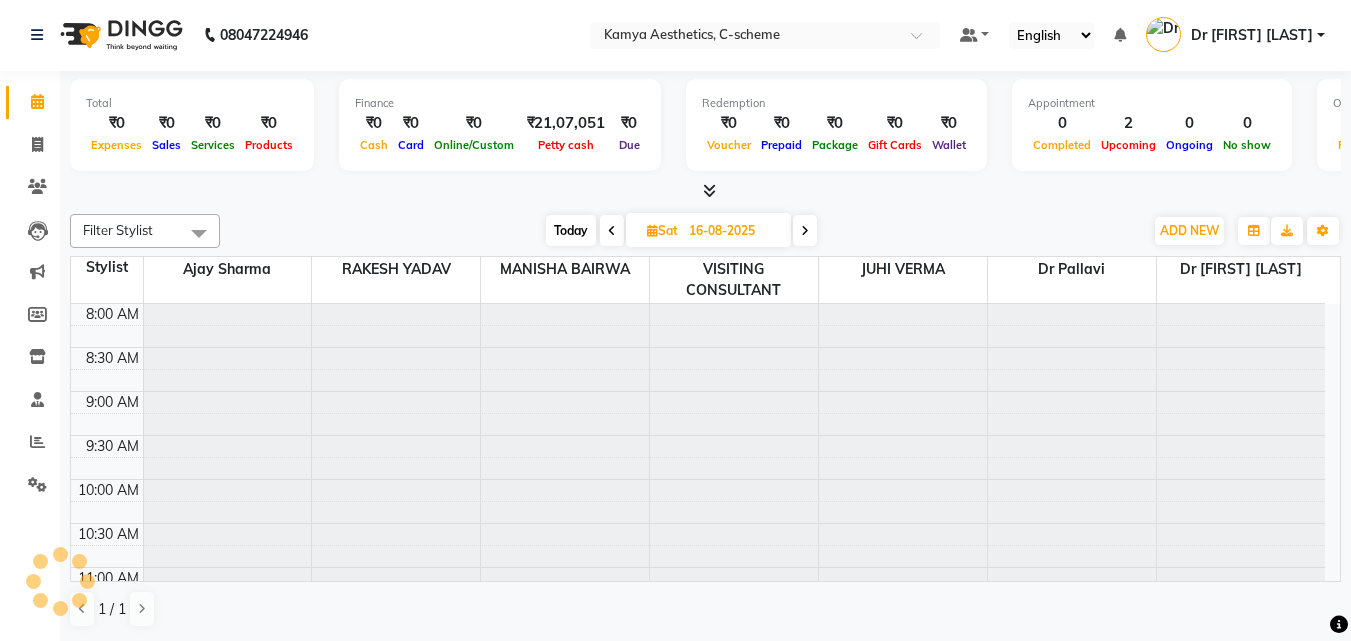 scroll, scrollTop: 529, scrollLeft: 0, axis: vertical 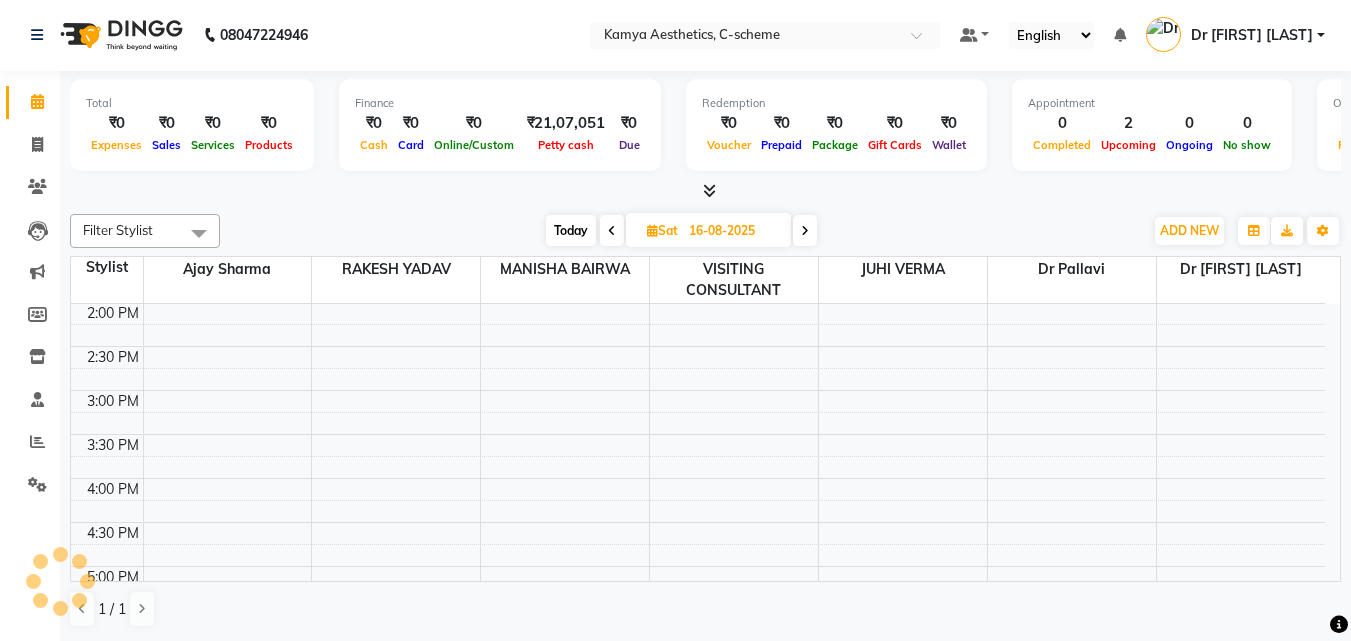 click at bounding box center (805, 230) 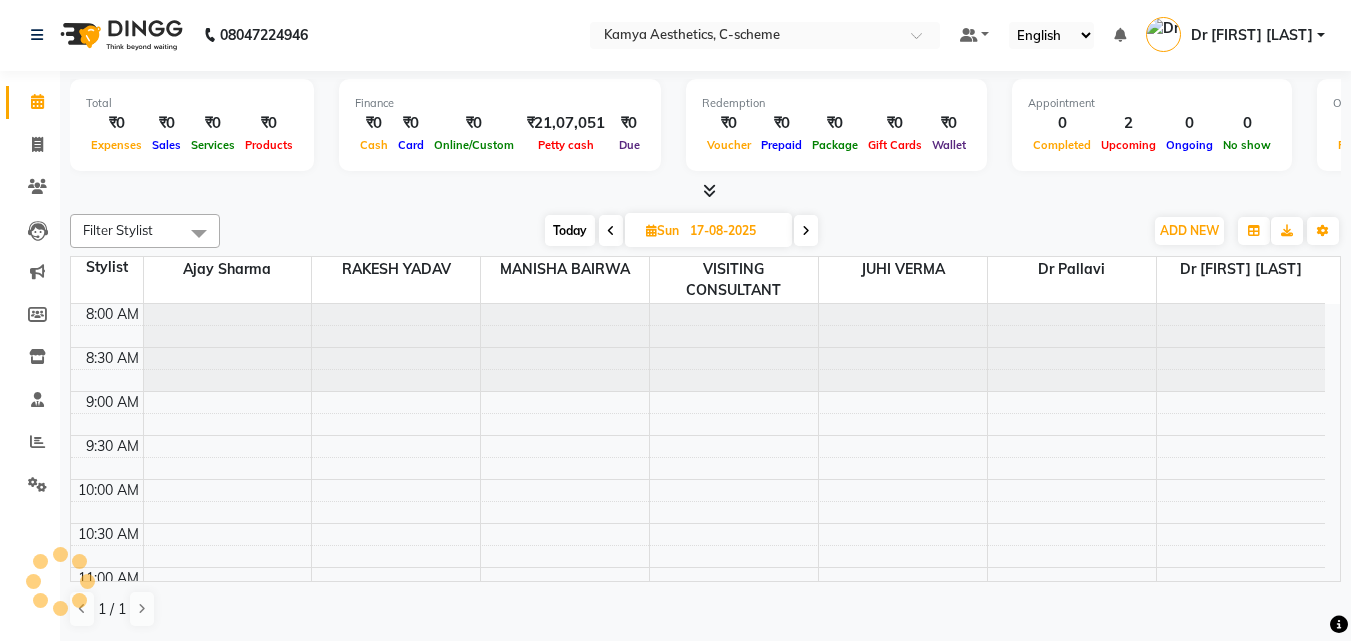 scroll, scrollTop: 0, scrollLeft: 0, axis: both 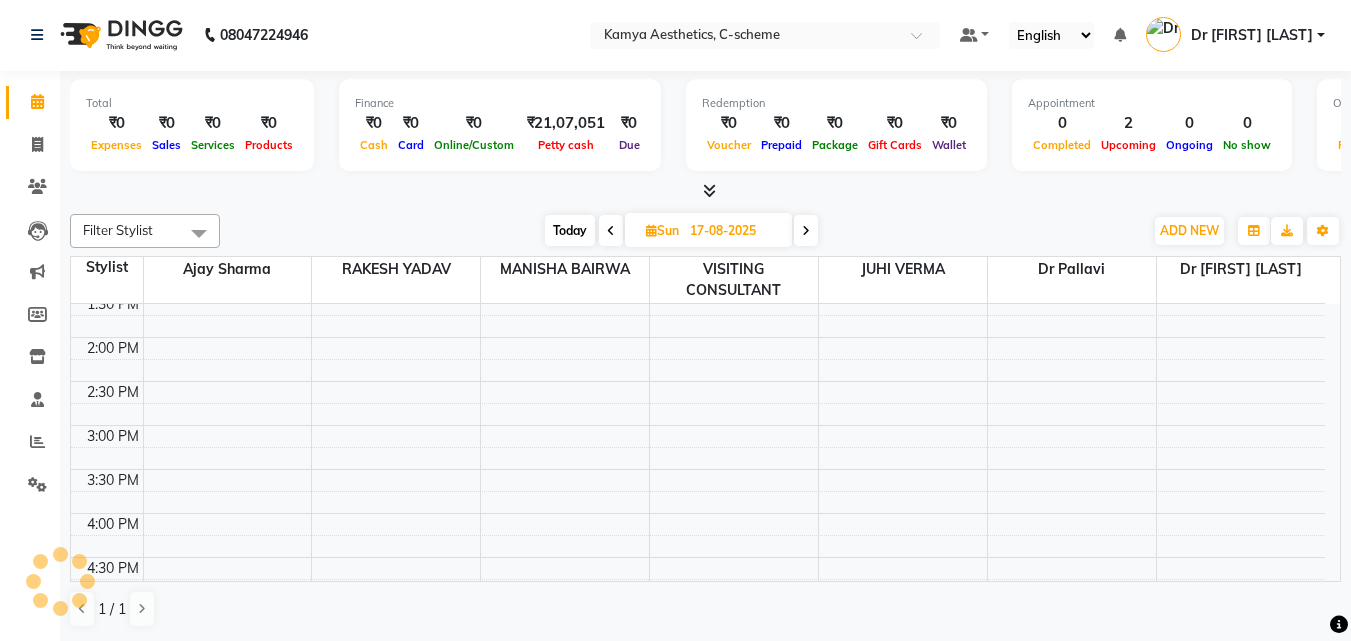 click at bounding box center [806, 230] 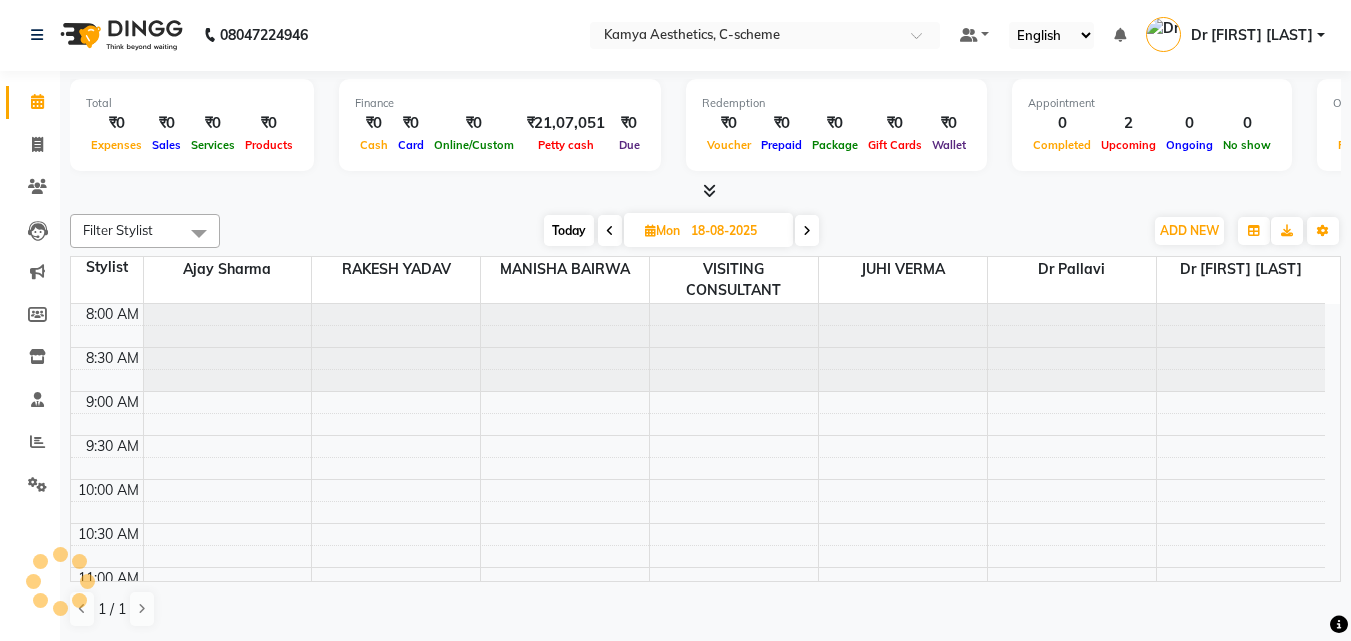 scroll, scrollTop: 529, scrollLeft: 0, axis: vertical 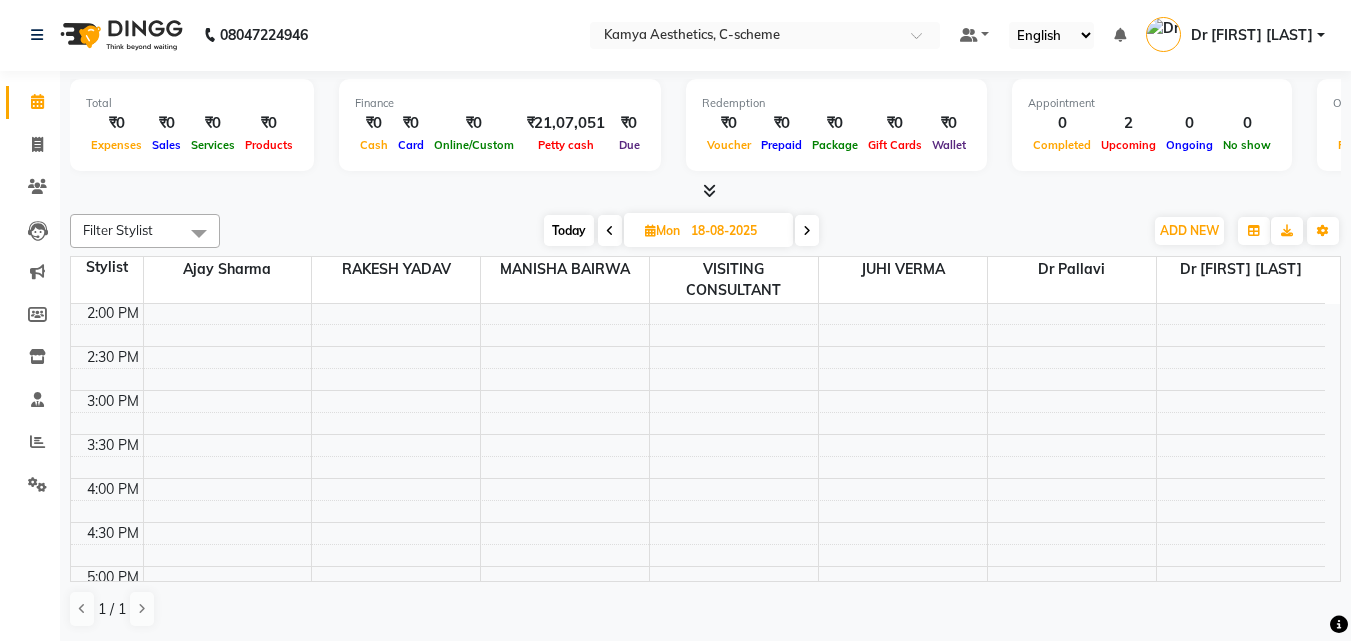 click at bounding box center [807, 230] 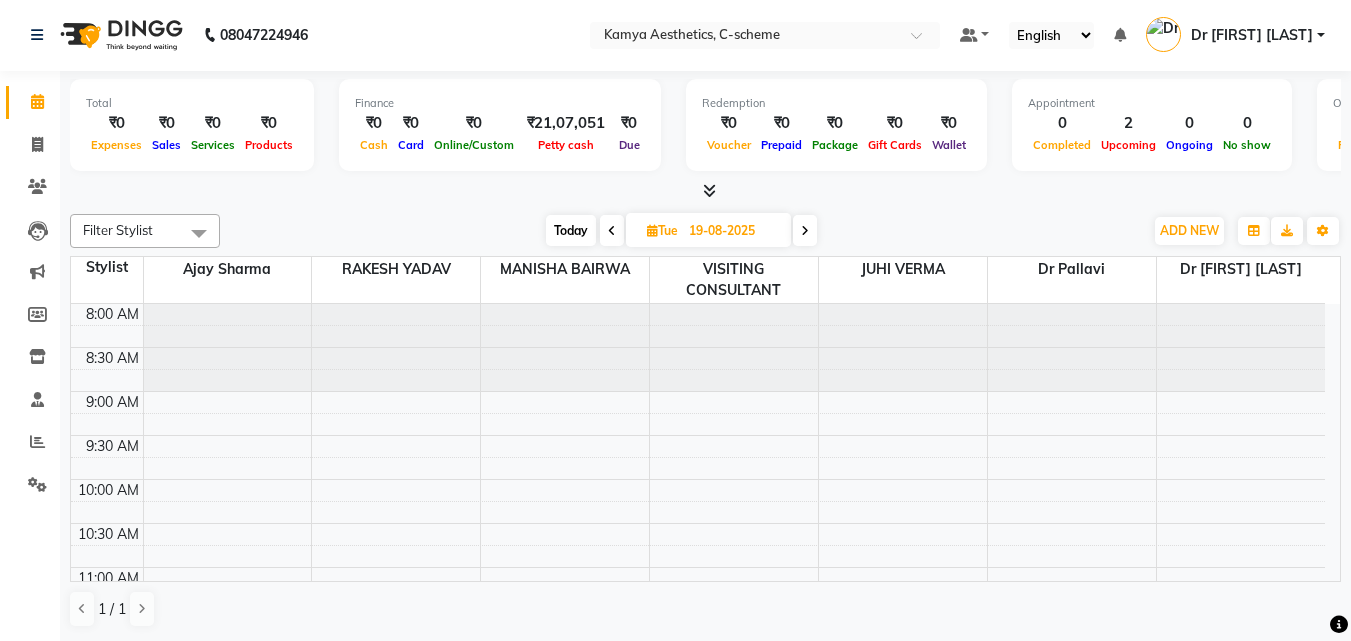 scroll, scrollTop: 529, scrollLeft: 0, axis: vertical 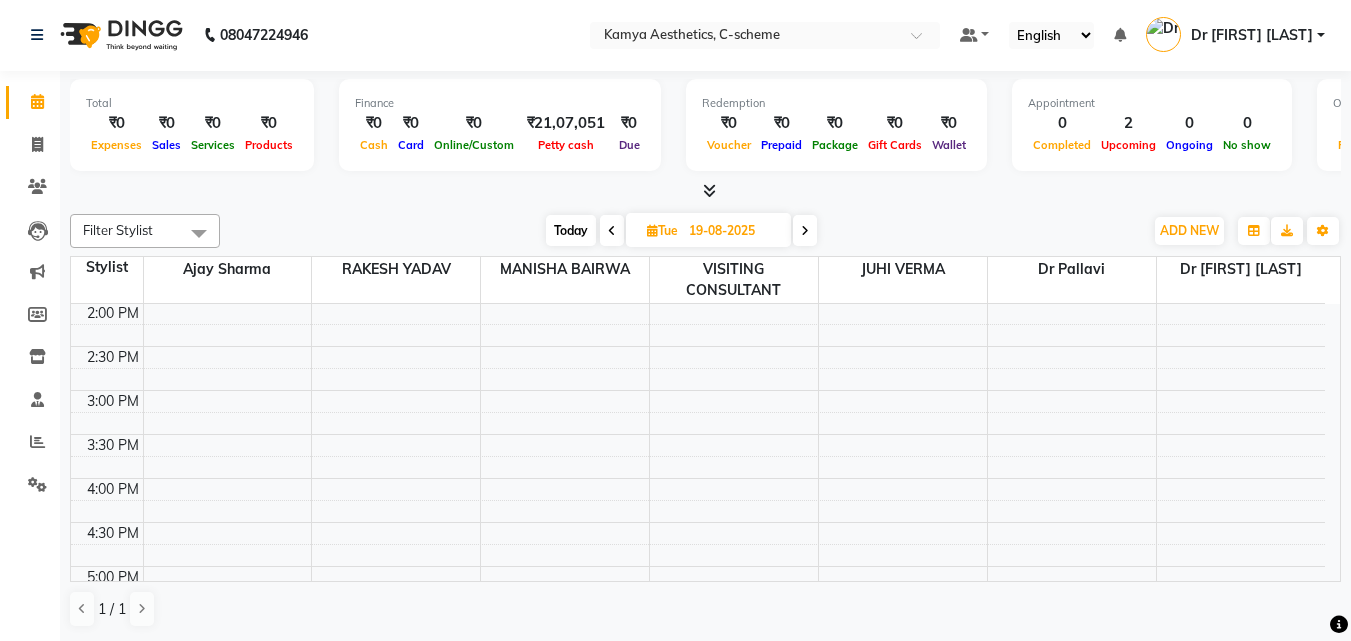 click on "Today" at bounding box center (571, 230) 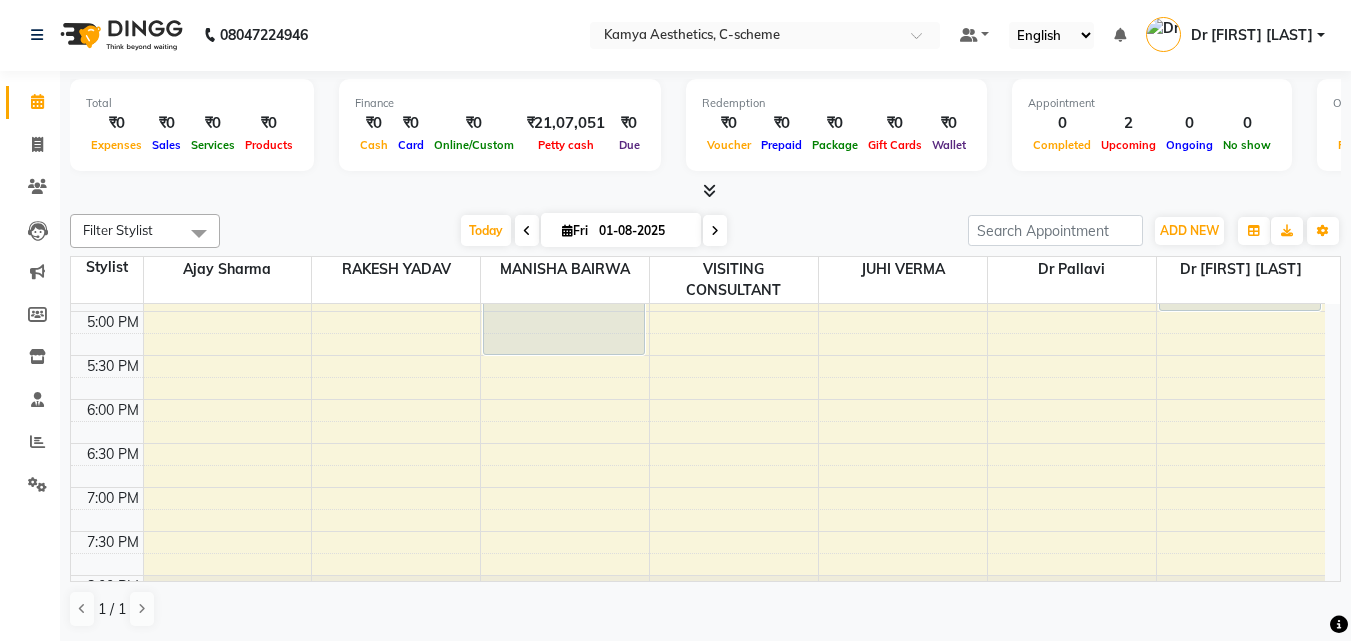 scroll, scrollTop: 845, scrollLeft: 0, axis: vertical 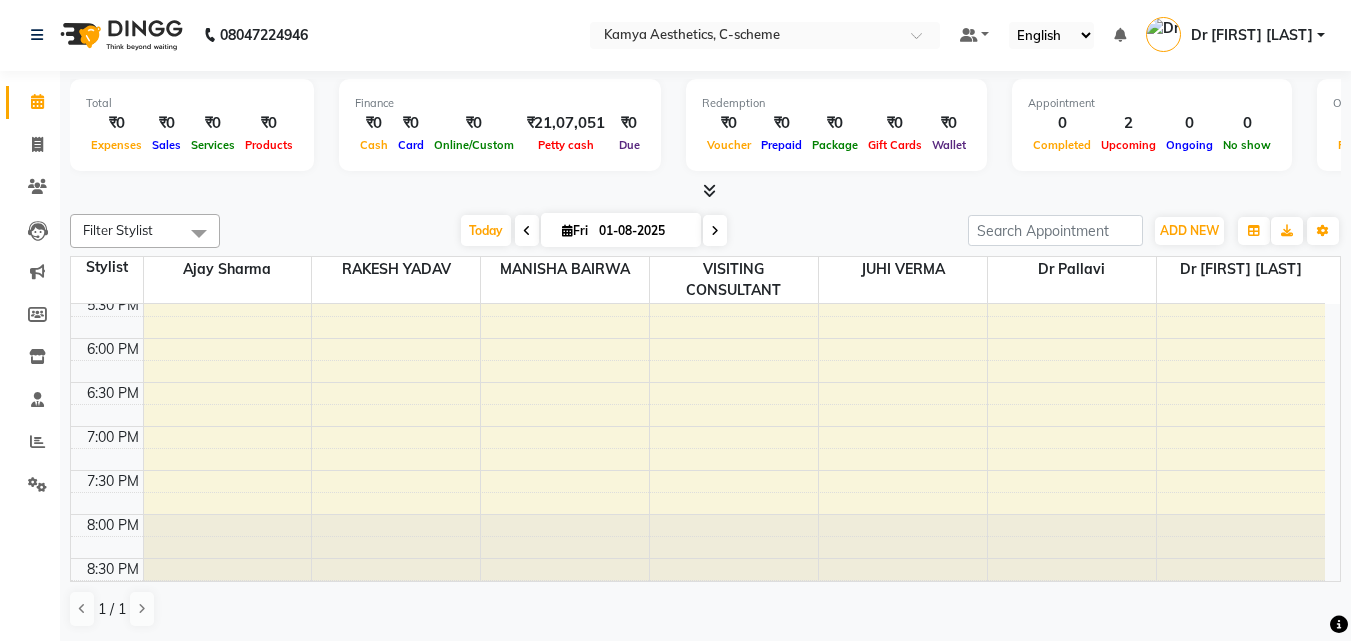 click at bounding box center [527, 231] 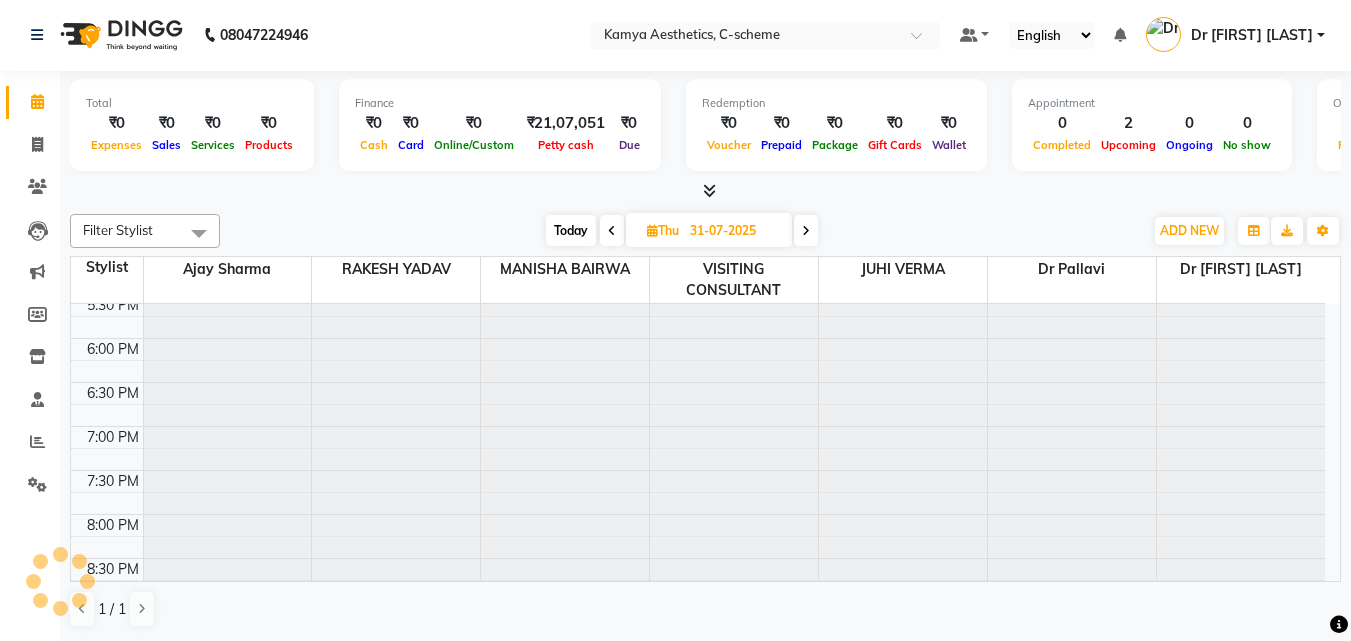 scroll, scrollTop: 529, scrollLeft: 0, axis: vertical 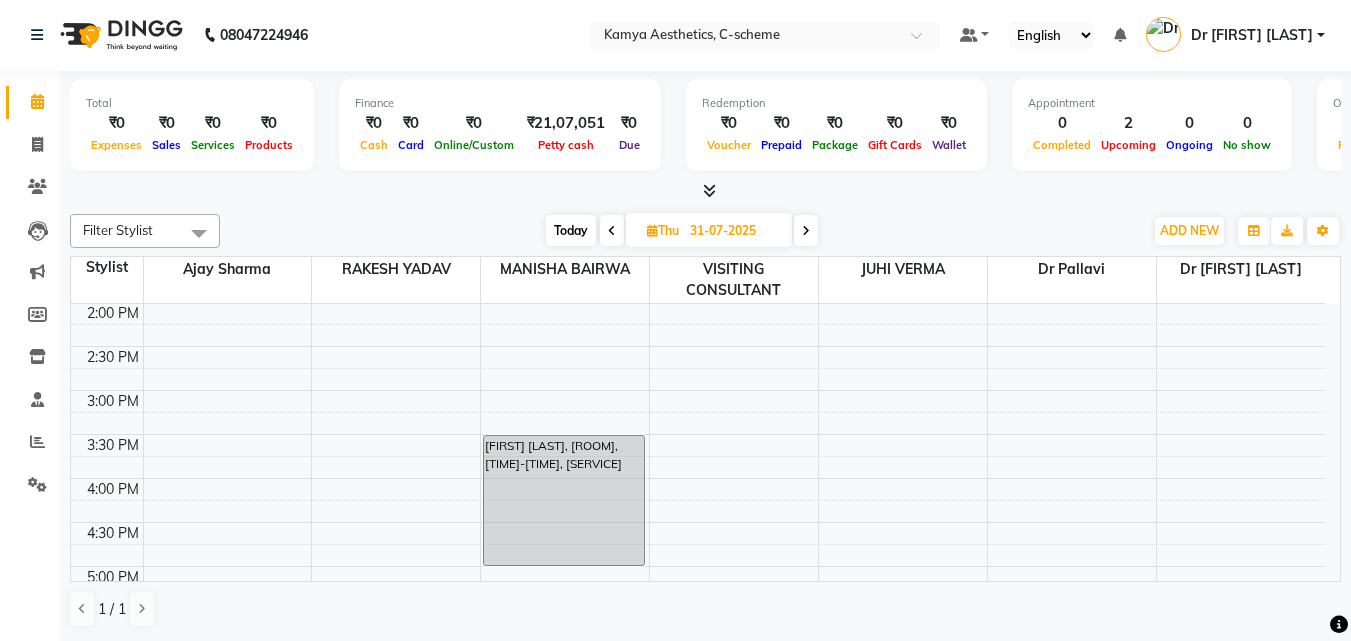 click at bounding box center (612, 230) 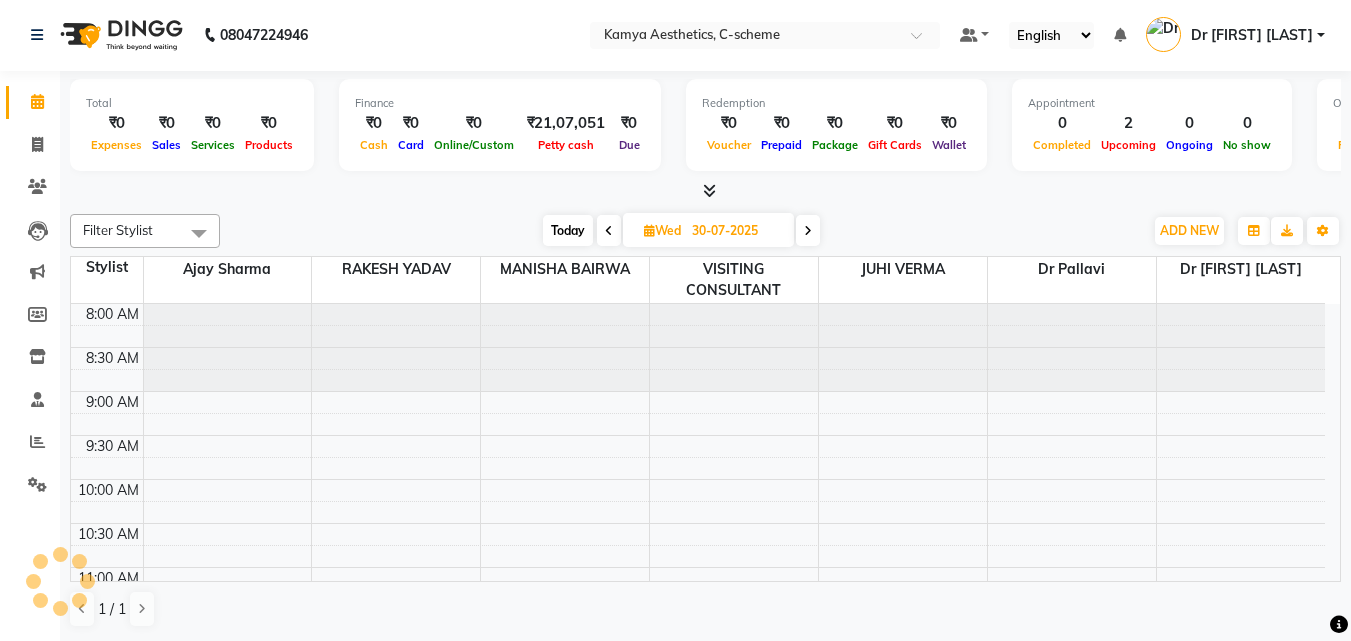 scroll, scrollTop: 529, scrollLeft: 0, axis: vertical 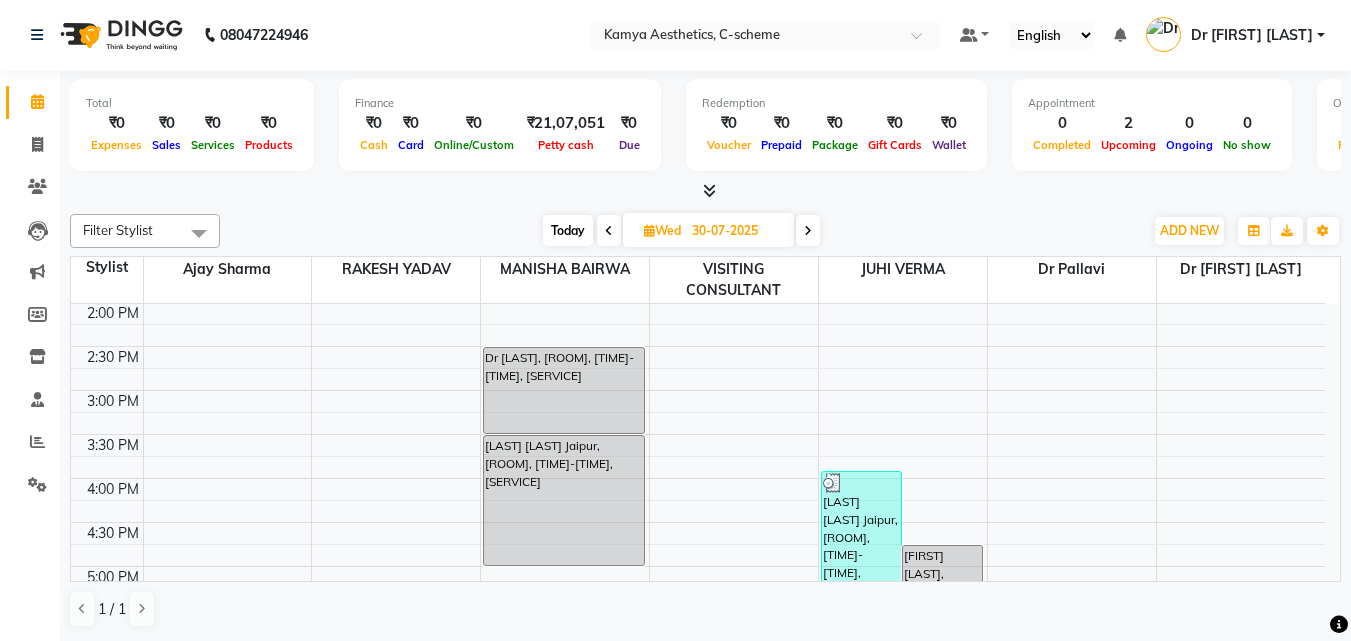 click at bounding box center [609, 230] 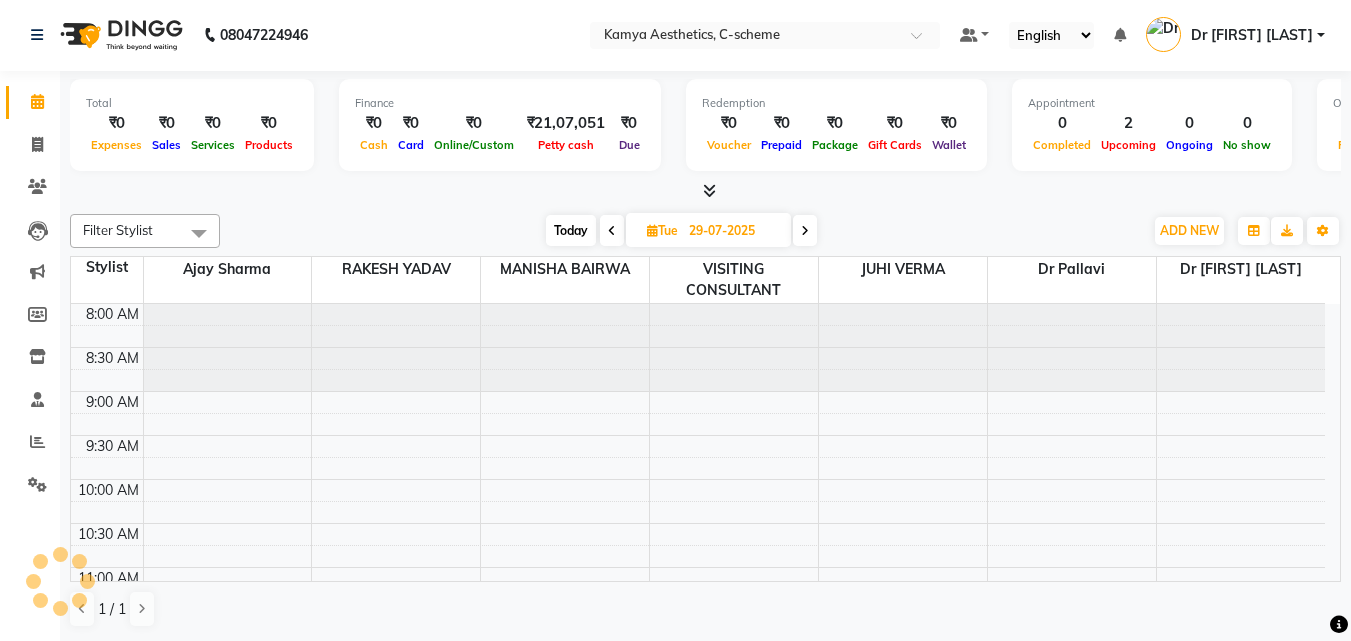 scroll, scrollTop: 529, scrollLeft: 0, axis: vertical 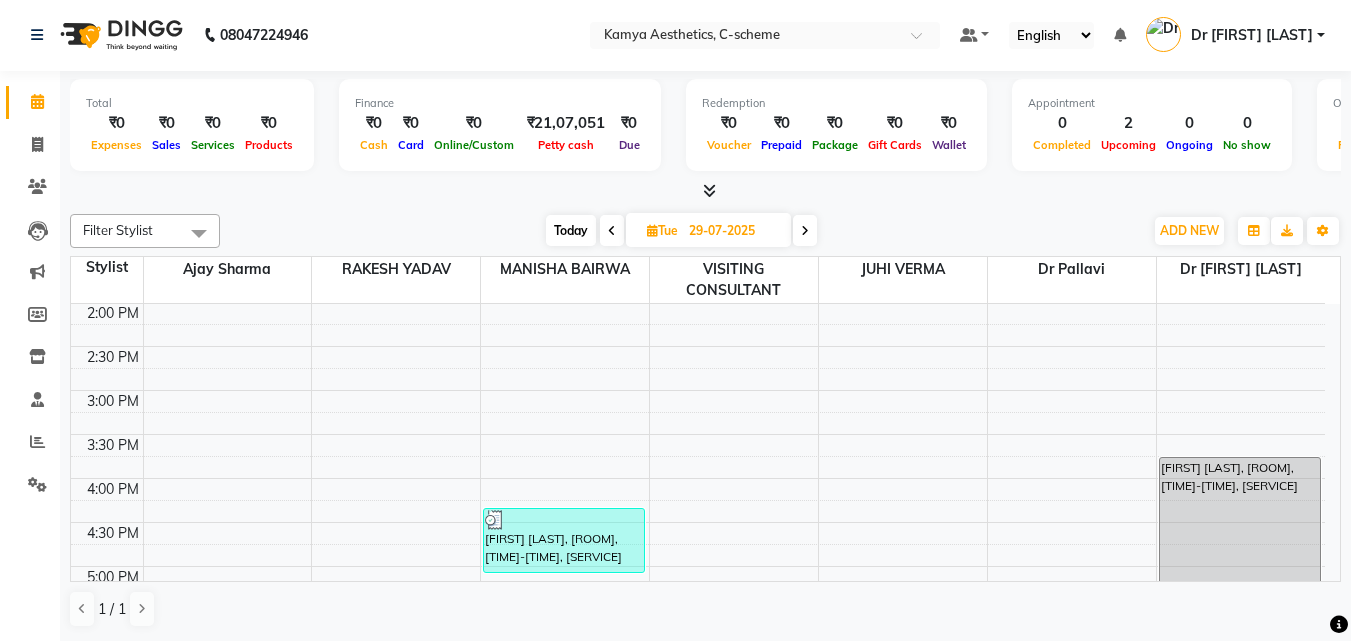 click at bounding box center (612, 230) 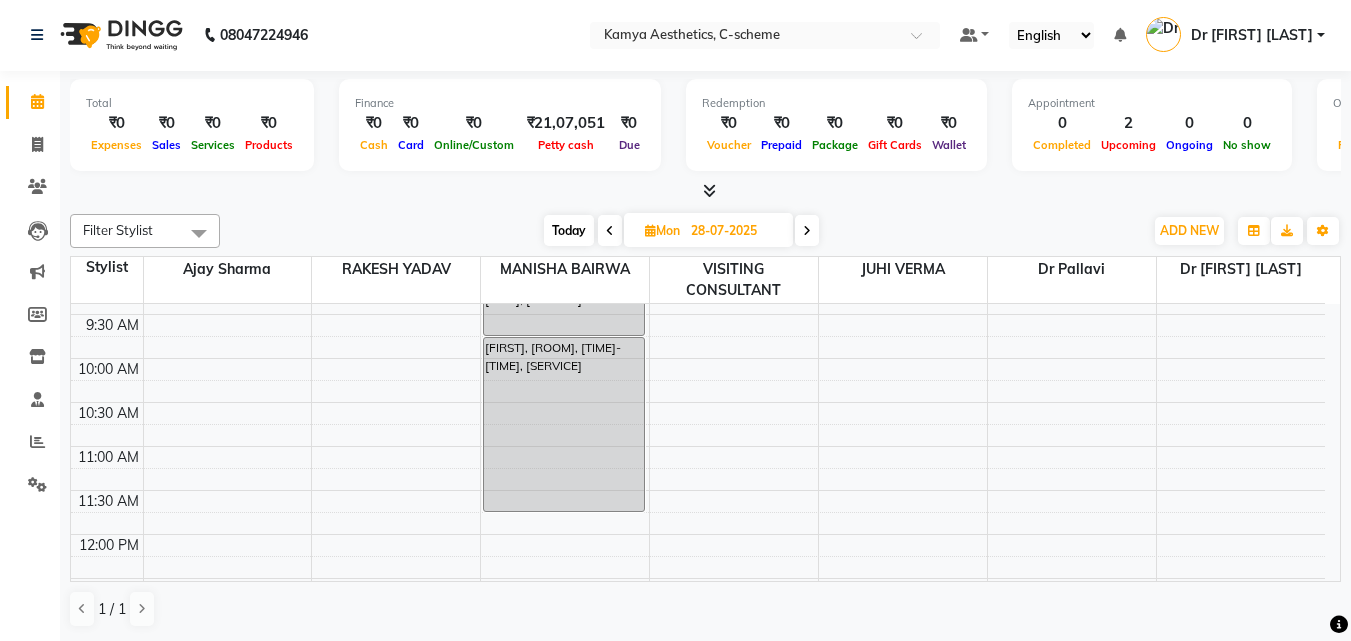 scroll, scrollTop: 0, scrollLeft: 0, axis: both 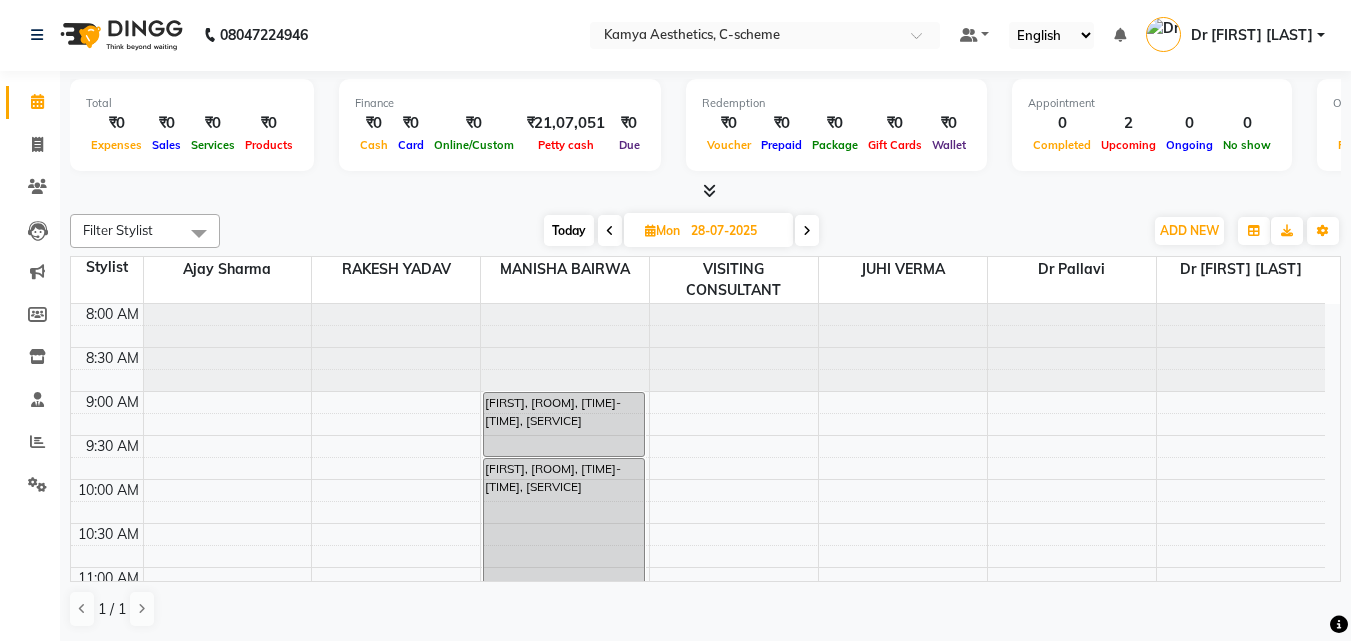 click at bounding box center [807, 231] 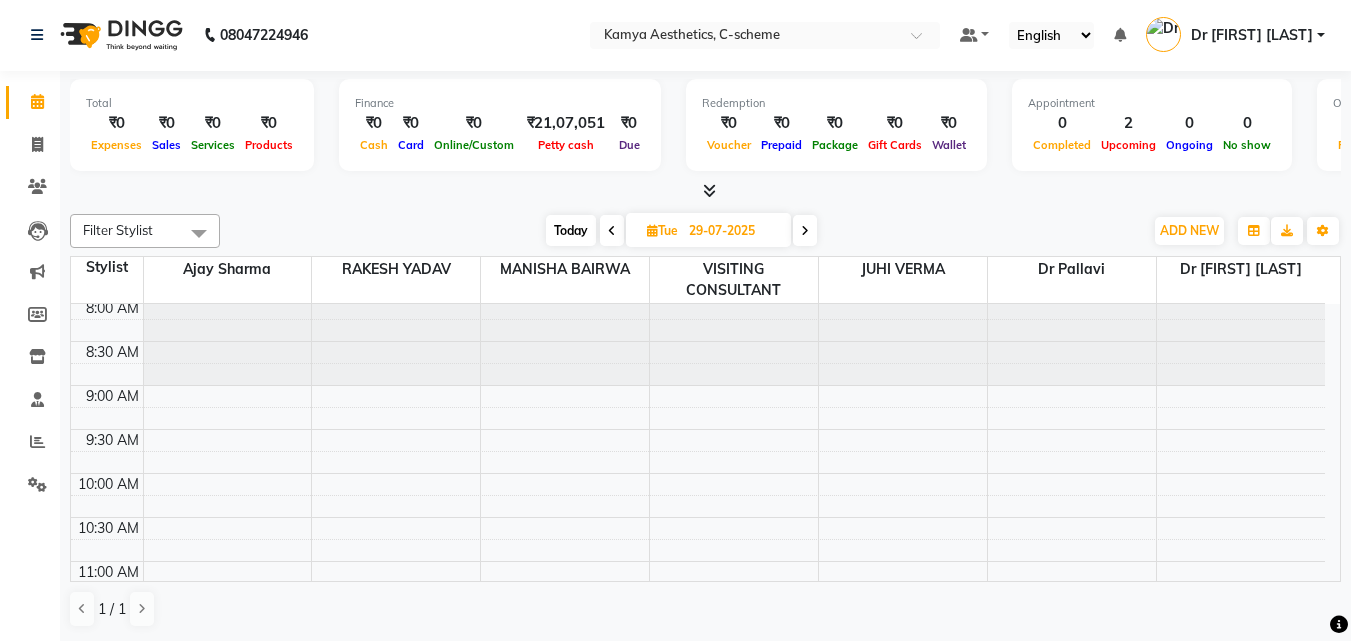 scroll, scrollTop: 0, scrollLeft: 0, axis: both 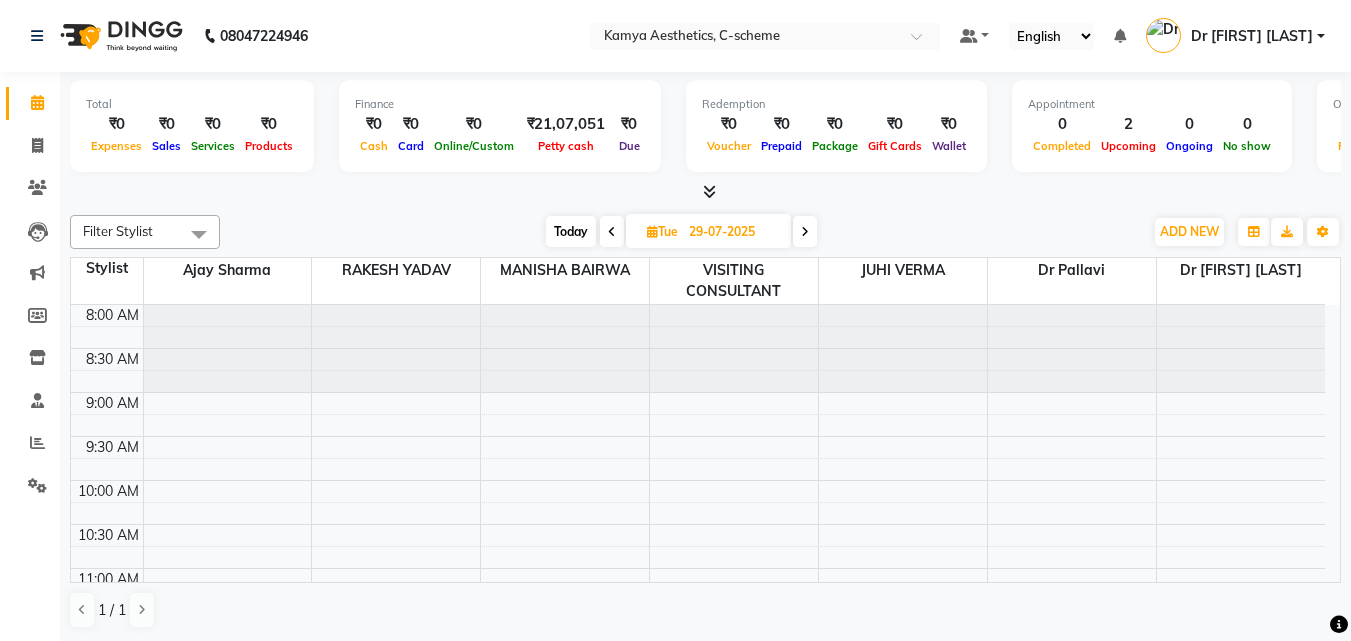 click at bounding box center [805, 231] 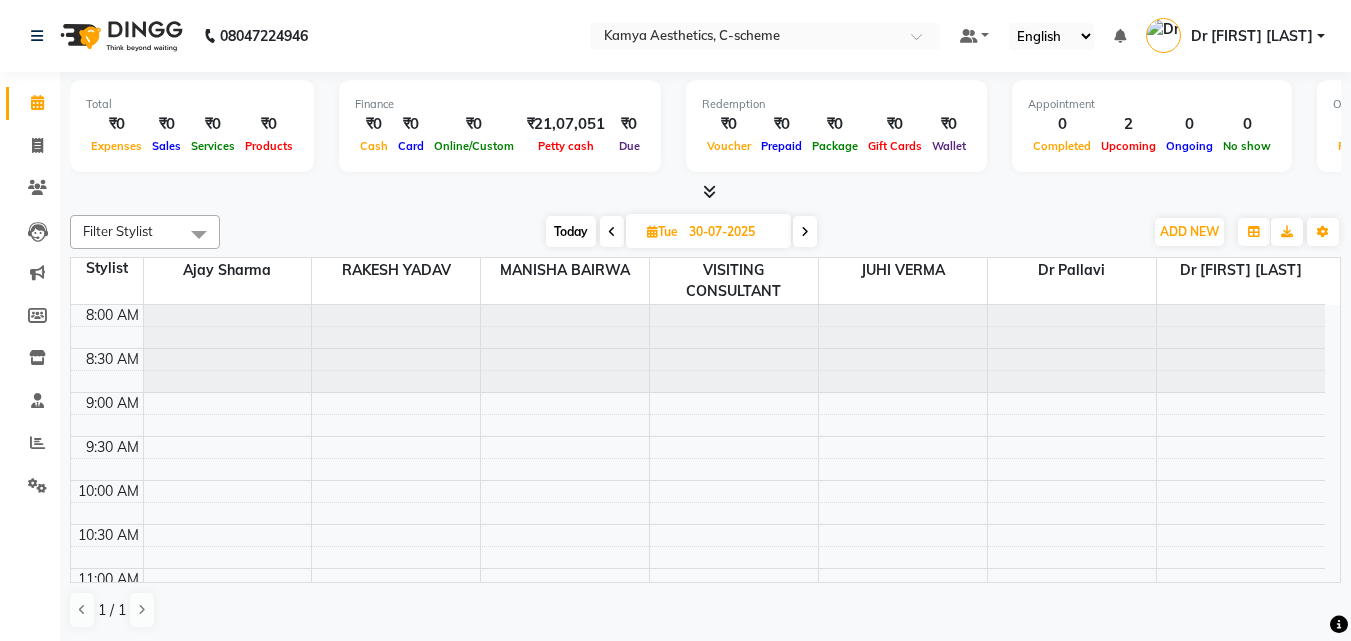 scroll, scrollTop: 529, scrollLeft: 0, axis: vertical 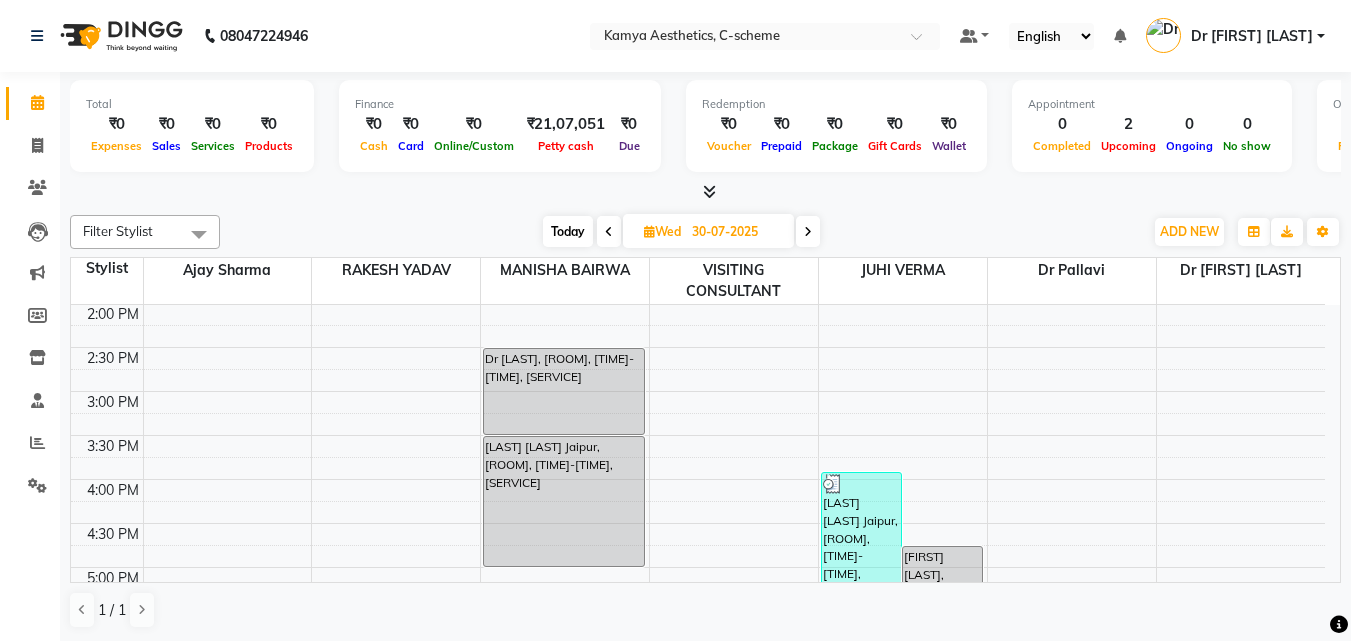 click at bounding box center (808, 232) 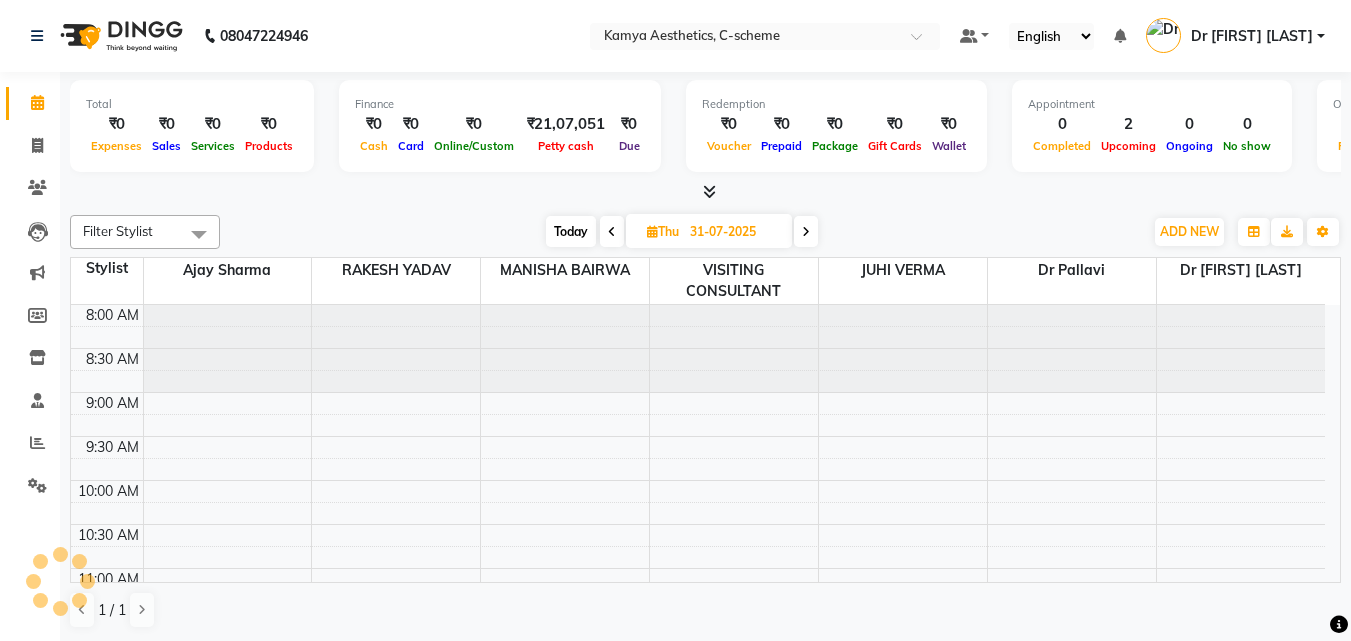 scroll, scrollTop: 529, scrollLeft: 0, axis: vertical 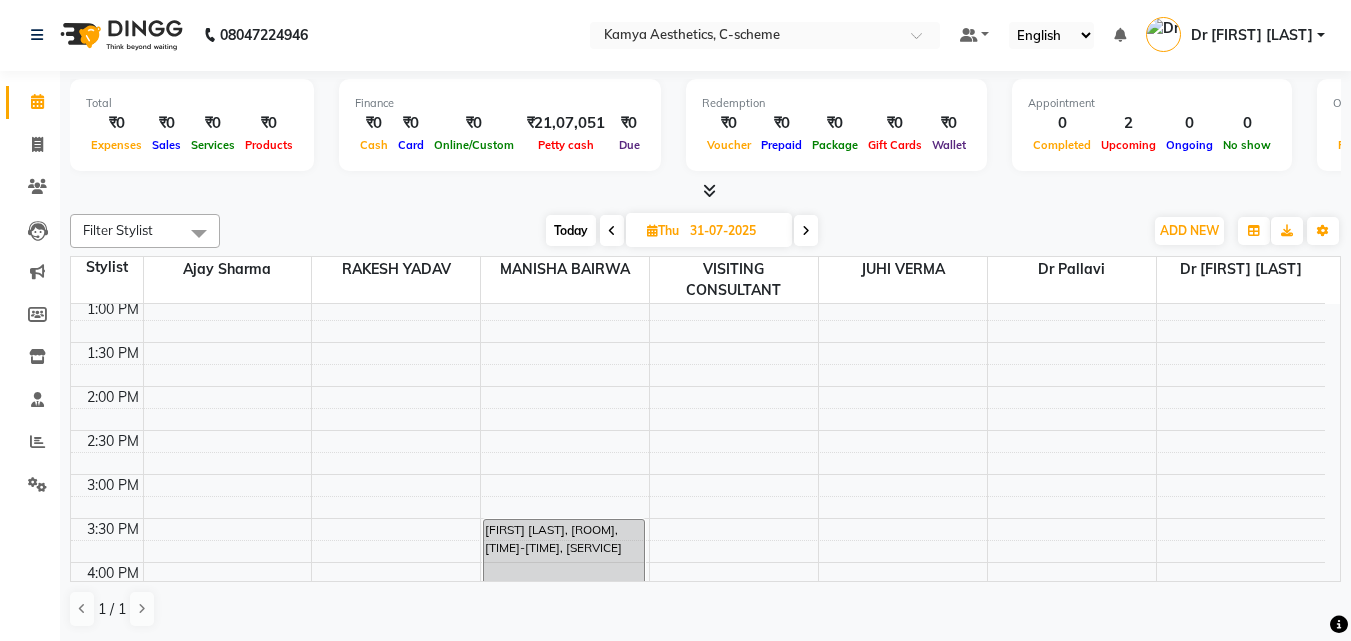 click at bounding box center (806, 230) 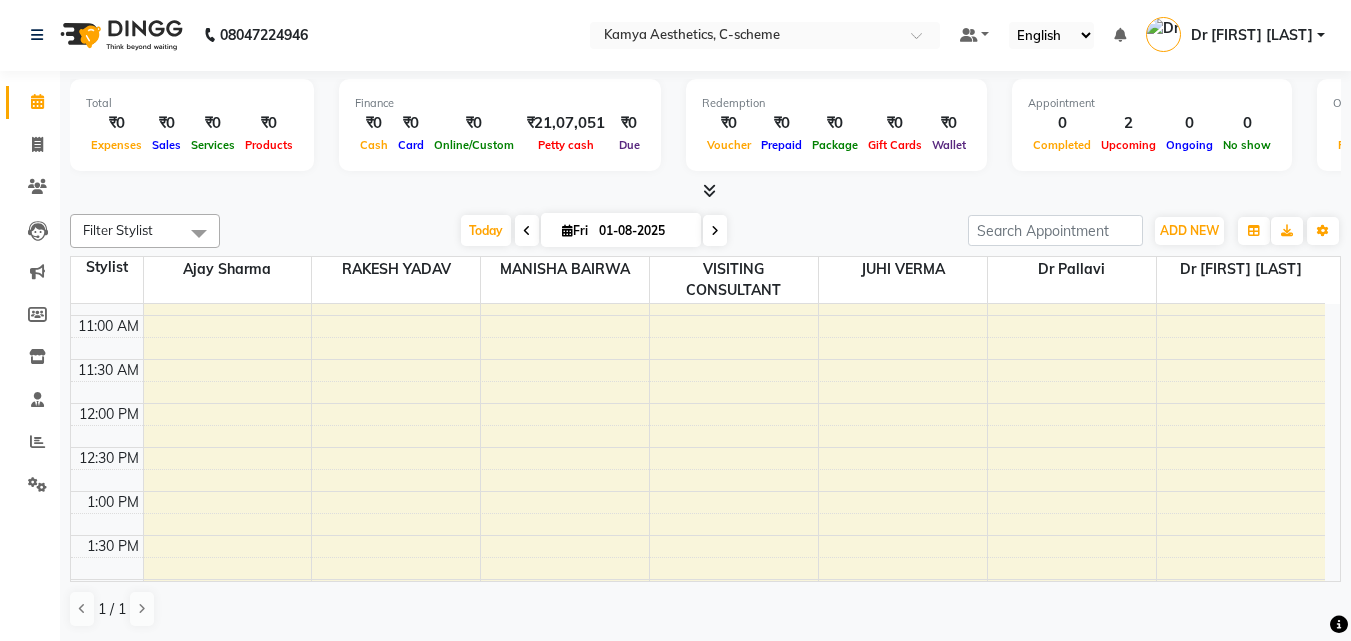 scroll, scrollTop: 245, scrollLeft: 0, axis: vertical 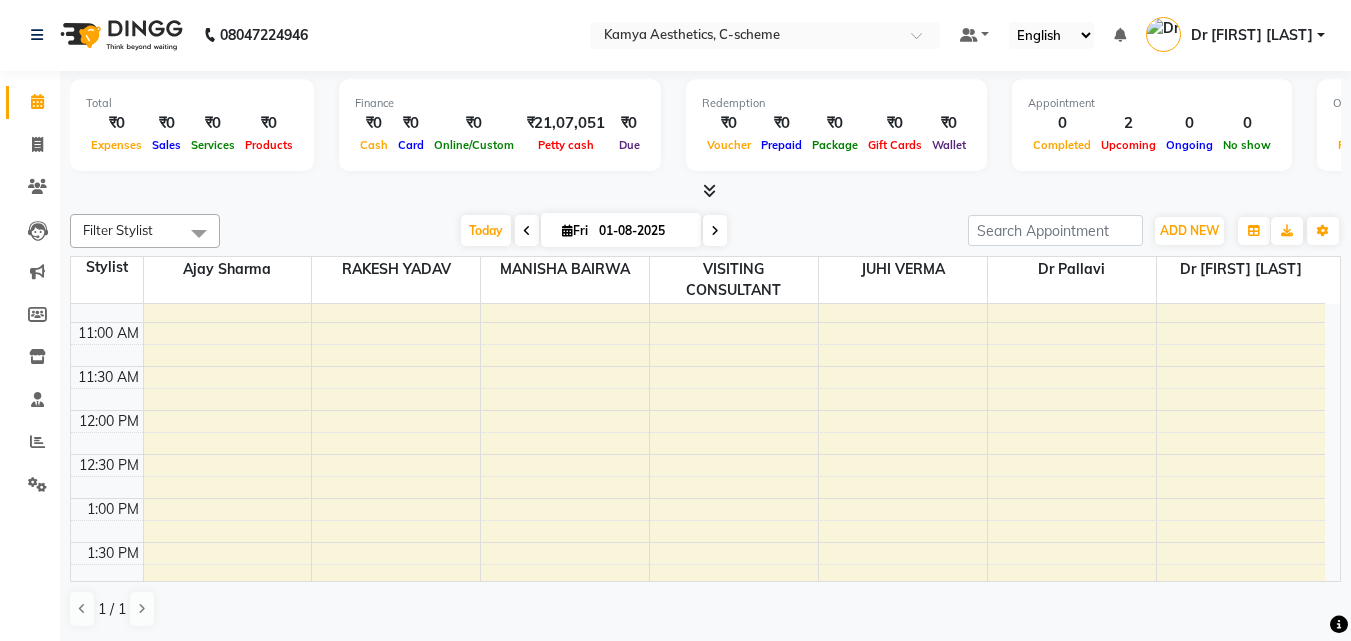 click at bounding box center [715, 231] 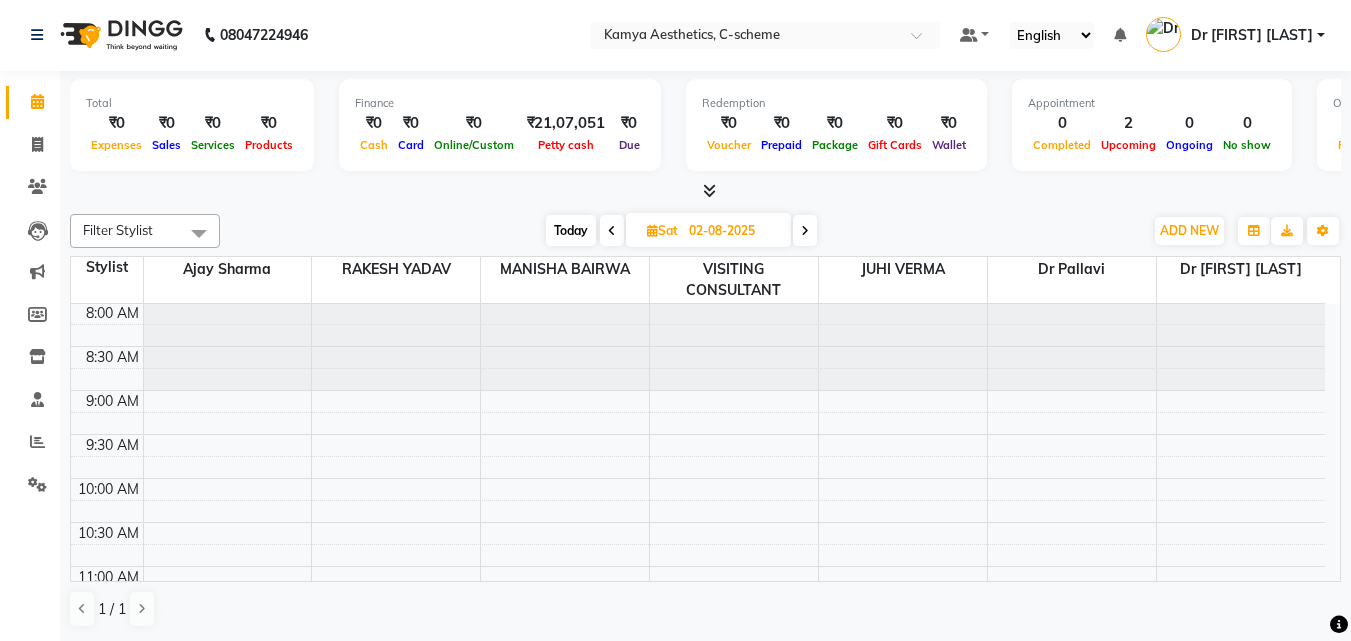 scroll, scrollTop: 0, scrollLeft: 0, axis: both 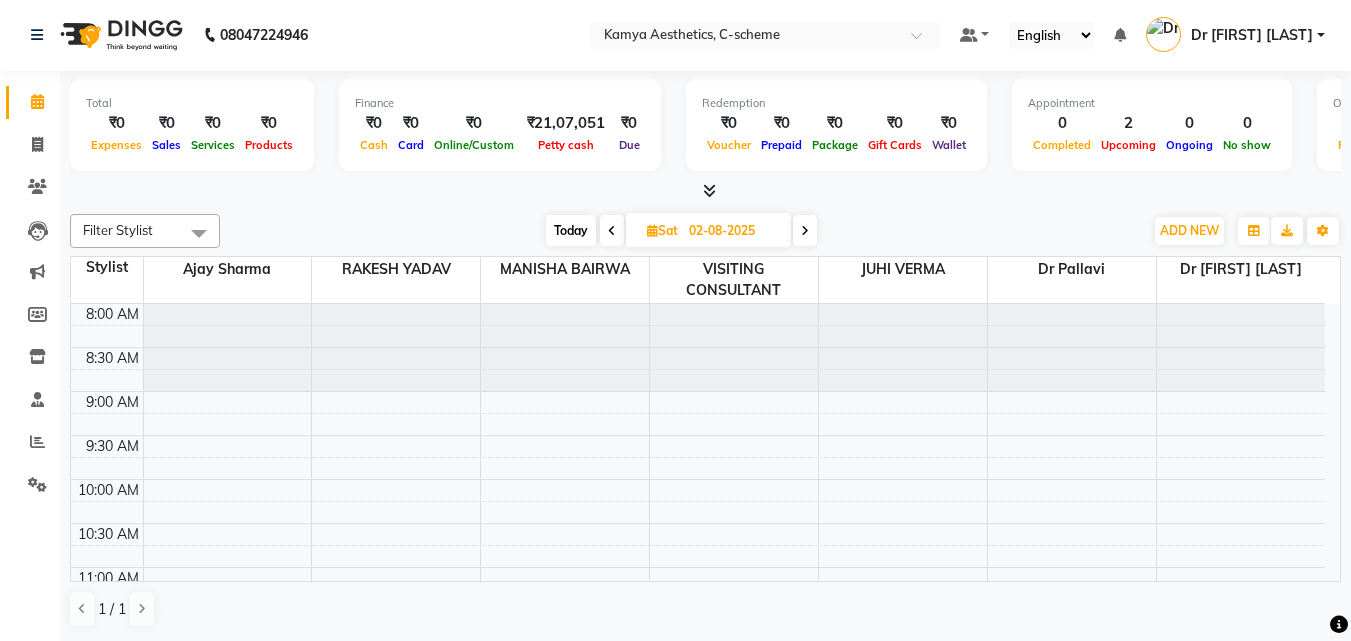 click at bounding box center [805, 231] 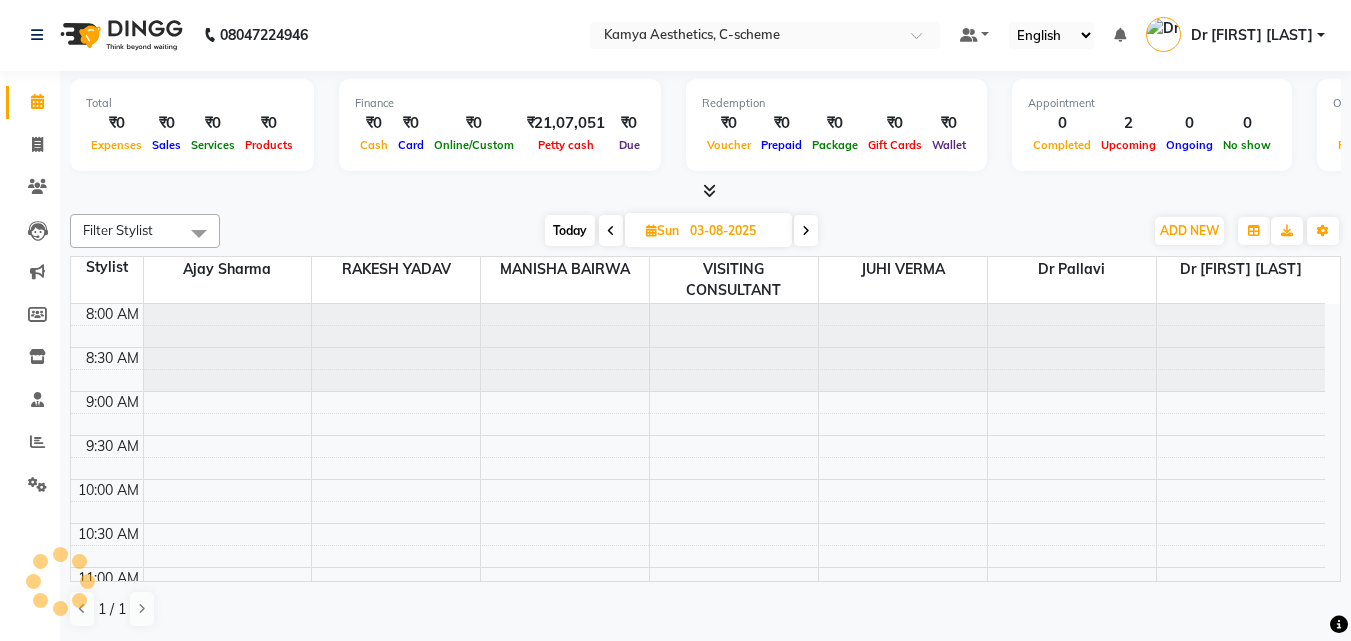 scroll, scrollTop: 529, scrollLeft: 0, axis: vertical 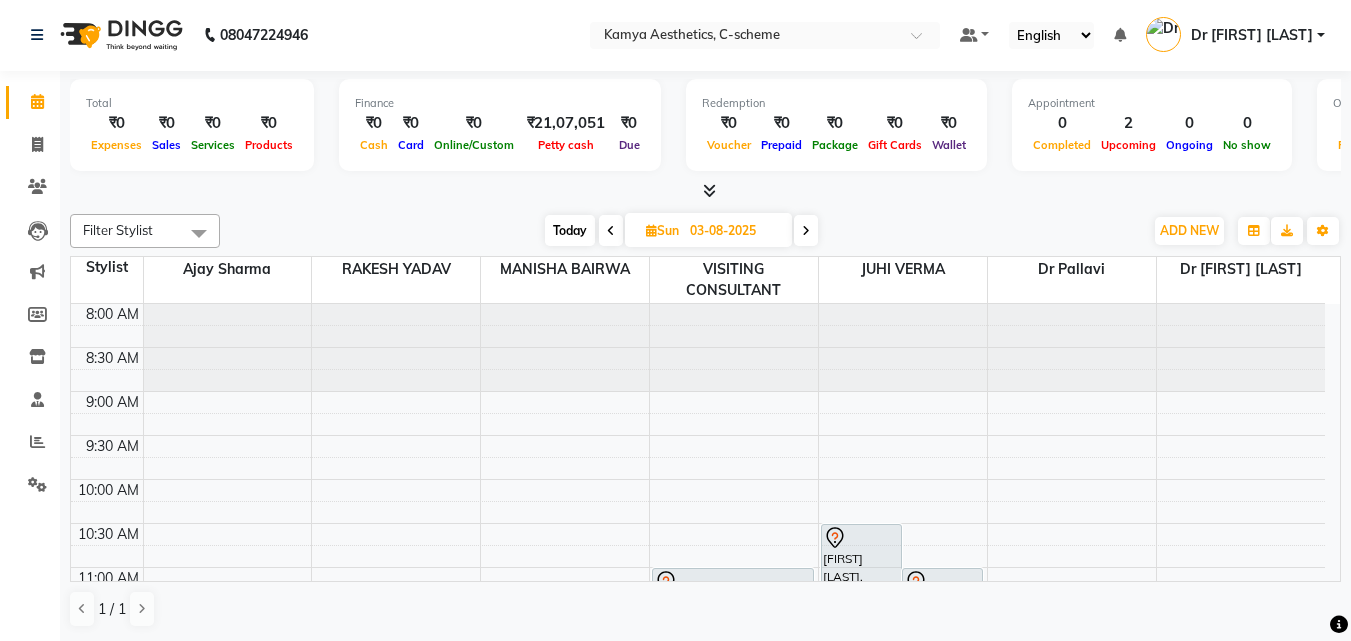 click at bounding box center [806, 230] 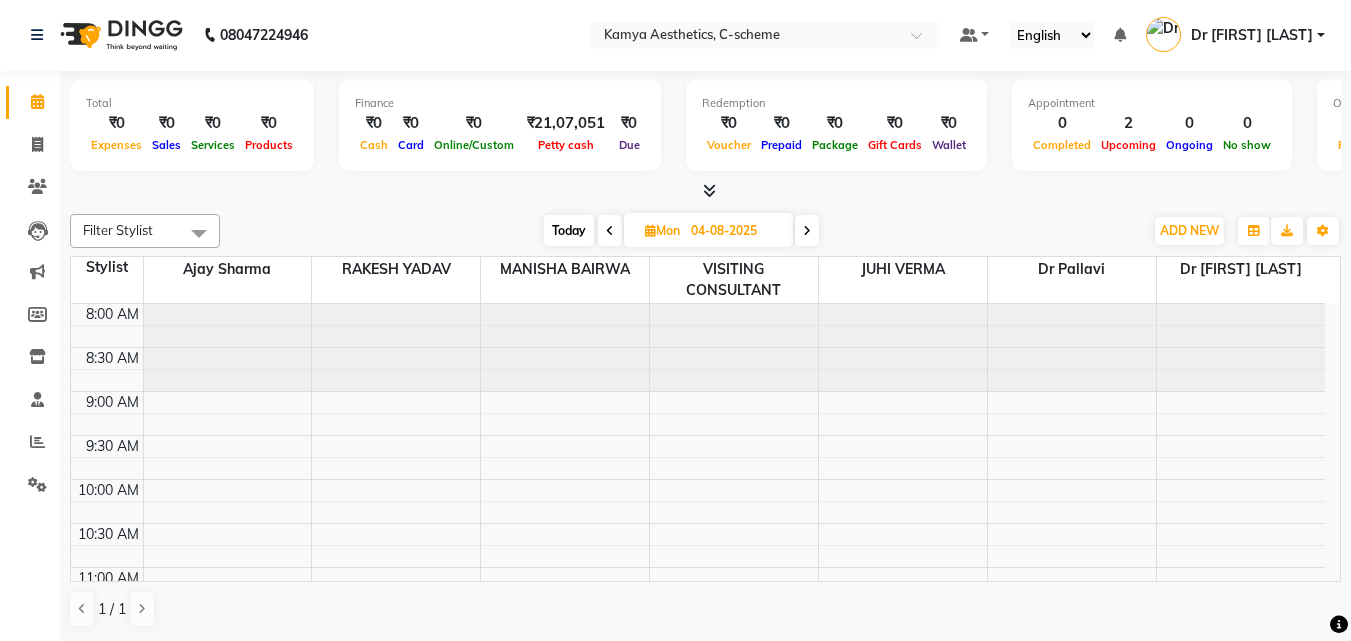click on "Today" at bounding box center [569, 230] 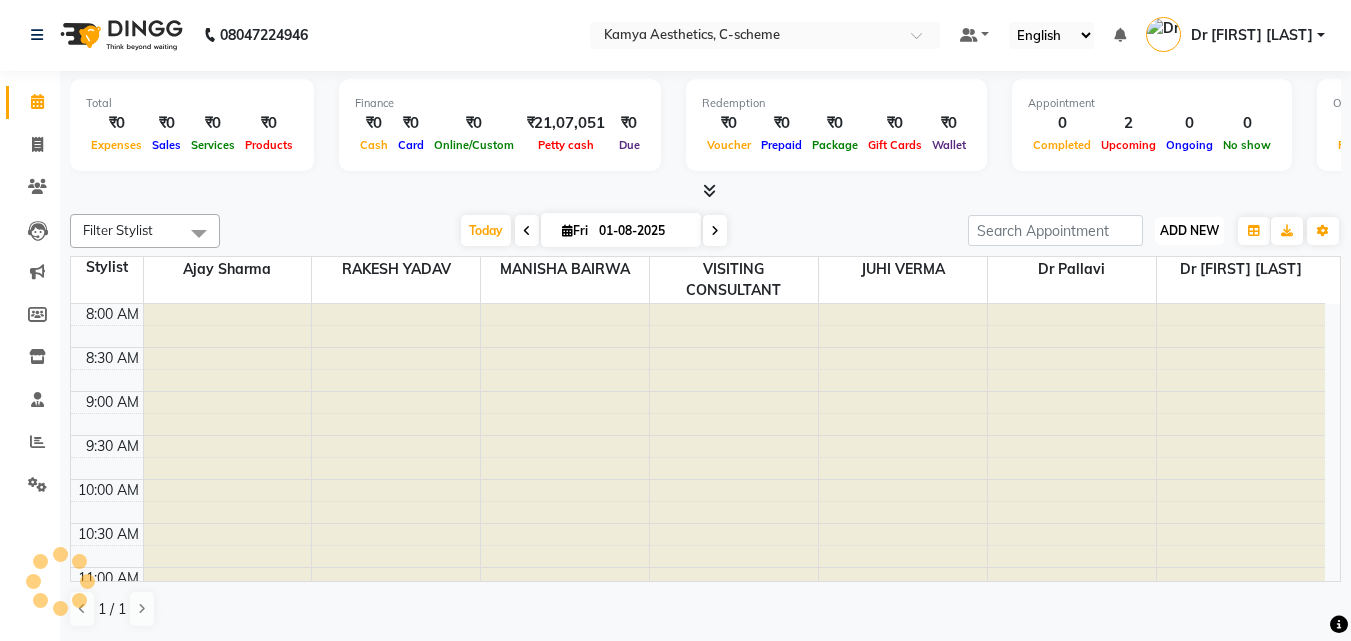 click on "ADD NEW" at bounding box center [1189, 230] 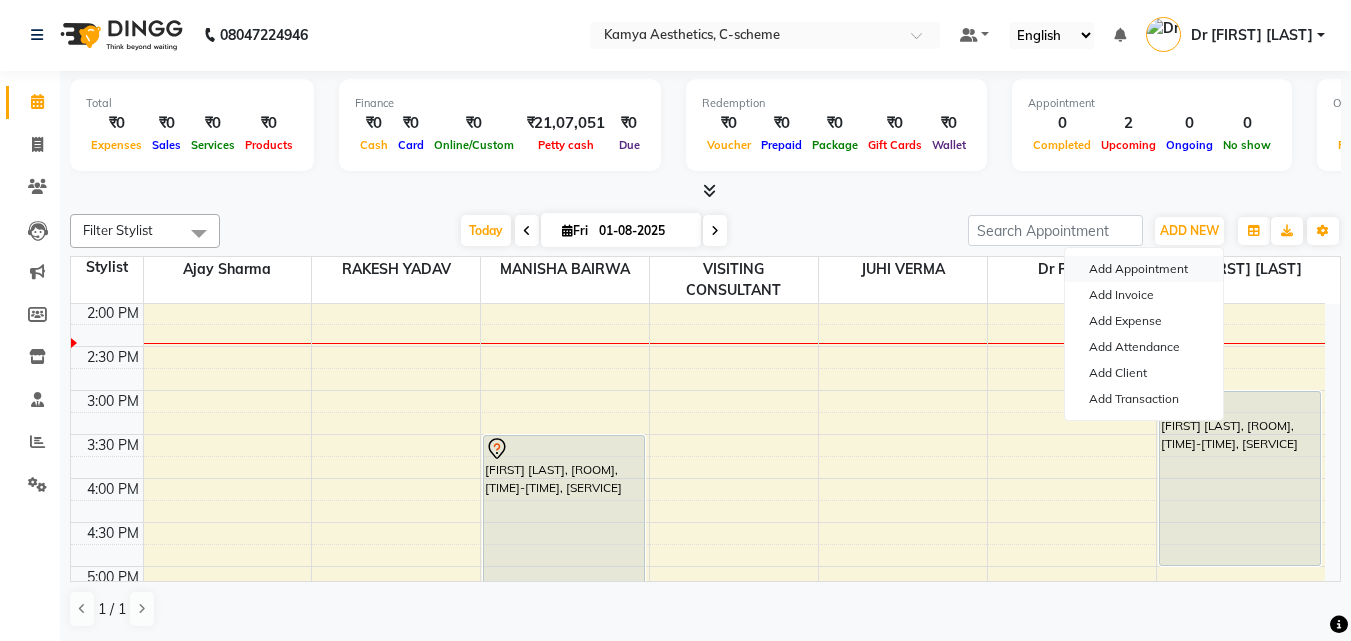 click on "Add Appointment" at bounding box center [1144, 269] 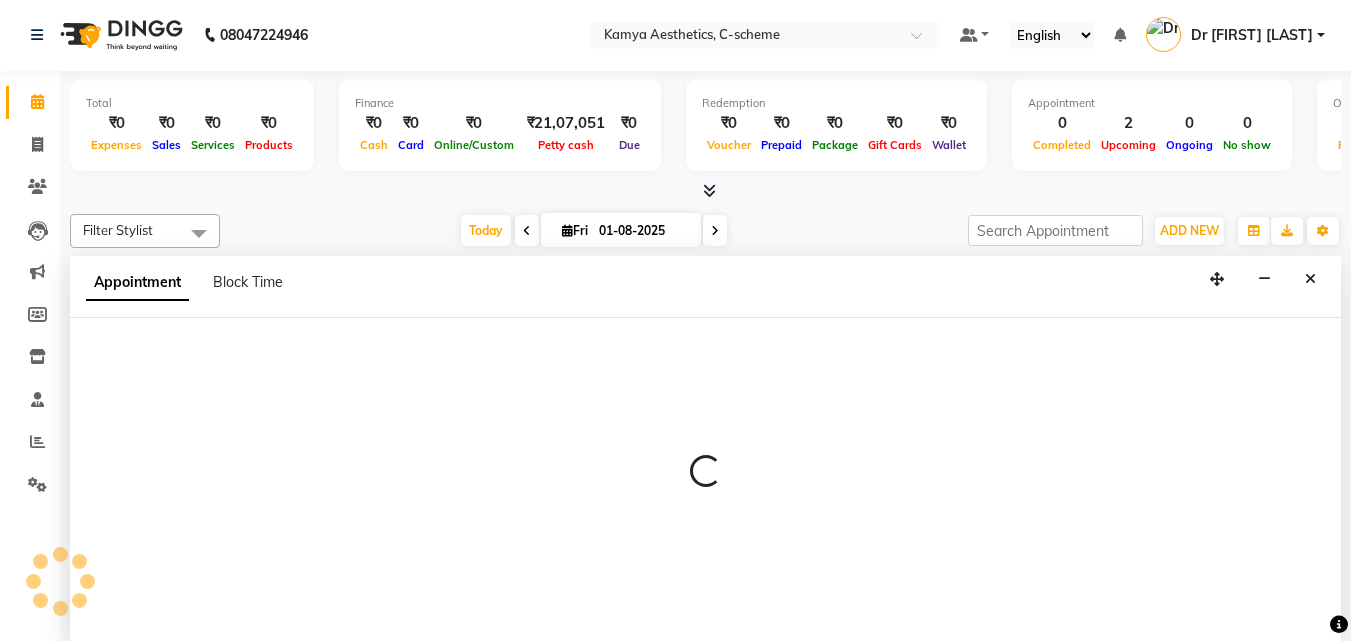 select on "540" 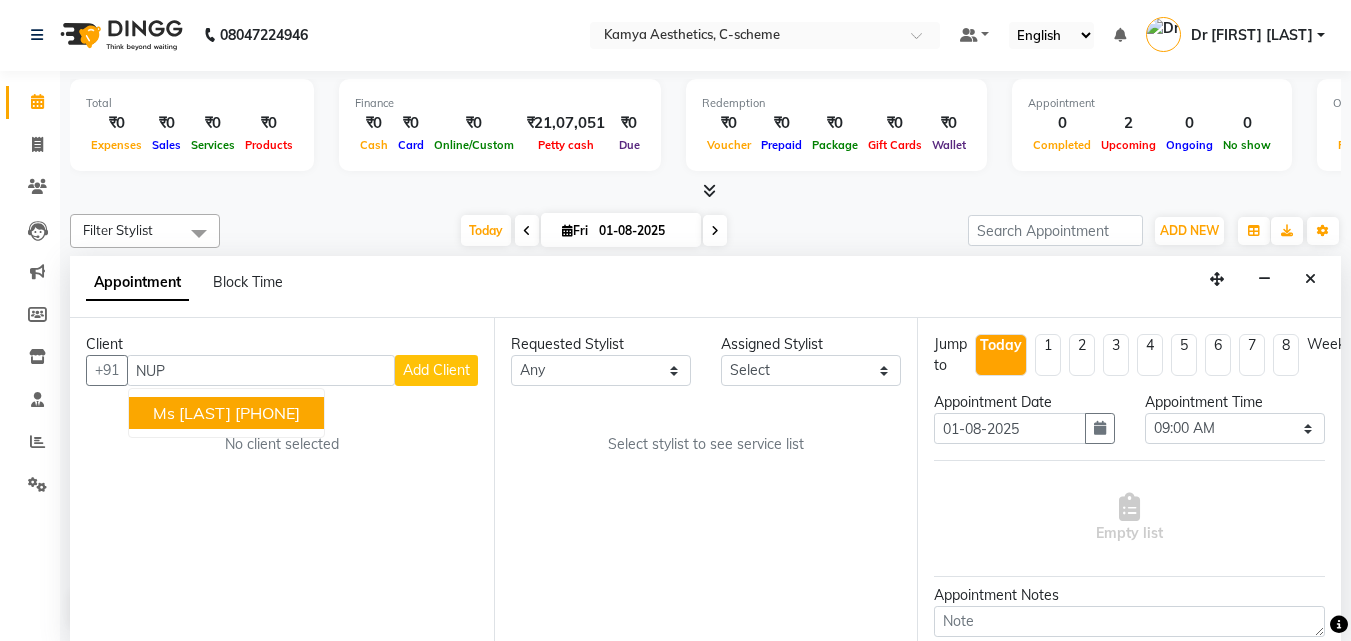click on "9971150988" at bounding box center (267, 413) 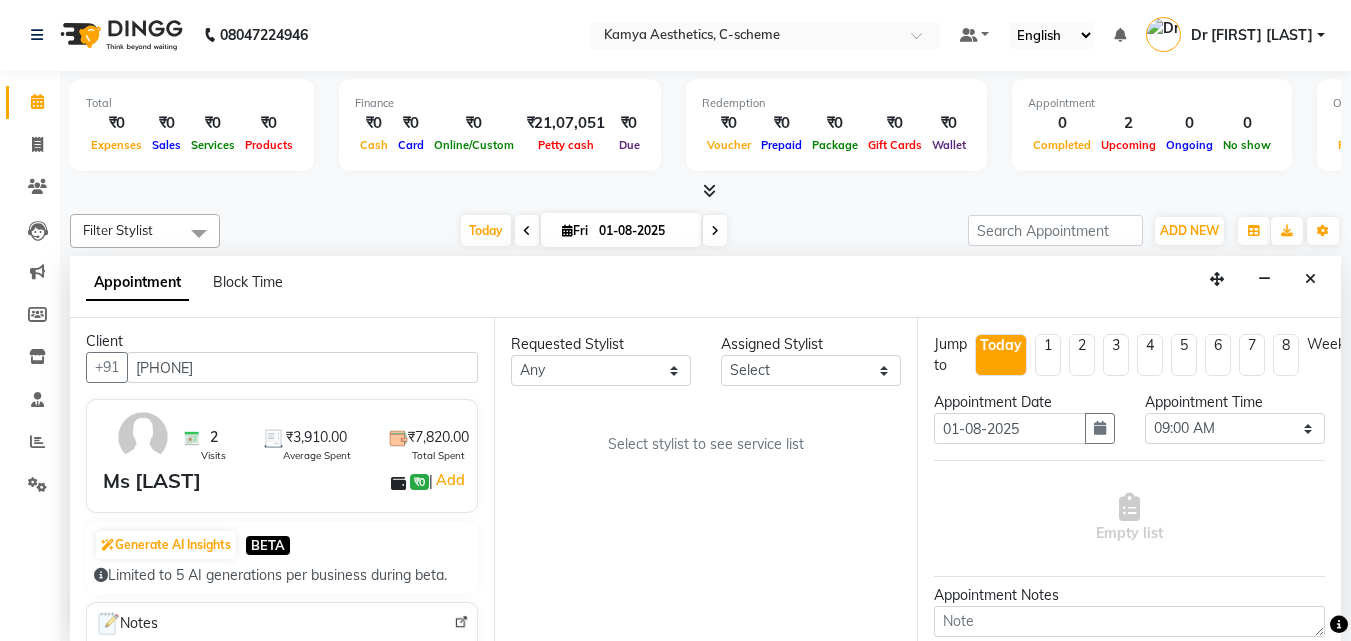 scroll, scrollTop: 0, scrollLeft: 0, axis: both 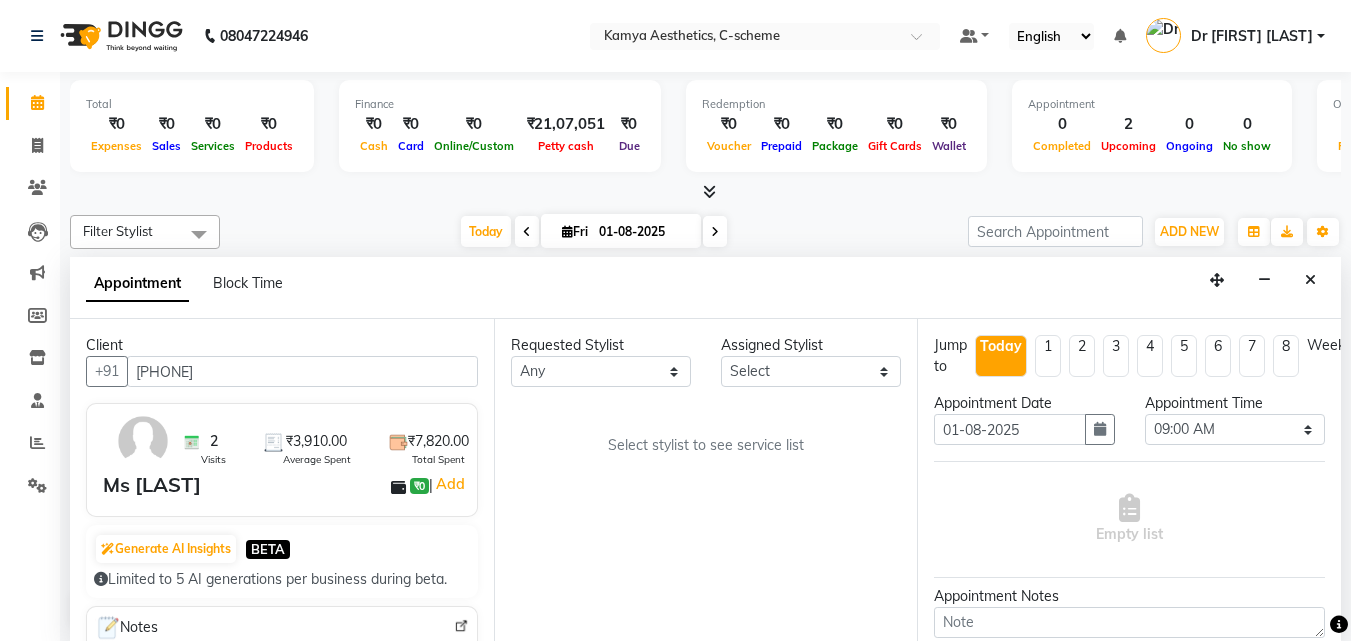type on "9971150988" 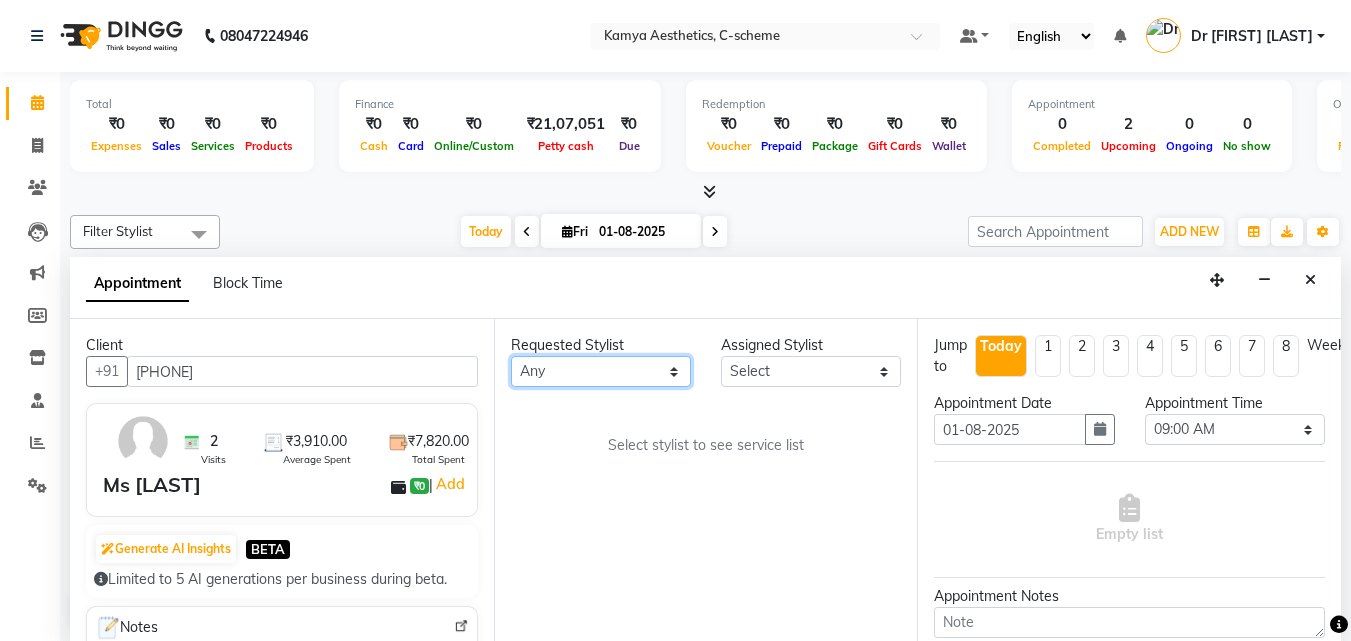 click on "Any Ajay Sharma  Dr Pallavi Dr Tanvi Ahmed JUHI VERMA MANISHA BAIRWA RAKESH YADAV VISITING CONSULTANT" at bounding box center [601, 371] 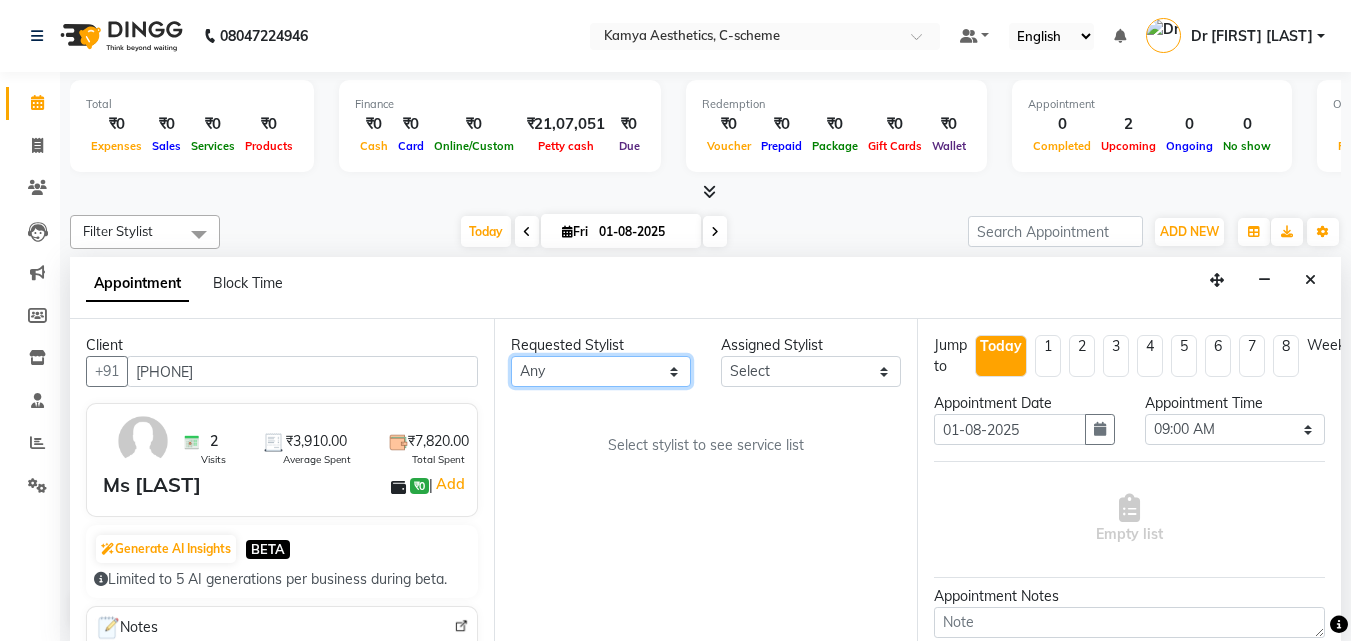 select on "41666" 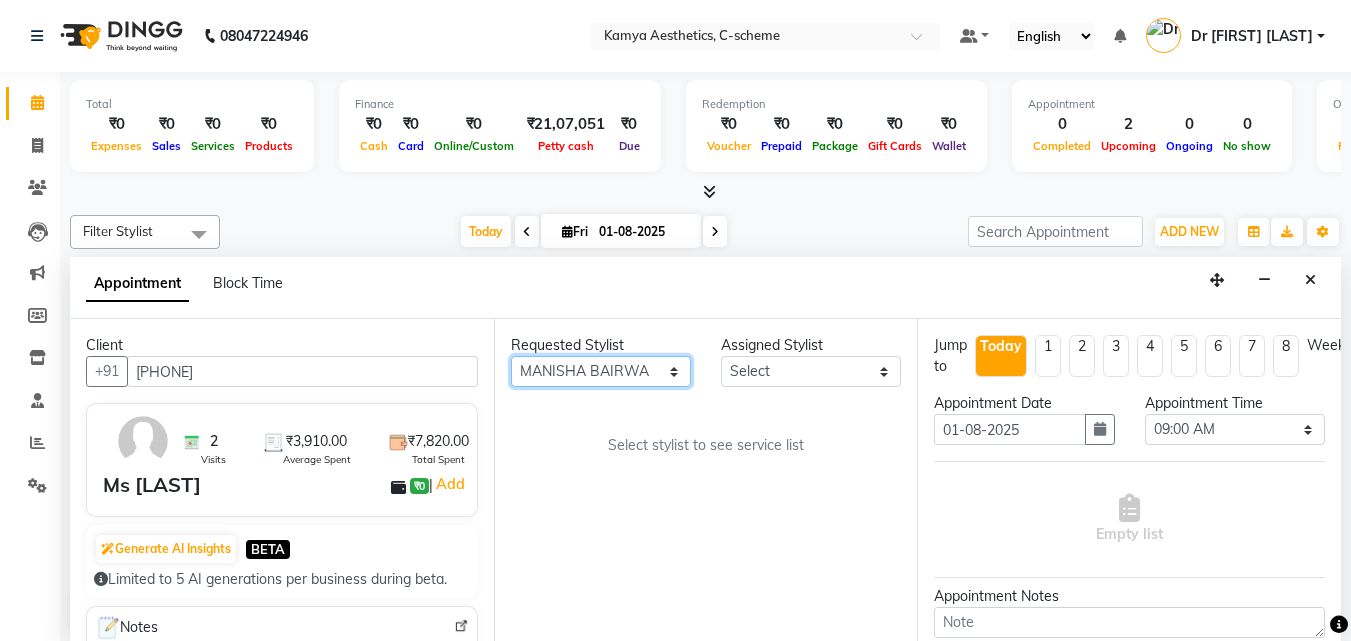 click on "Any Ajay Sharma  Dr Pallavi Dr Tanvi Ahmed JUHI VERMA MANISHA BAIRWA RAKESH YADAV VISITING CONSULTANT" at bounding box center (601, 371) 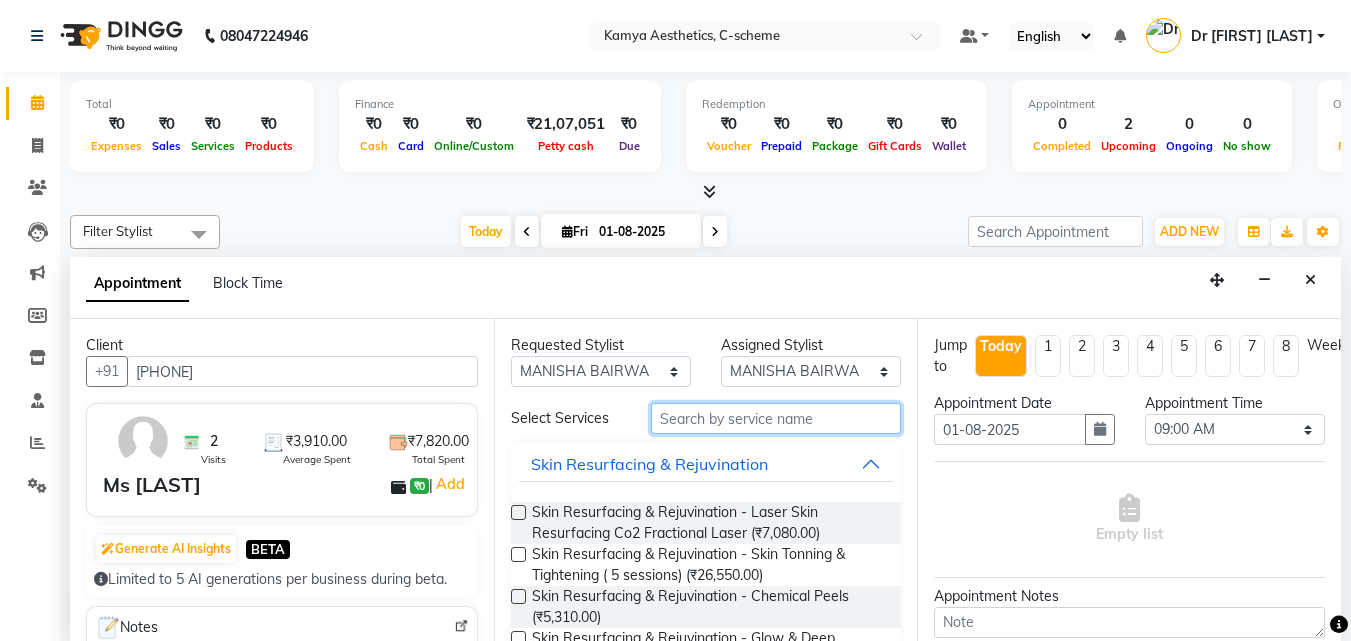 click at bounding box center (776, 418) 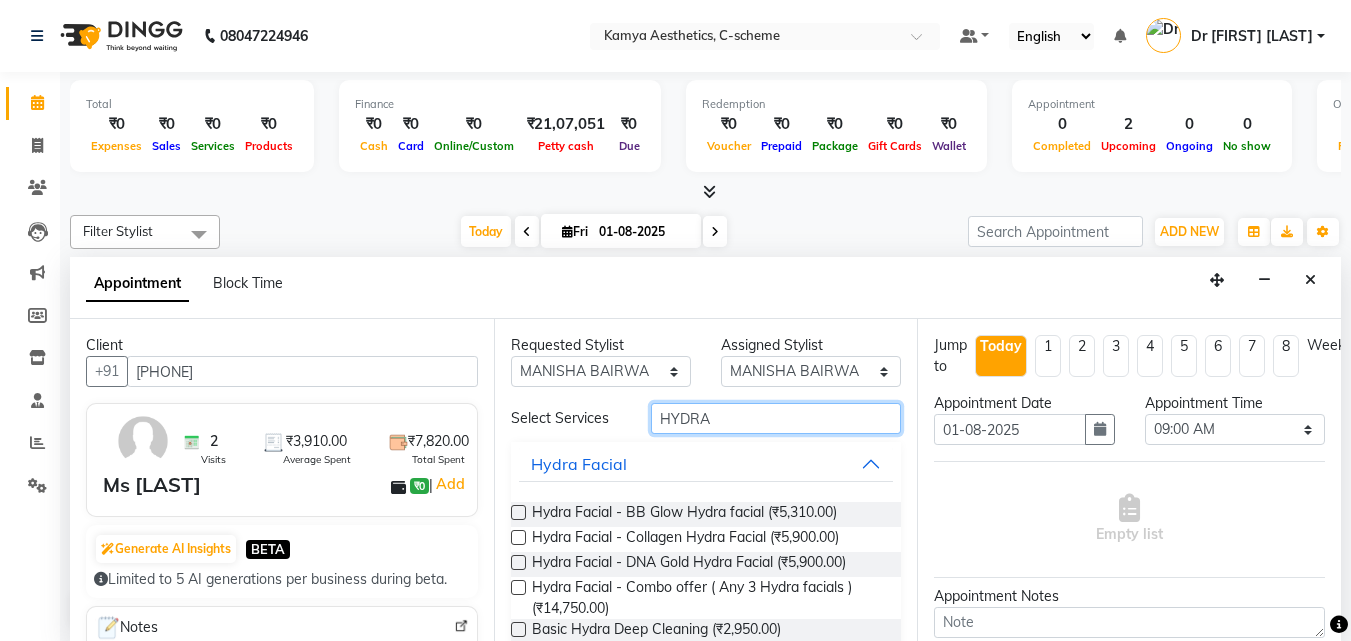 type on "HYDRA" 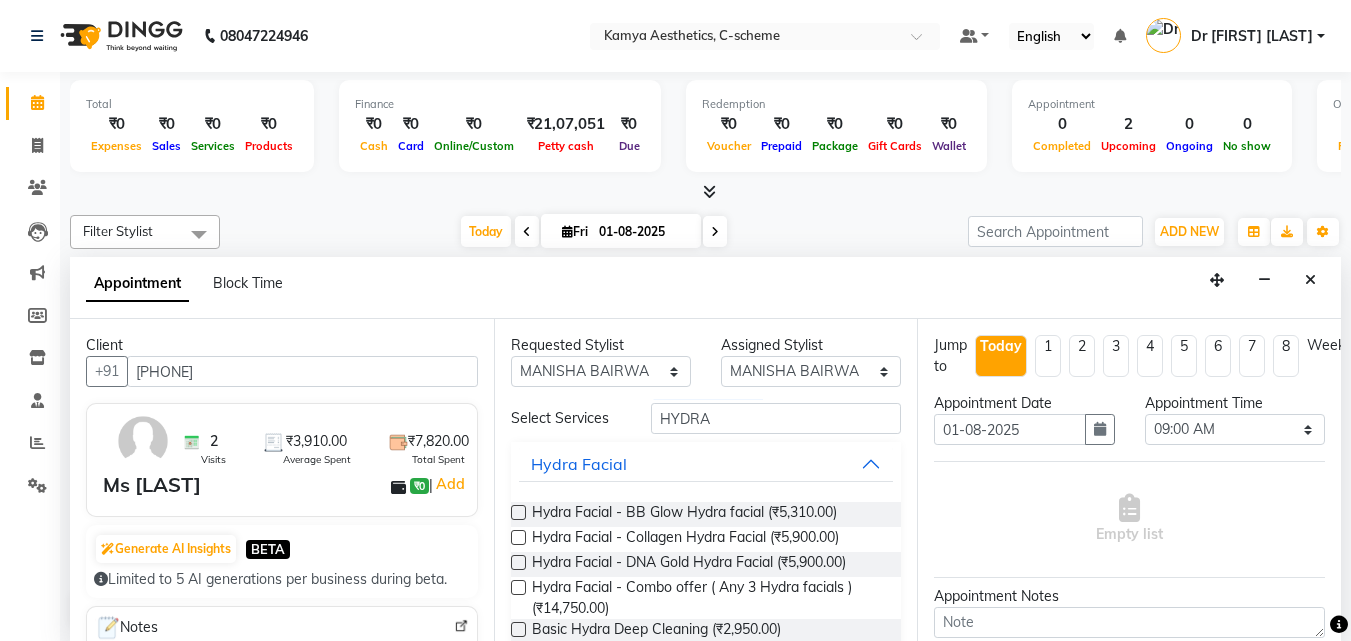 click at bounding box center (518, 562) 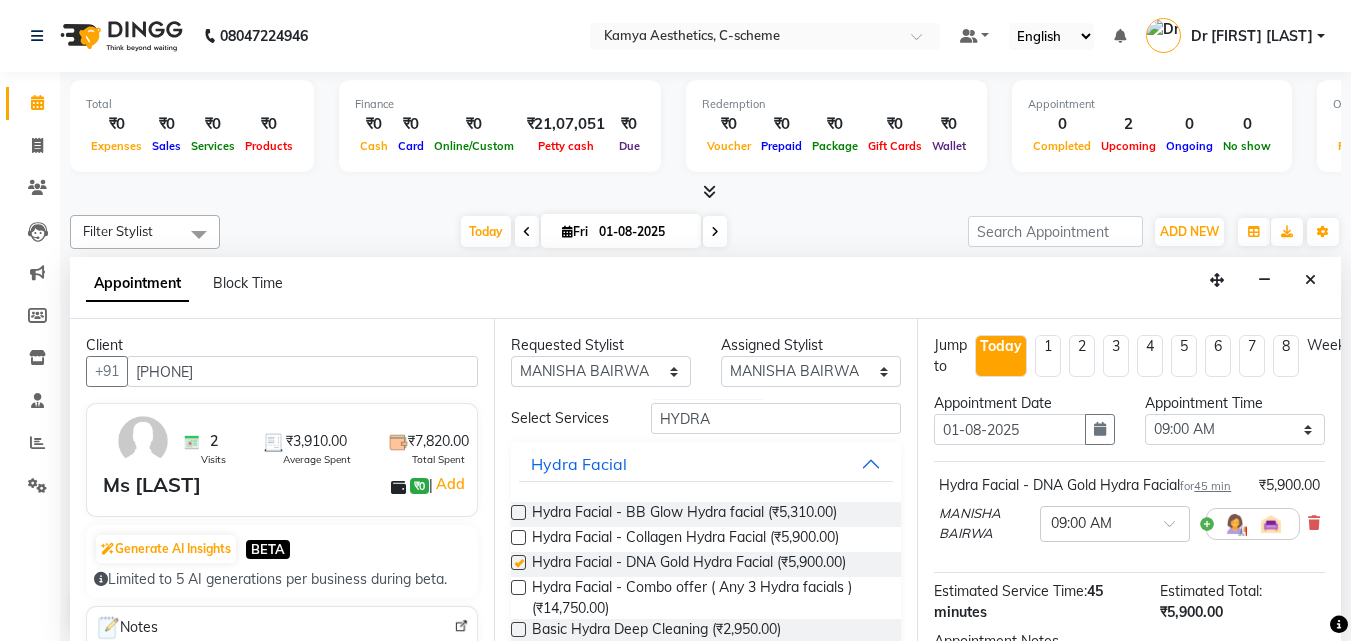 checkbox on "false" 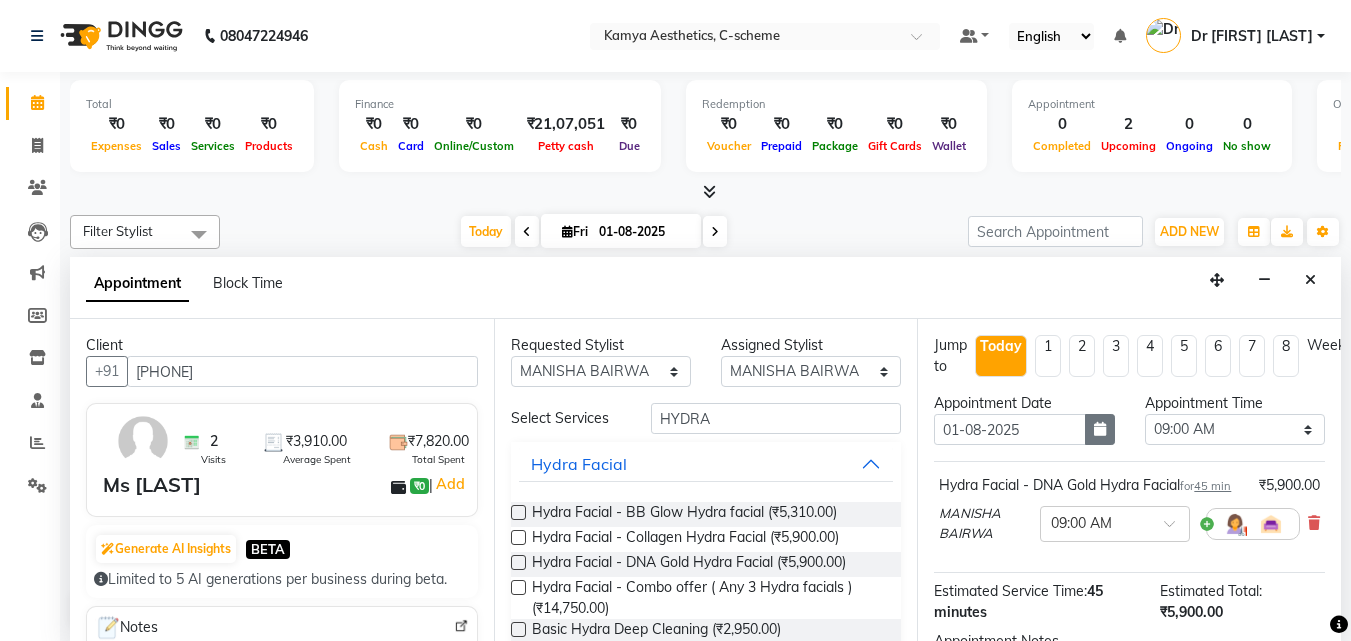 click at bounding box center [1100, 429] 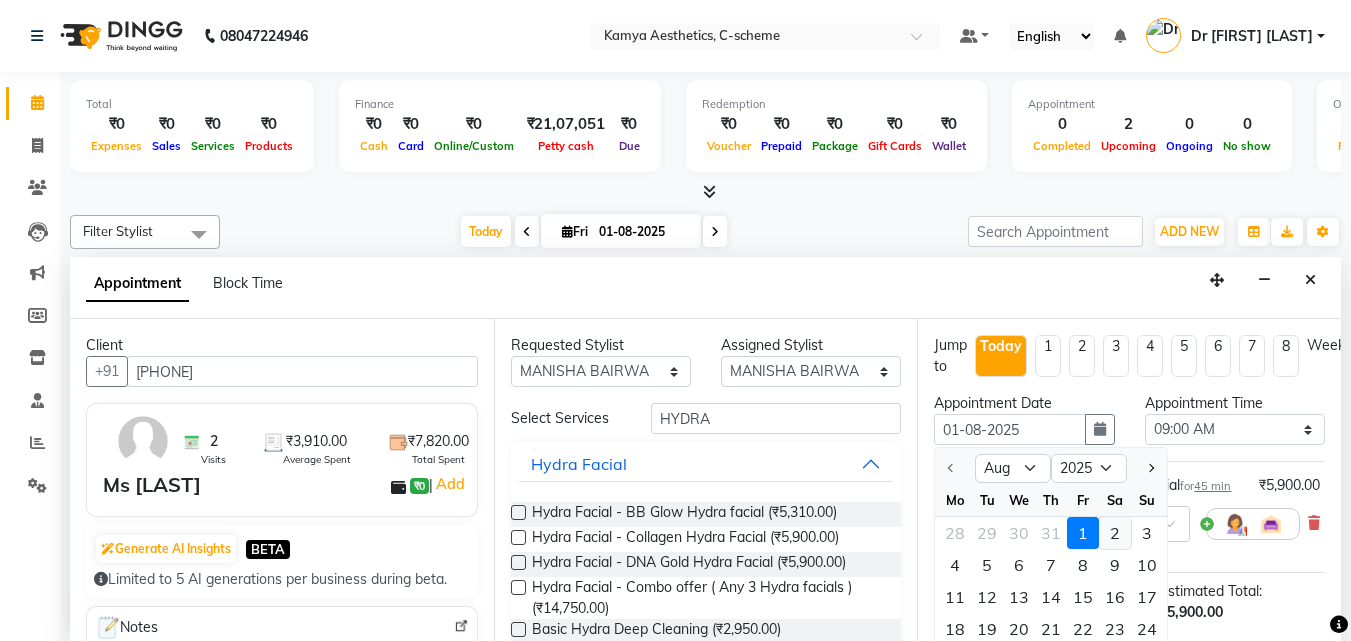 click on "2" at bounding box center (1115, 533) 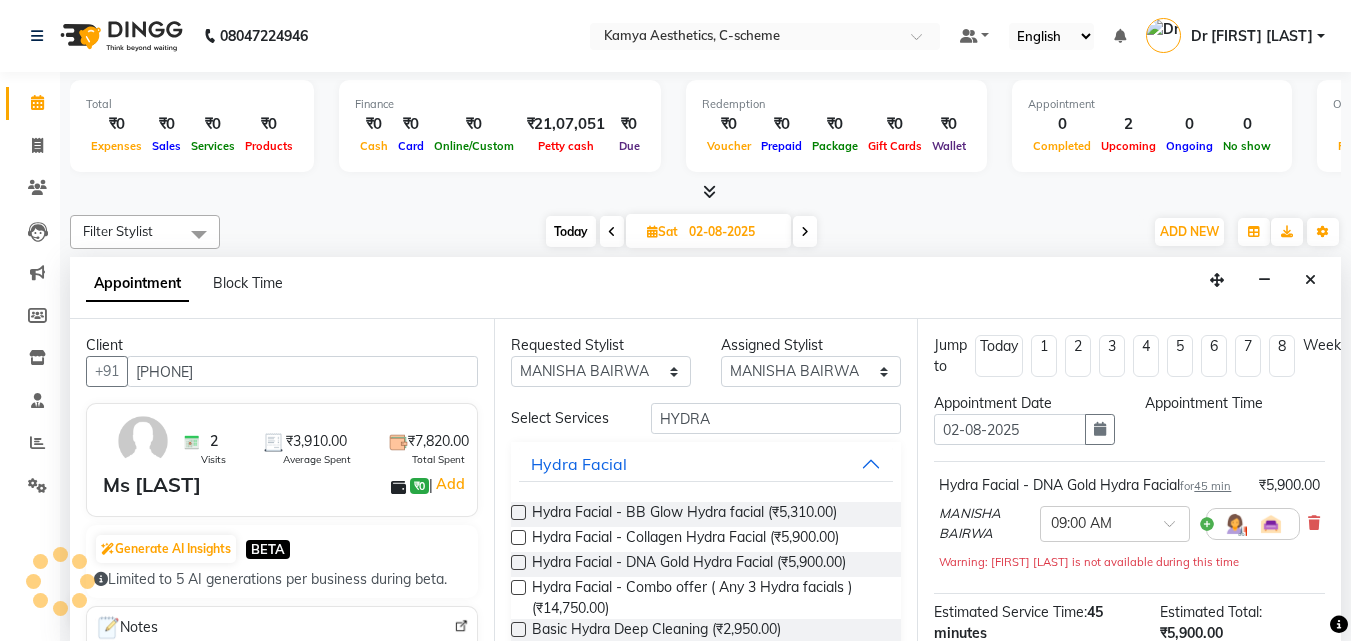 scroll, scrollTop: 529, scrollLeft: 0, axis: vertical 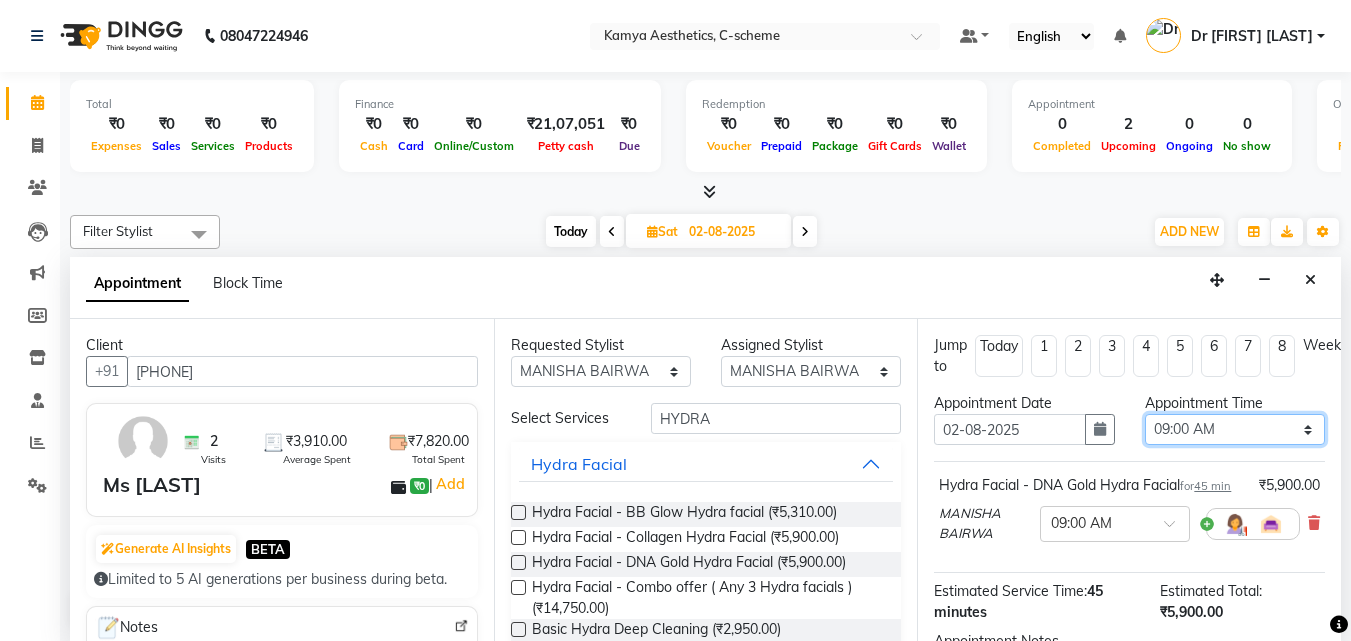 click on "Select 09:00 AM 09:15 AM 09:30 AM 09:45 AM 10:00 AM 10:15 AM 10:30 AM 10:45 AM 11:00 AM 11:15 AM 11:30 AM 11:45 AM 12:00 PM 12:15 PM 12:30 PM 12:45 PM 01:00 PM 01:15 PM 01:30 PM 01:45 PM 02:00 PM 02:15 PM 02:30 PM 02:45 PM 03:00 PM 03:15 PM 03:30 PM 03:45 PM 04:00 PM 04:15 PM 04:30 PM 04:45 PM 05:00 PM 05:15 PM 05:30 PM 05:45 PM 06:00 PM 06:15 PM 06:30 PM 06:45 PM 07:00 PM 07:15 PM 07:30 PM 07:45 PM 08:00 PM" at bounding box center (1235, 429) 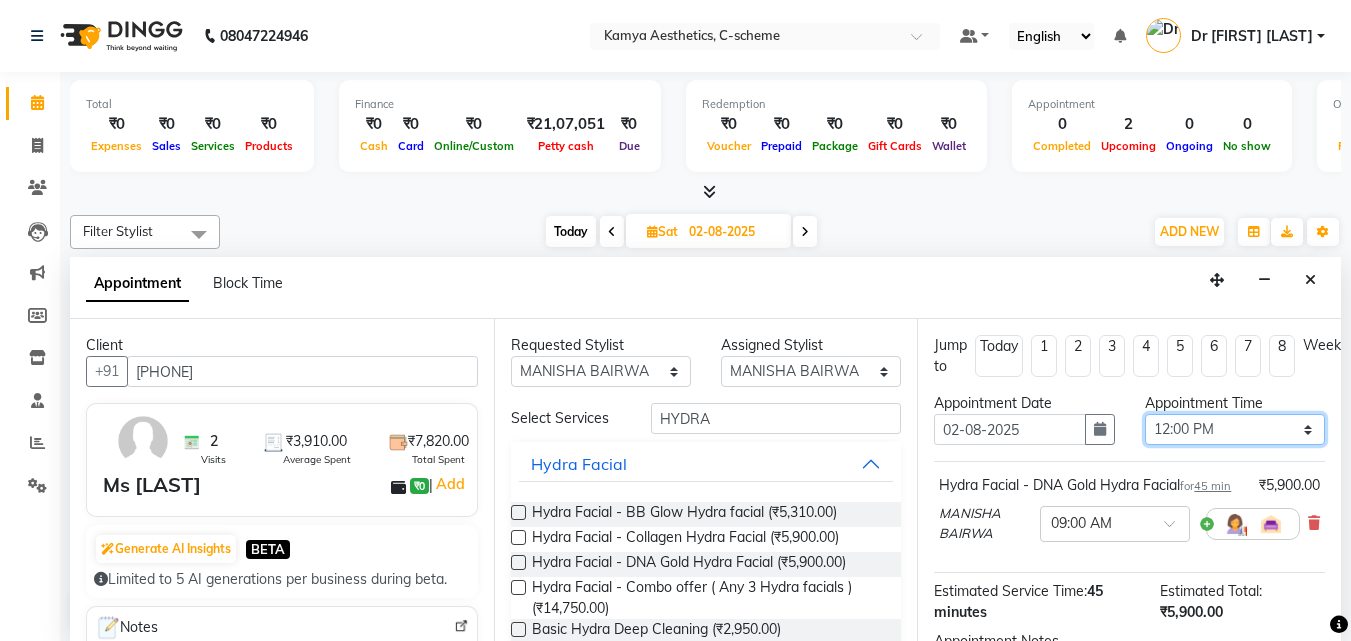click on "Select 09:00 AM 09:15 AM 09:30 AM 09:45 AM 10:00 AM 10:15 AM 10:30 AM 10:45 AM 11:00 AM 11:15 AM 11:30 AM 11:45 AM 12:00 PM 12:15 PM 12:30 PM 12:45 PM 01:00 PM 01:15 PM 01:30 PM 01:45 PM 02:00 PM 02:15 PM 02:30 PM 02:45 PM 03:00 PM 03:15 PM 03:30 PM 03:45 PM 04:00 PM 04:15 PM 04:30 PM 04:45 PM 05:00 PM 05:15 PM 05:30 PM 05:45 PM 06:00 PM 06:15 PM 06:30 PM 06:45 PM 07:00 PM 07:15 PM 07:30 PM 07:45 PM 08:00 PM" at bounding box center (1235, 429) 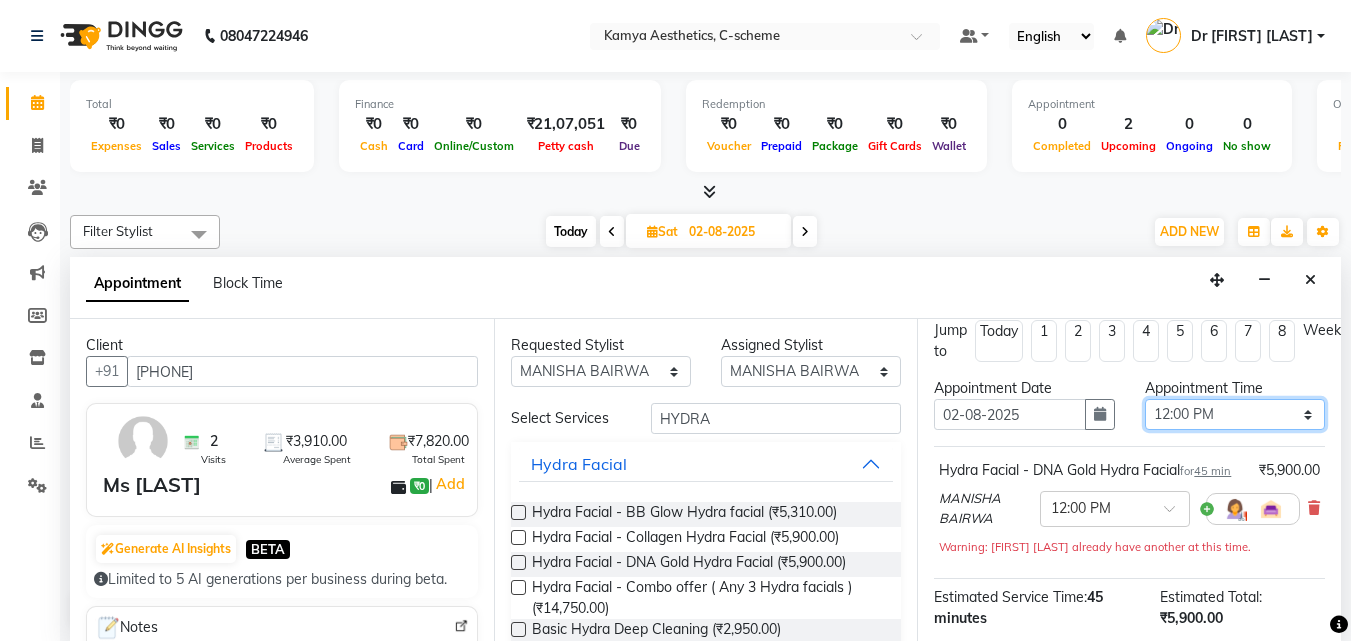 scroll, scrollTop: 0, scrollLeft: 0, axis: both 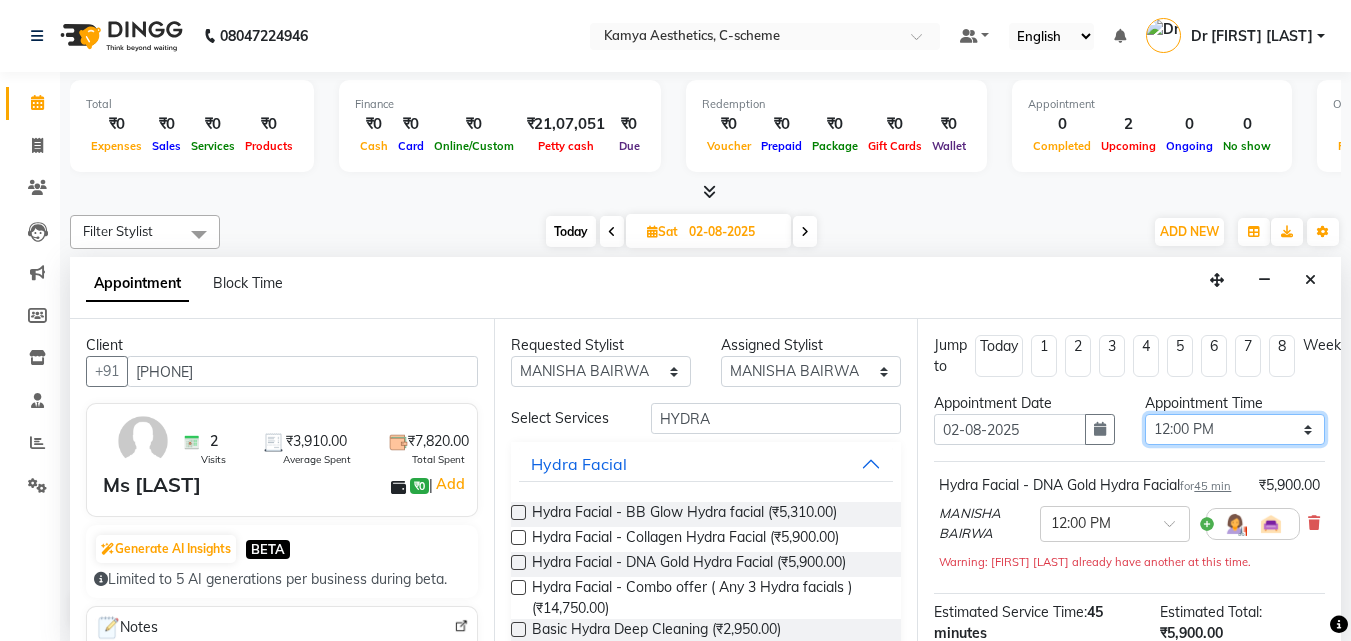 click on "Select 09:00 AM 09:15 AM 09:30 AM 09:45 AM 10:00 AM 10:15 AM 10:30 AM 10:45 AM 11:00 AM 11:15 AM 11:30 AM 11:45 AM 12:00 PM 12:15 PM 12:30 PM 12:45 PM 01:00 PM 01:15 PM 01:30 PM 01:45 PM 02:00 PM 02:15 PM 02:30 PM 02:45 PM 03:00 PM 03:15 PM 03:30 PM 03:45 PM 04:00 PM 04:15 PM 04:30 PM 04:45 PM 05:00 PM 05:15 PM 05:30 PM 05:45 PM 06:00 PM 06:15 PM 06:30 PM 06:45 PM 07:00 PM 07:15 PM 07:30 PM 07:45 PM 08:00 PM" at bounding box center [1235, 429] 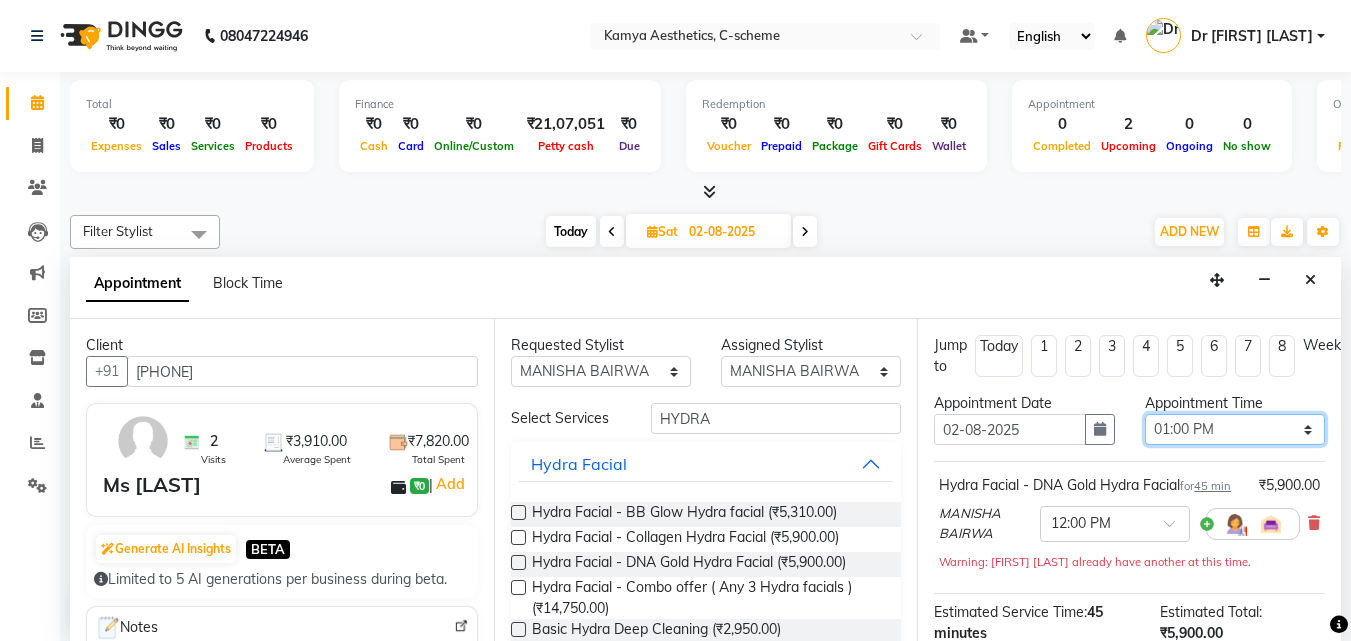 click on "Select 09:00 AM 09:15 AM 09:30 AM 09:45 AM 10:00 AM 10:15 AM 10:30 AM 10:45 AM 11:00 AM 11:15 AM 11:30 AM 11:45 AM 12:00 PM 12:15 PM 12:30 PM 12:45 PM 01:00 PM 01:15 PM 01:30 PM 01:45 PM 02:00 PM 02:15 PM 02:30 PM 02:45 PM 03:00 PM 03:15 PM 03:30 PM 03:45 PM 04:00 PM 04:15 PM 04:30 PM 04:45 PM 05:00 PM 05:15 PM 05:30 PM 05:45 PM 06:00 PM 06:15 PM 06:30 PM 06:45 PM 07:00 PM 07:15 PM 07:30 PM 07:45 PM 08:00 PM" at bounding box center [1235, 429] 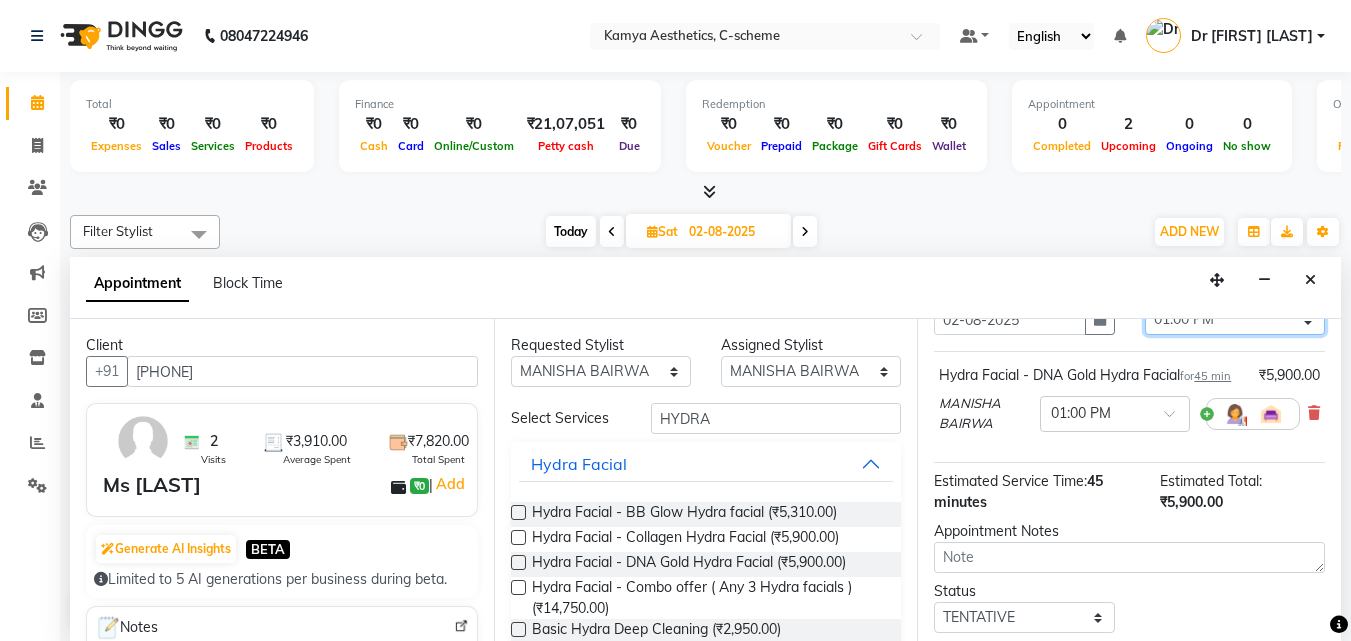 scroll, scrollTop: 263, scrollLeft: 0, axis: vertical 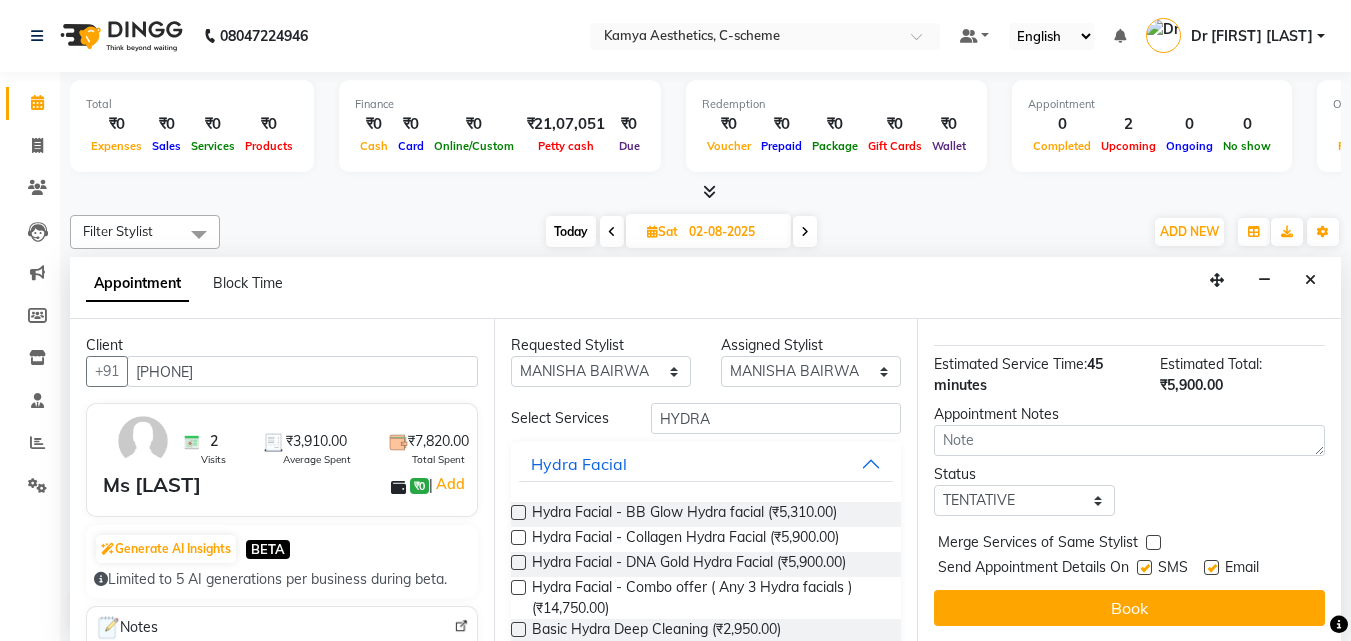 click on "Book" at bounding box center [1129, 608] 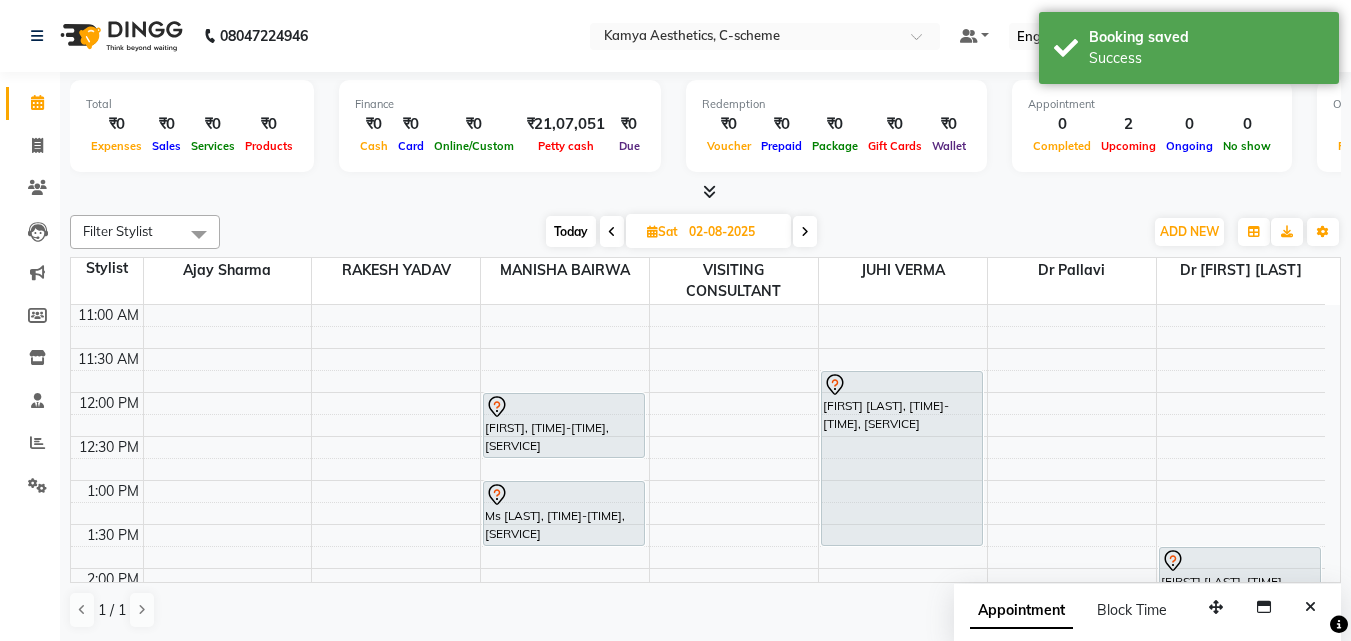scroll, scrollTop: 245, scrollLeft: 0, axis: vertical 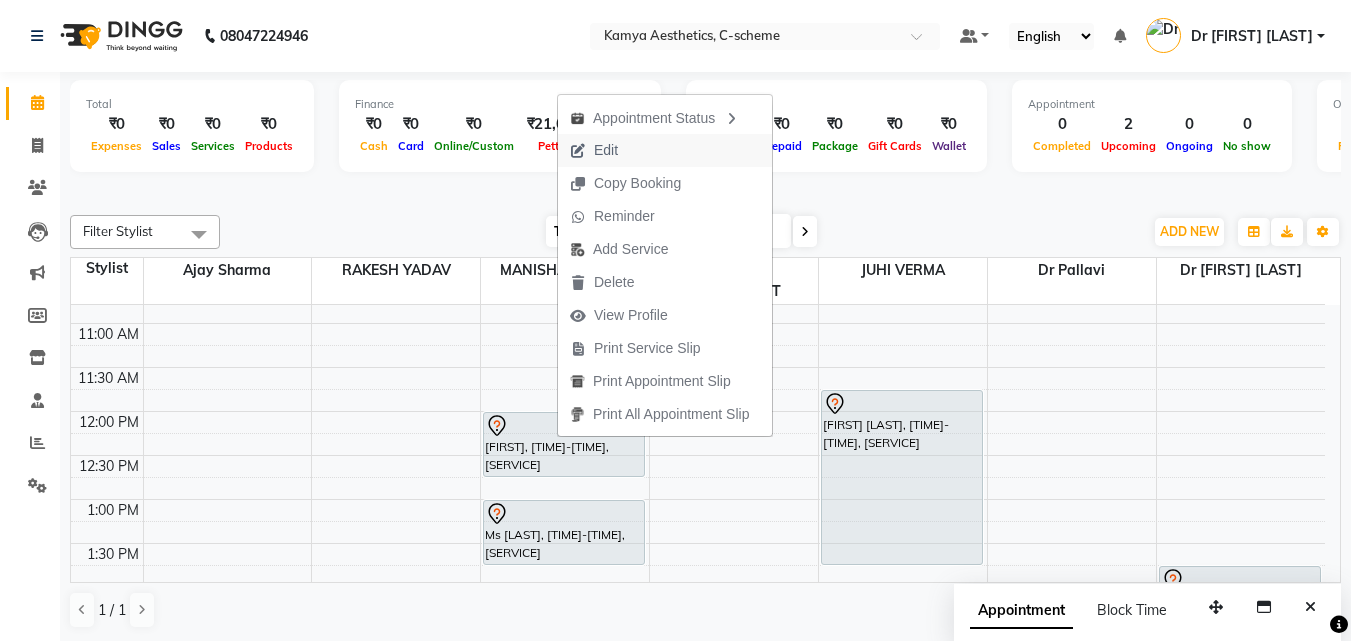 click on "Edit" at bounding box center (606, 150) 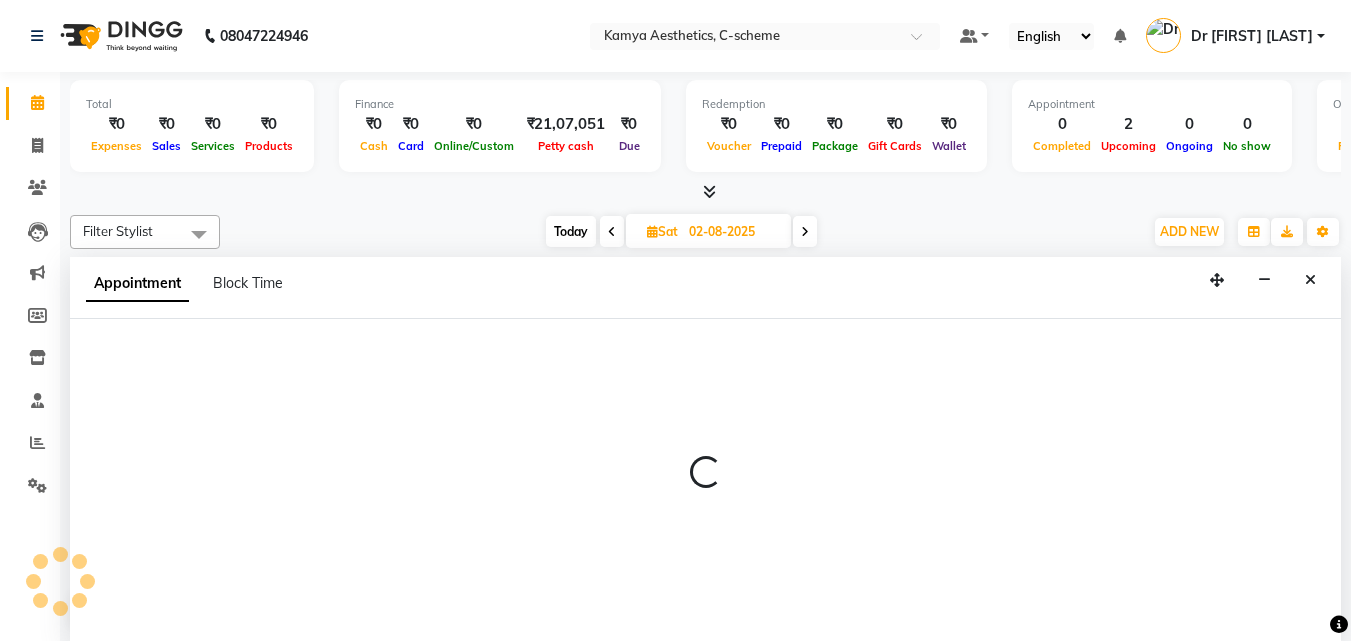 scroll, scrollTop: 1, scrollLeft: 0, axis: vertical 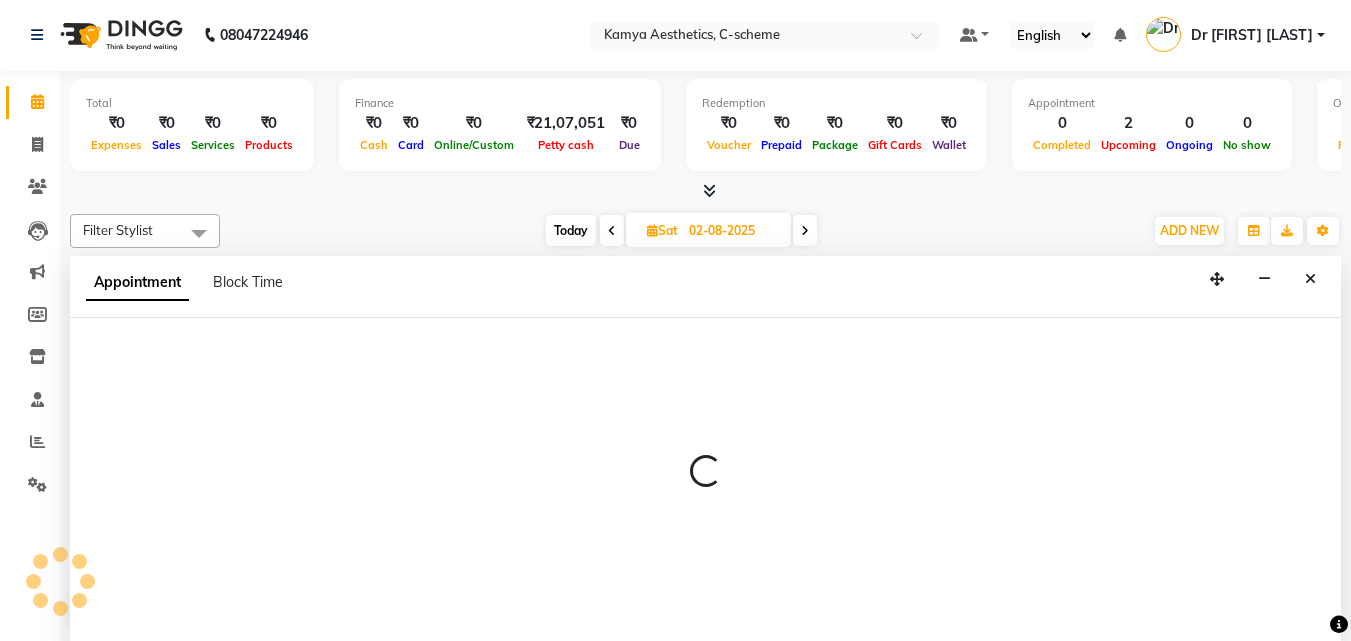 select on "tentative" 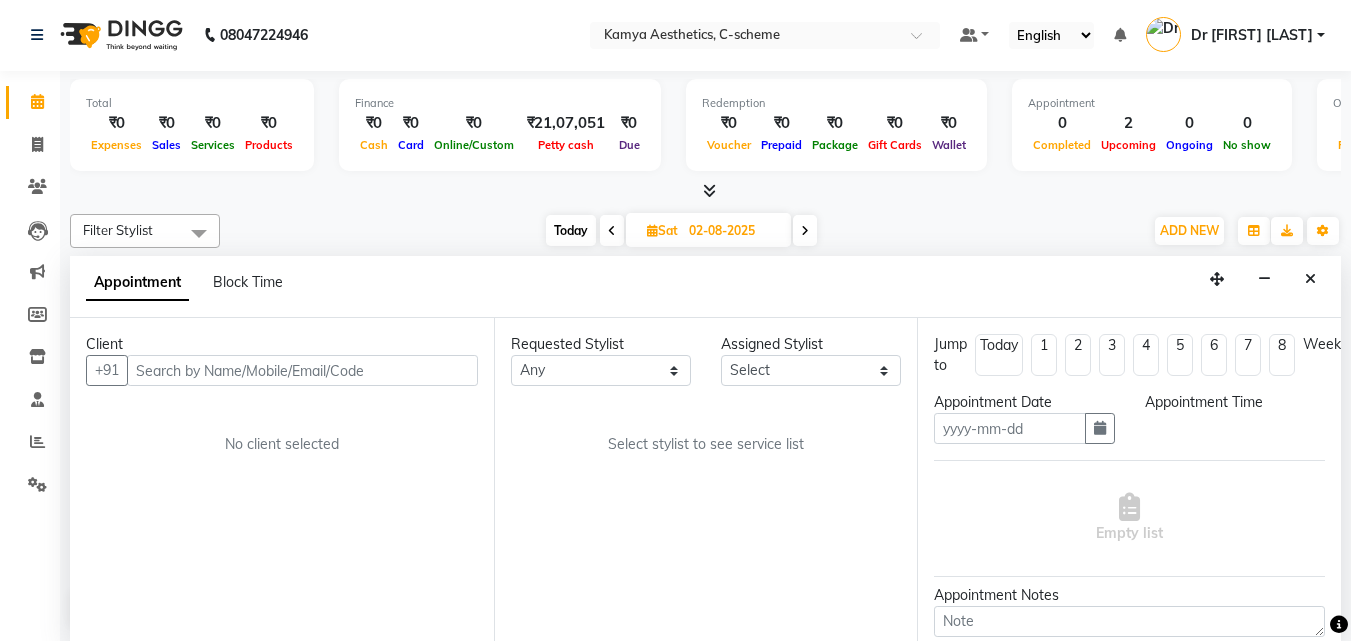 type on "02-08-2025" 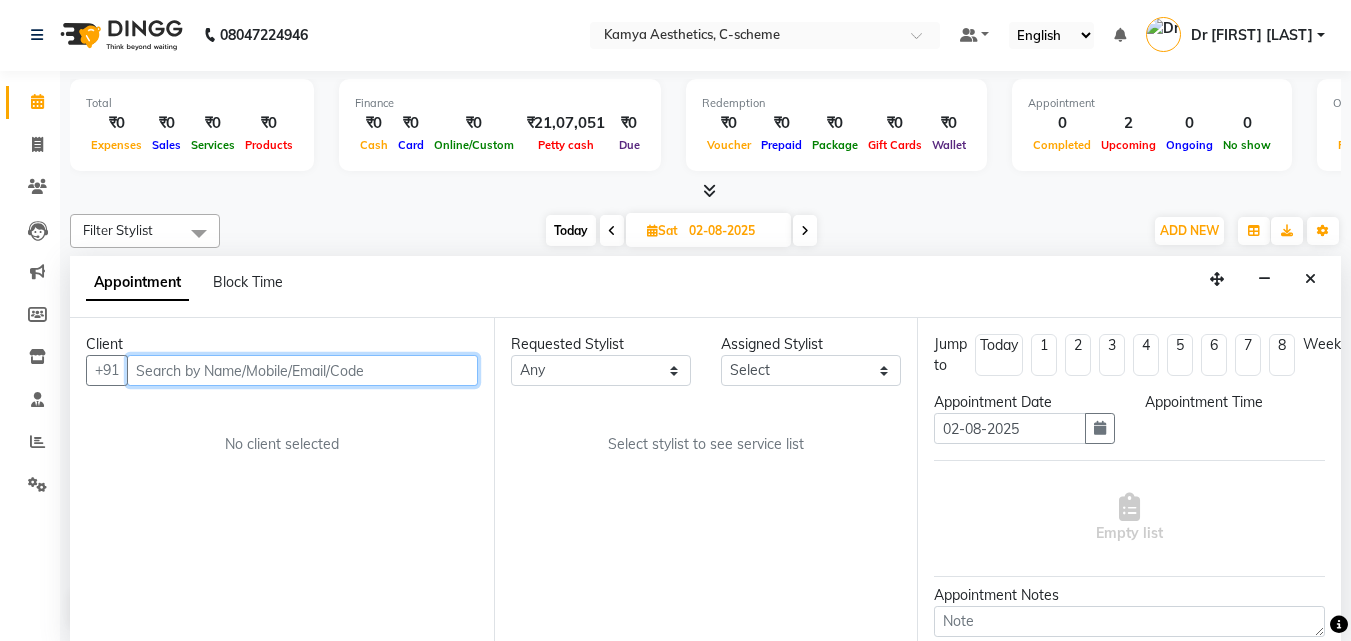 scroll, scrollTop: 529, scrollLeft: 0, axis: vertical 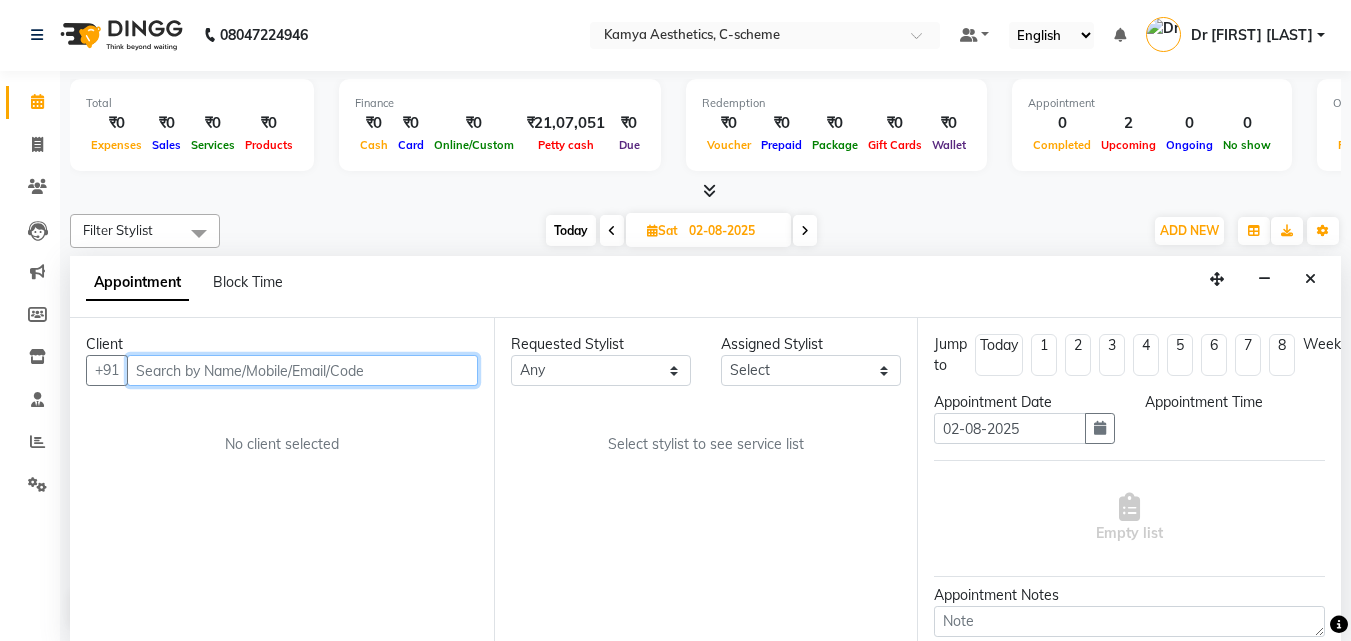 select on "41666" 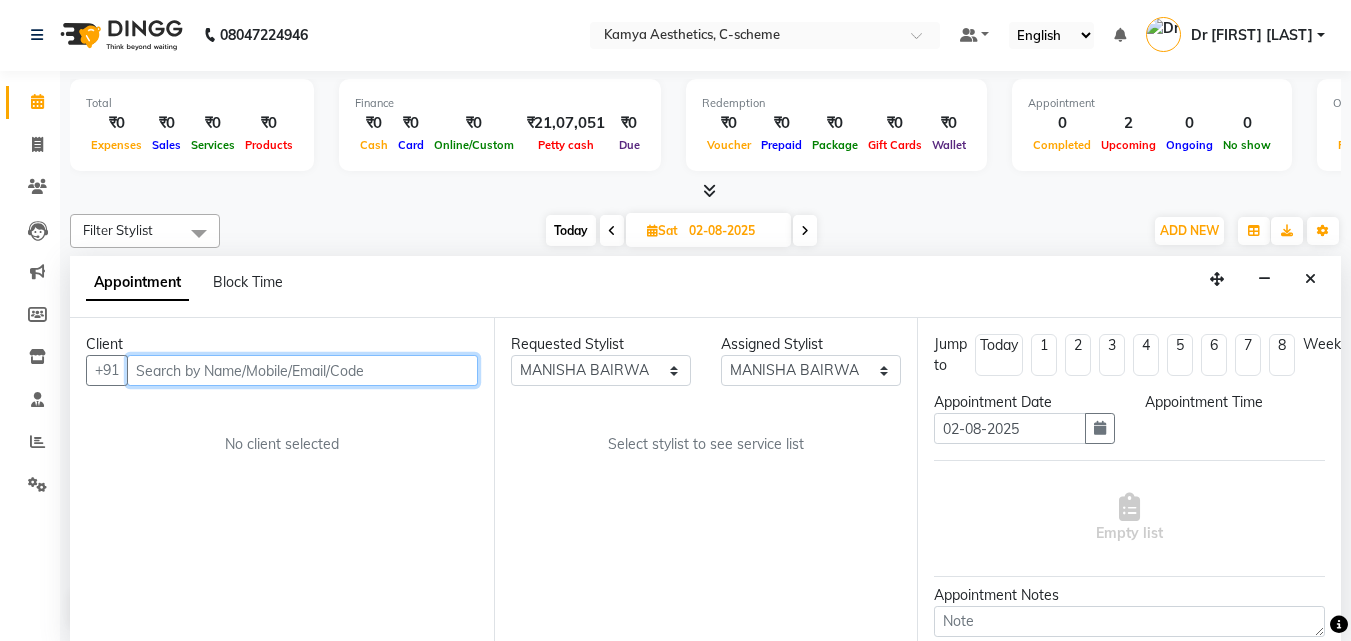 select on "720" 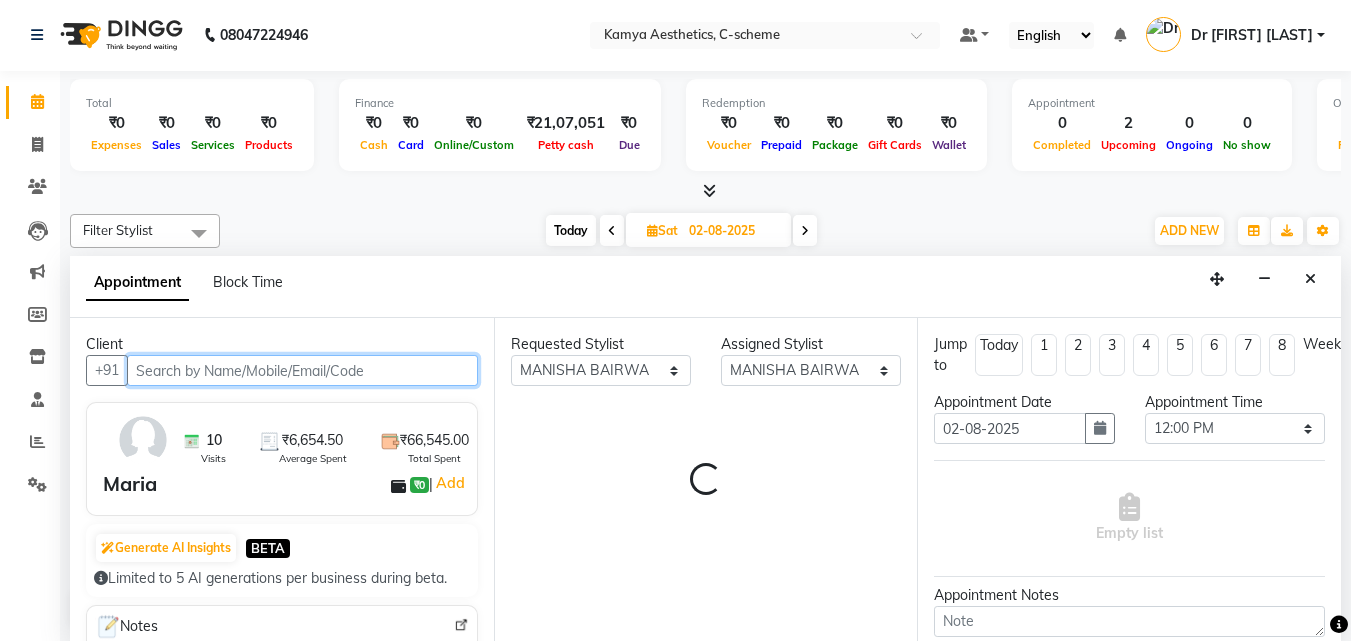 select on "2415" 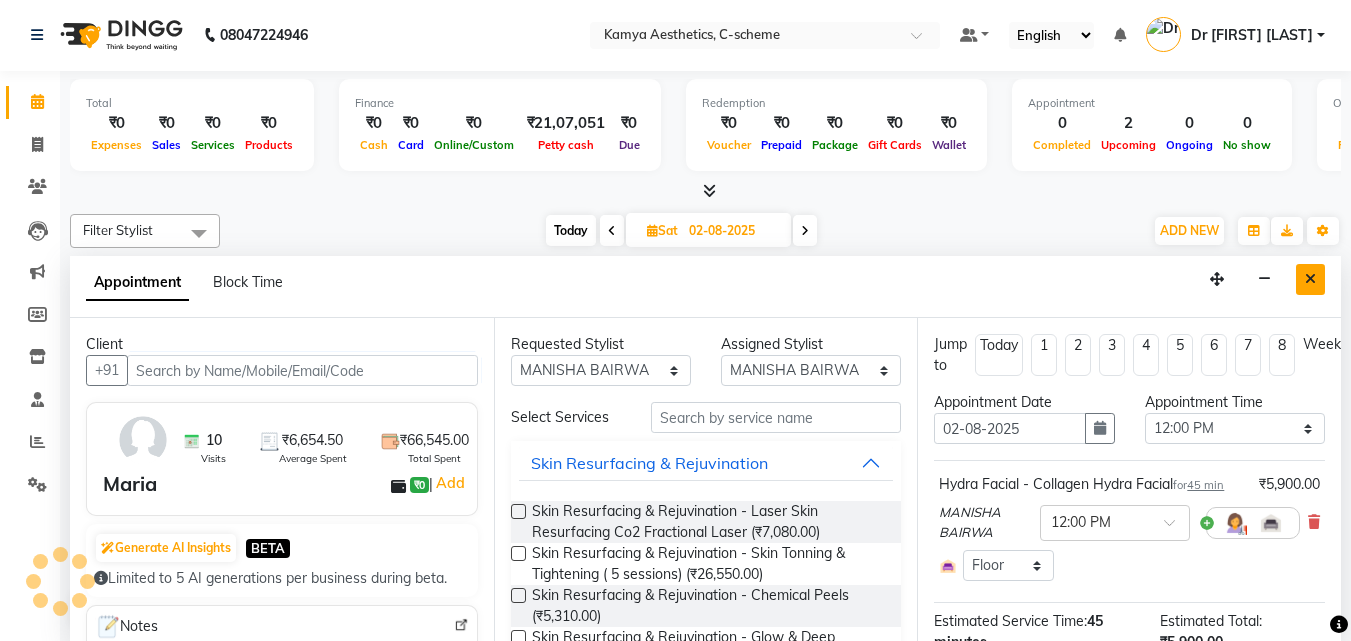 click at bounding box center [1310, 279] 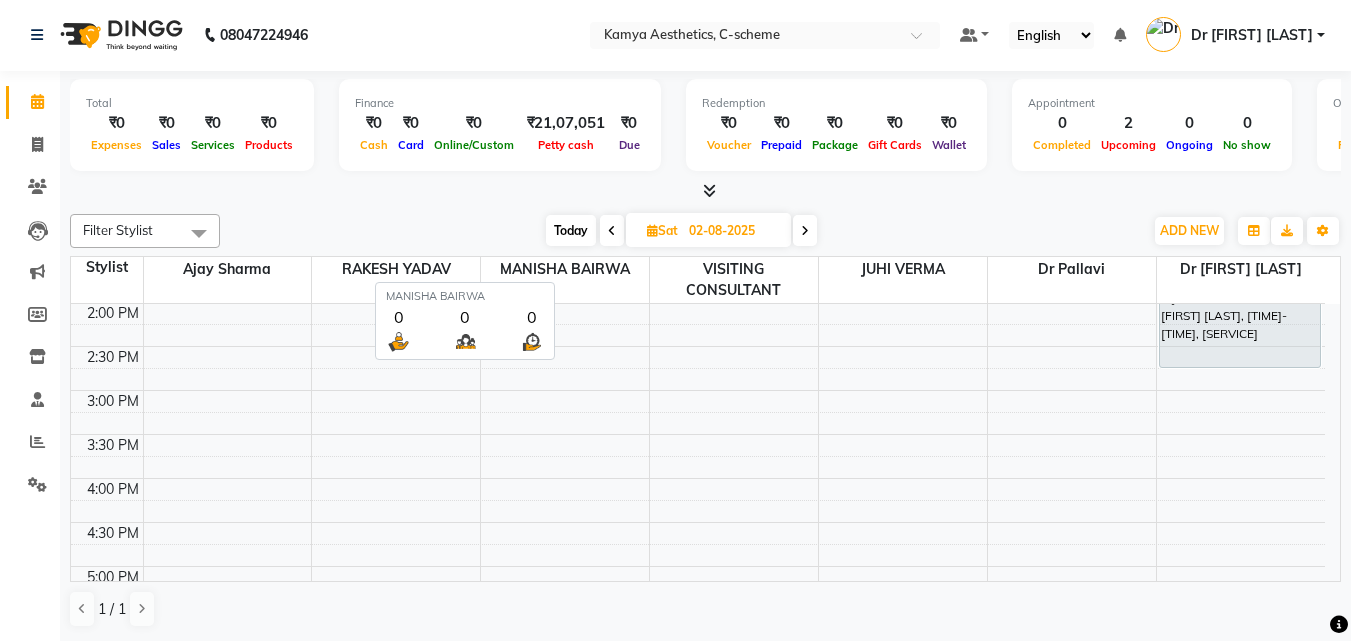 scroll, scrollTop: 0, scrollLeft: 0, axis: both 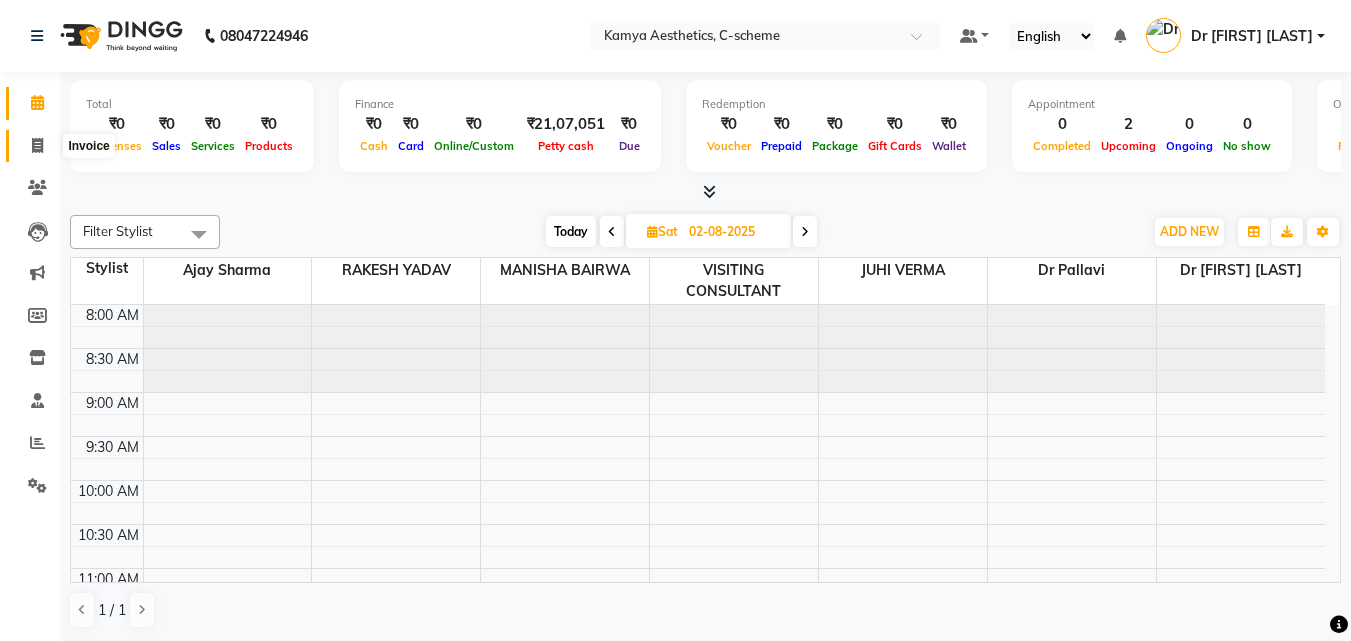 click 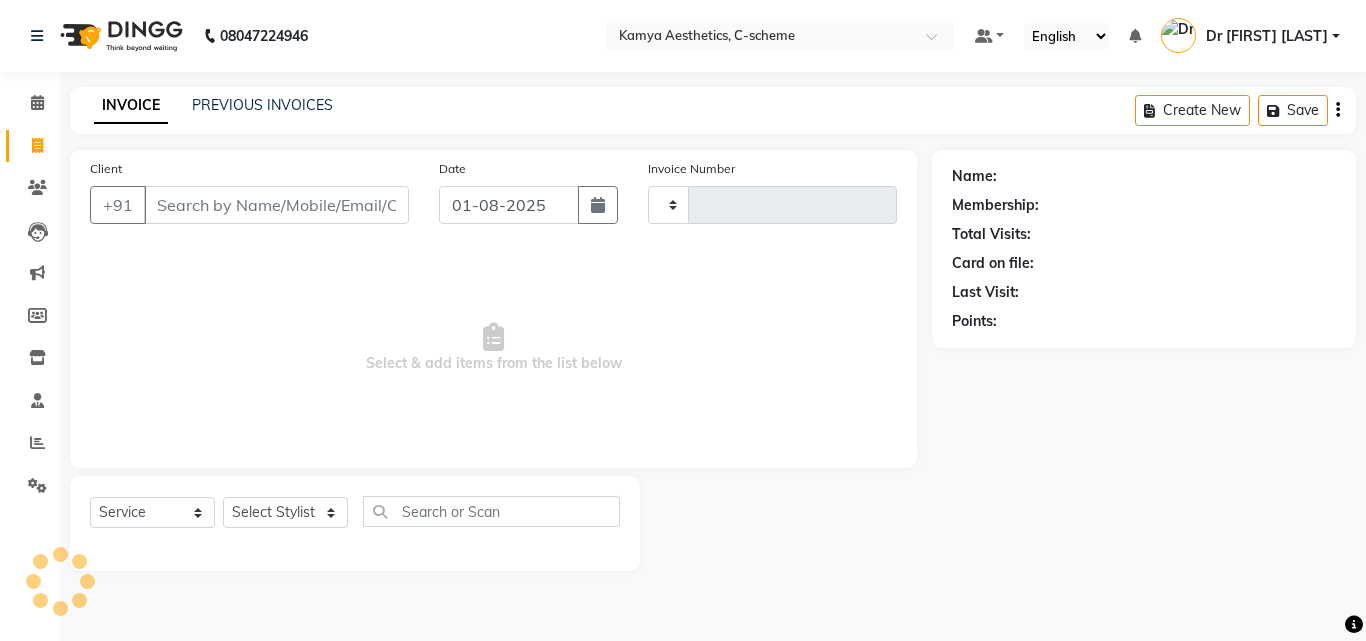 type on "0166" 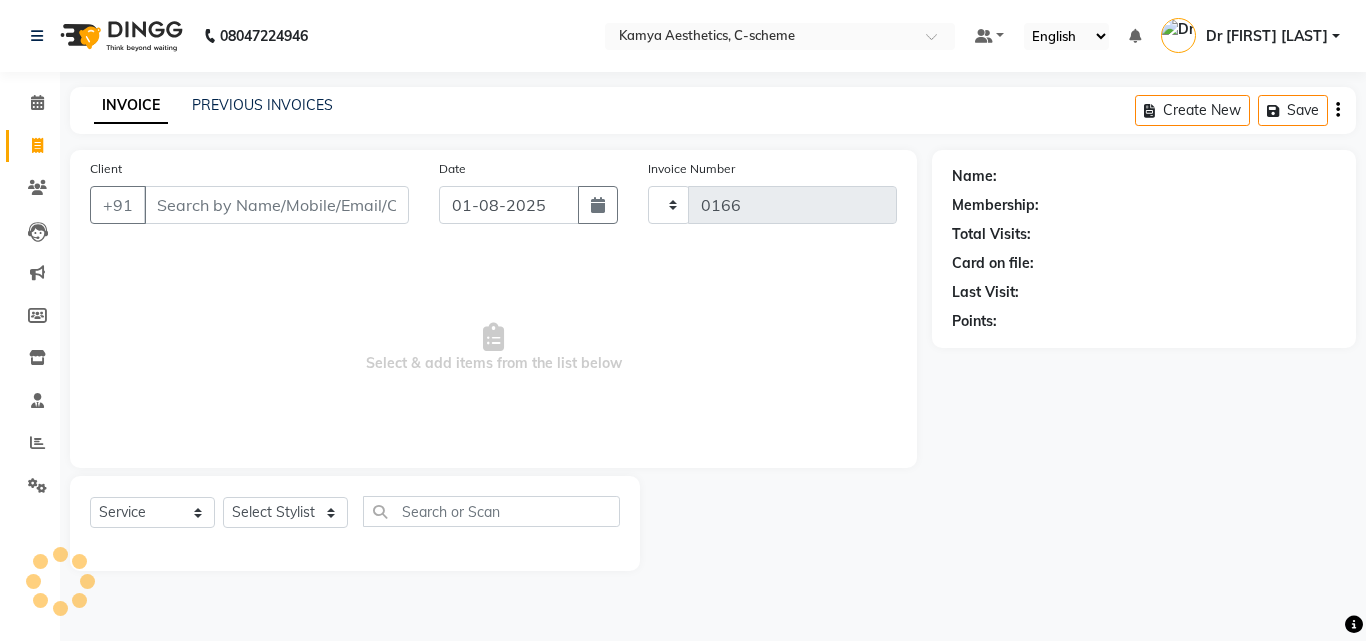 select on "5322" 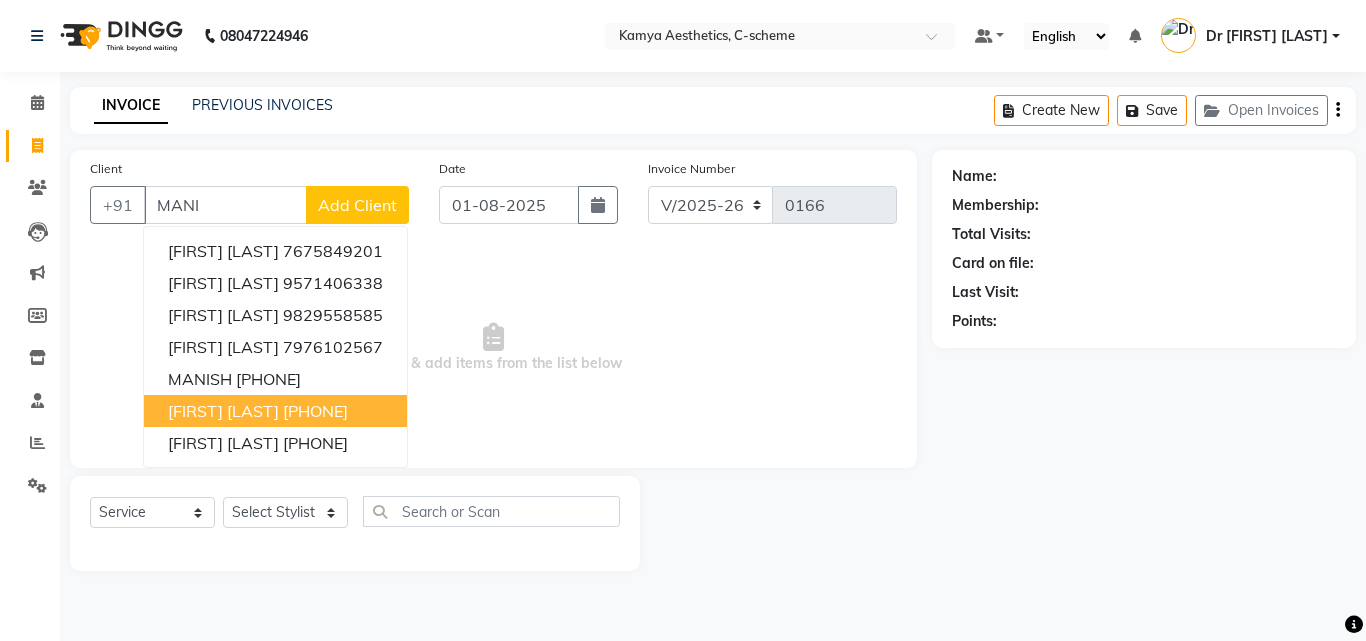 click on "9587989690" at bounding box center (315, 411) 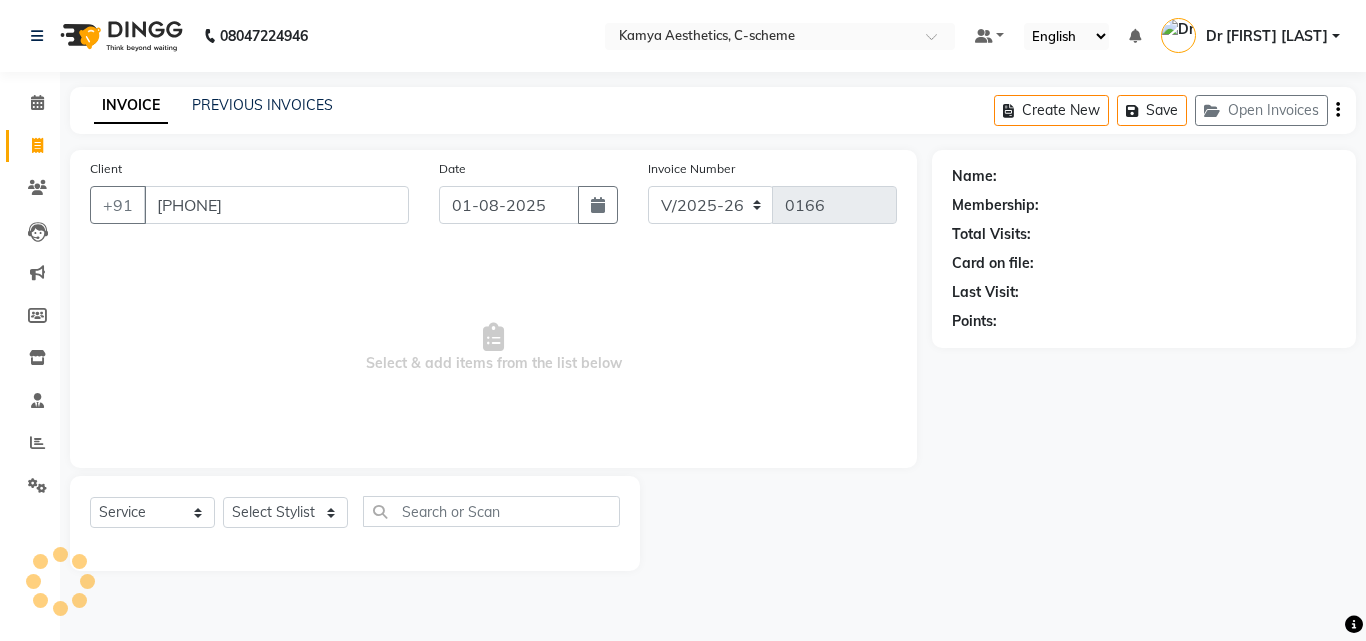 type on "9587989690" 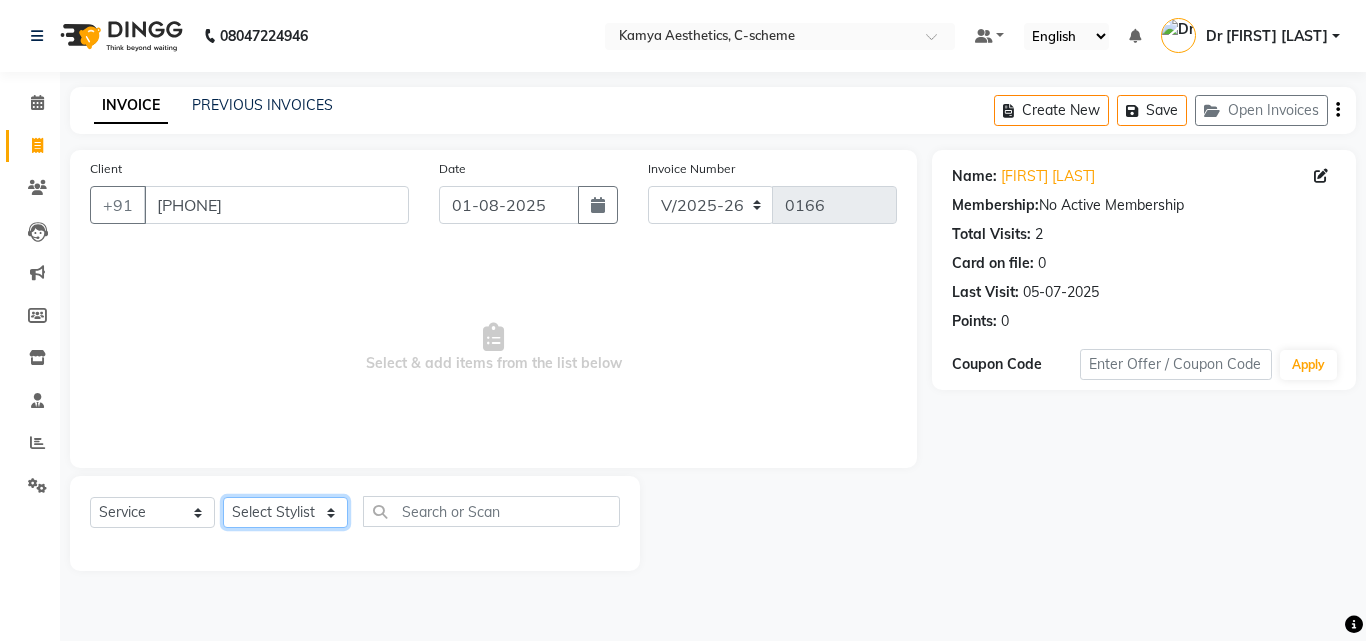 click on "Select Stylist Ajay Sharma  Dr Pallavi Dr Tanvi Ahmed JUHI VERMA MANISHA BAIRWA RAKESH YADAV VISITING CONSULTANT" 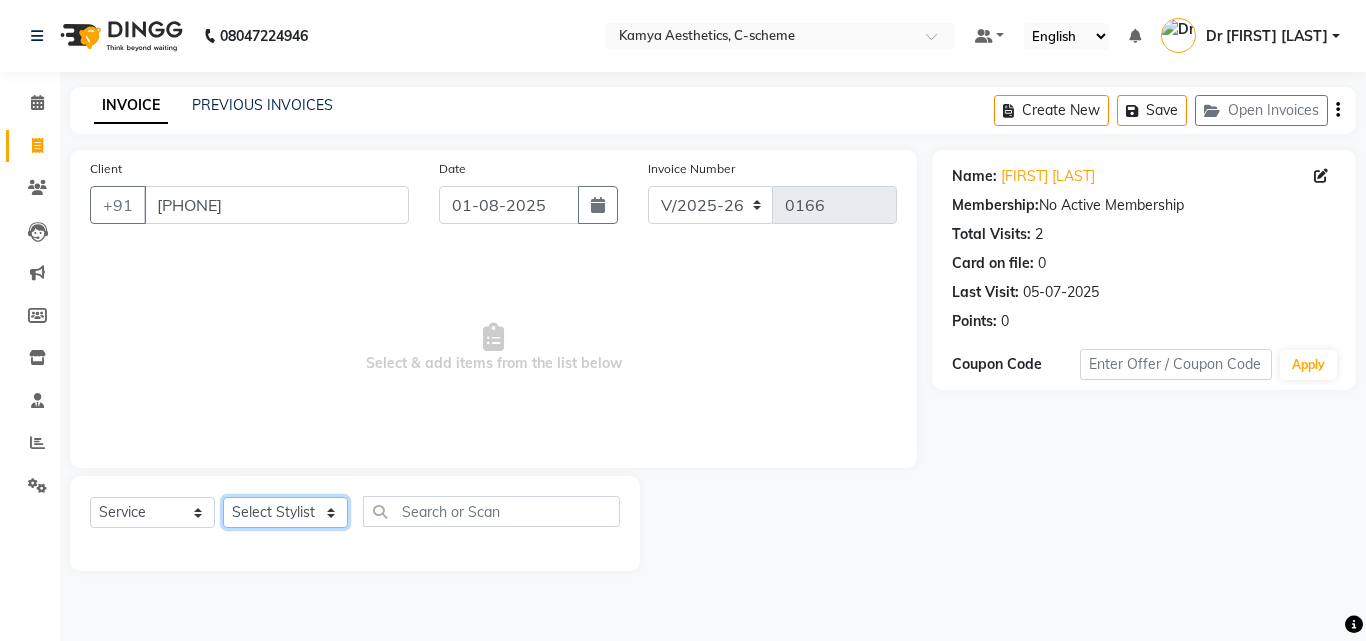 select on "42841" 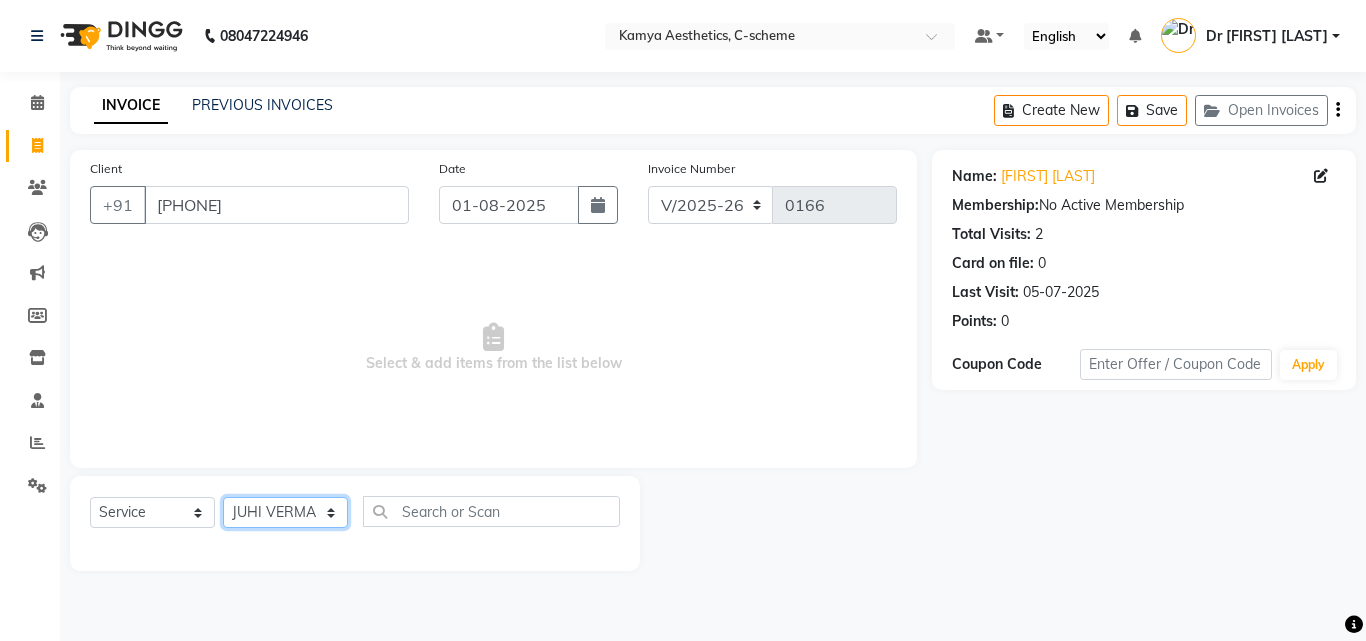 click on "Select Stylist Ajay Sharma  Dr Pallavi Dr Tanvi Ahmed JUHI VERMA MANISHA BAIRWA RAKESH YADAV VISITING CONSULTANT" 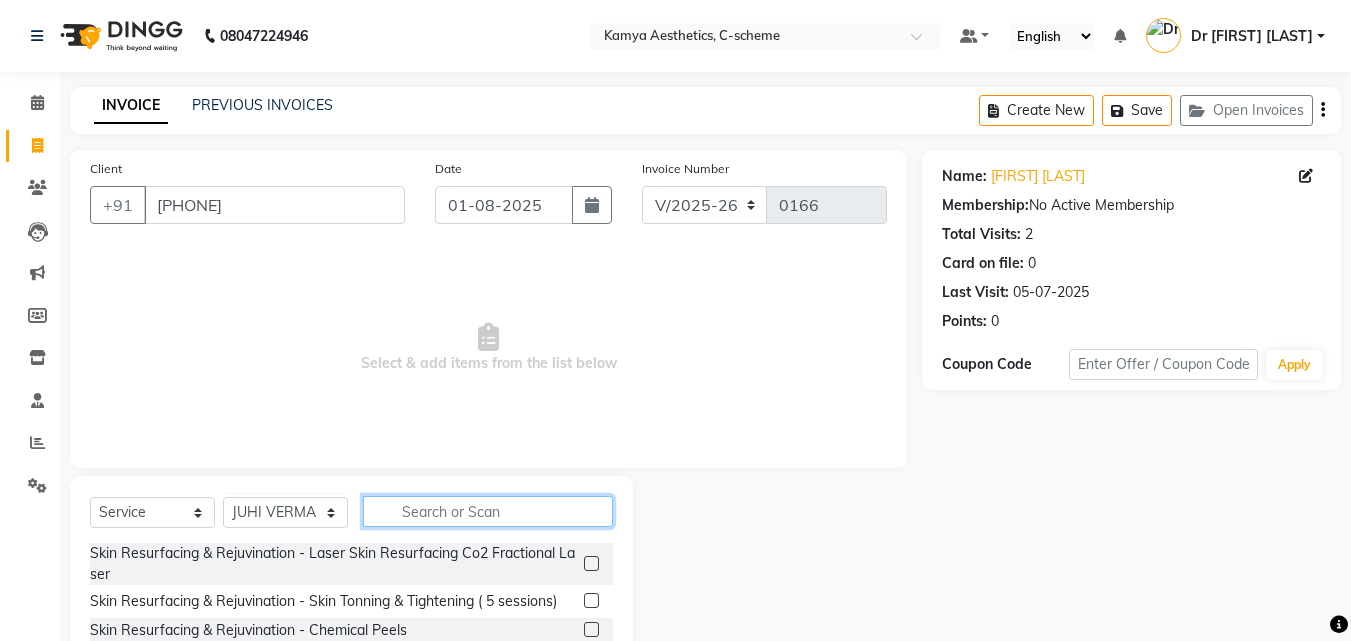 click 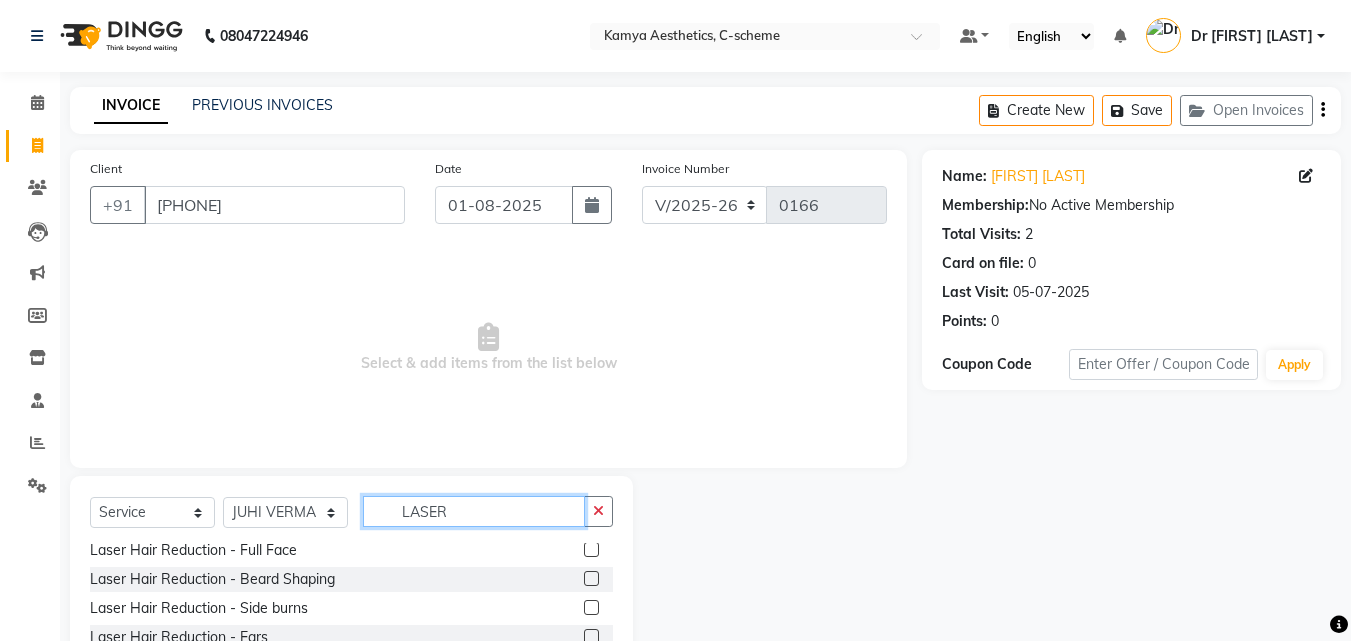 scroll, scrollTop: 400, scrollLeft: 0, axis: vertical 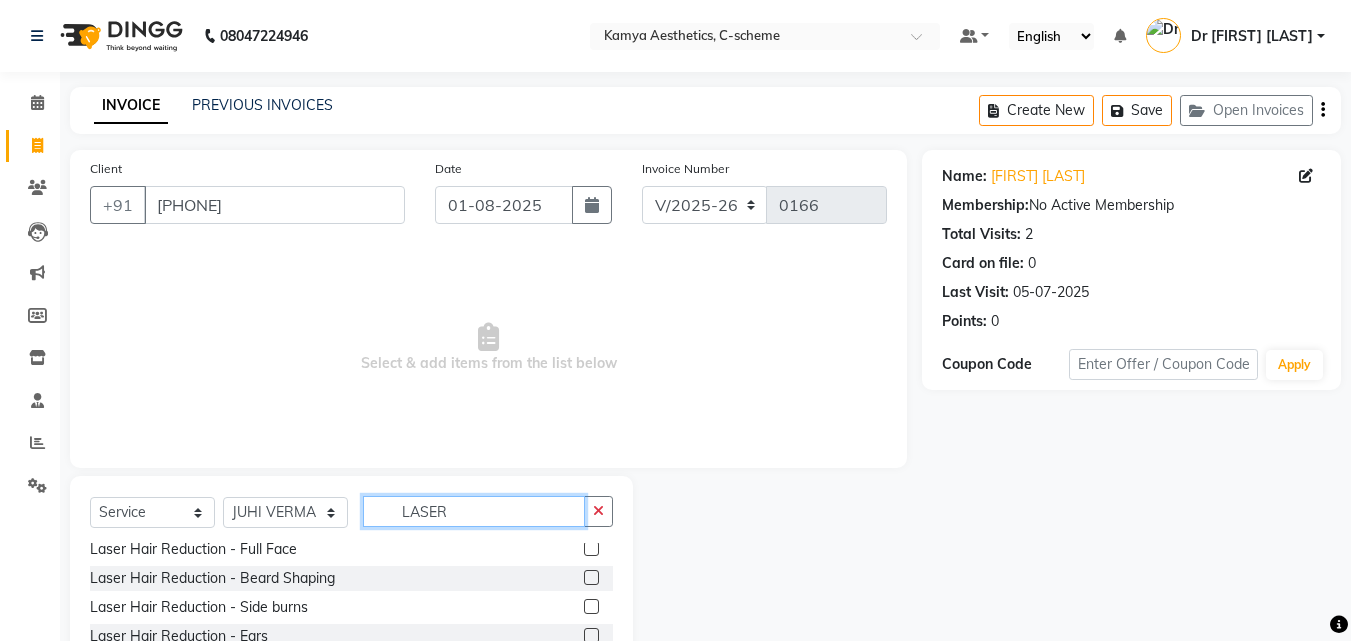 type on "LASER" 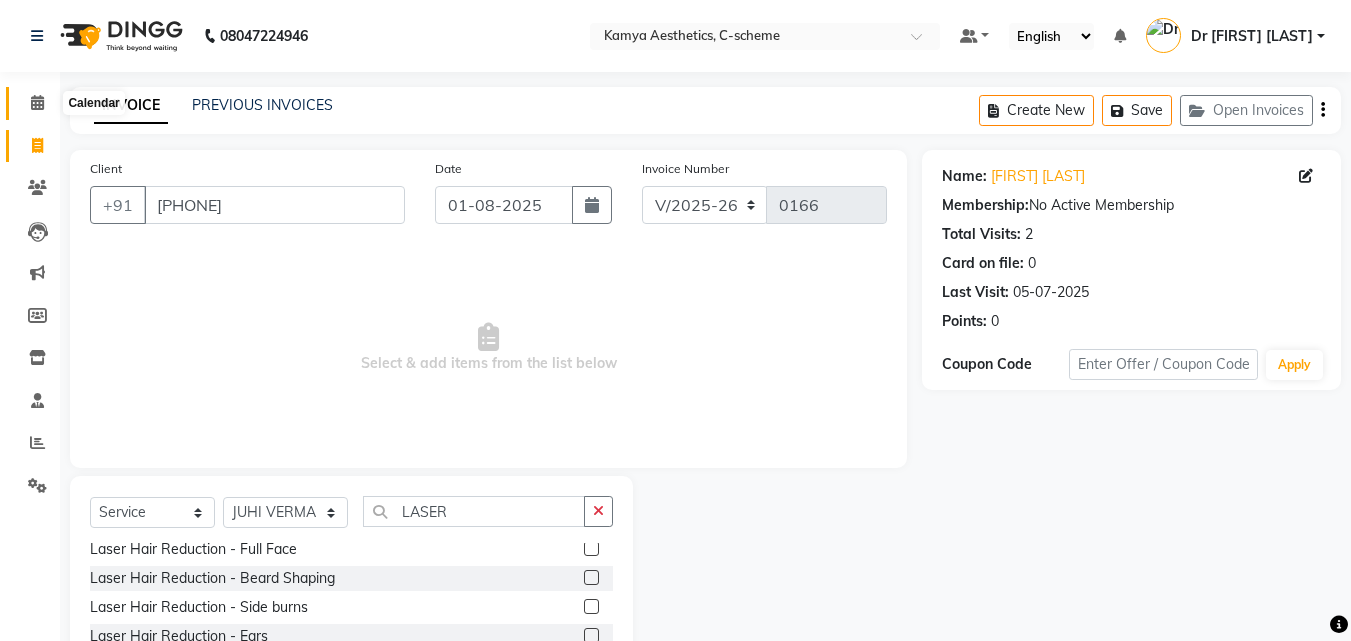 click 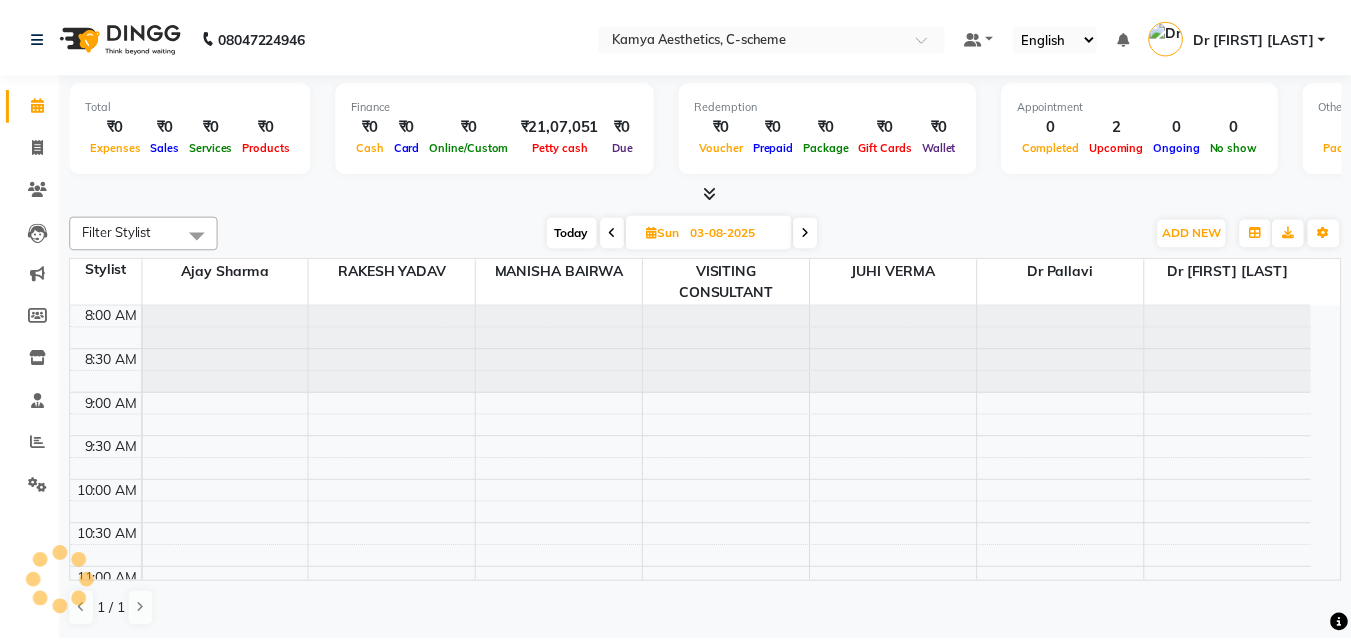 scroll, scrollTop: 529, scrollLeft: 0, axis: vertical 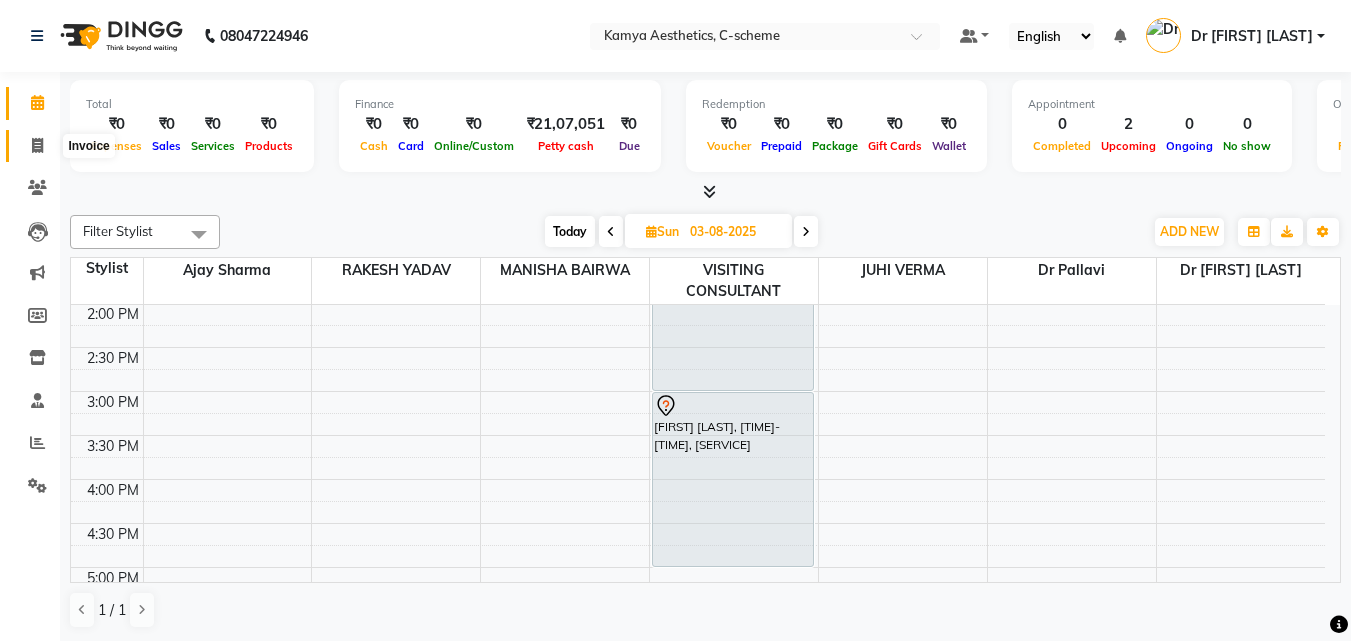 click 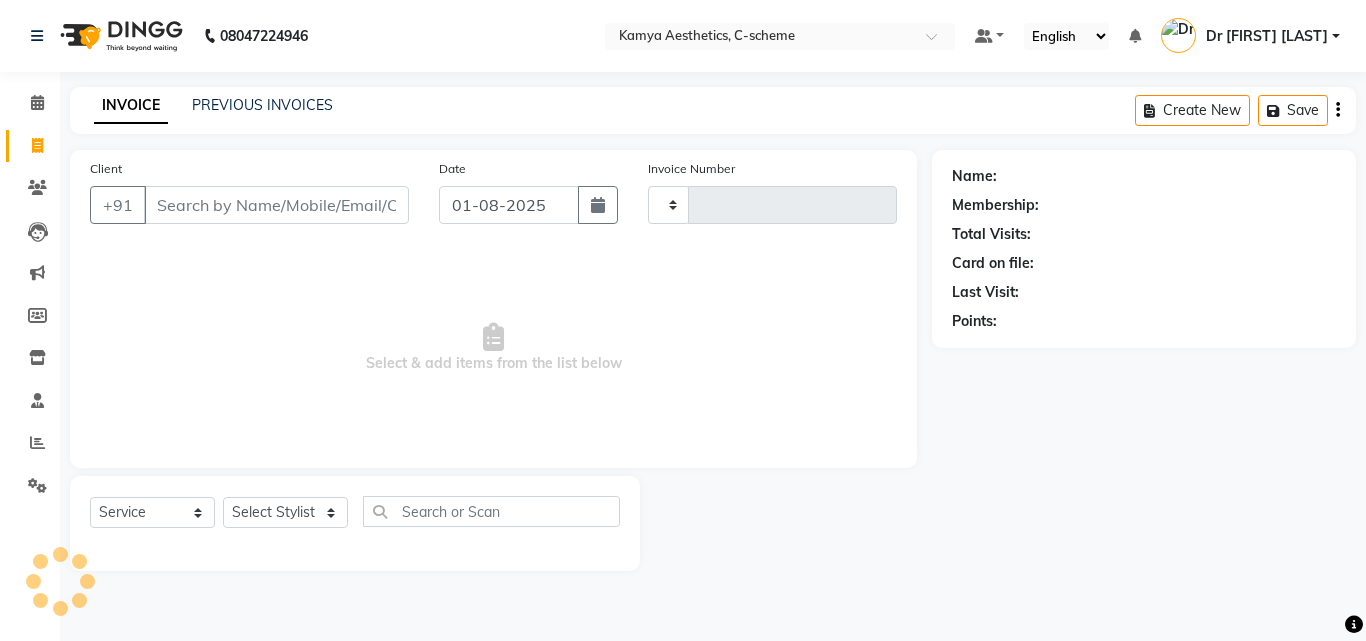 type on "0166" 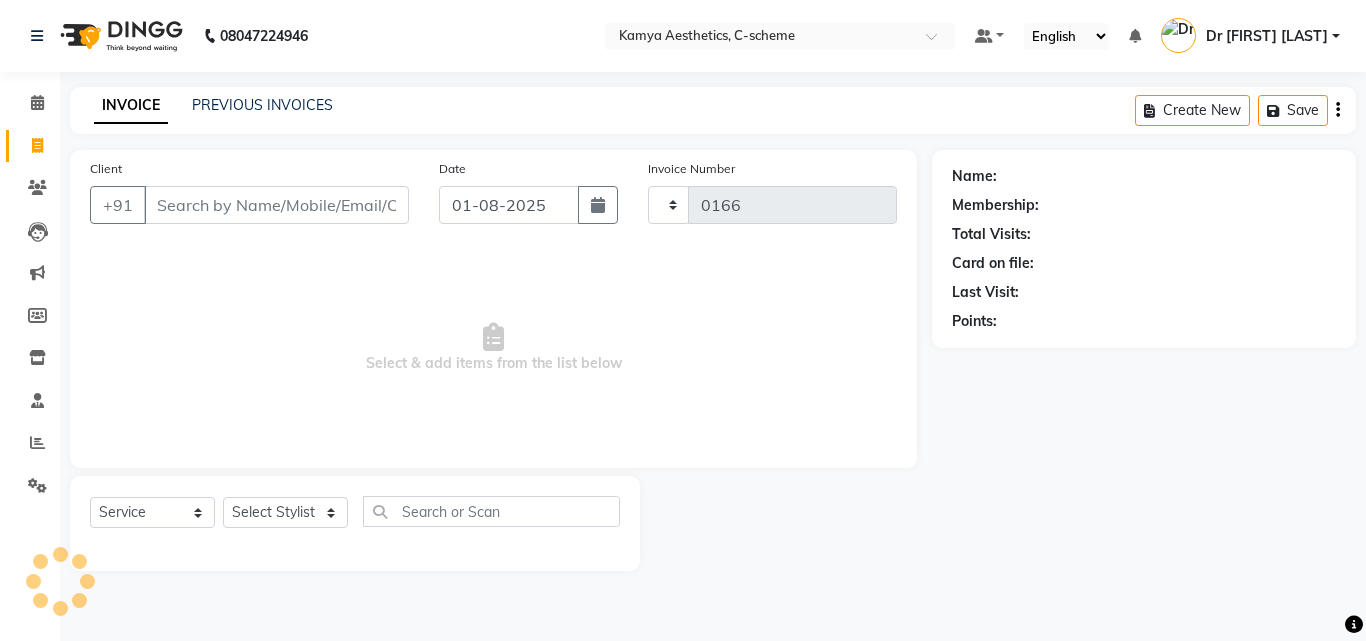 select on "5322" 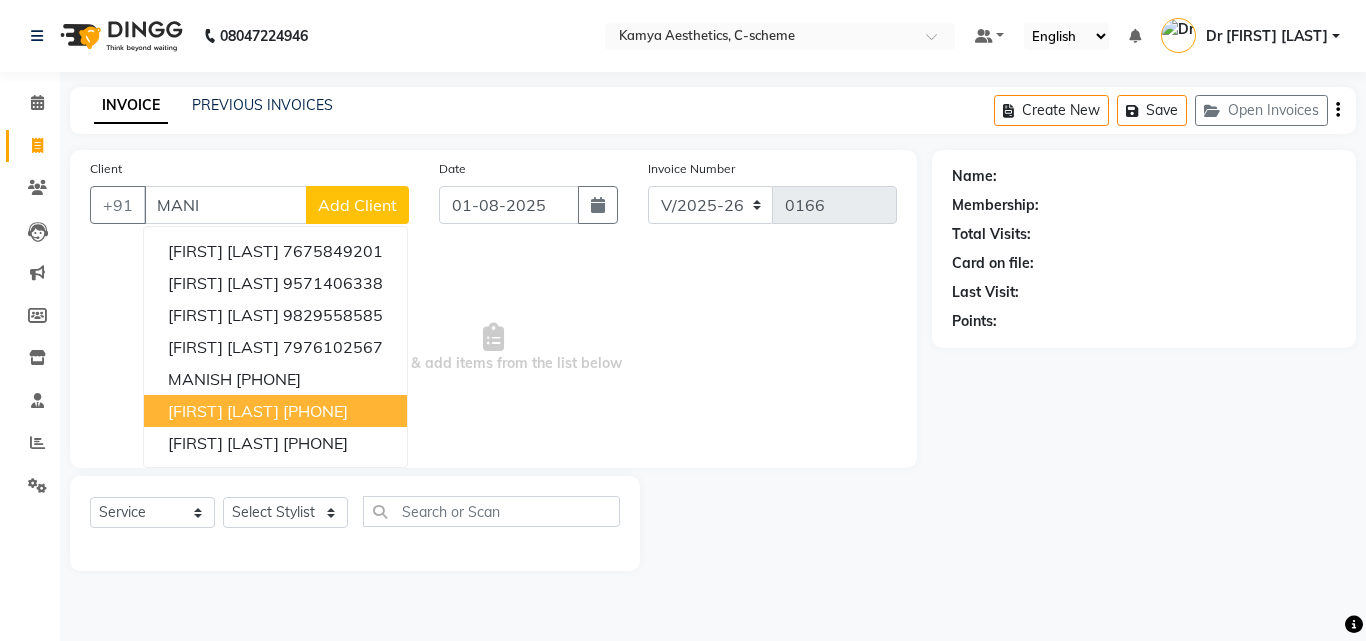 click on "9587989690" at bounding box center [315, 411] 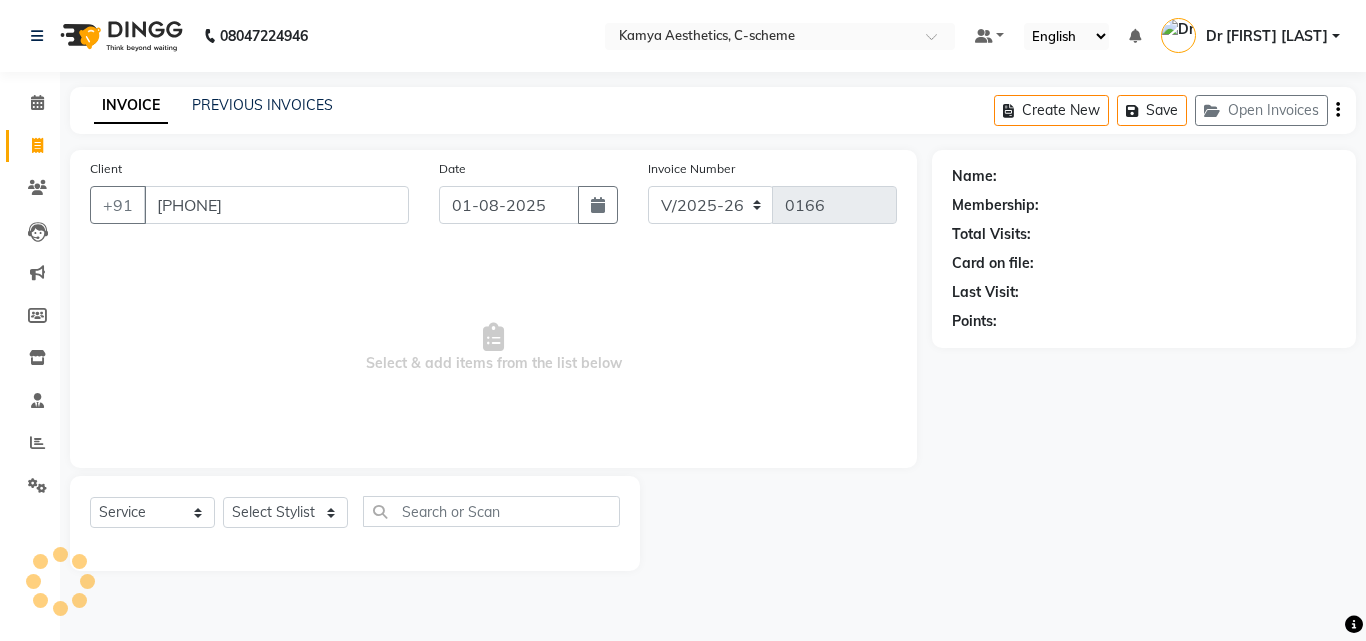 type on "9587989690" 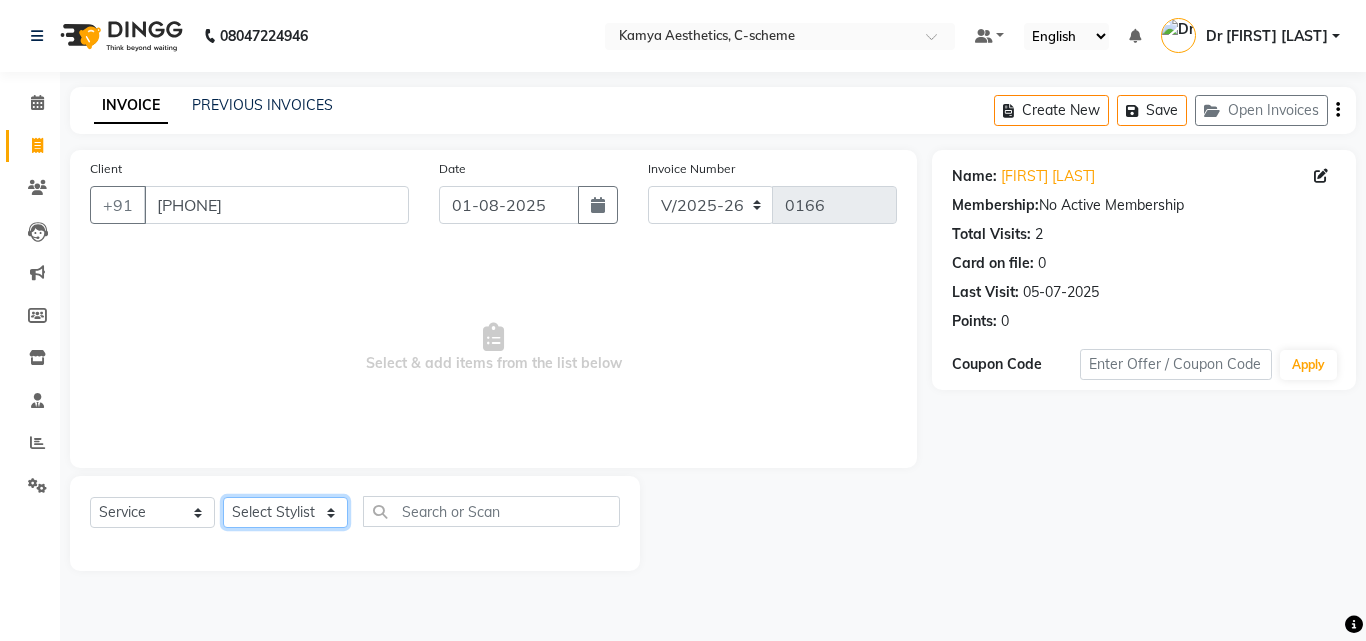 click on "Select Stylist Ajay Sharma  Dr Pallavi Dr Tanvi Ahmed JUHI VERMA MANISHA BAIRWA RAKESH YADAV VISITING CONSULTANT" 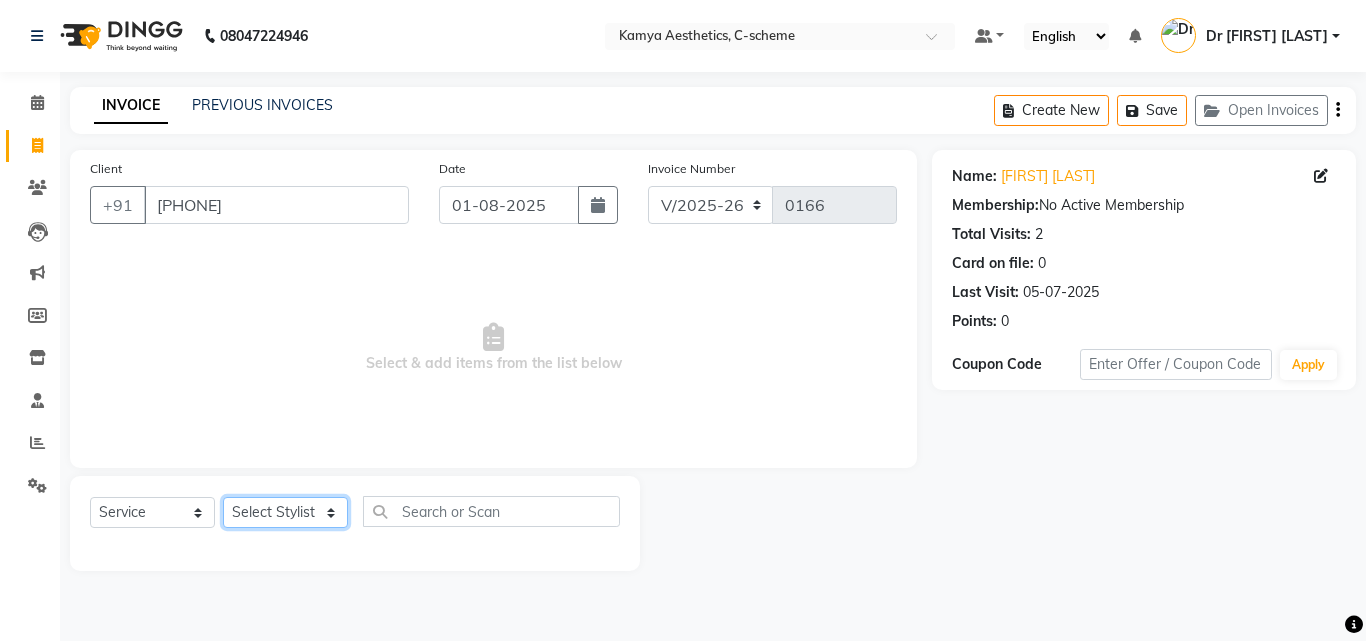 select on "42841" 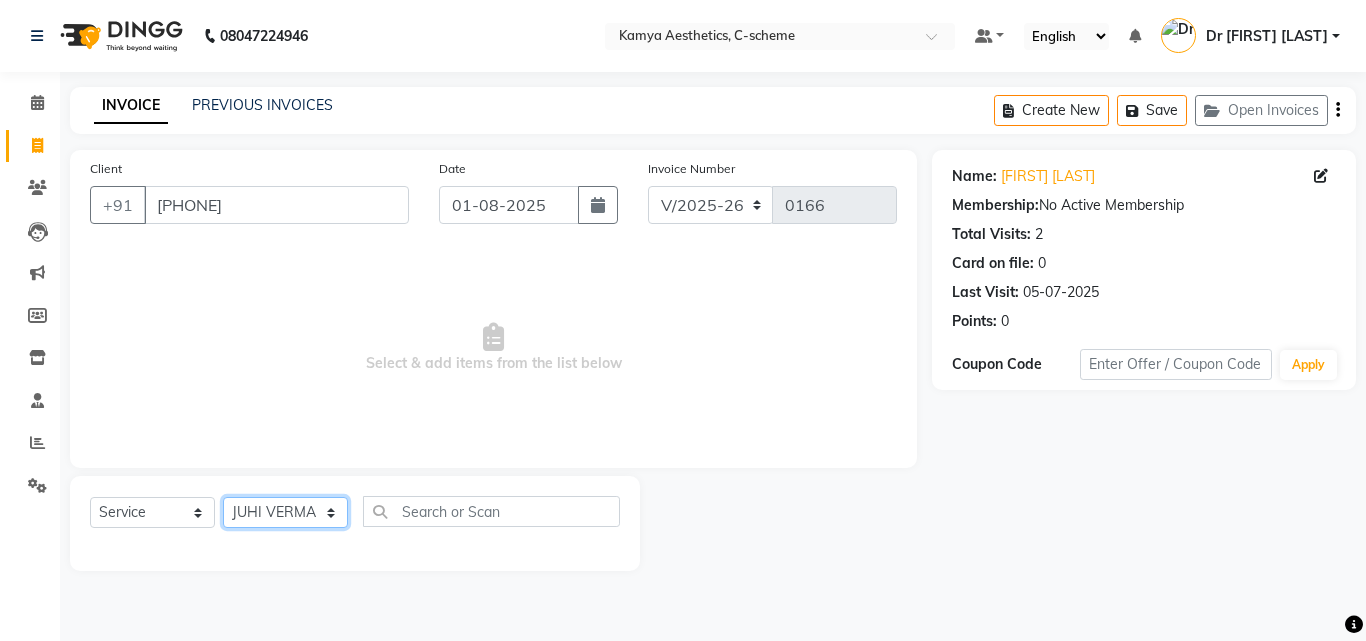 click on "Select Stylist Ajay Sharma  Dr Pallavi Dr Tanvi Ahmed JUHI VERMA MANISHA BAIRWA RAKESH YADAV VISITING CONSULTANT" 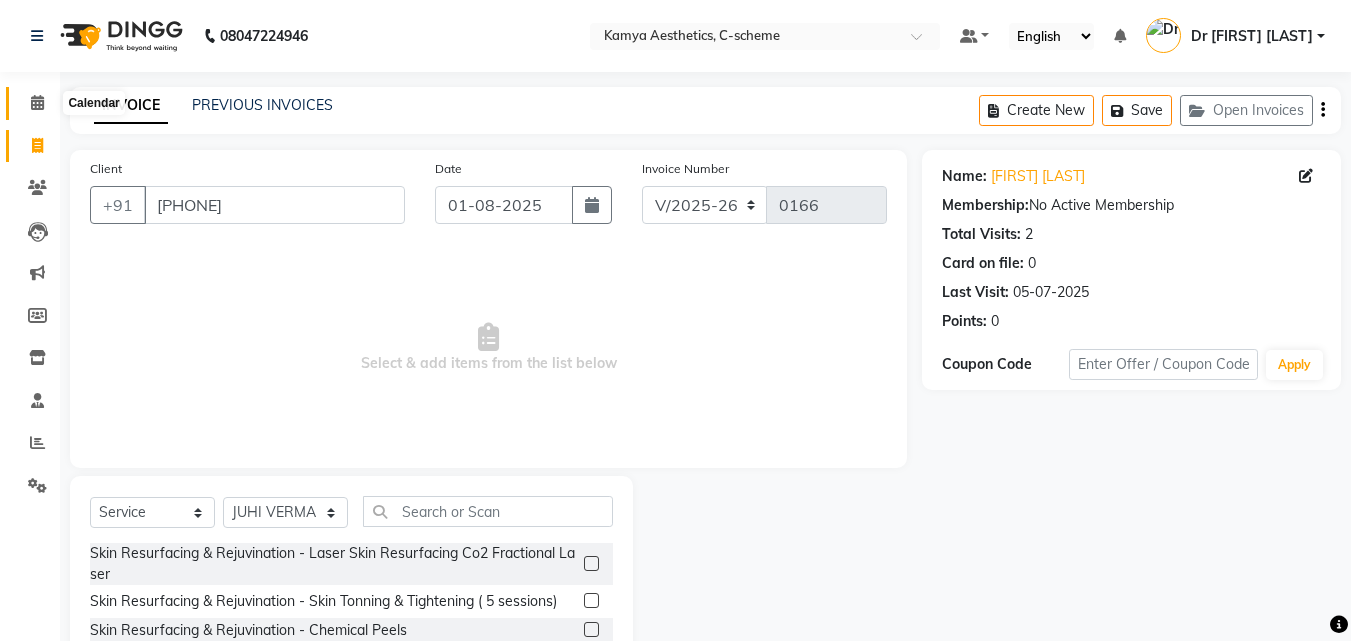 click 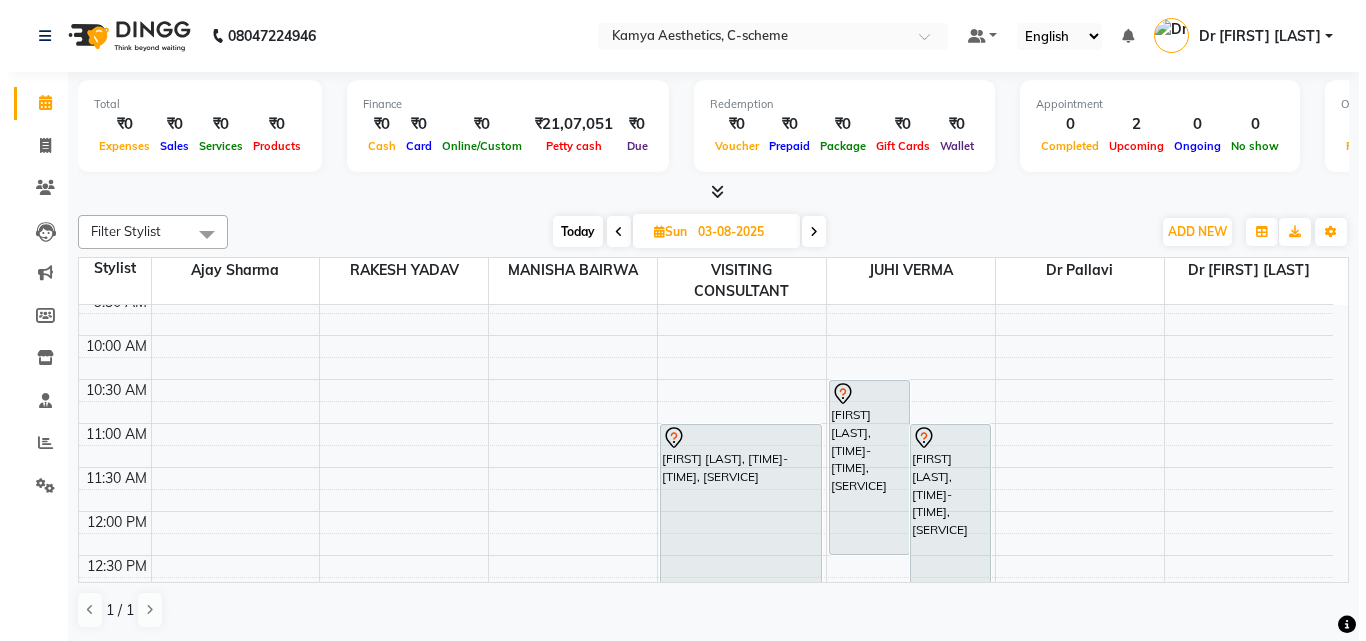 scroll, scrollTop: 0, scrollLeft: 0, axis: both 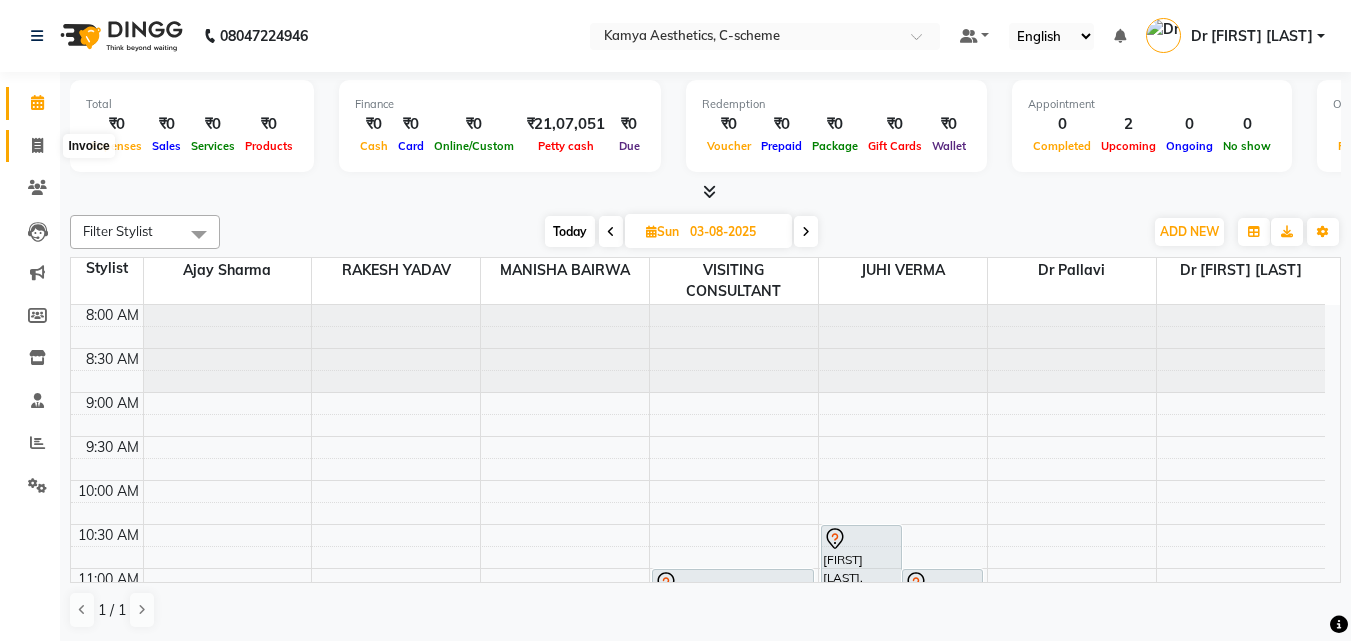 click 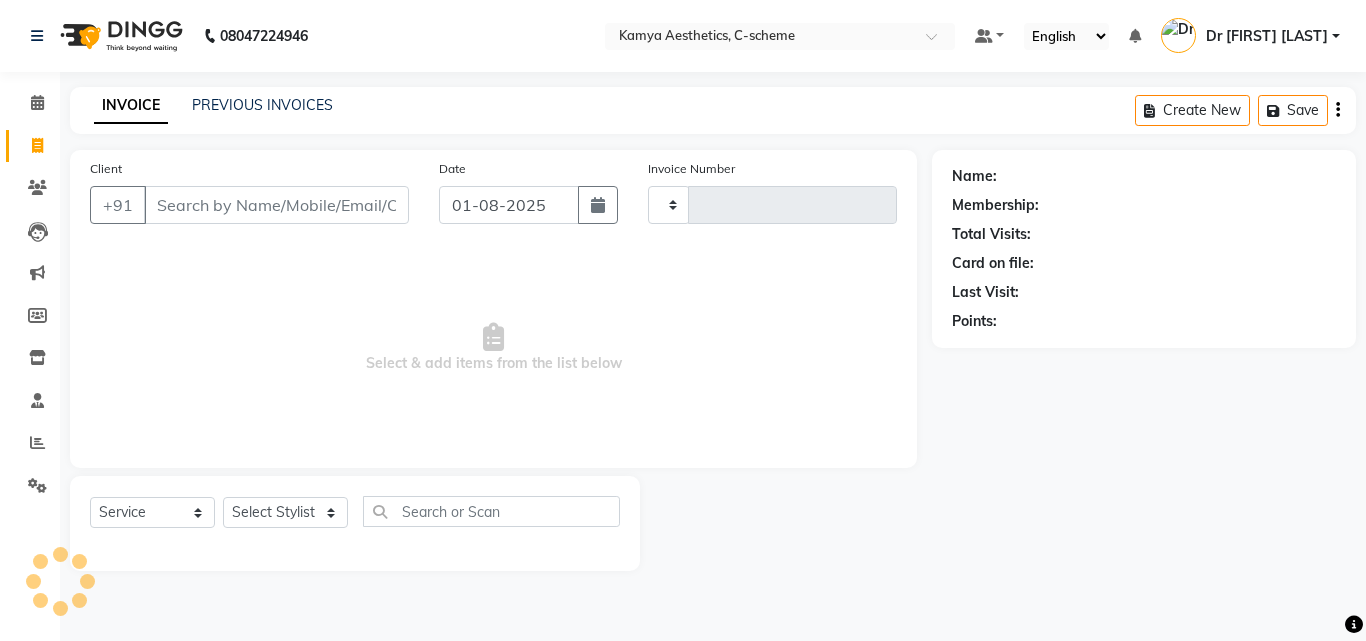 type on "0166" 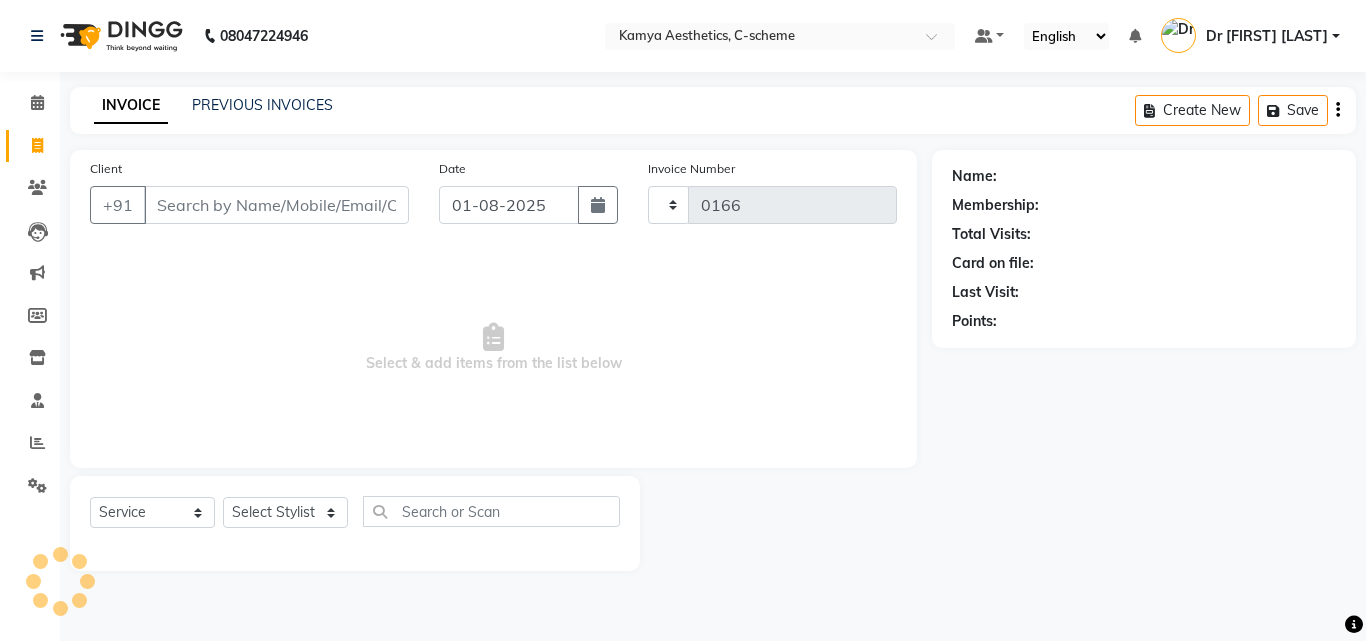 select on "5322" 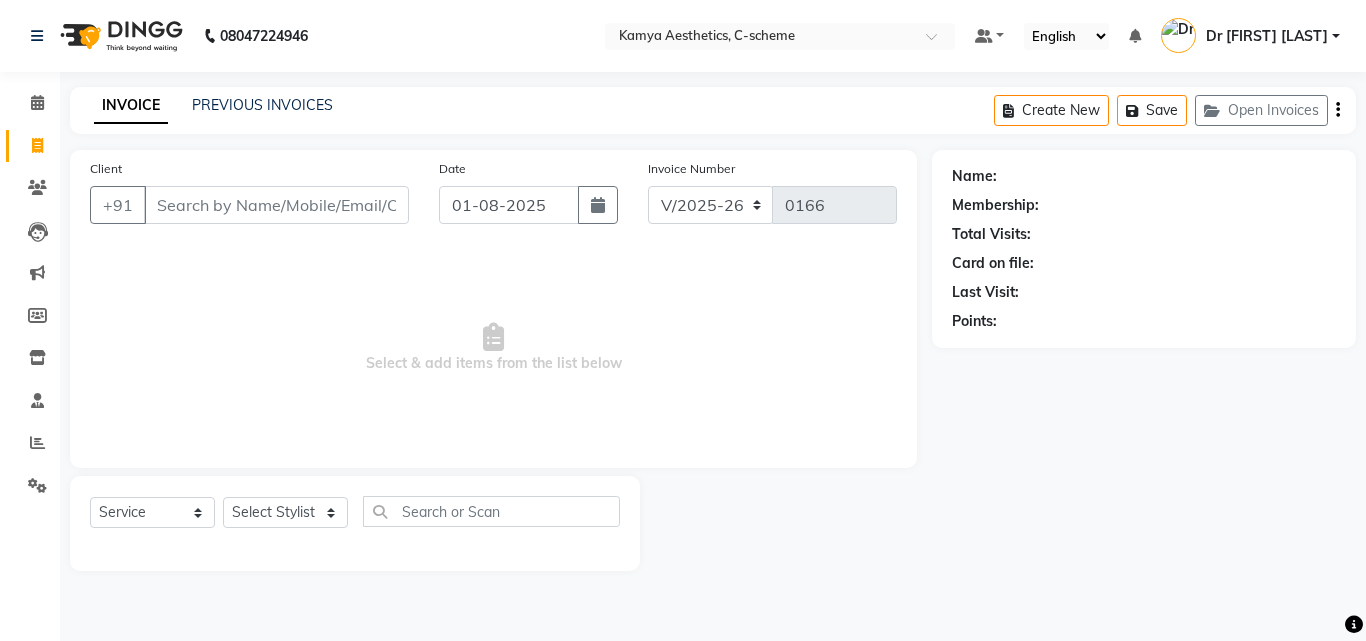 click on "Client" at bounding box center (276, 205) 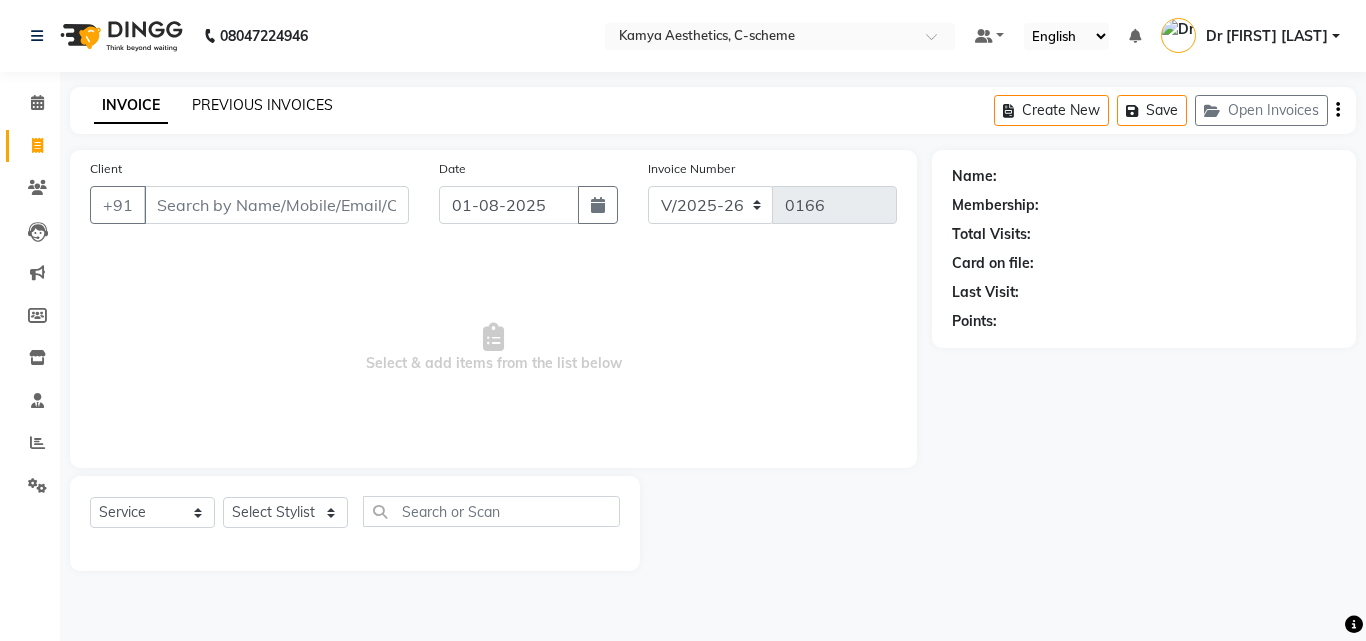 click on "PREVIOUS INVOICES" 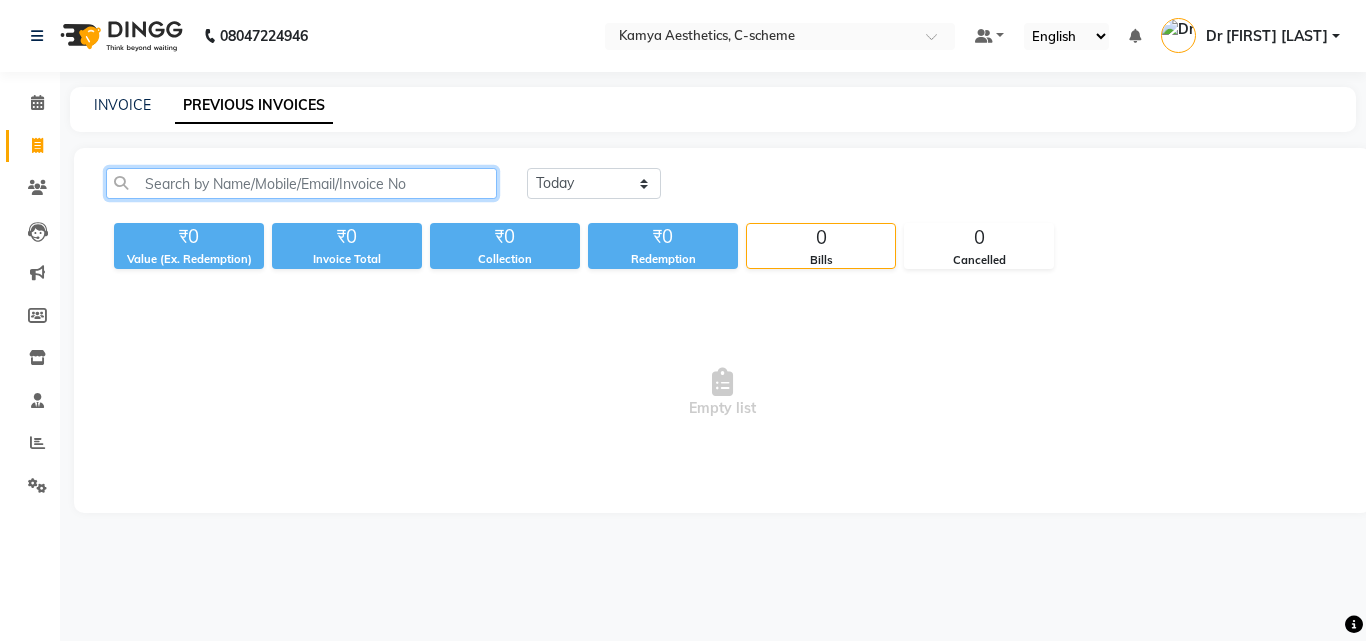 click 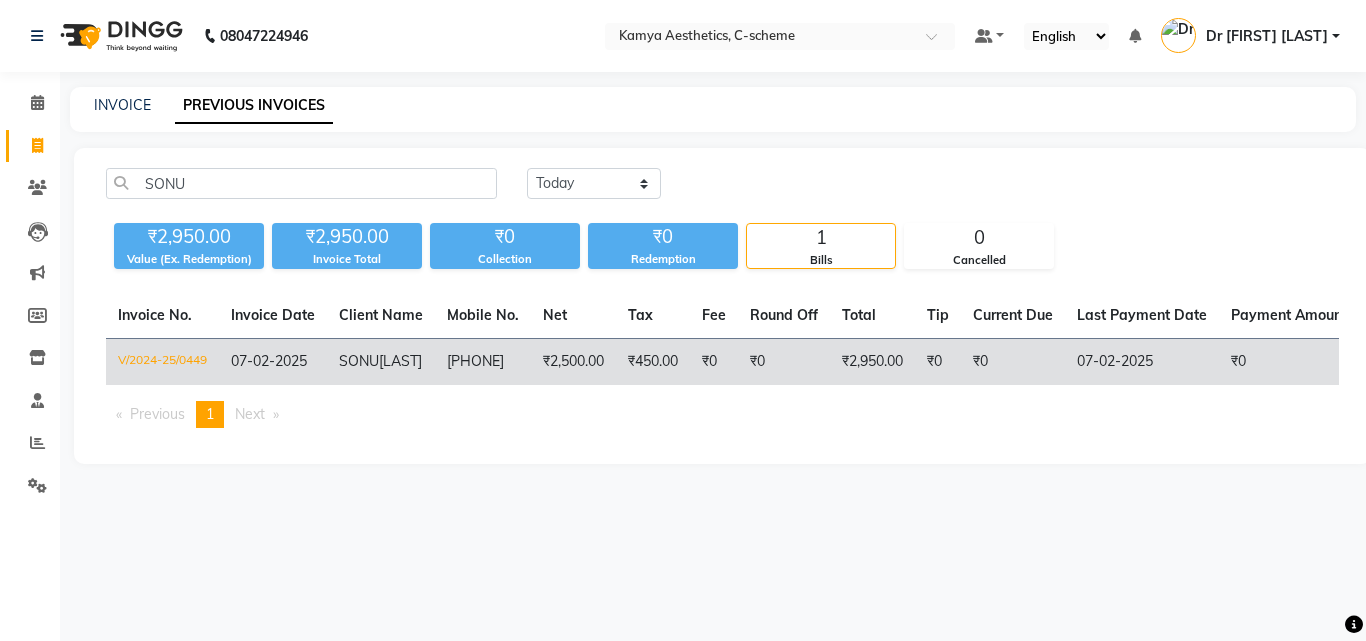 click on "9785777081" 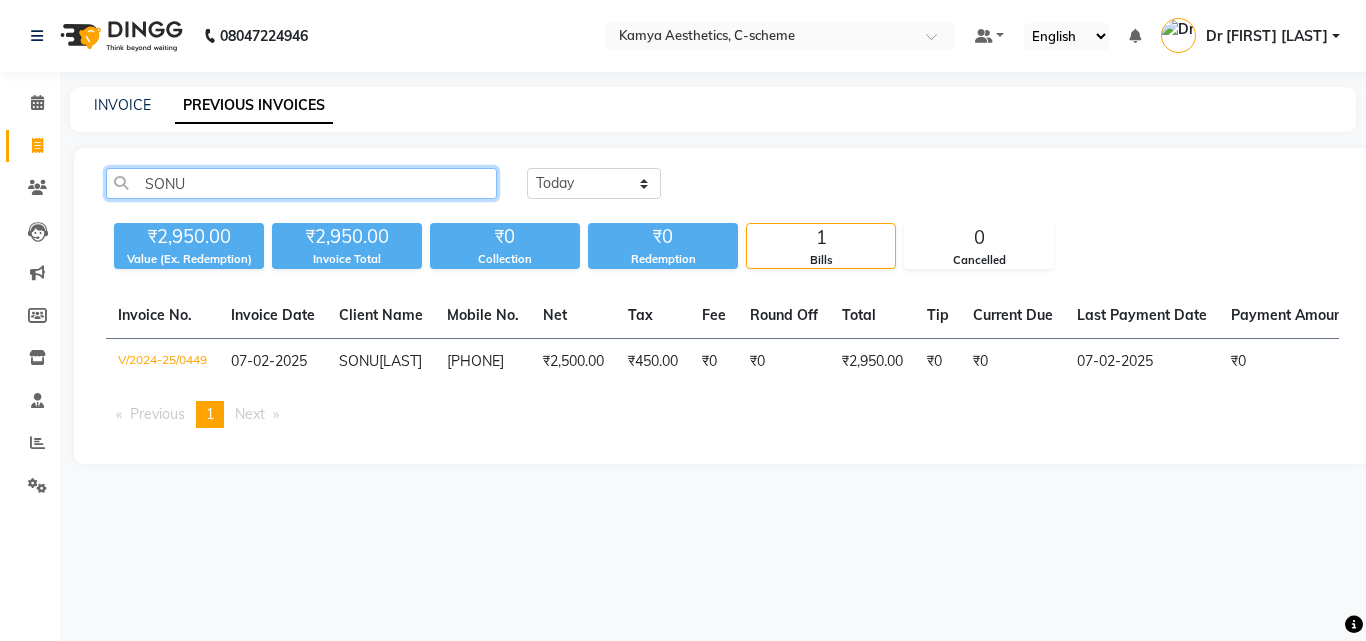 click on "SONU" 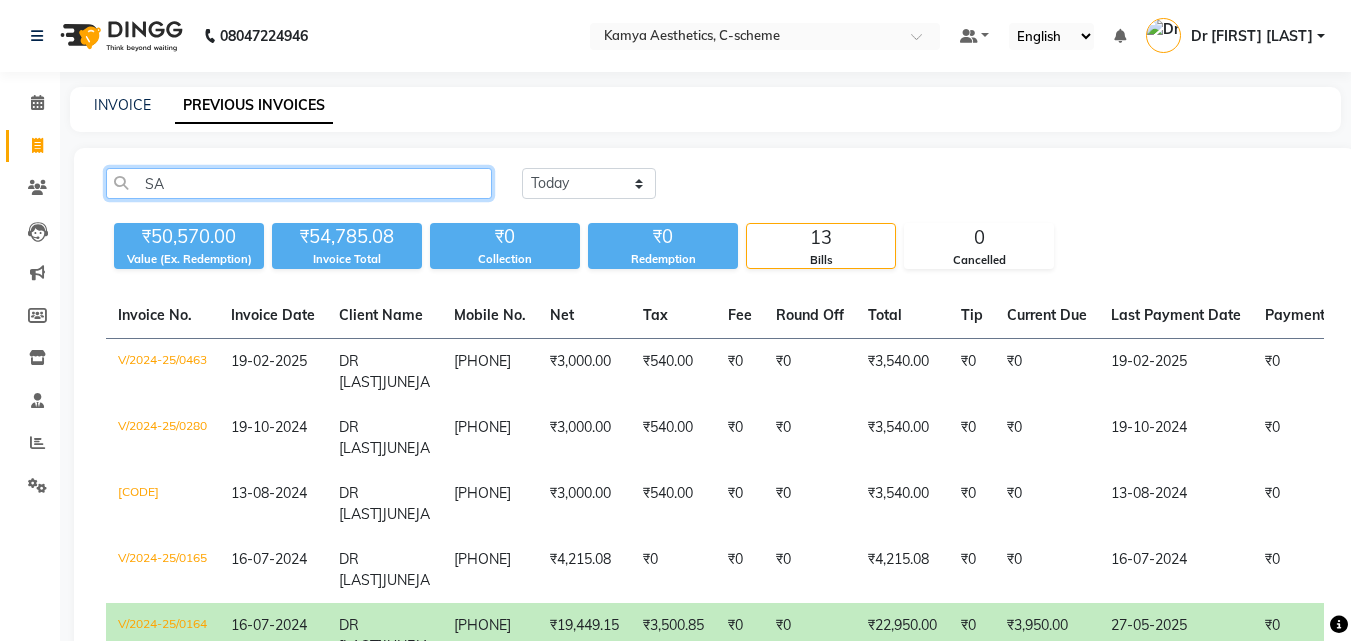type on "S" 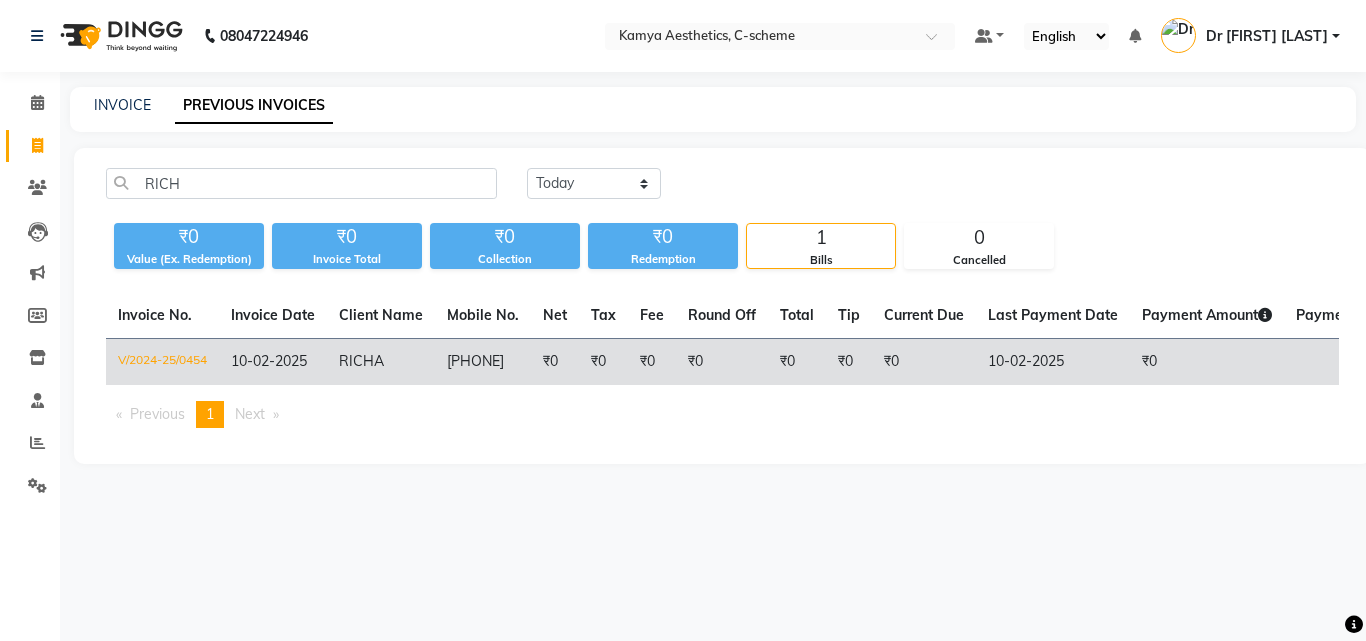 click on "9828877885" 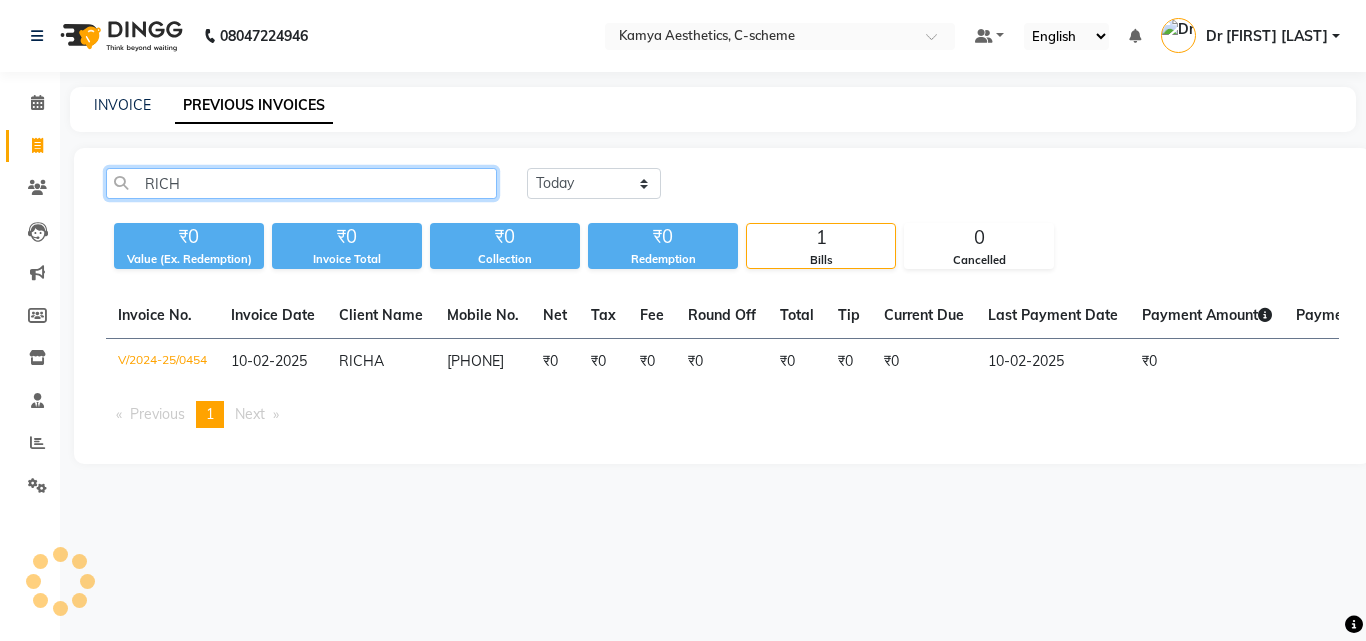 click on "RICH" 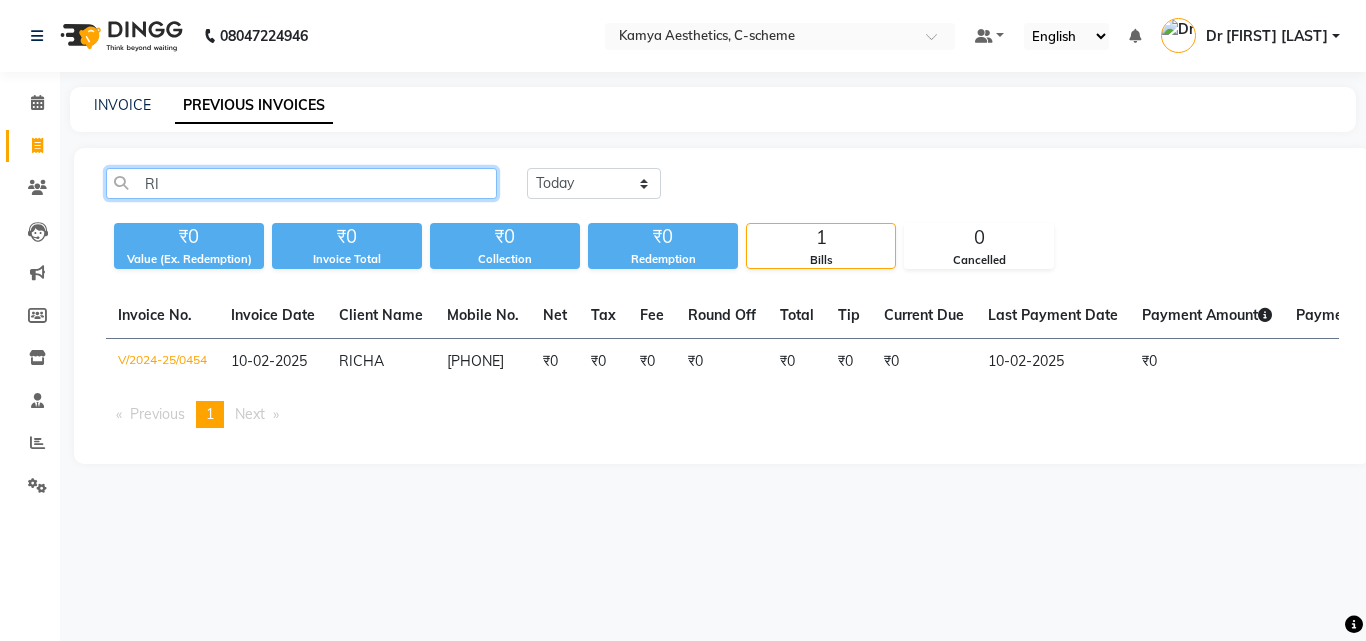 type on "R" 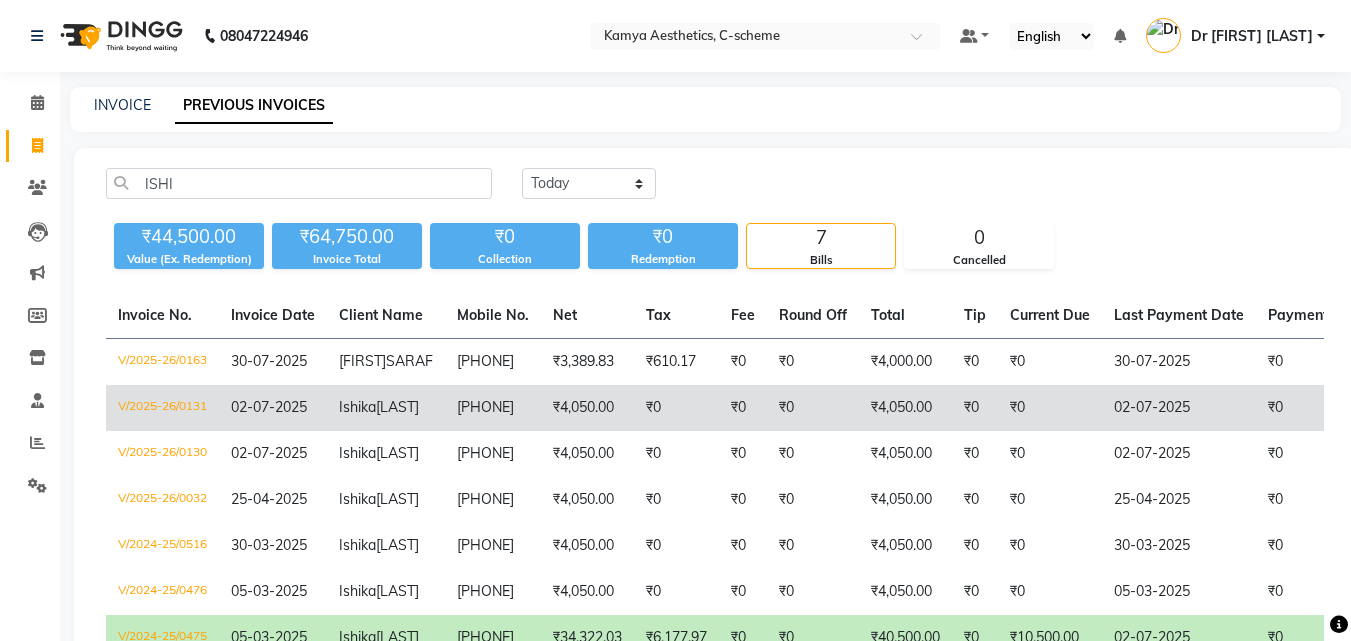 click on "Ishika" 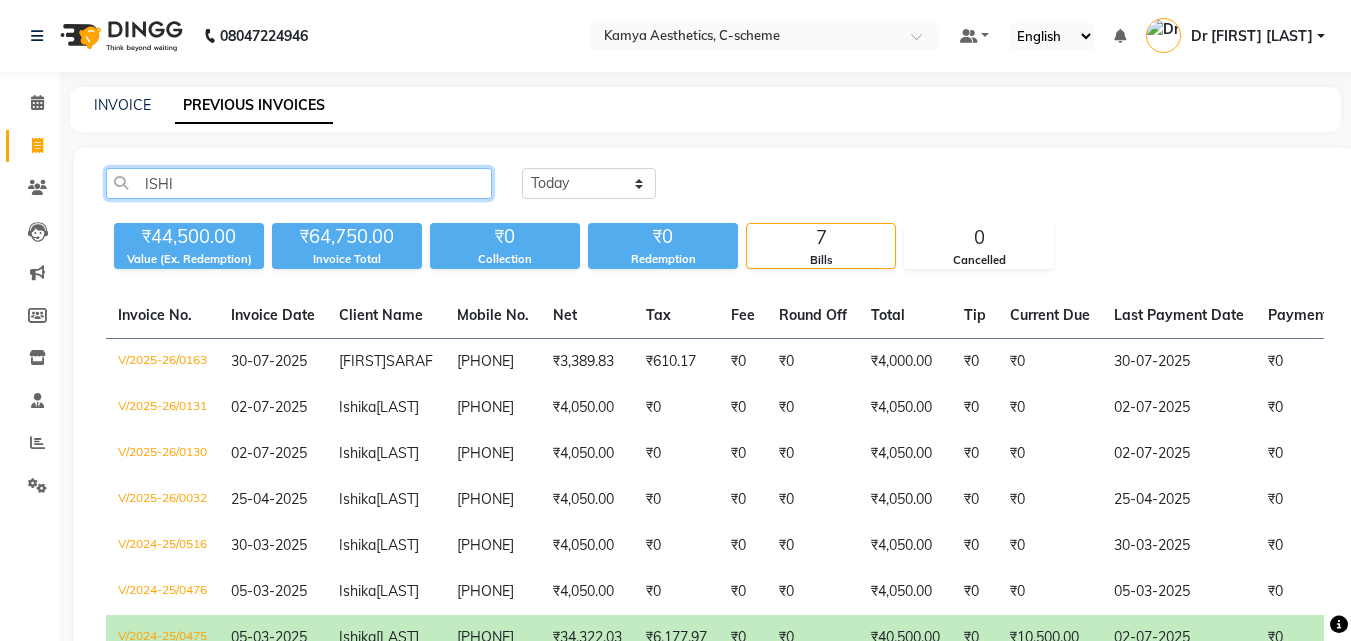 click on "ISHI" 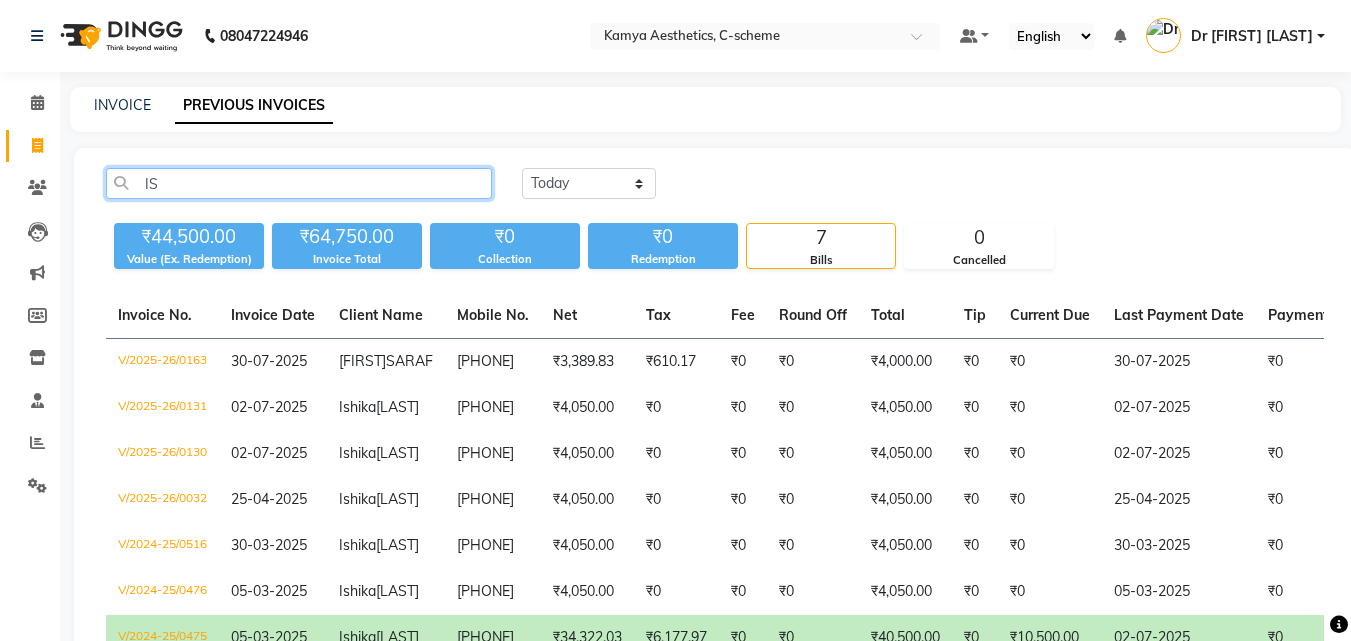 type on "I" 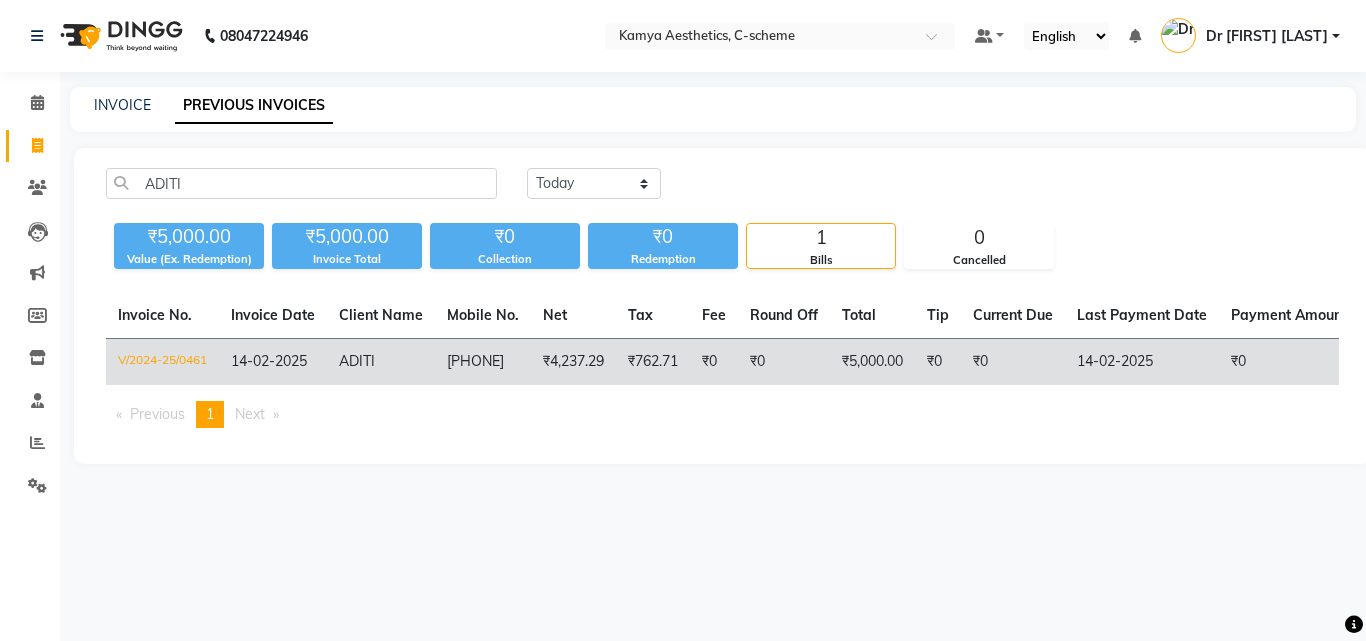 click on "₹4,237.29" 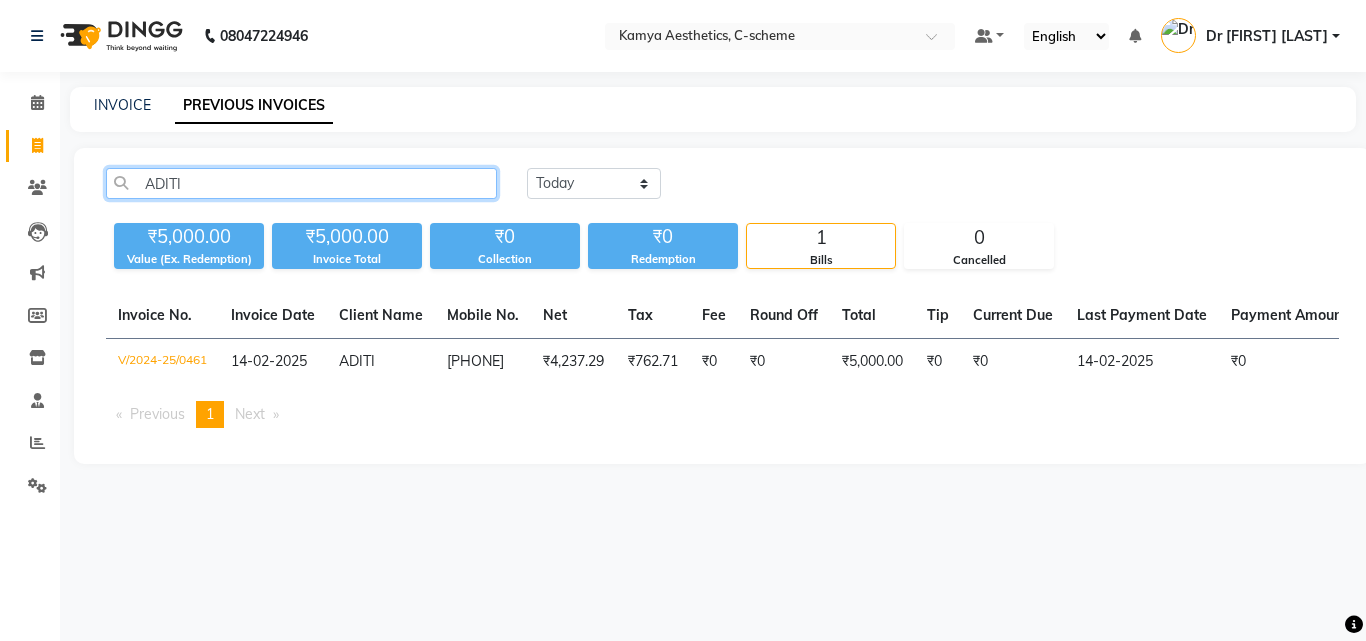 drag, startPoint x: 267, startPoint y: 191, endPoint x: 264, endPoint y: 128, distance: 63.07139 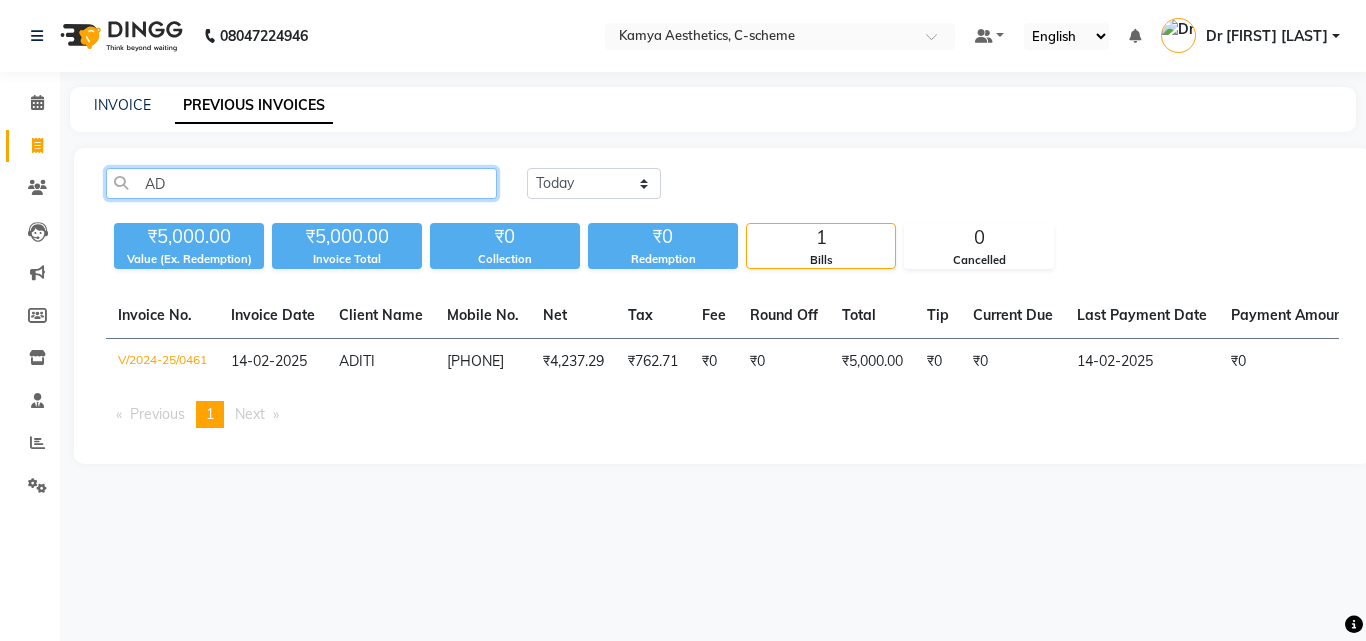 type on "A" 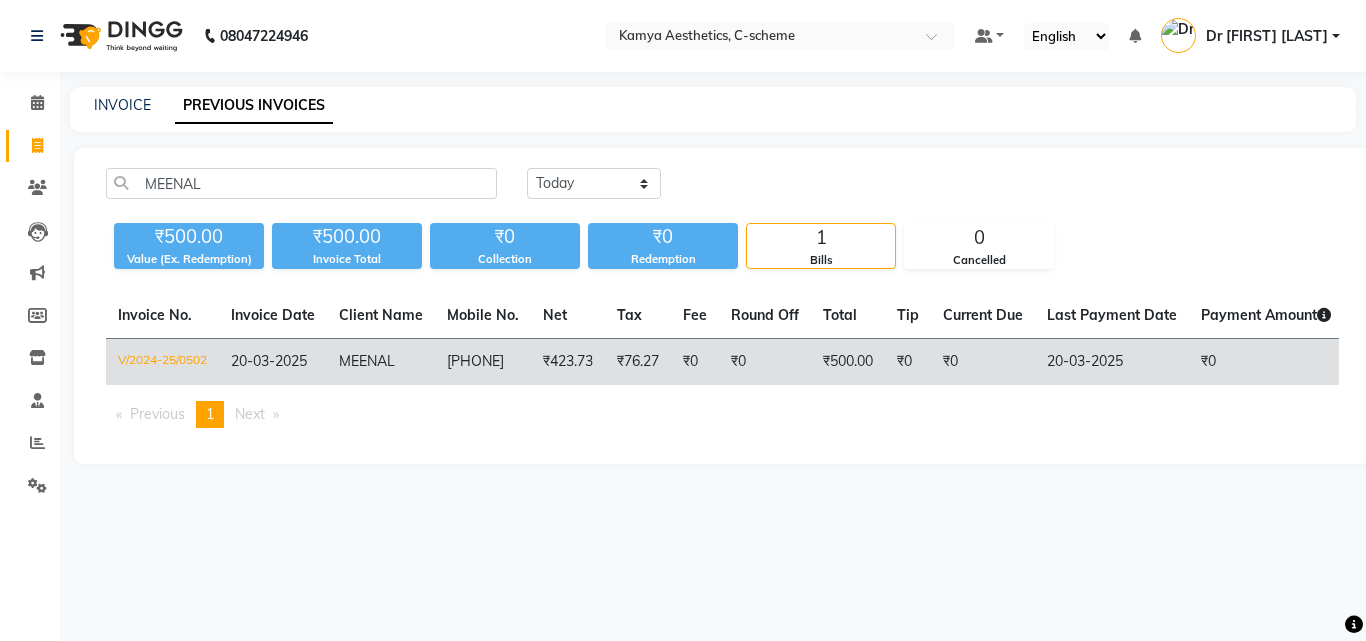 click on "7292083933" 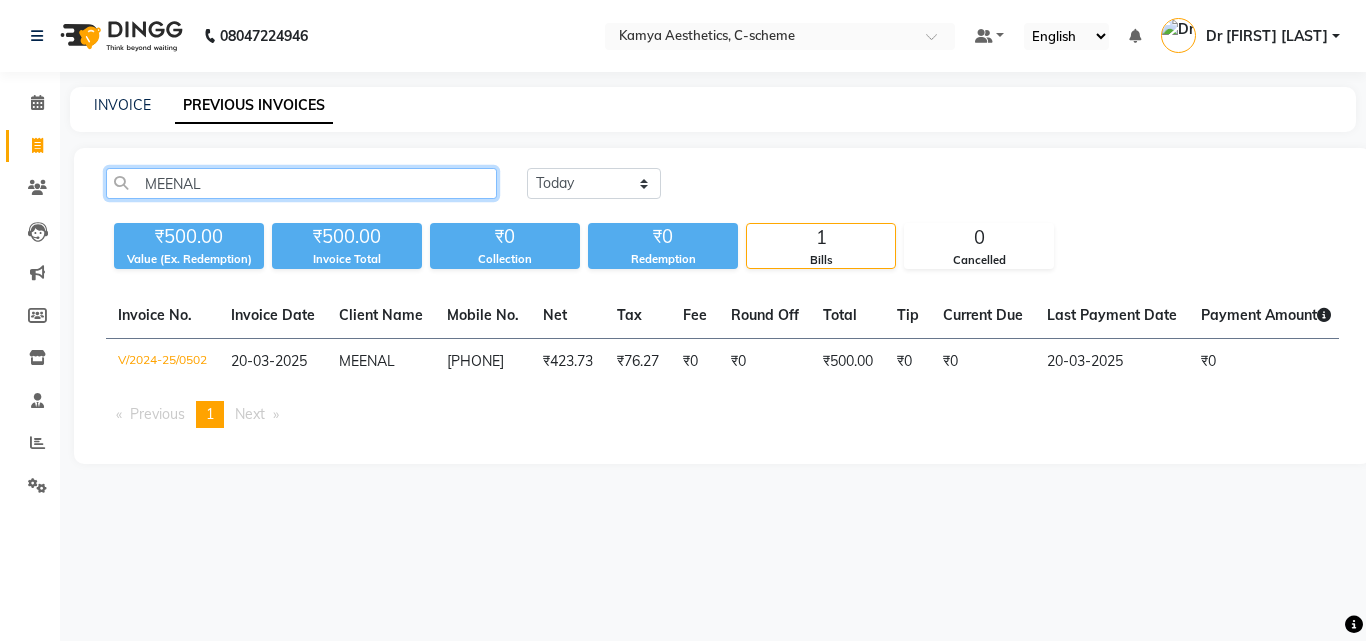 click on "MEENAL" 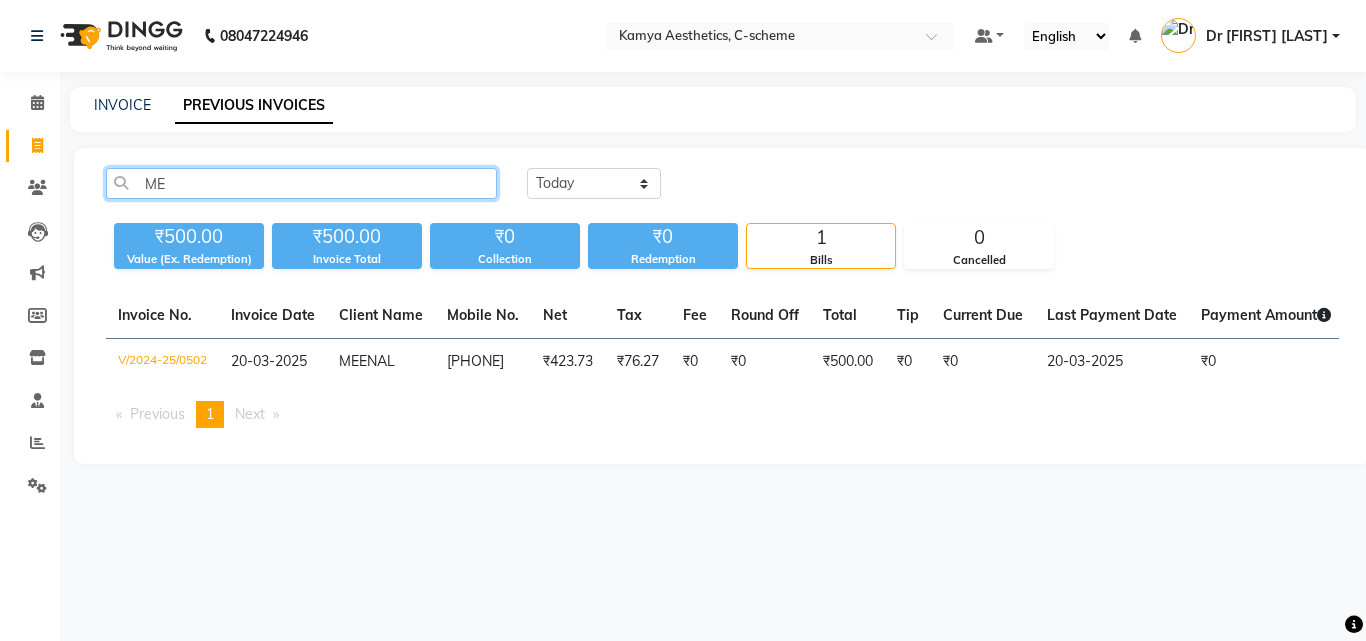 type on "M" 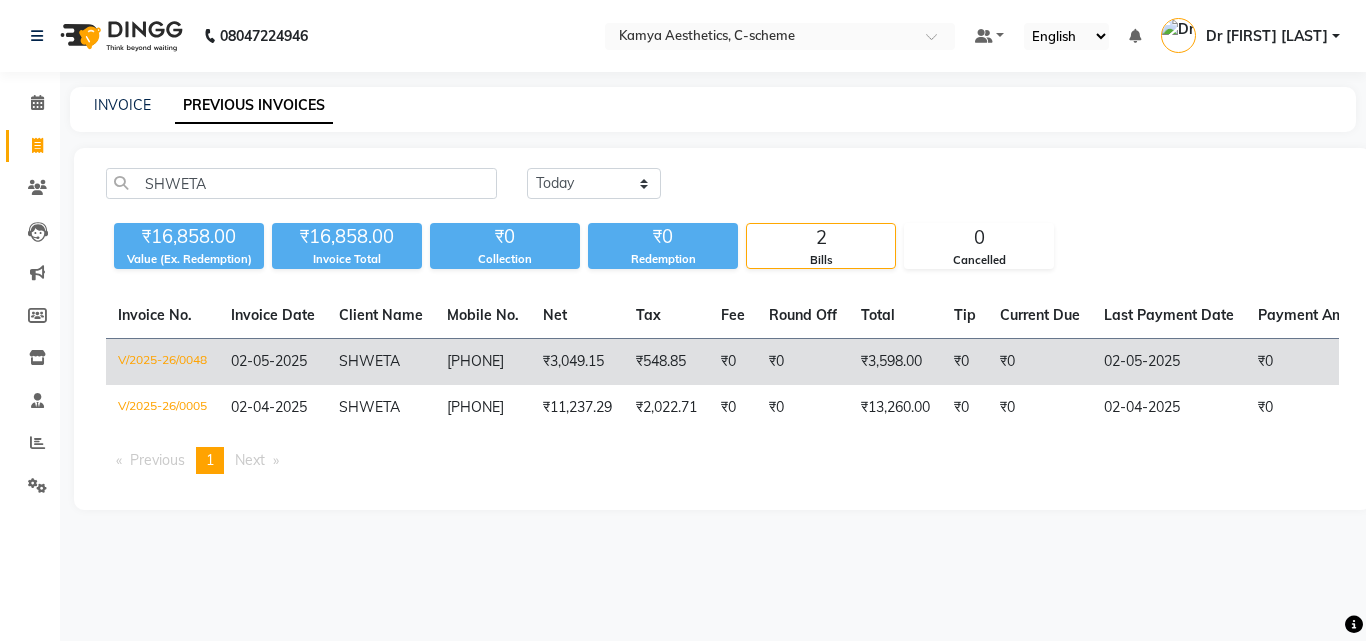 click on "02-05-2025" 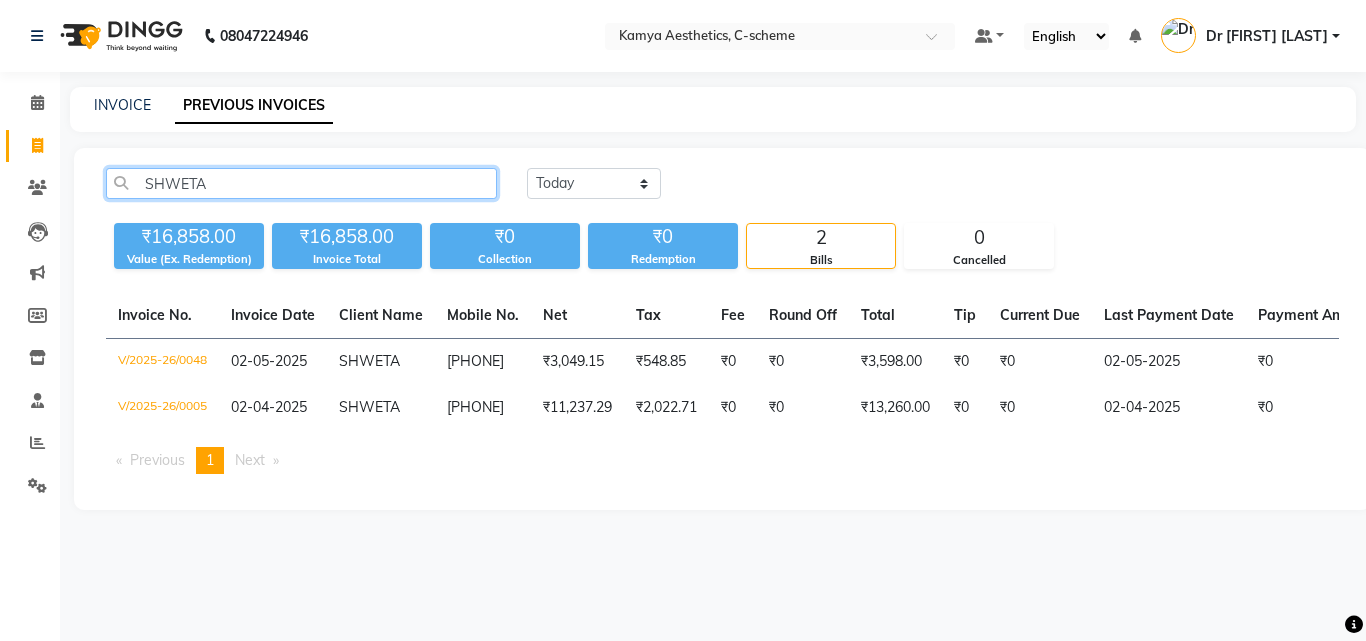 click on "SHWETA" 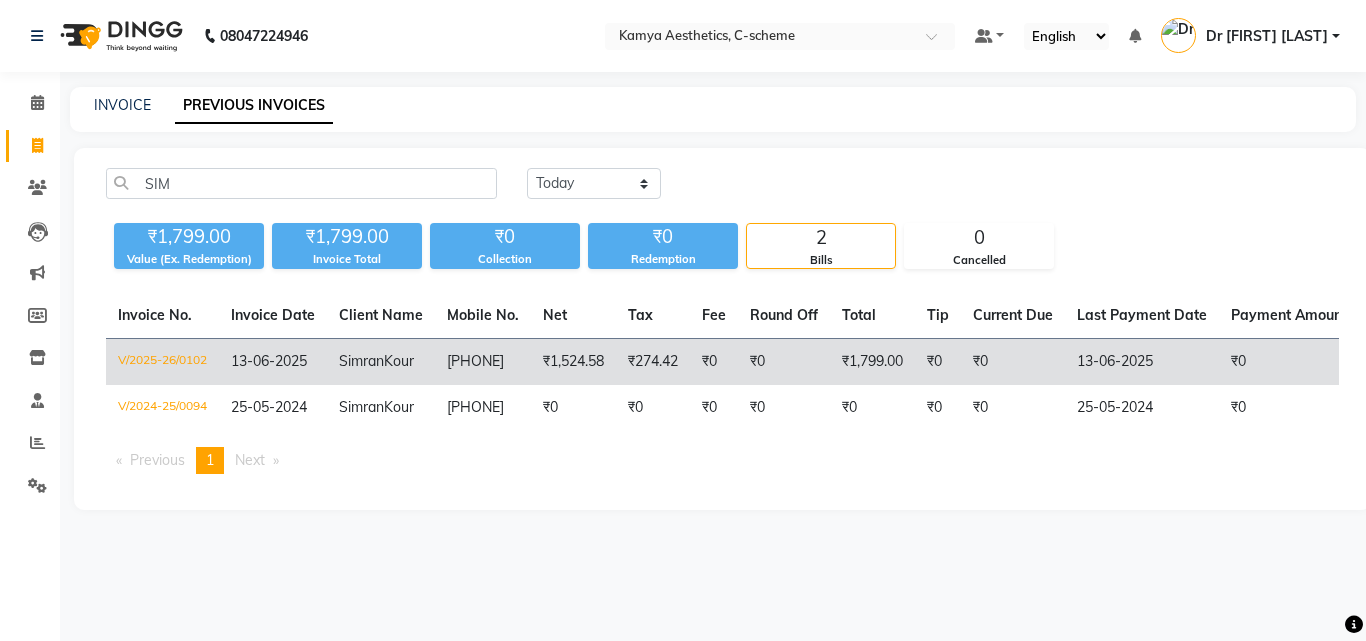 click on "₹0" 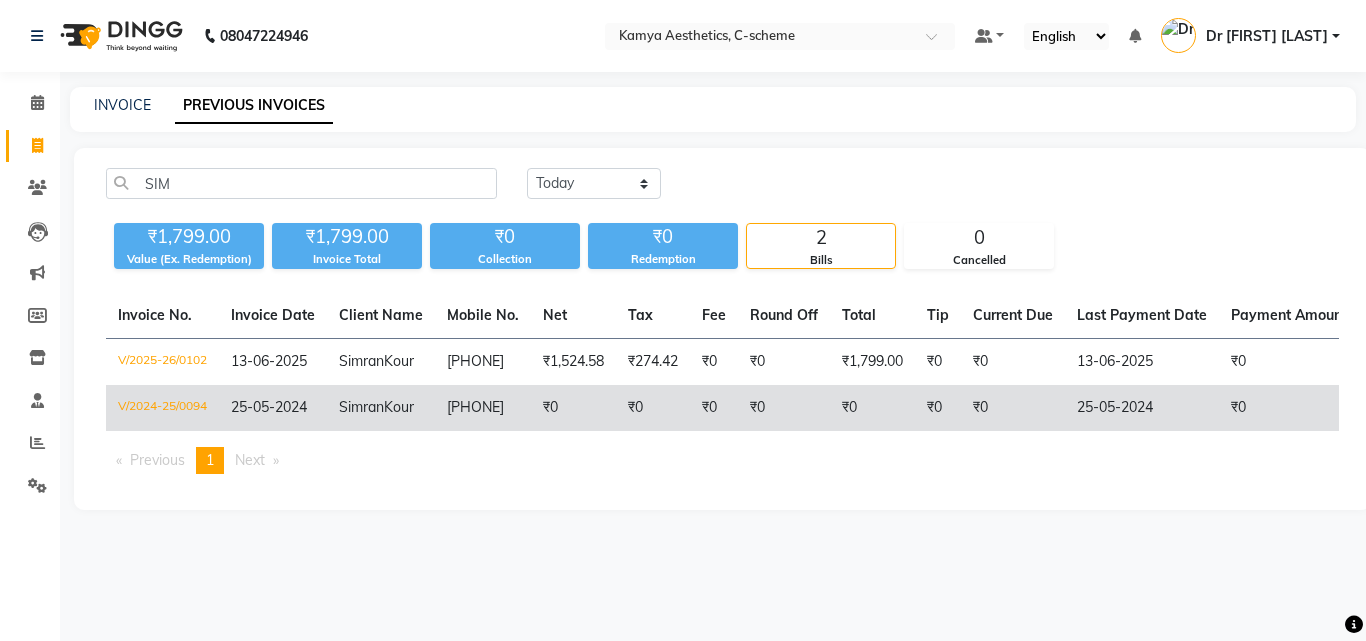 click on "₹0" 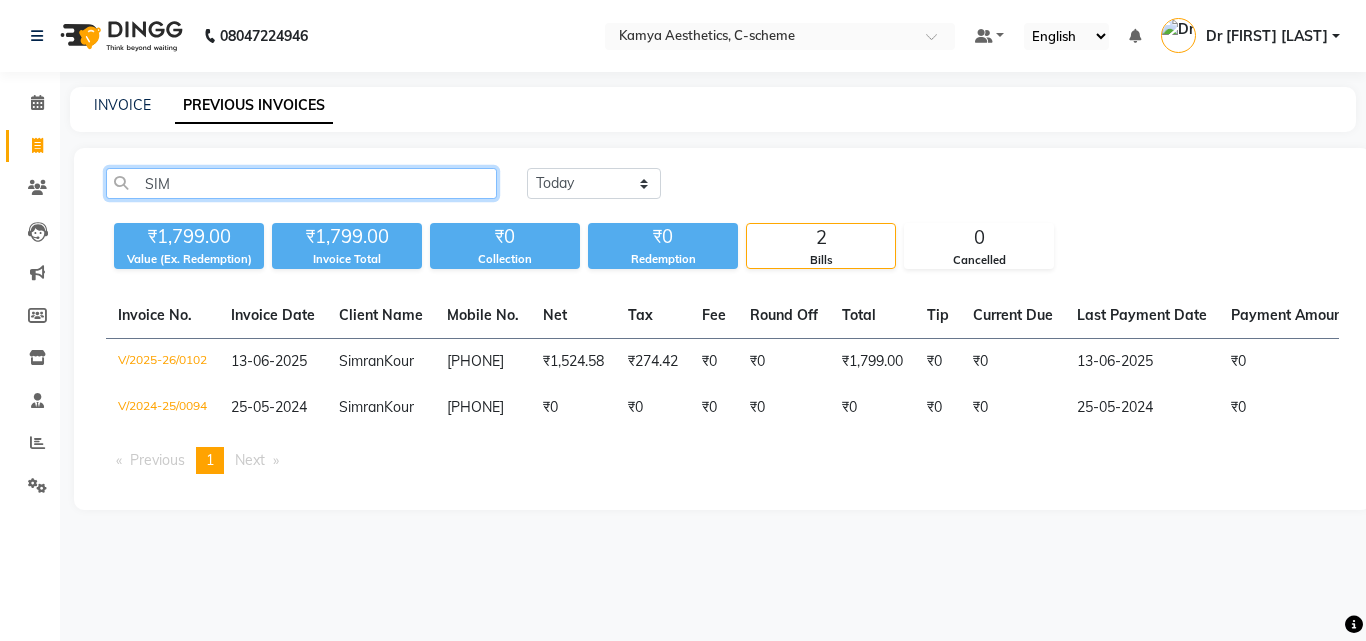 click on "SIM" 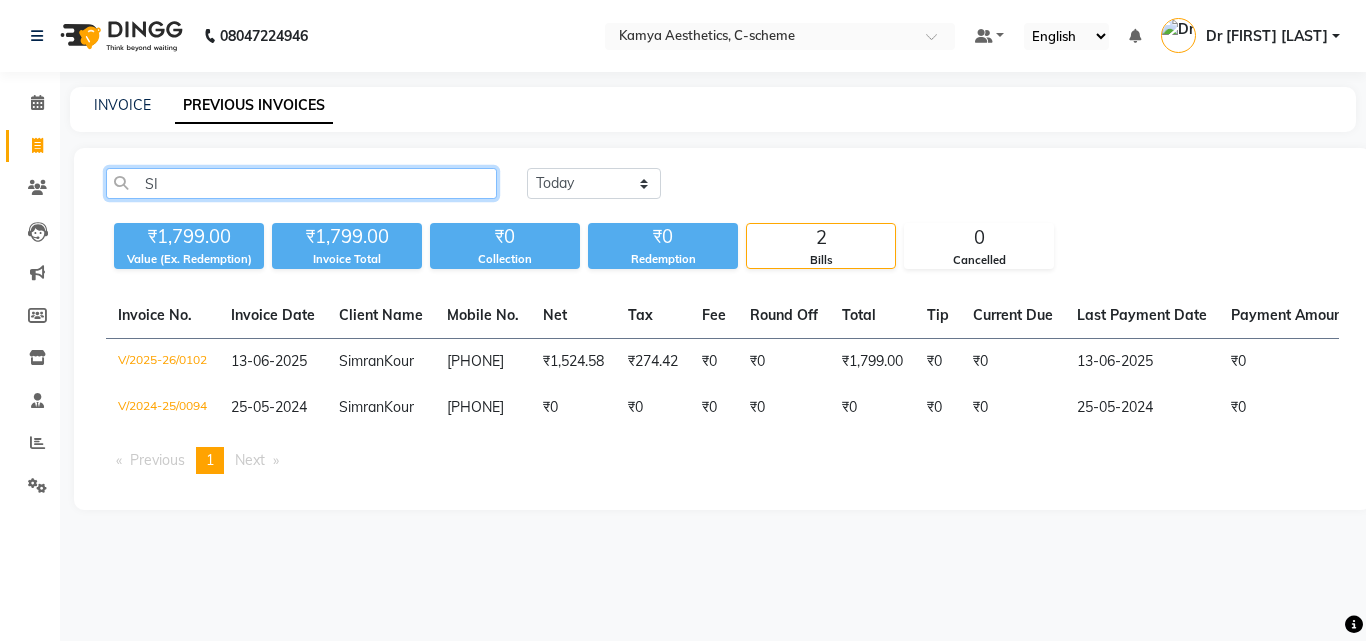 type on "S" 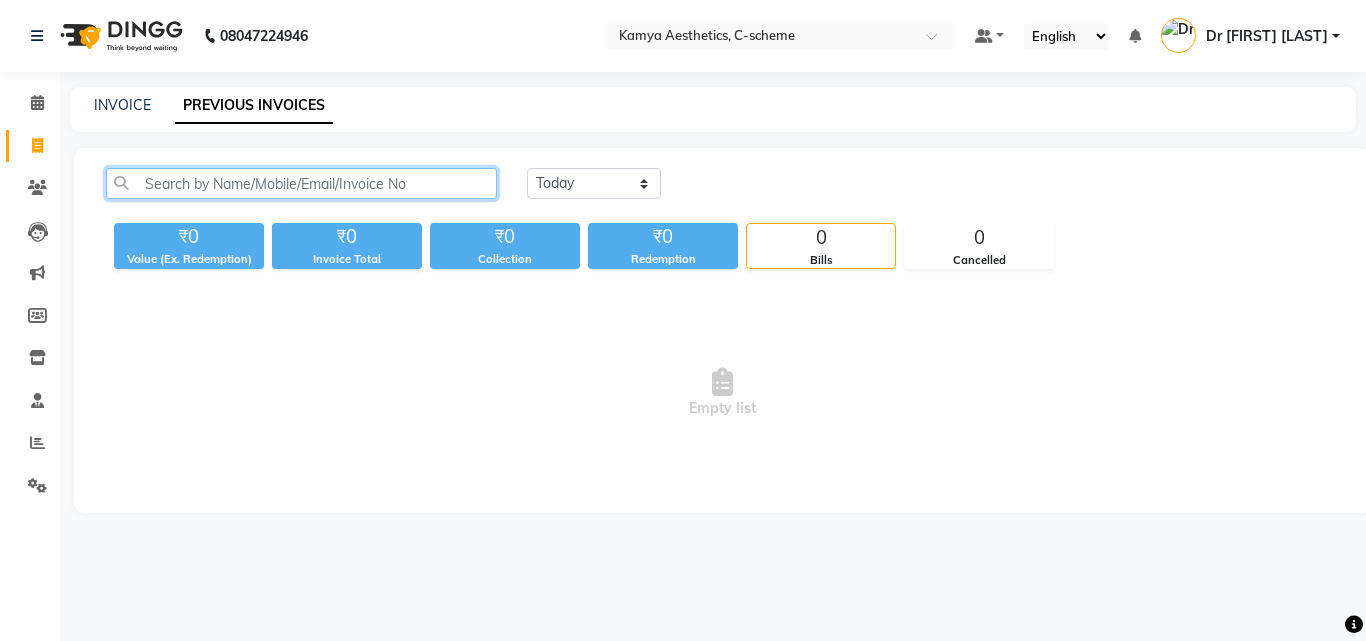 click 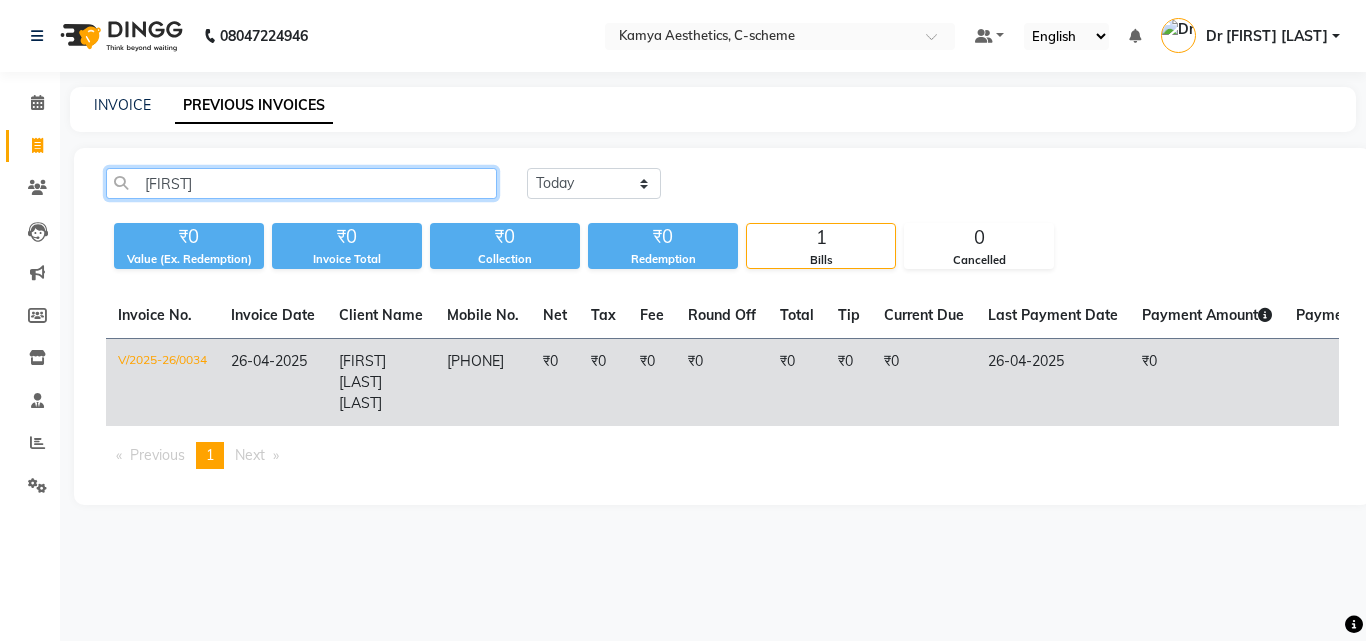 type on "SHILO" 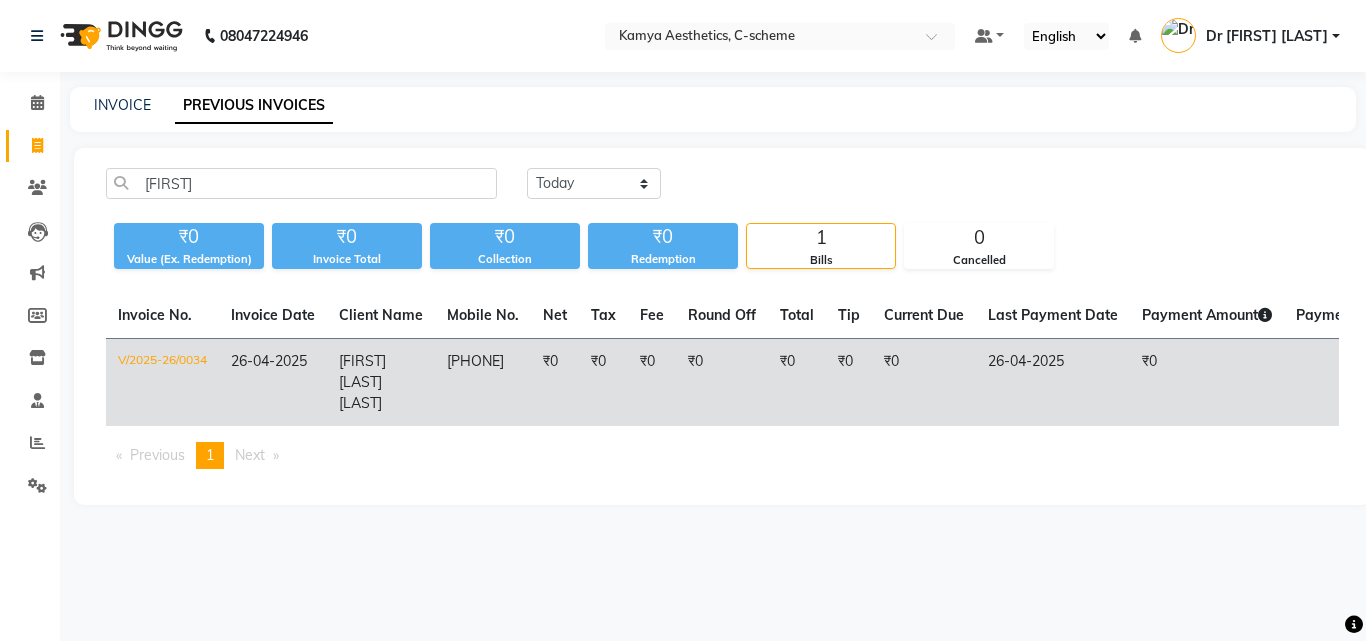 click on "26-04-2025" 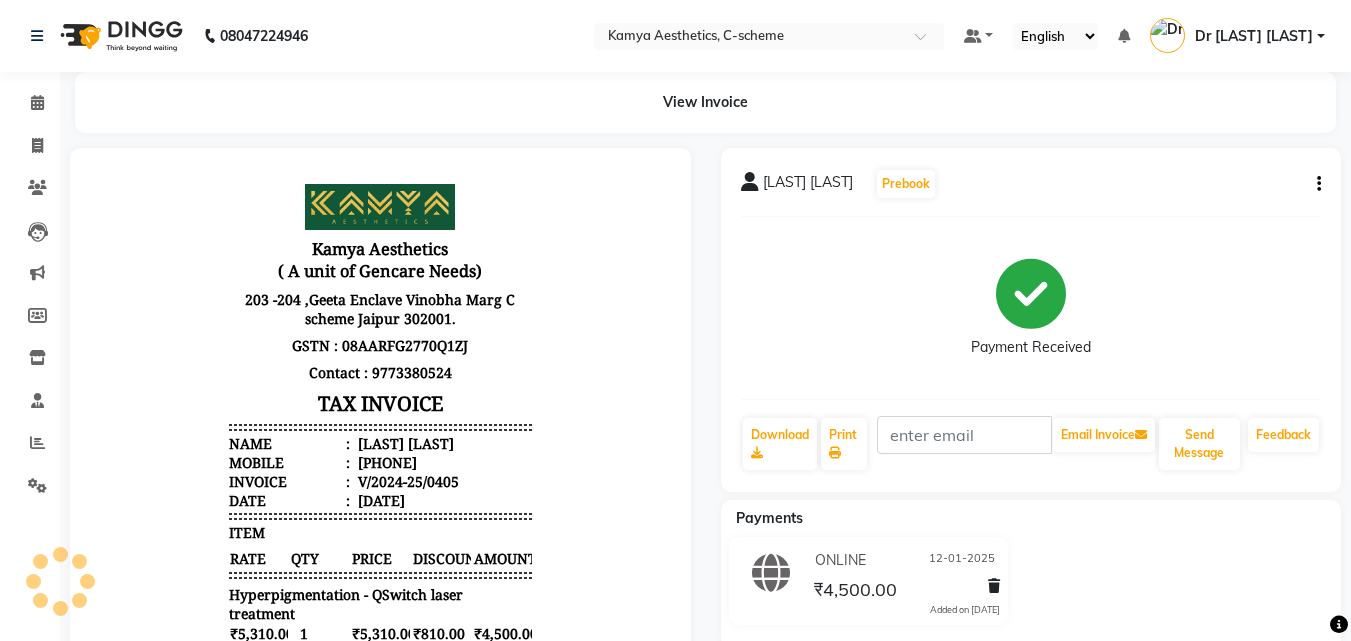 scroll, scrollTop: 0, scrollLeft: 0, axis: both 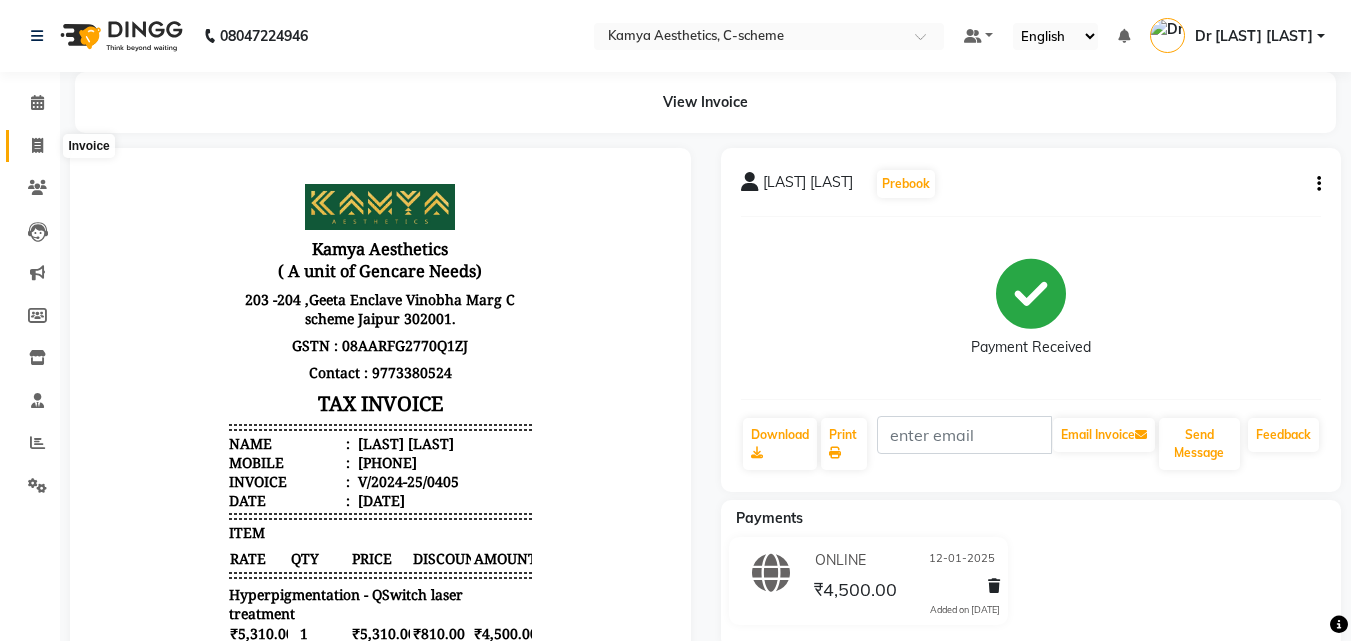click 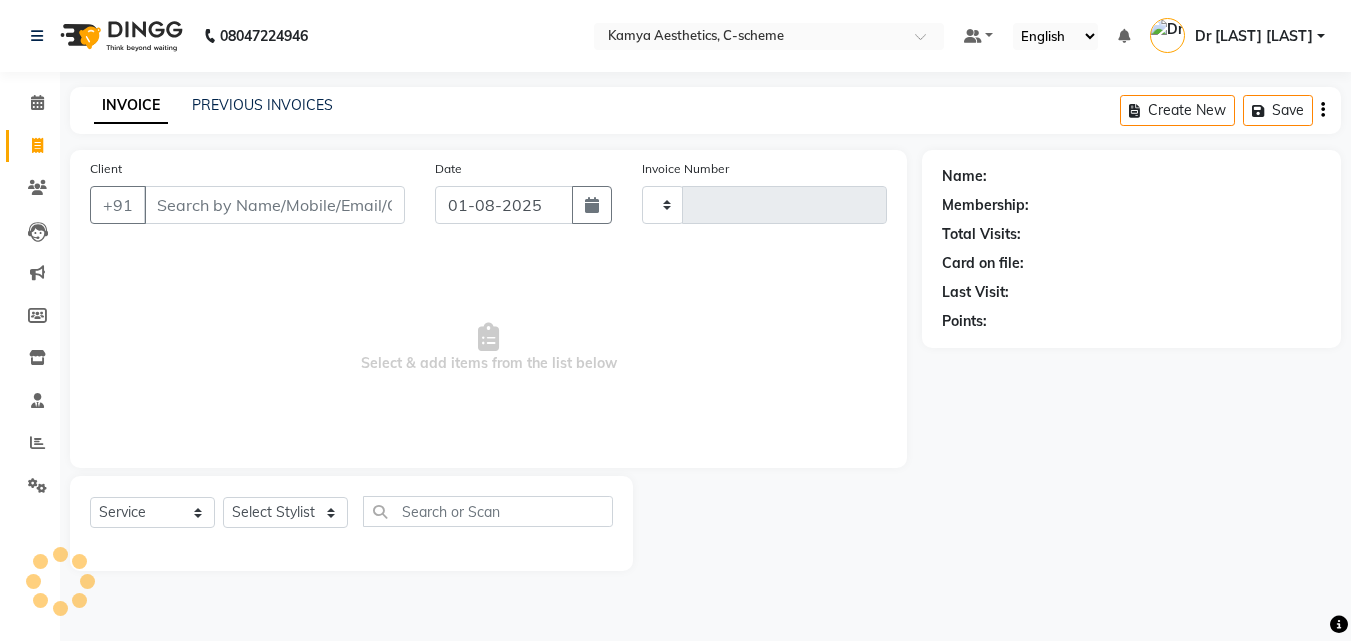 type on "0166" 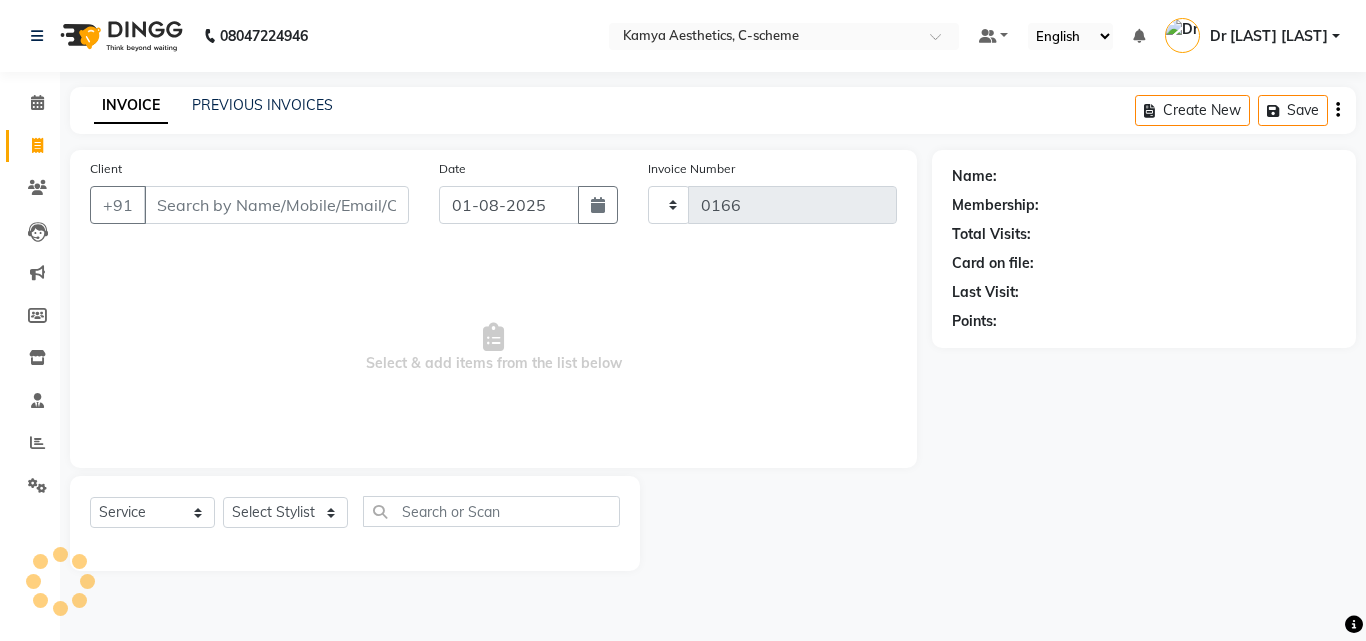 select on "5322" 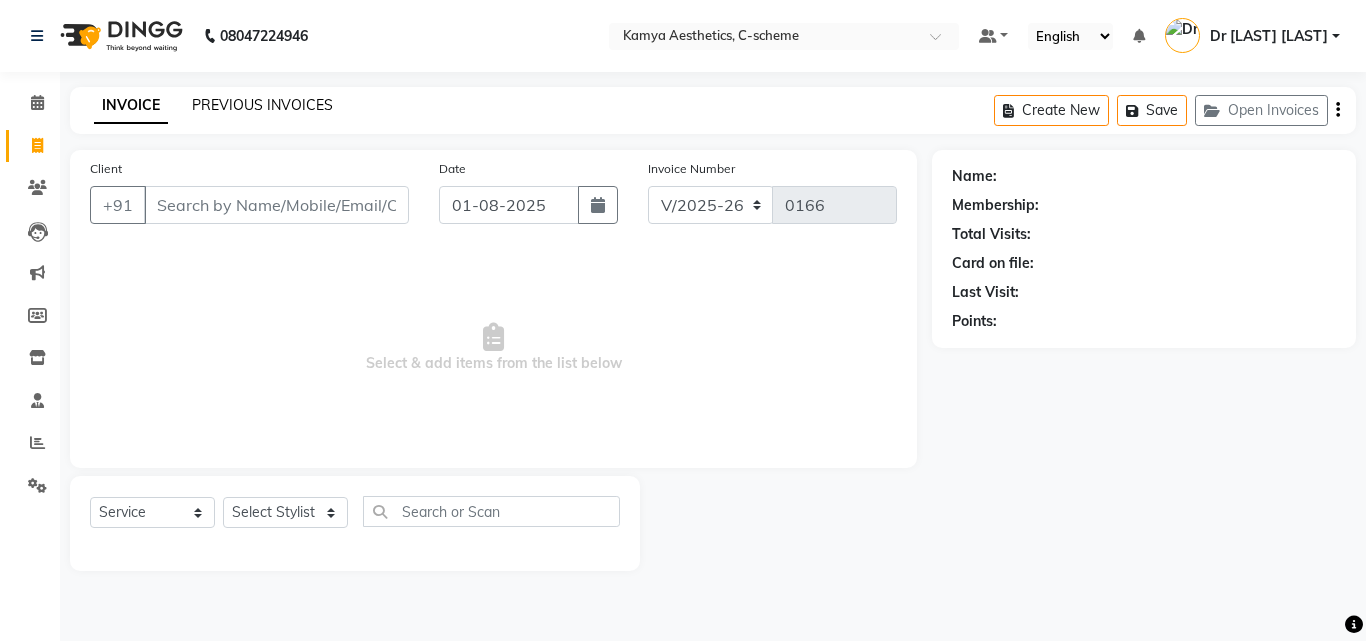 click on "PREVIOUS INVOICES" 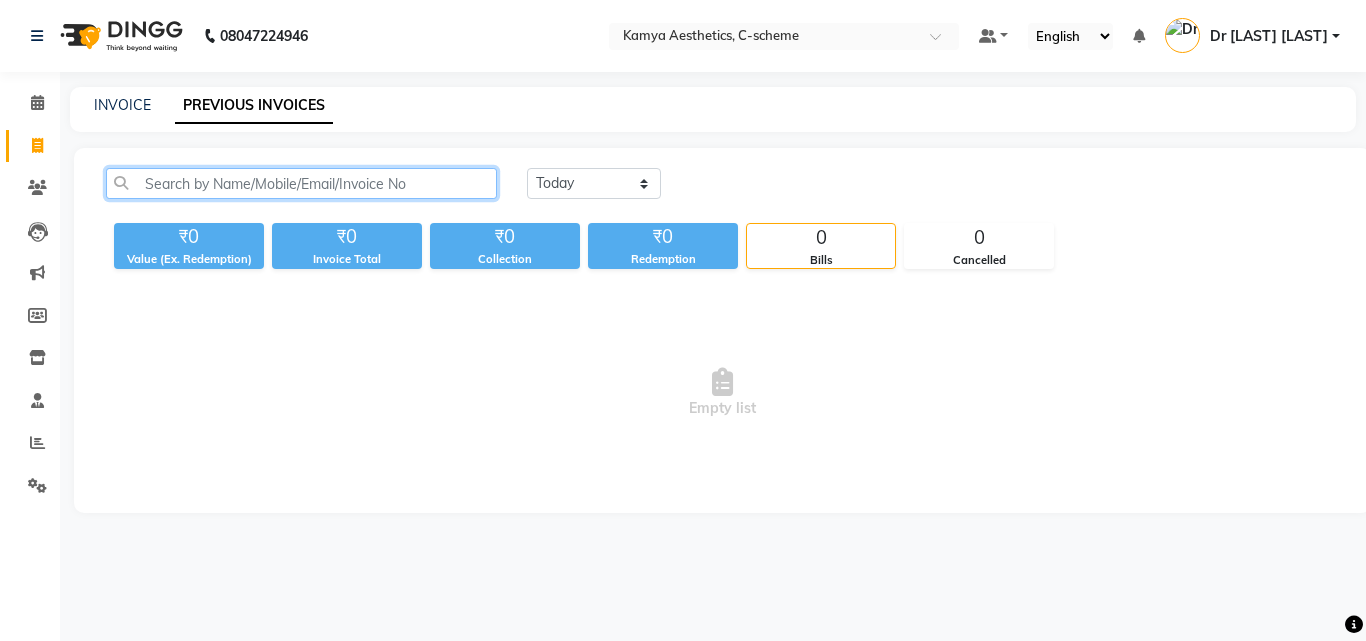 click 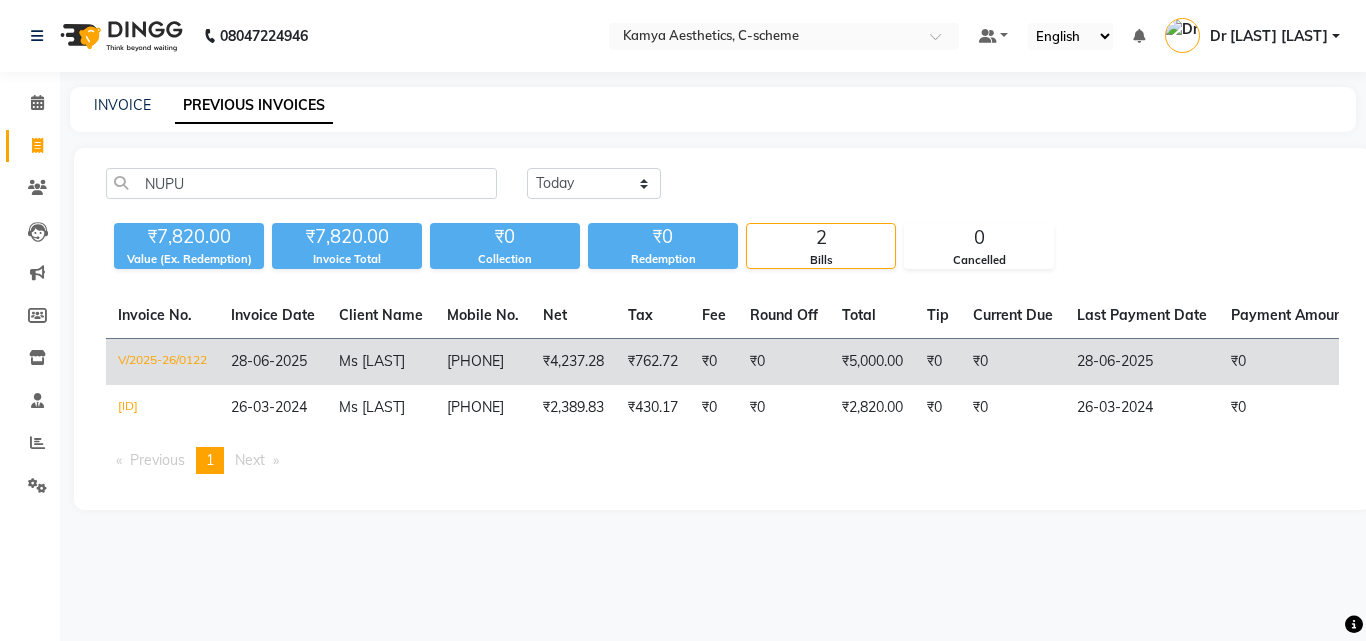 click on "Ms [LAST]" 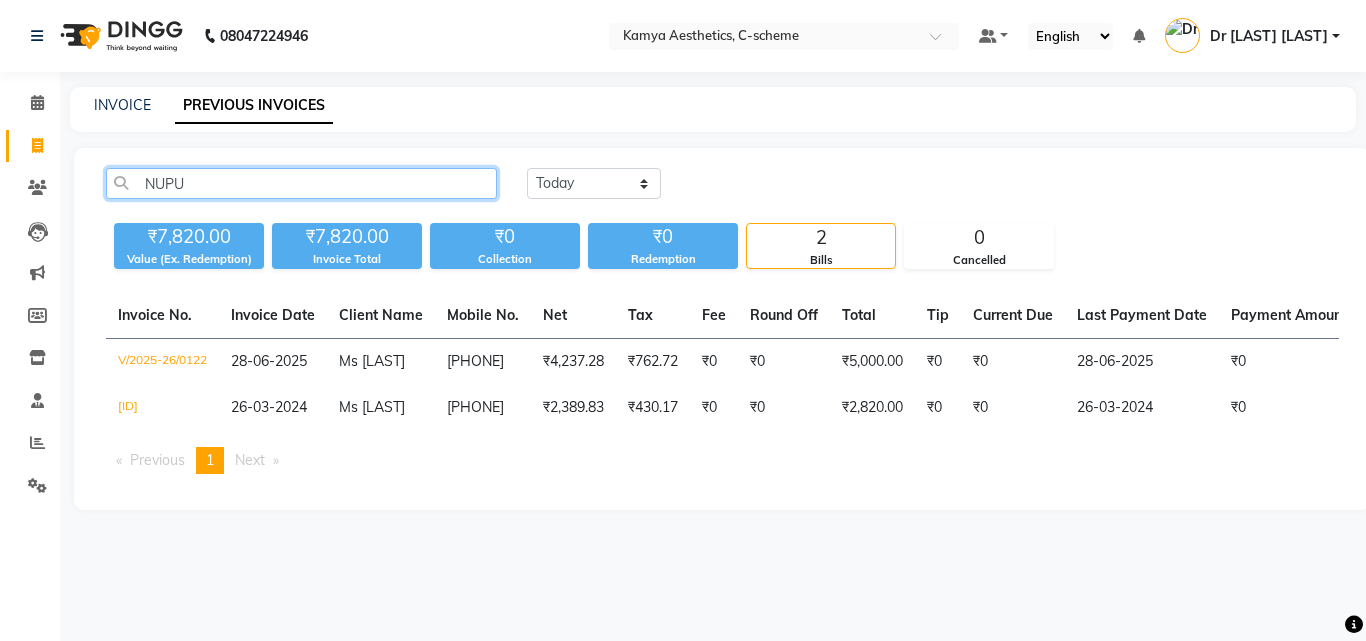click on "NUPU" 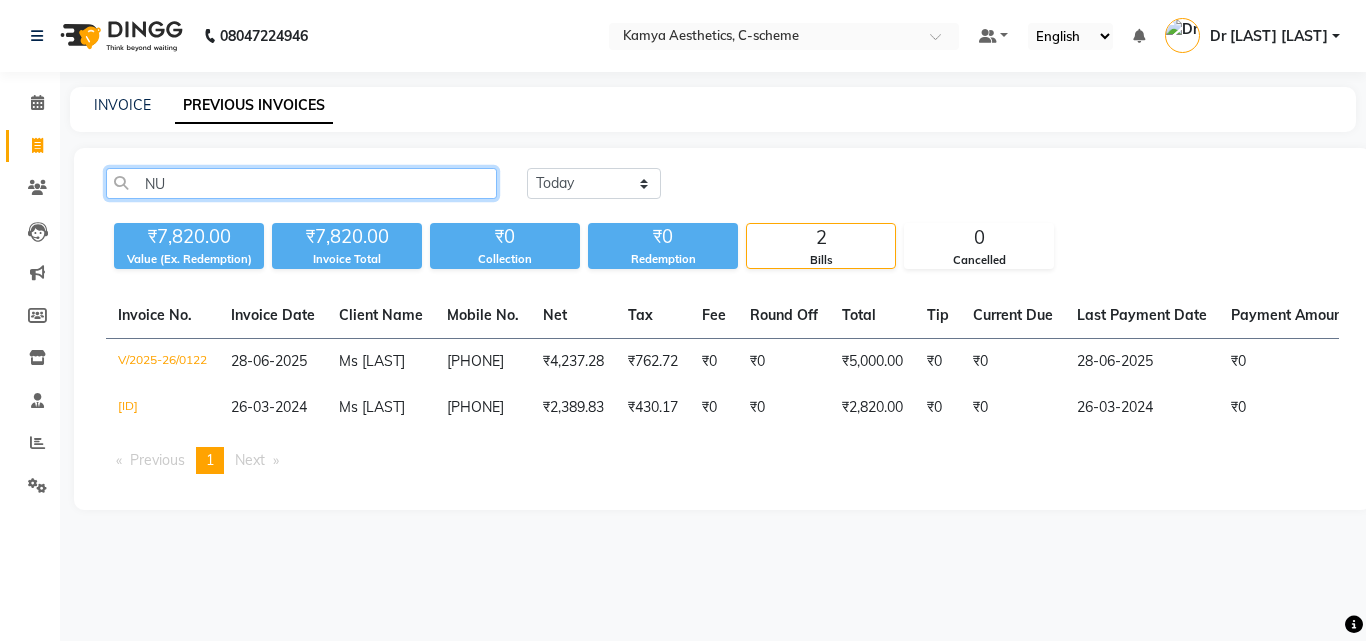 type on "N" 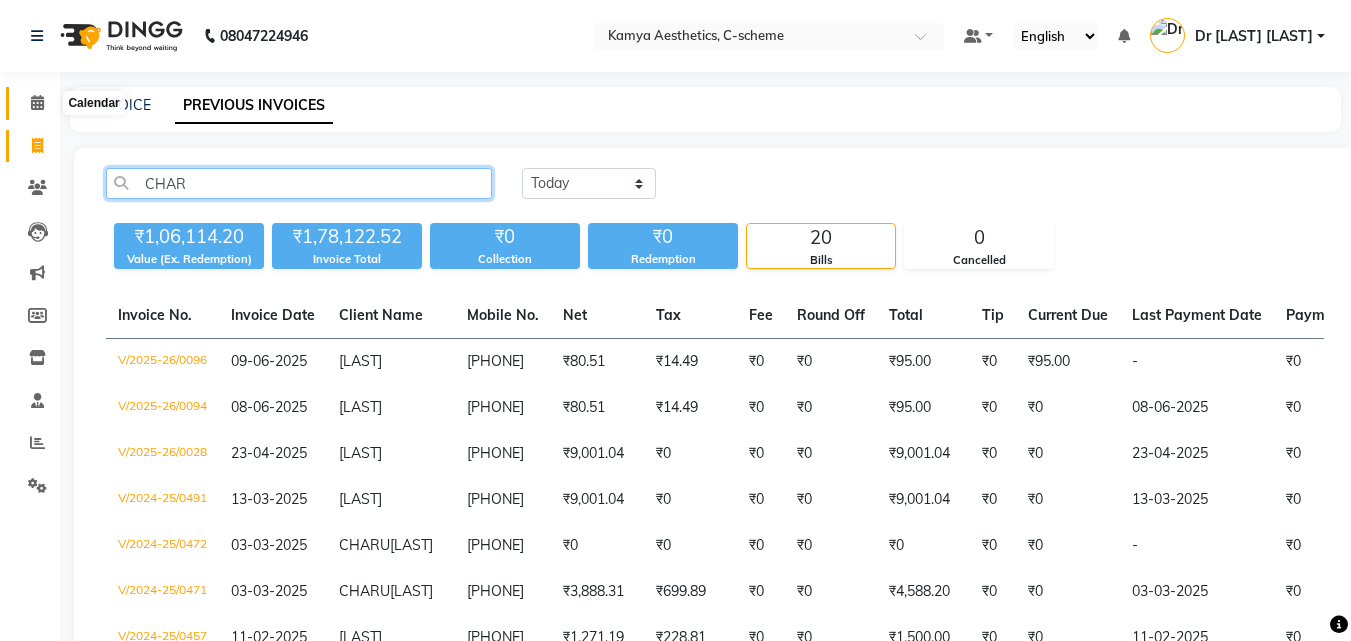 type on "CHAR" 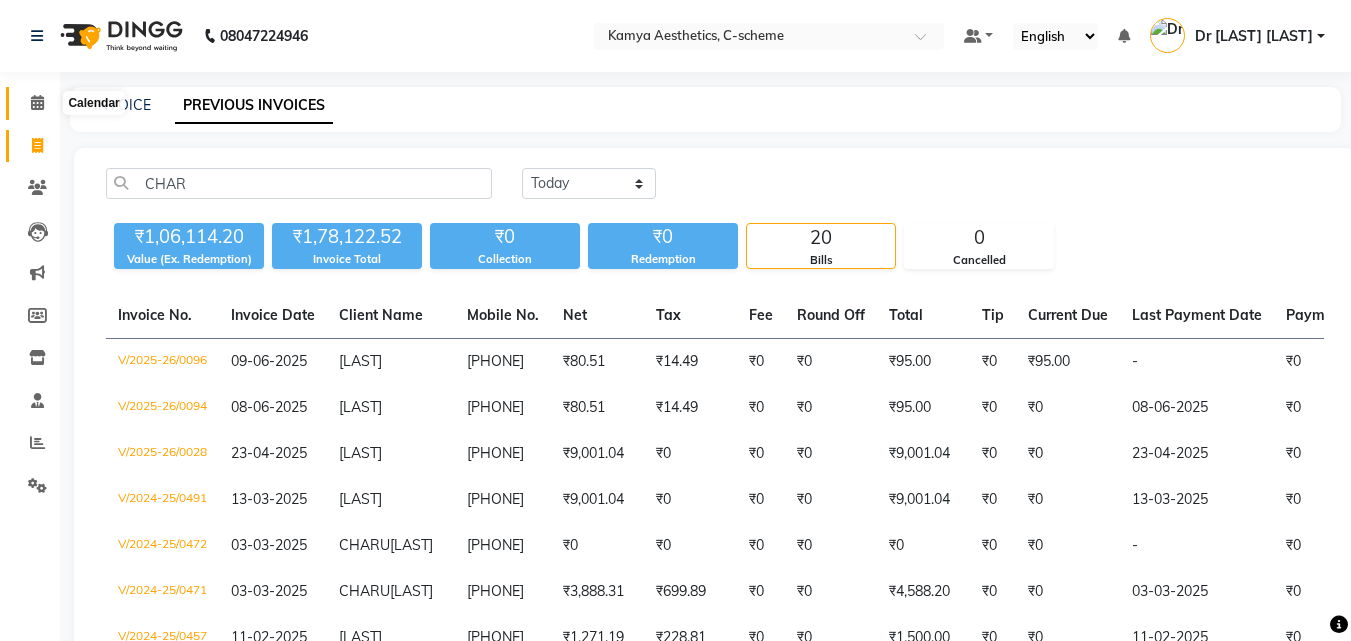 click 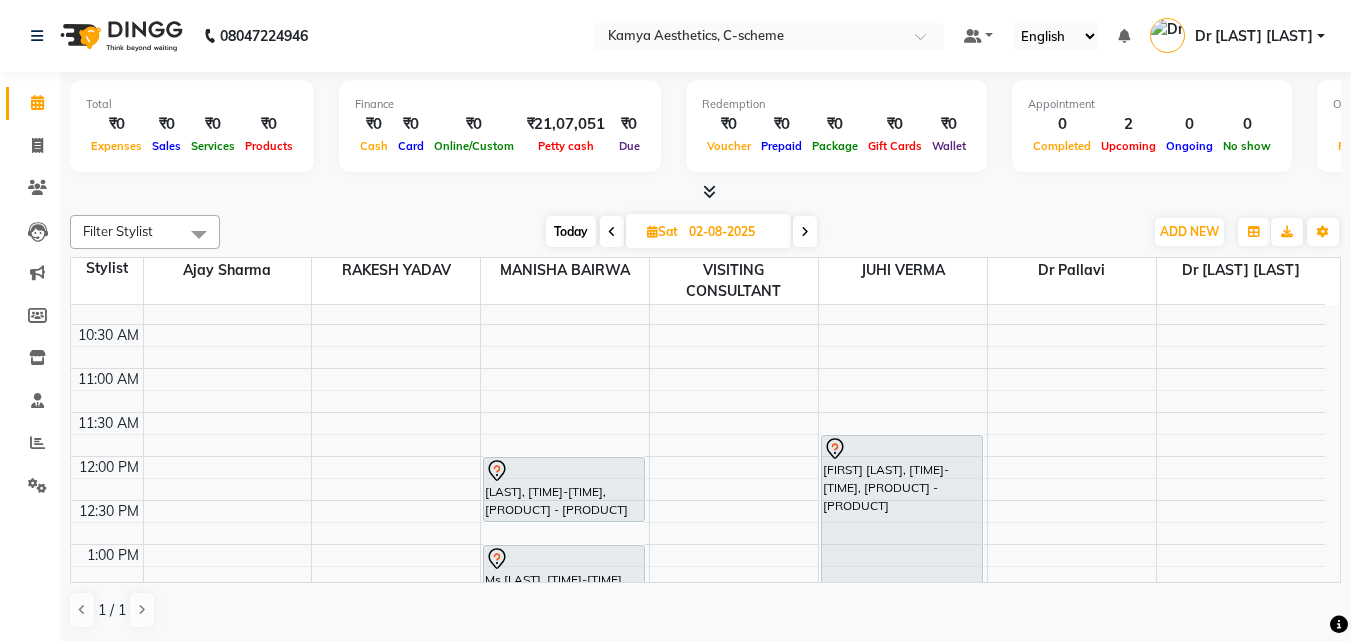 scroll, scrollTop: 0, scrollLeft: 0, axis: both 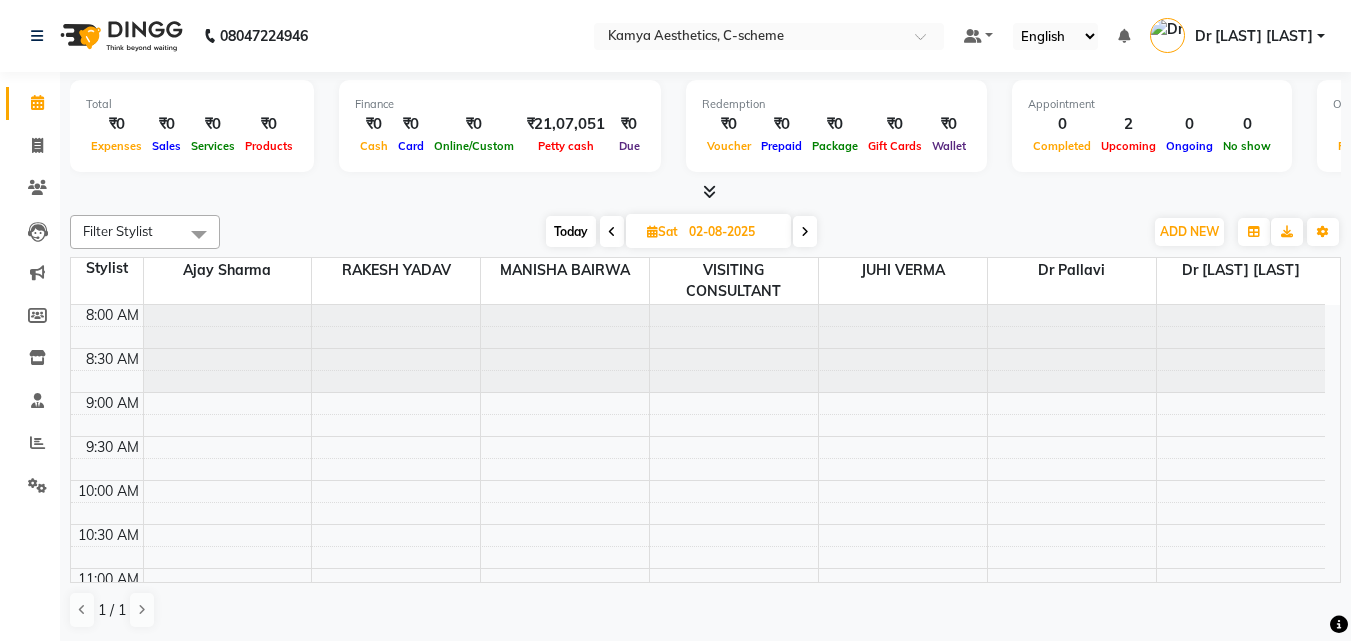 click at bounding box center (805, 231) 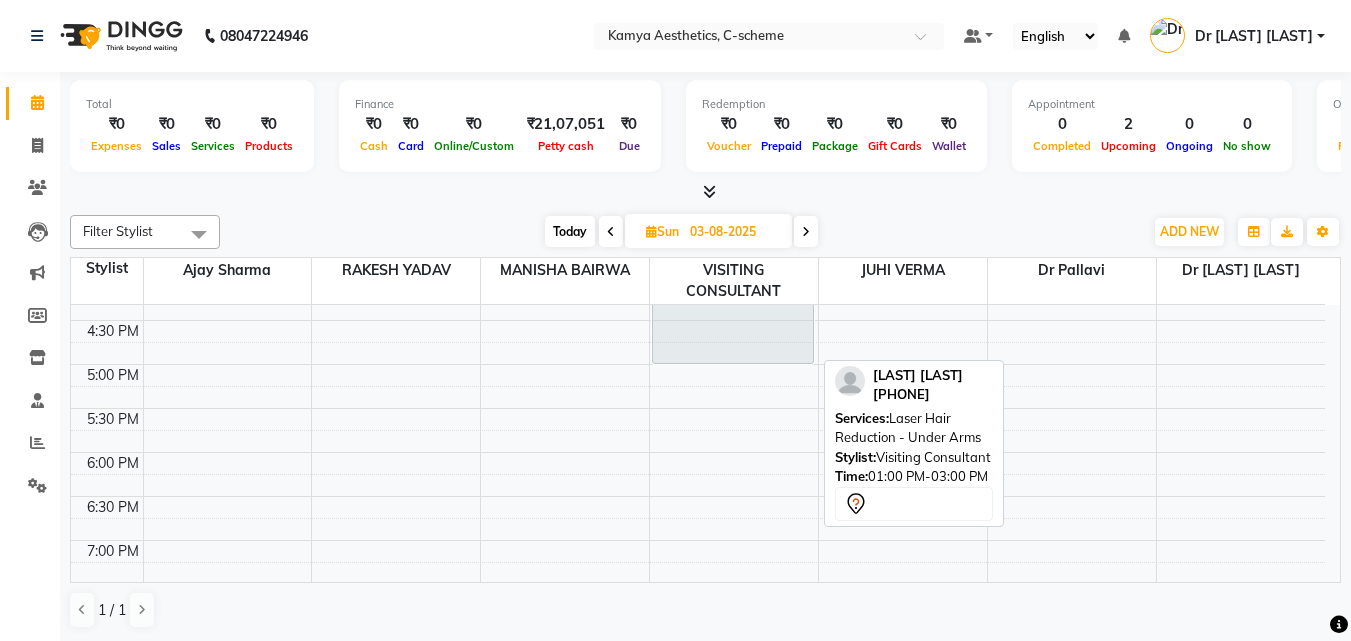 scroll, scrollTop: 845, scrollLeft: 0, axis: vertical 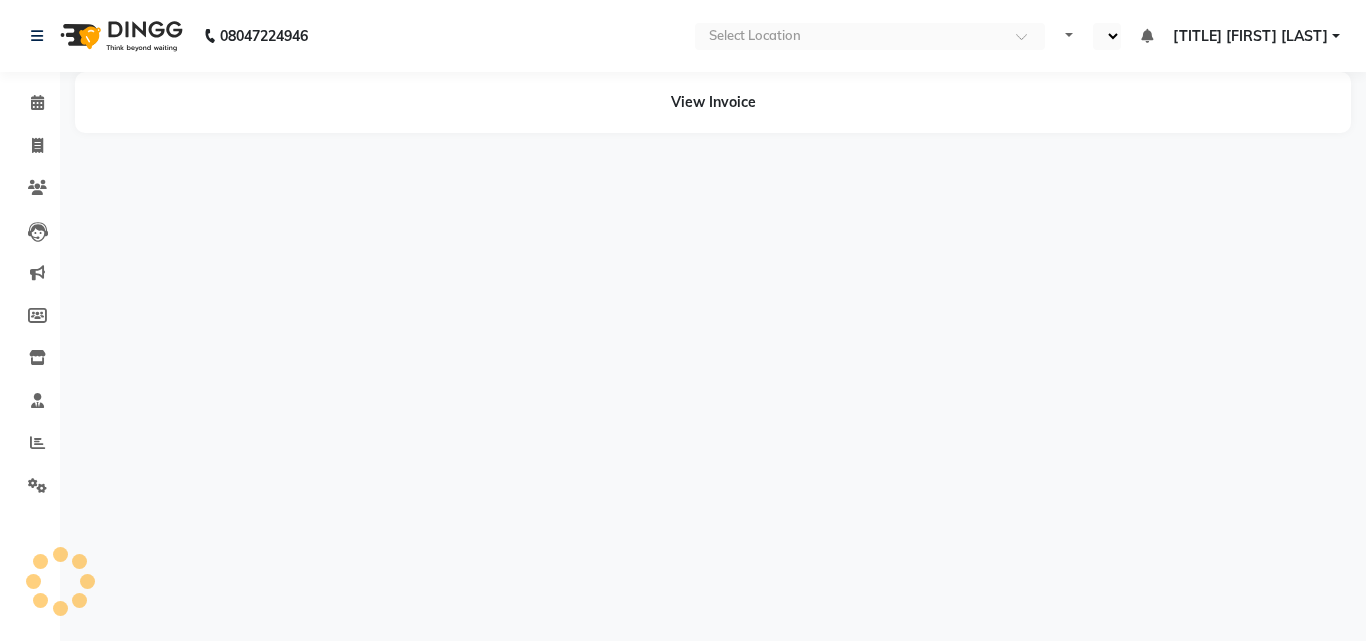 select on "en" 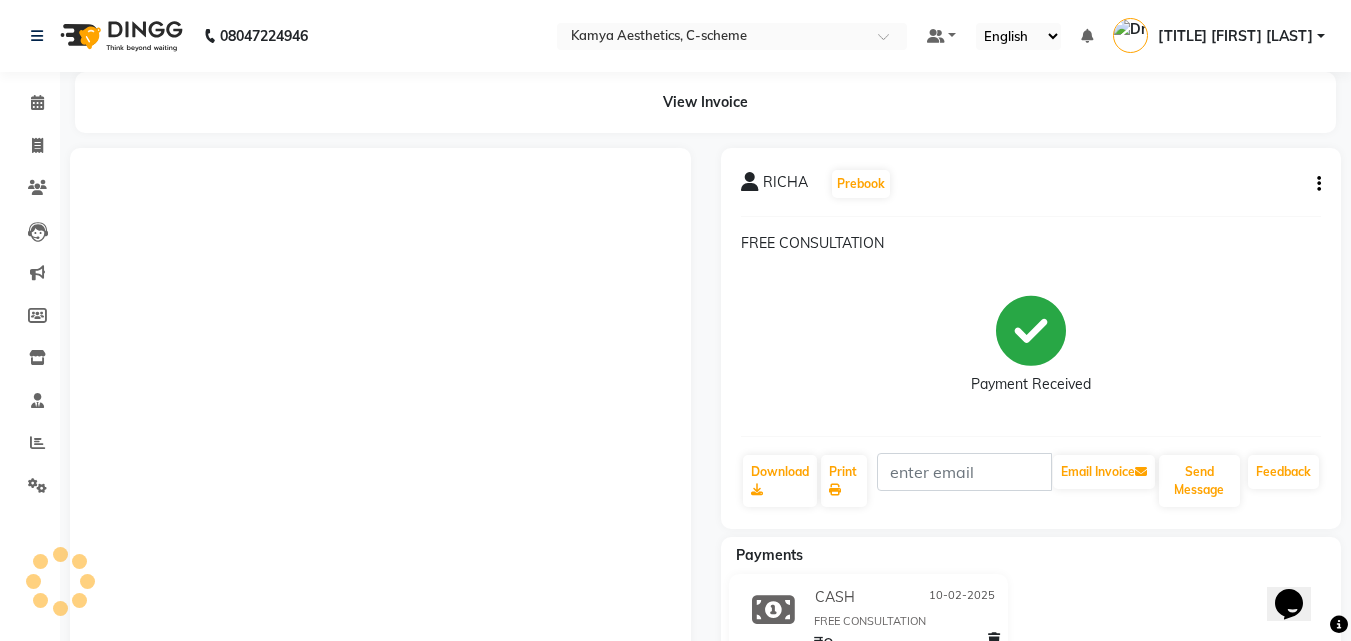 scroll, scrollTop: 0, scrollLeft: 0, axis: both 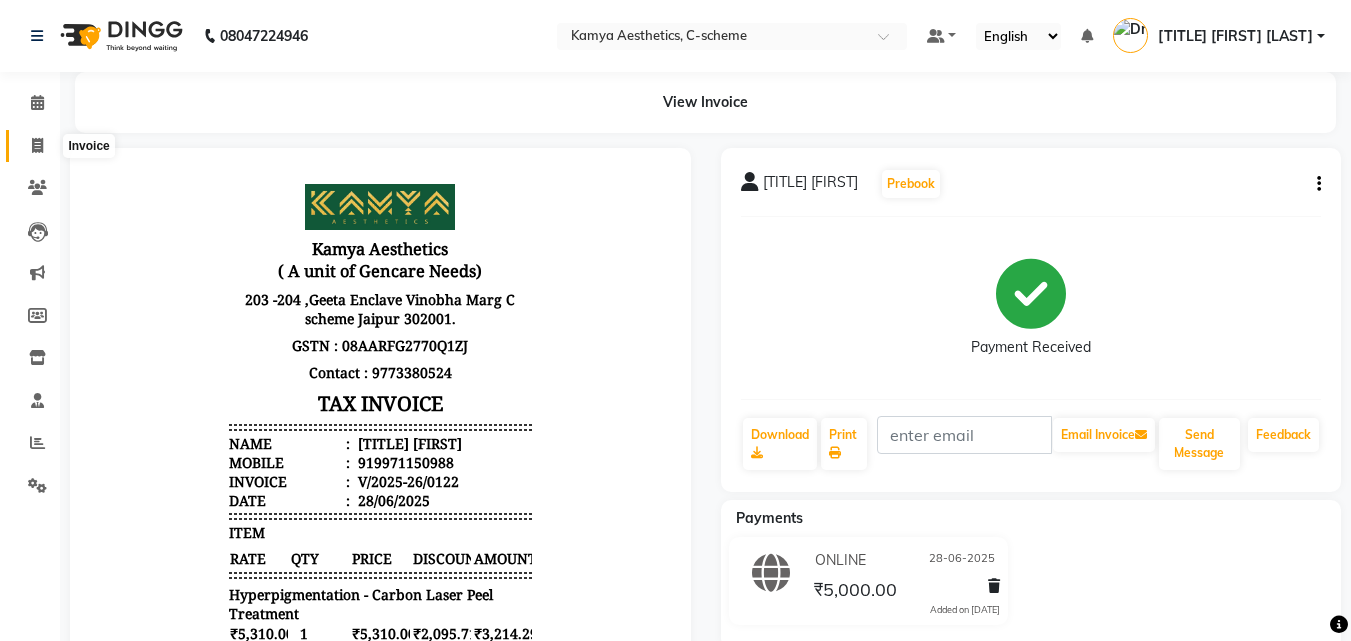 click 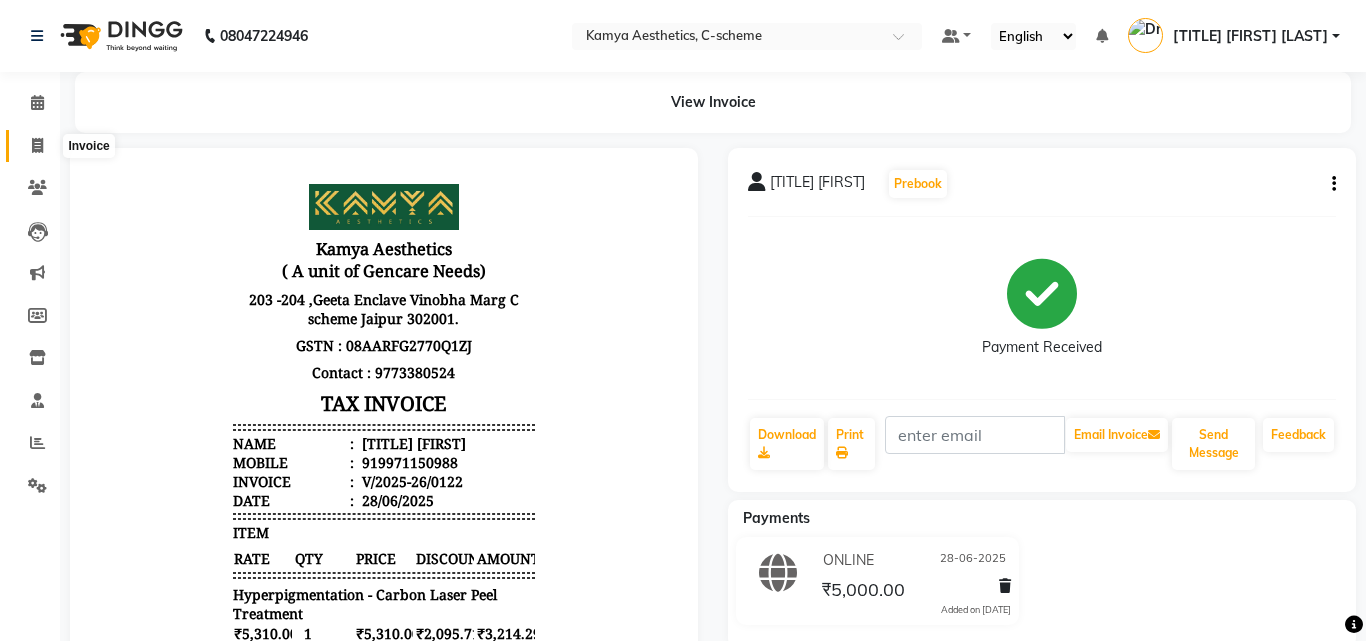 select on "5322" 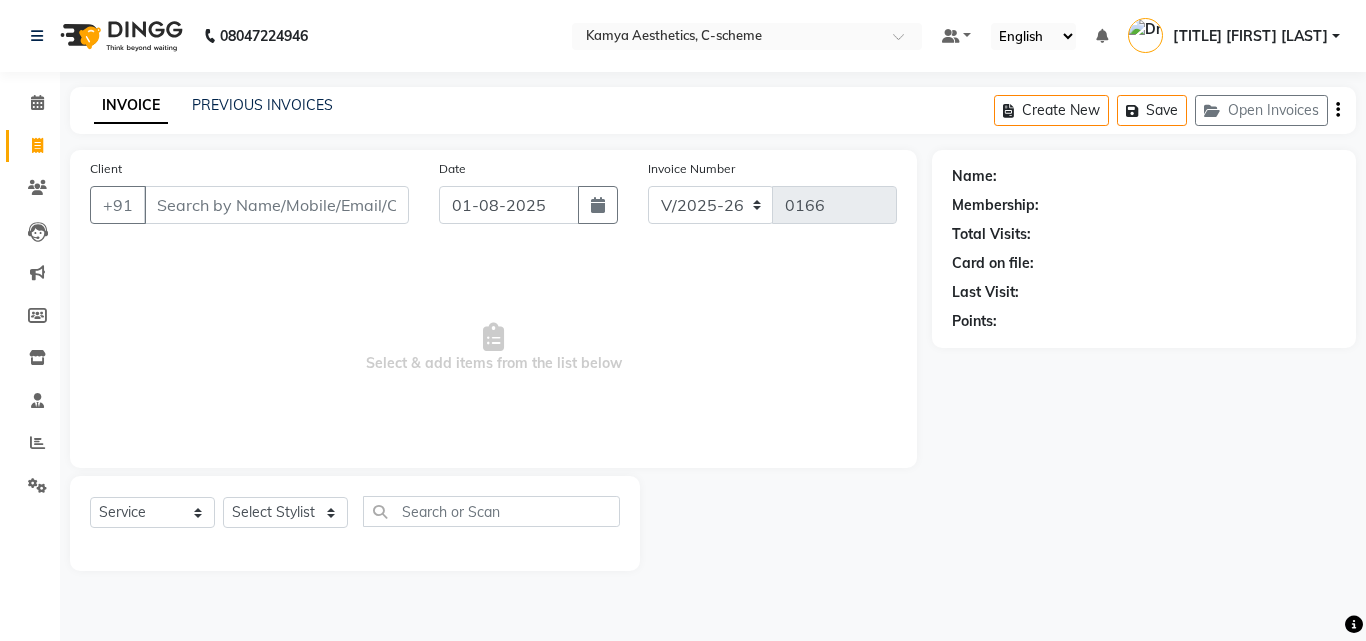 type on "J" 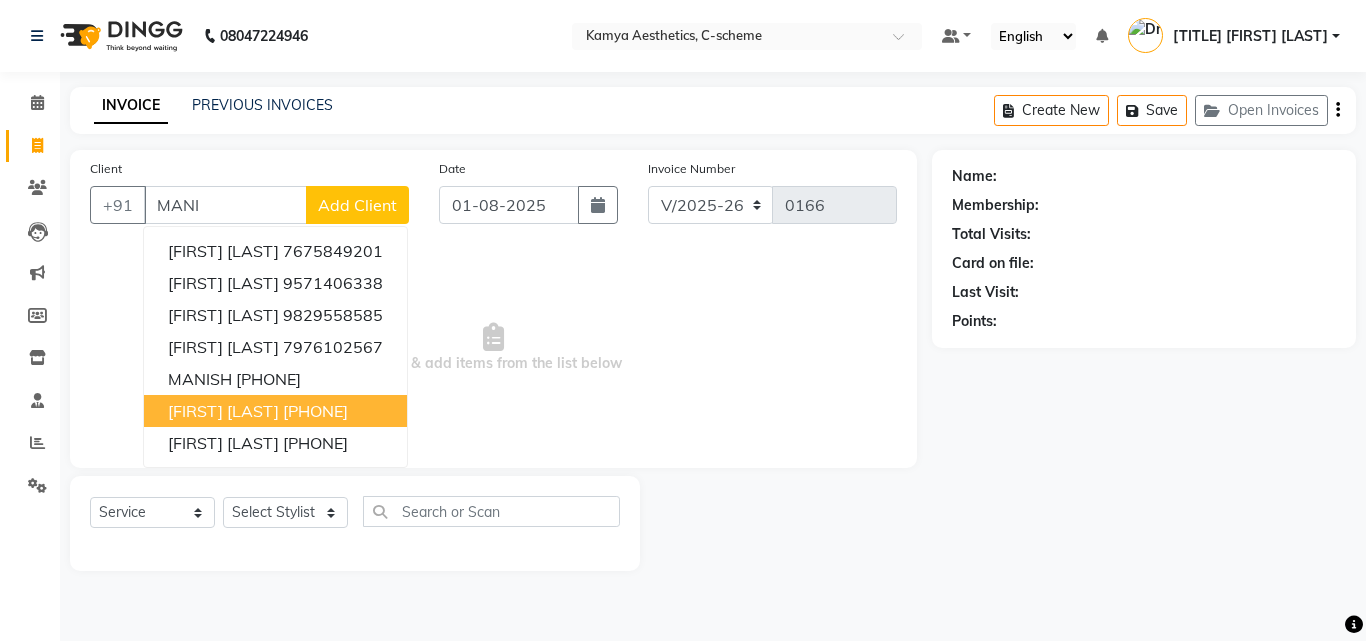 click on "manisha bairwa" at bounding box center (223, 411) 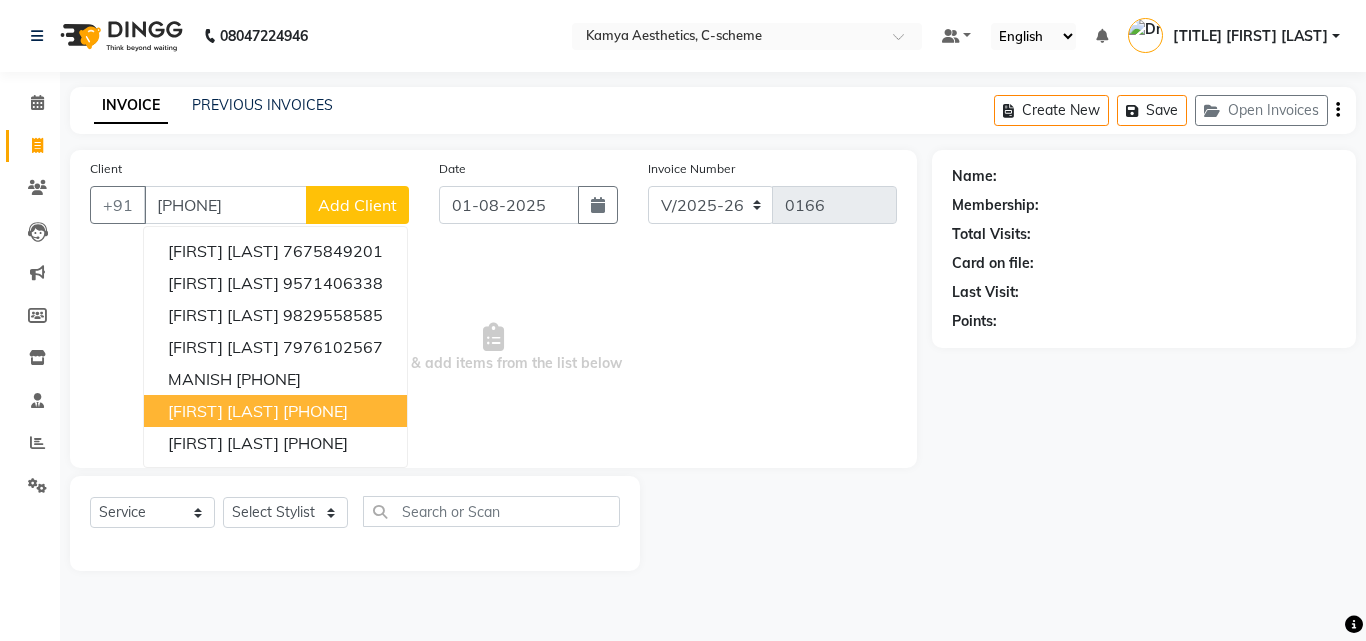 type on "9587989690" 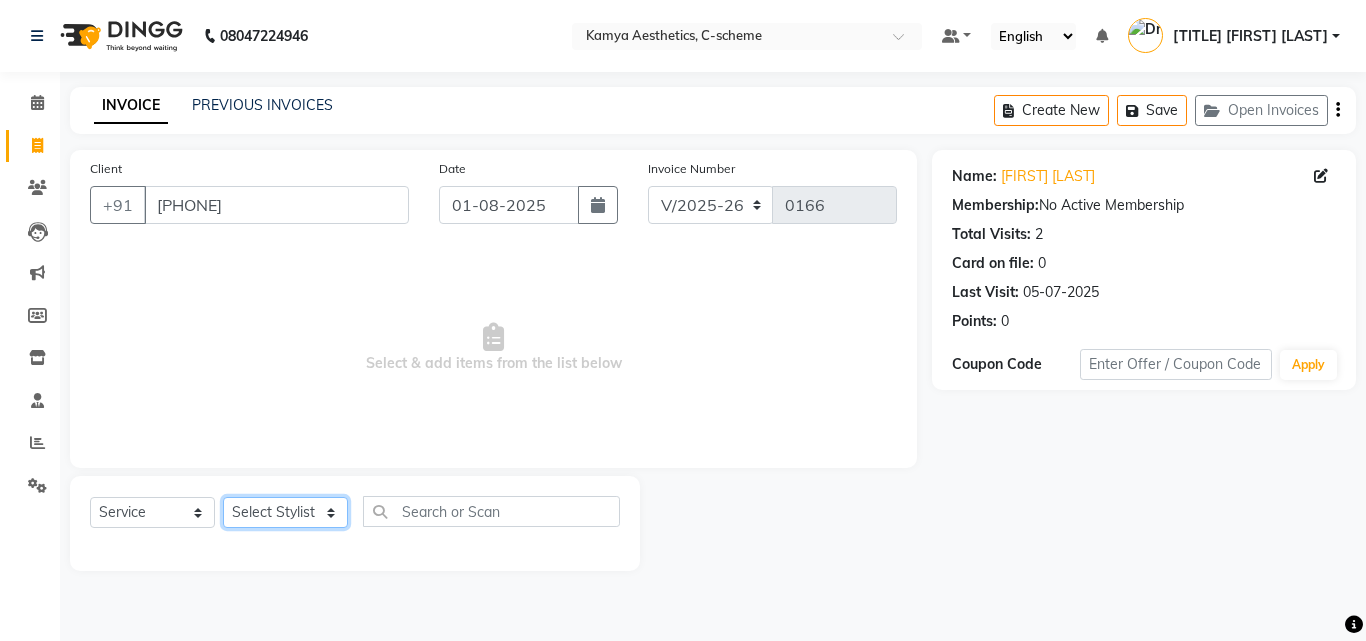 click on "Select Stylist [NAME] [LAST]  Dr [NAME] Dr [NAME] [LAST] [NAME] [LAST] [NAME] [LAST] [NAME] [LAST] VISITING CONSULTANT" 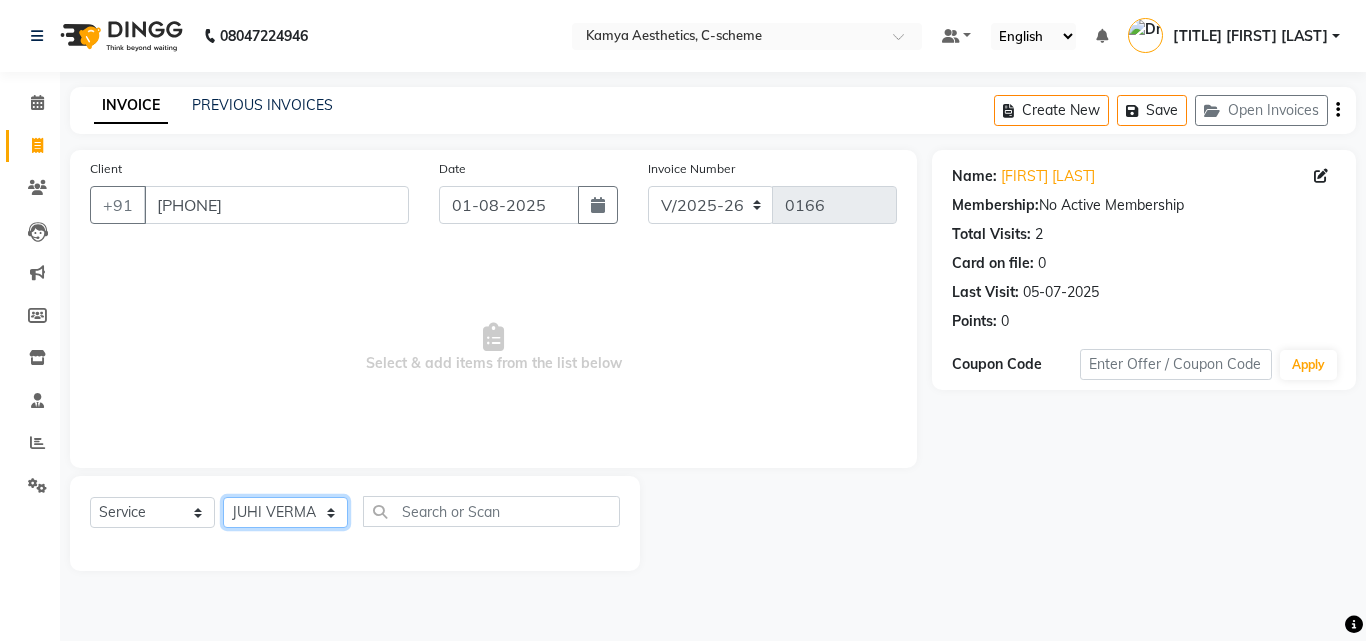 click on "Select Stylist [NAME] [LAST]  Dr [NAME] Dr [NAME] [LAST] [NAME] [LAST] [NAME] [LAST] [NAME] [LAST] VISITING CONSULTANT" 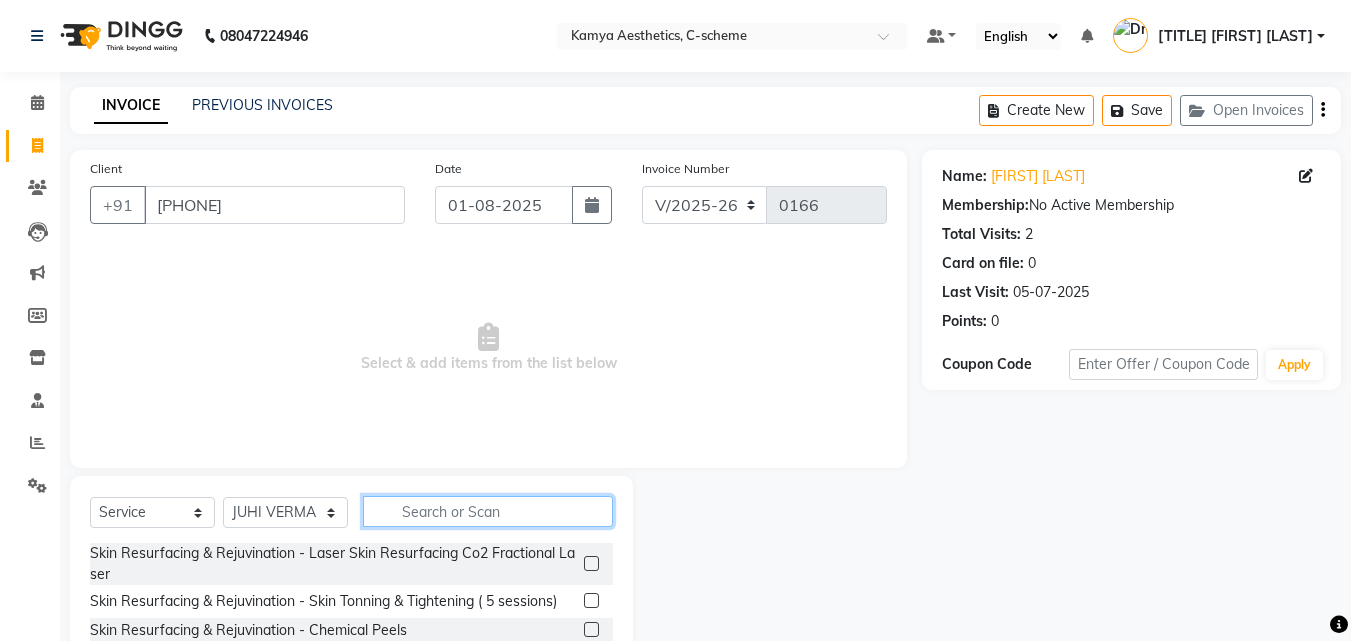 click 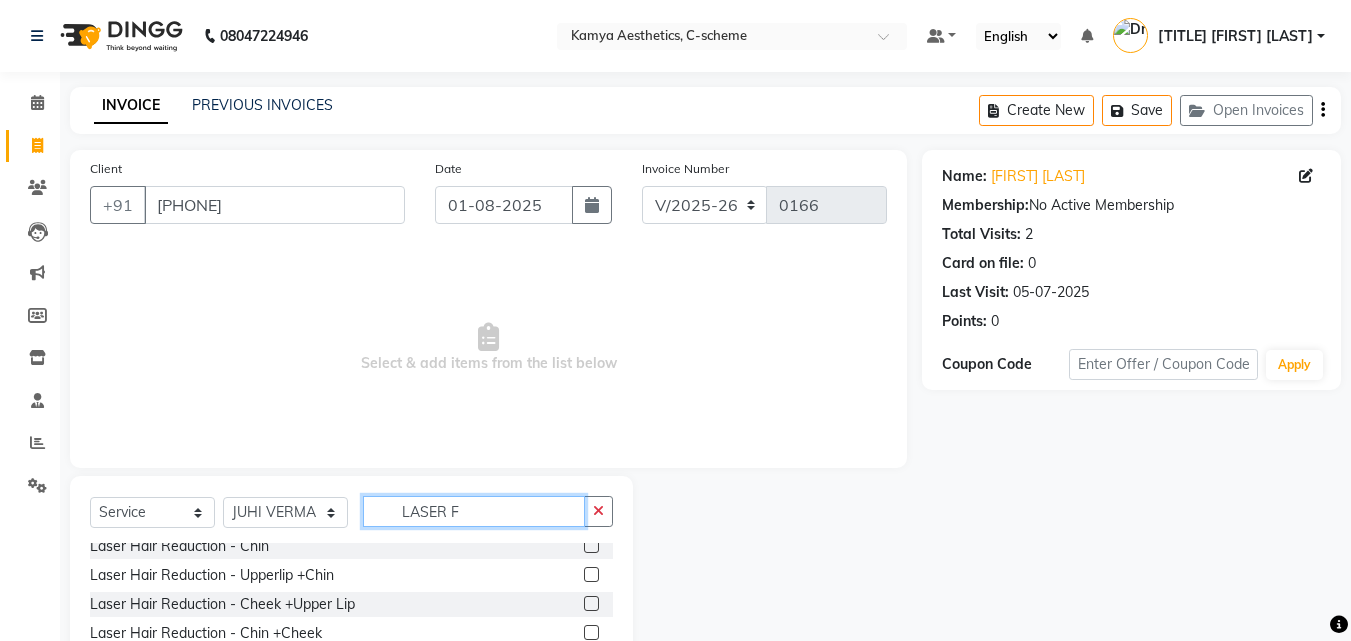 scroll, scrollTop: 0, scrollLeft: 0, axis: both 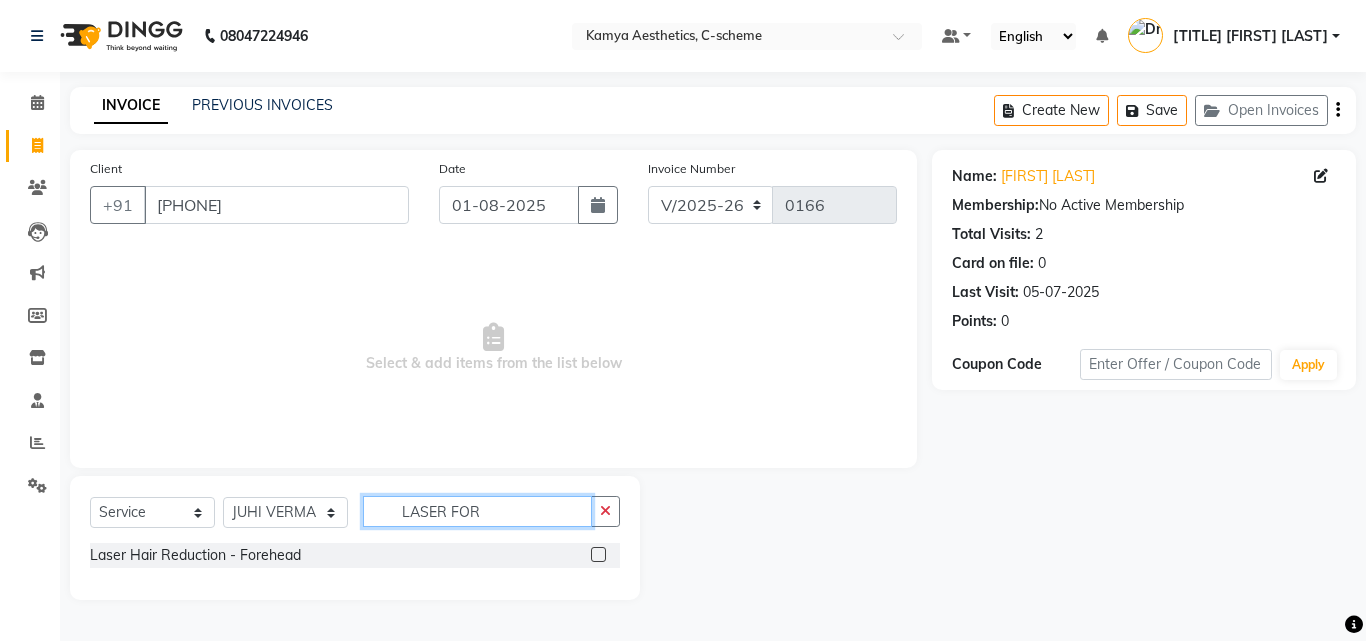 type on "LASER FOR" 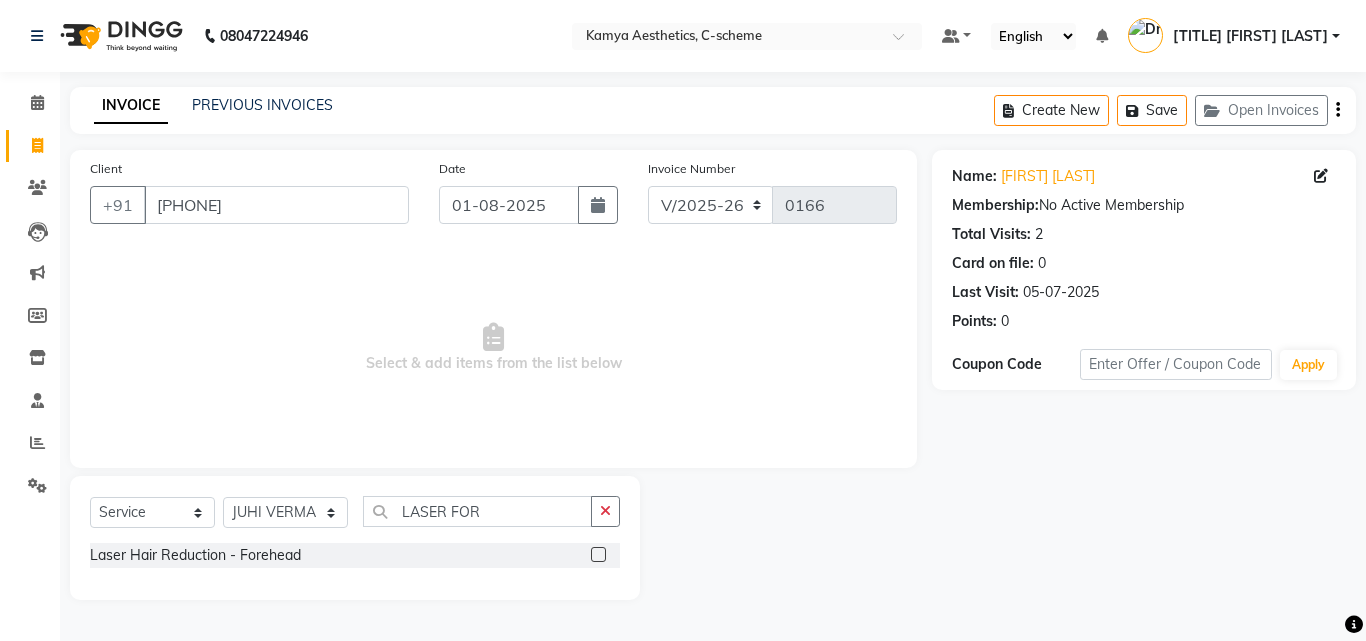 click 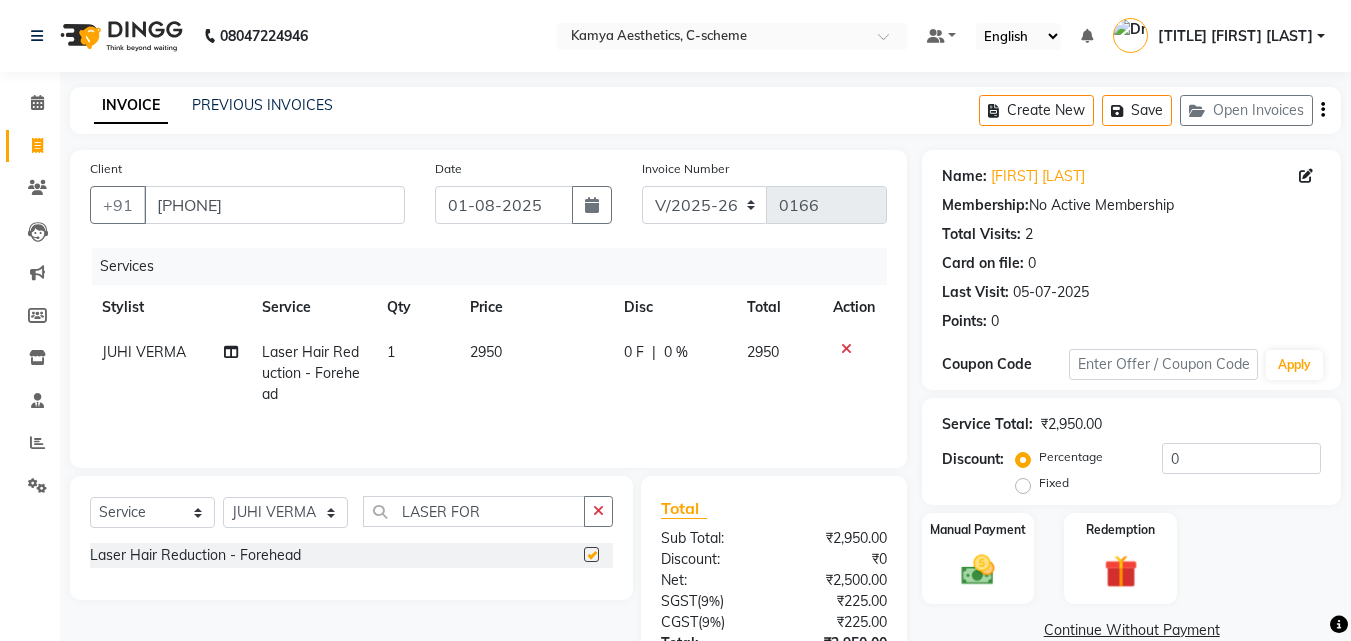 checkbox on "false" 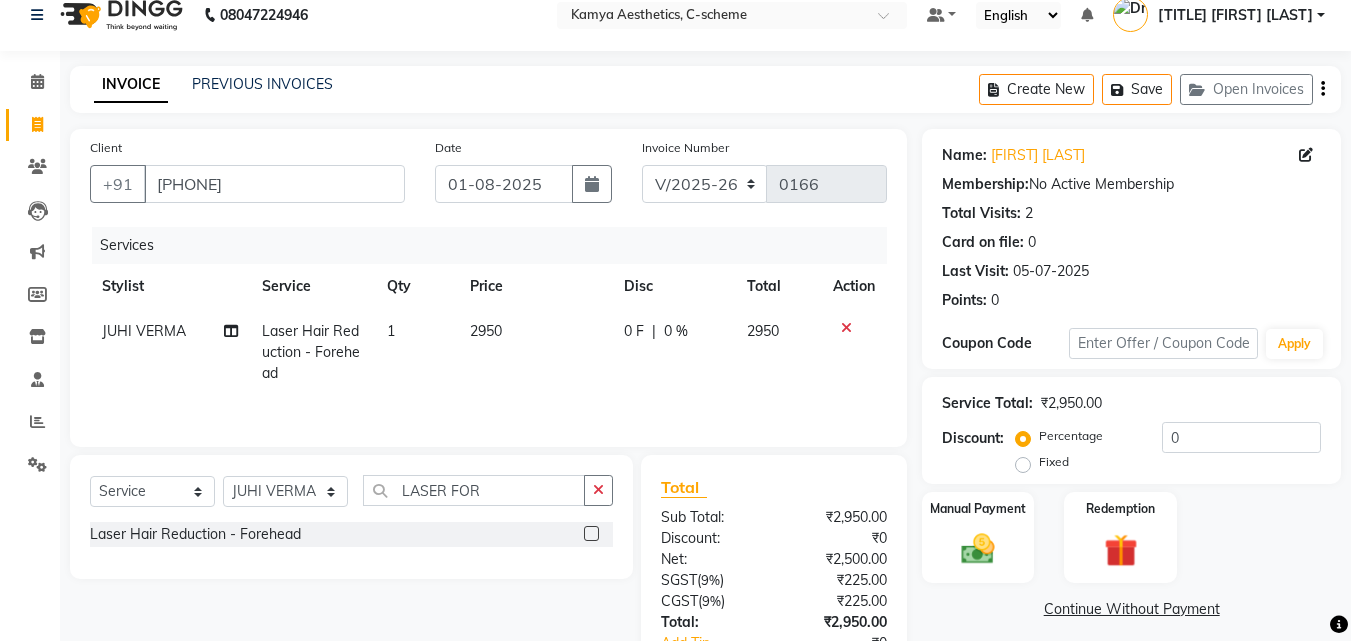 scroll, scrollTop: 0, scrollLeft: 0, axis: both 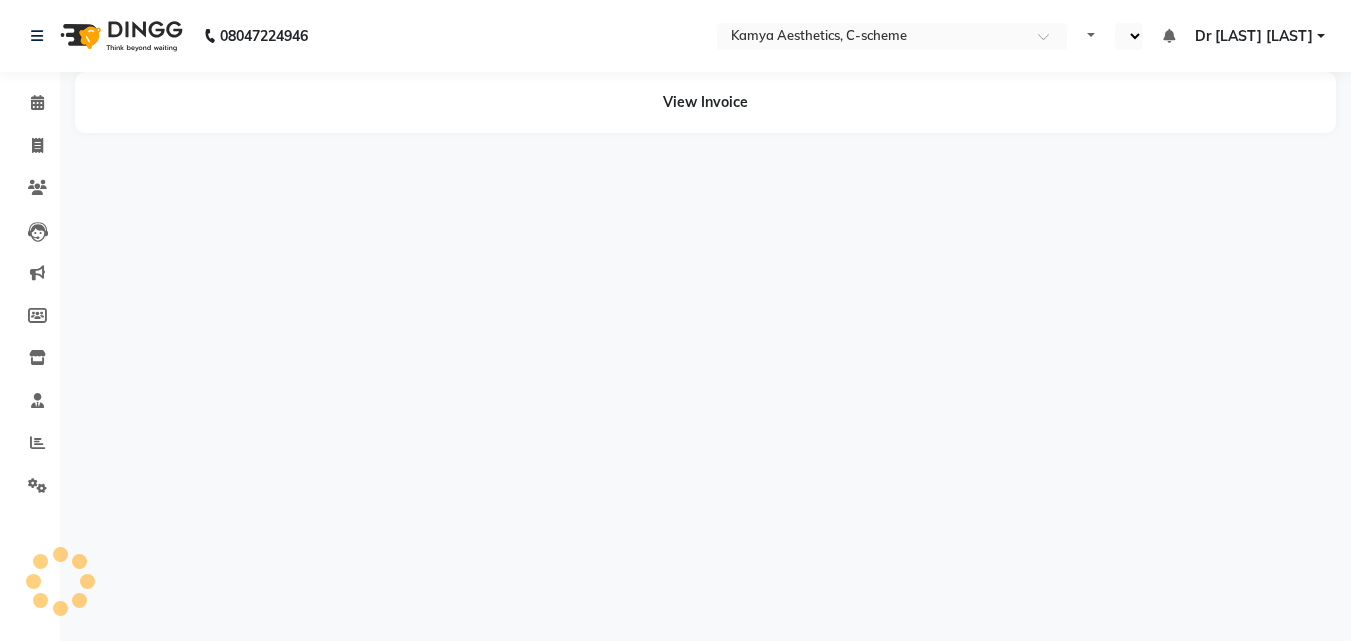 select on "en" 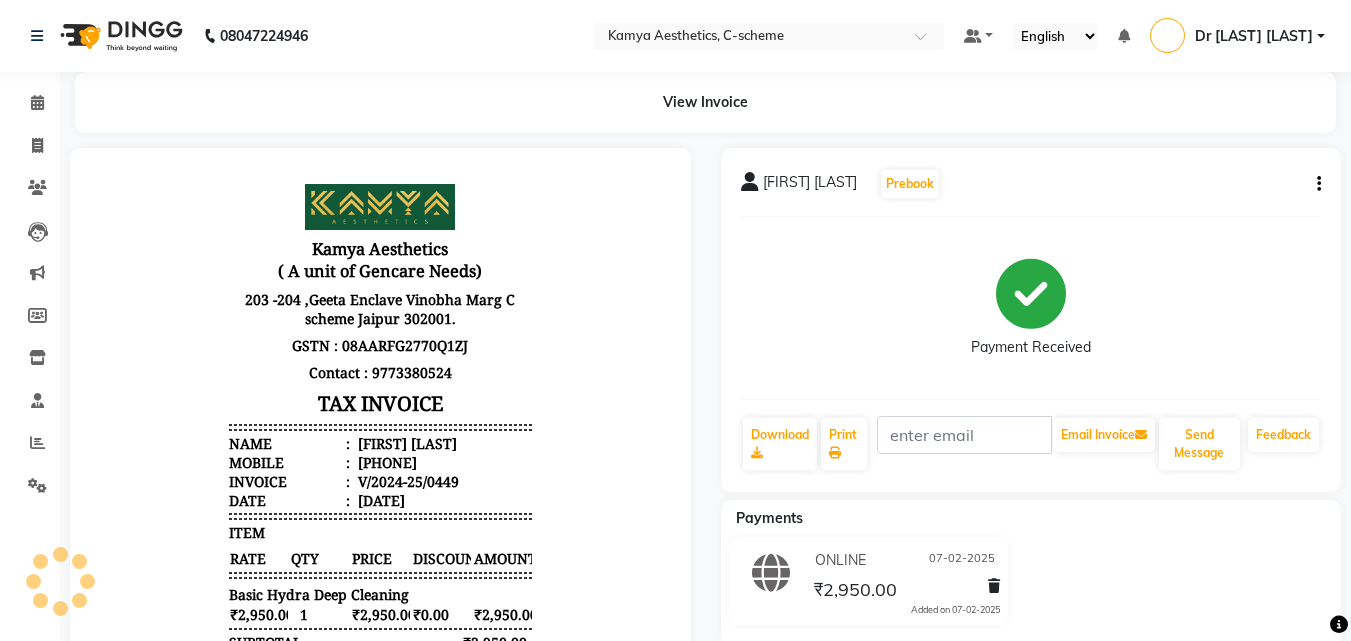 scroll, scrollTop: 0, scrollLeft: 0, axis: both 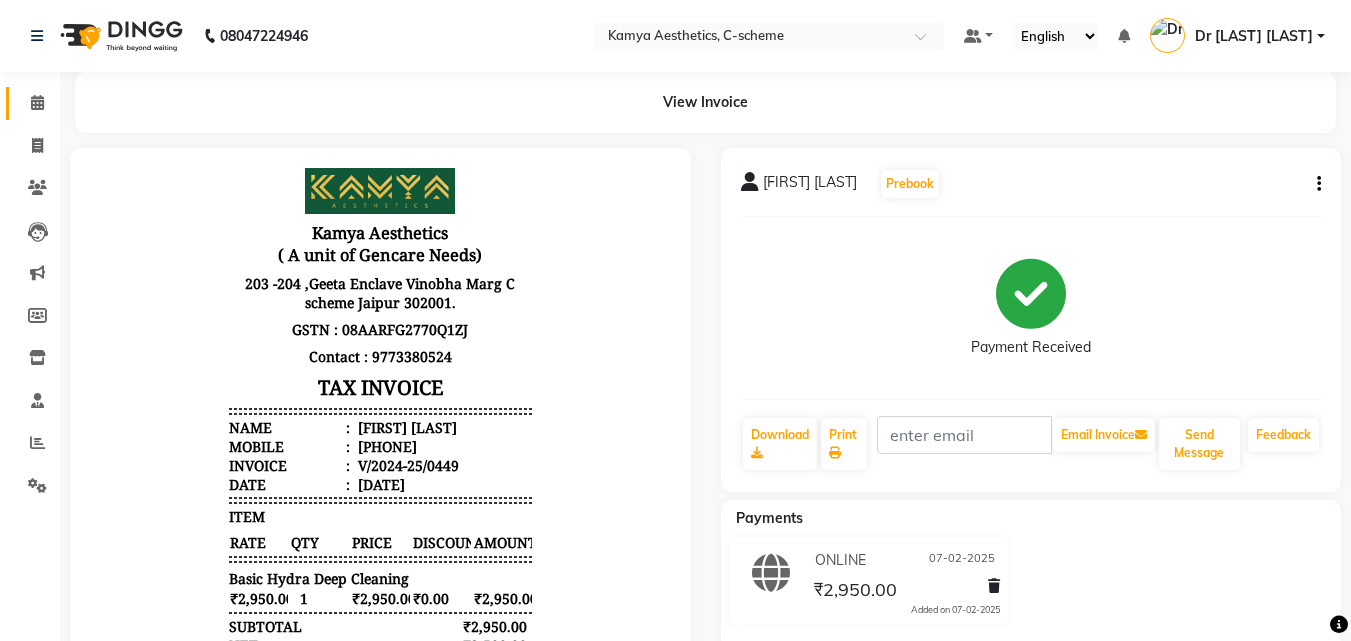 click 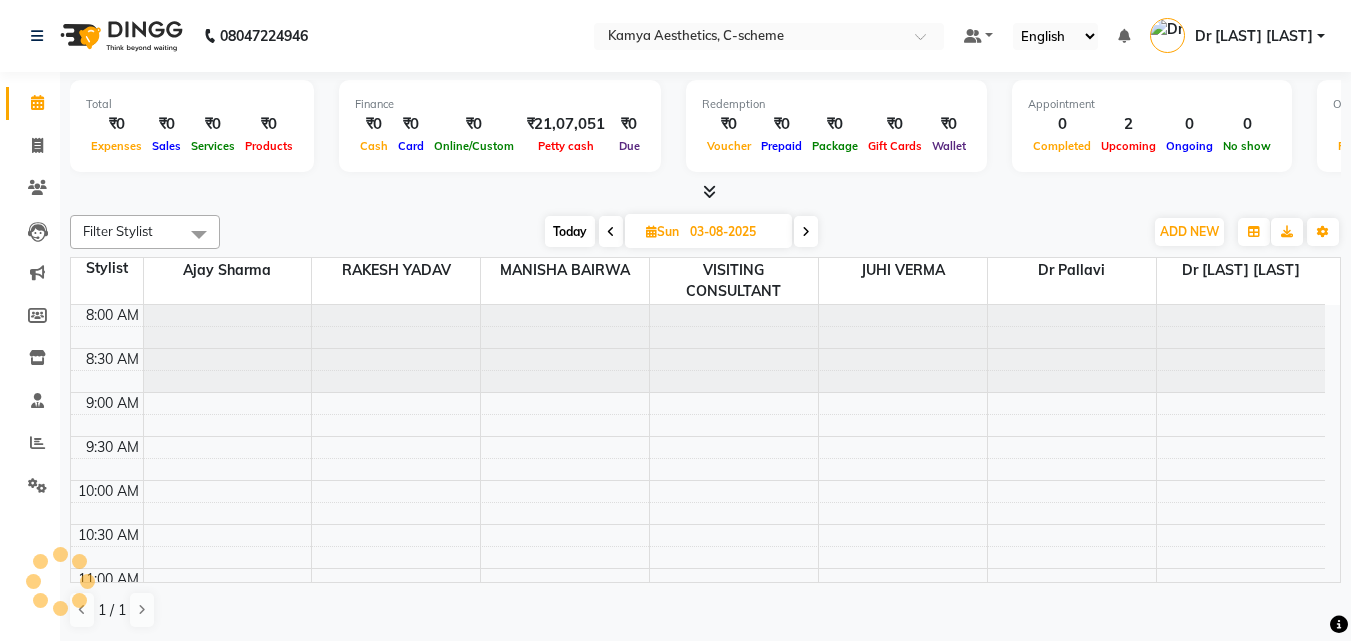 scroll, scrollTop: 0, scrollLeft: 0, axis: both 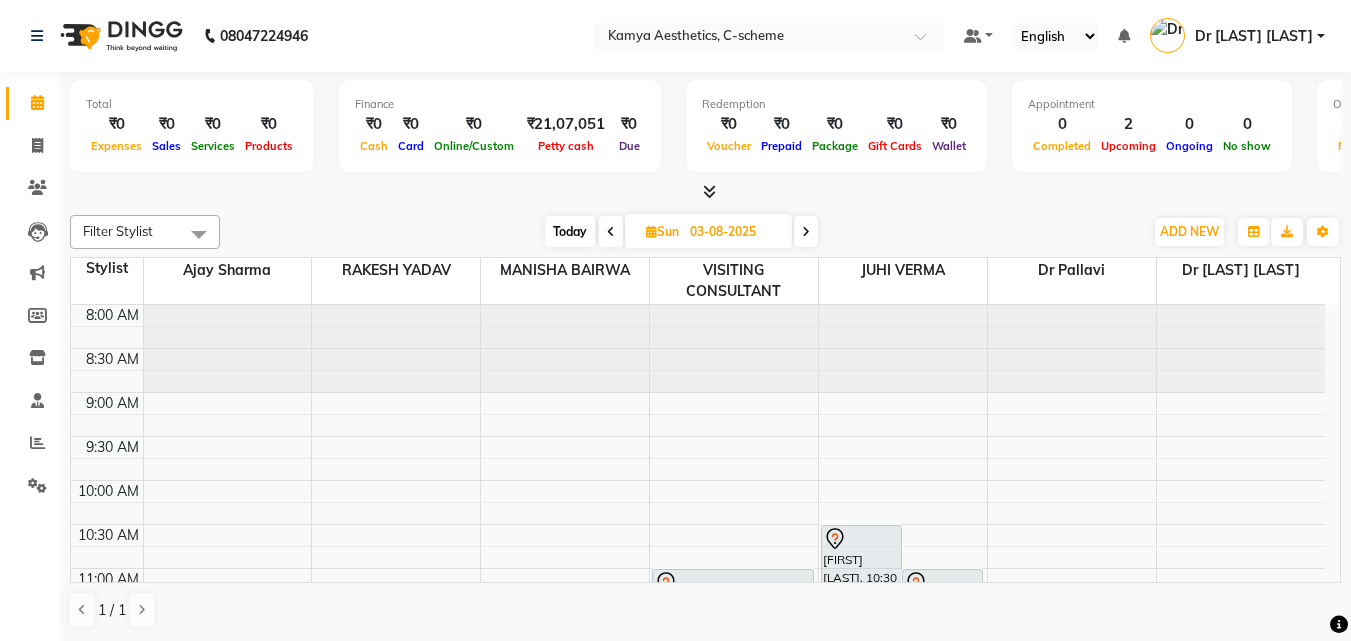 click at bounding box center [806, 232] 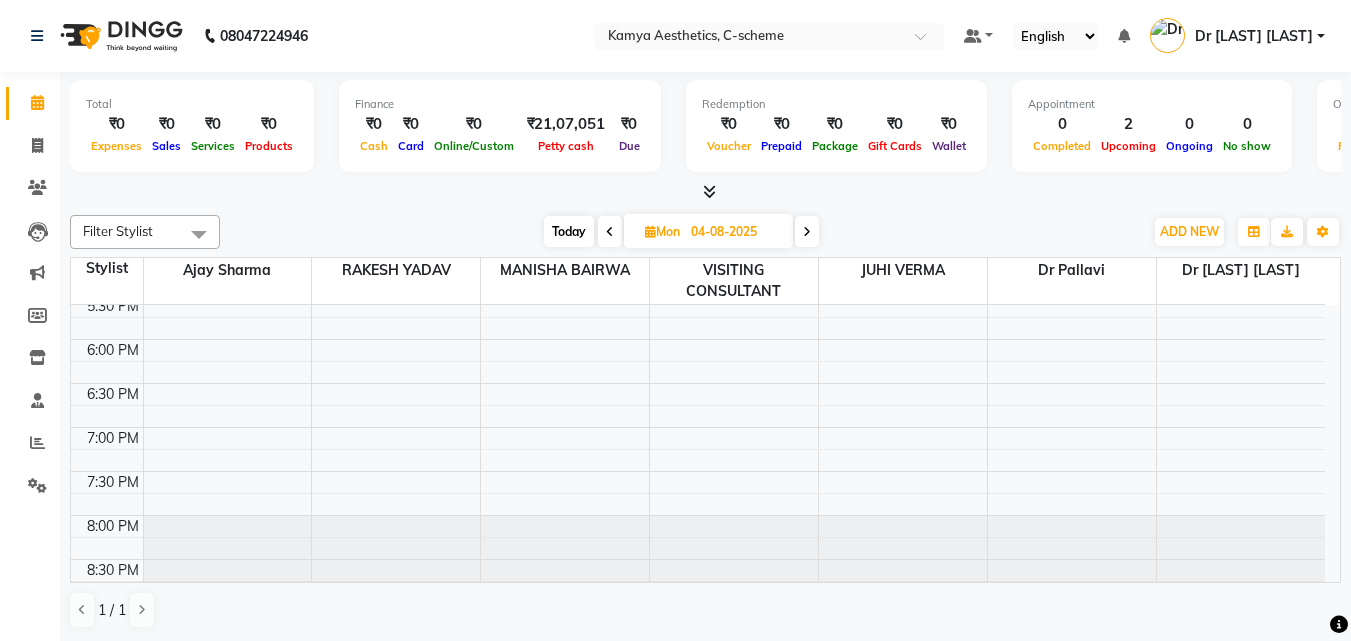 scroll, scrollTop: 245, scrollLeft: 0, axis: vertical 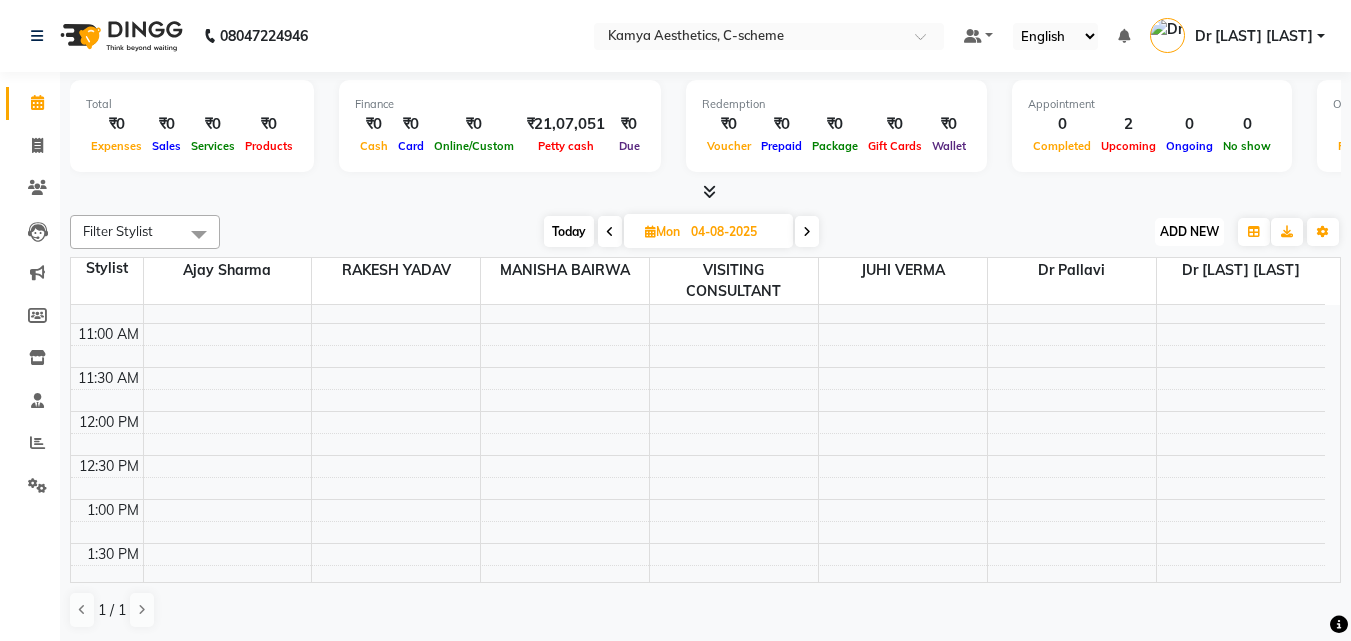 click on "ADD NEW Toggle Dropdown" at bounding box center [1189, 232] 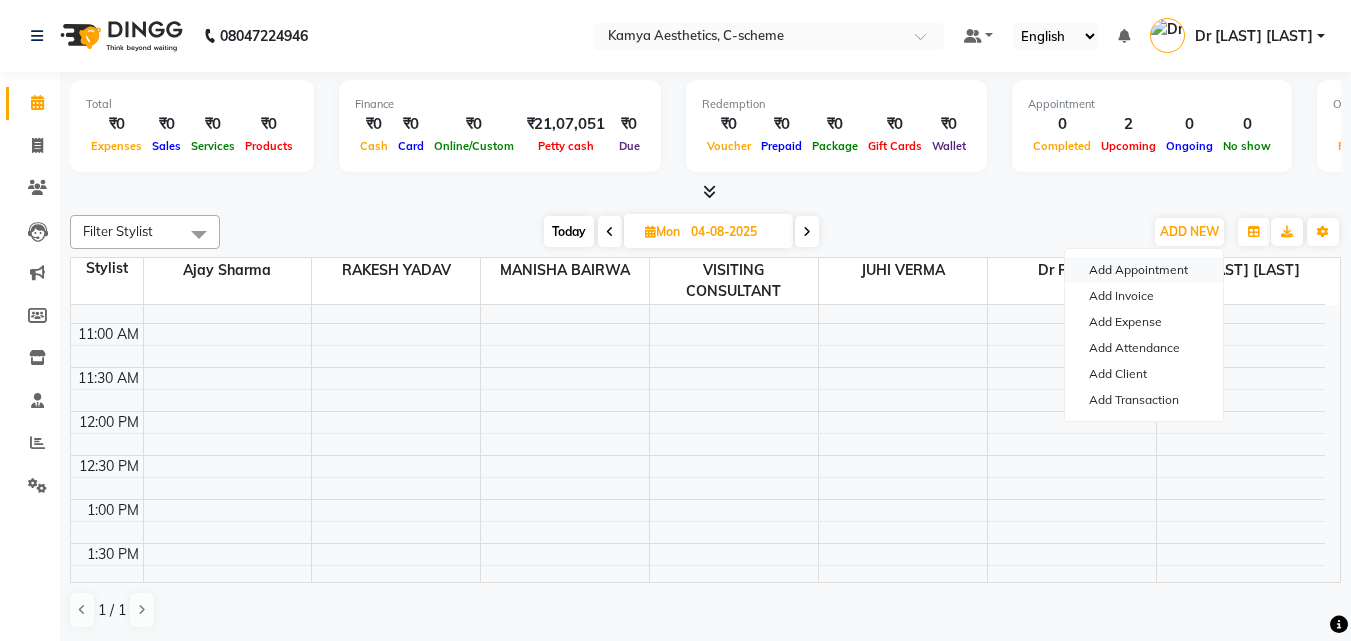 click on "Add Appointment" at bounding box center [1144, 270] 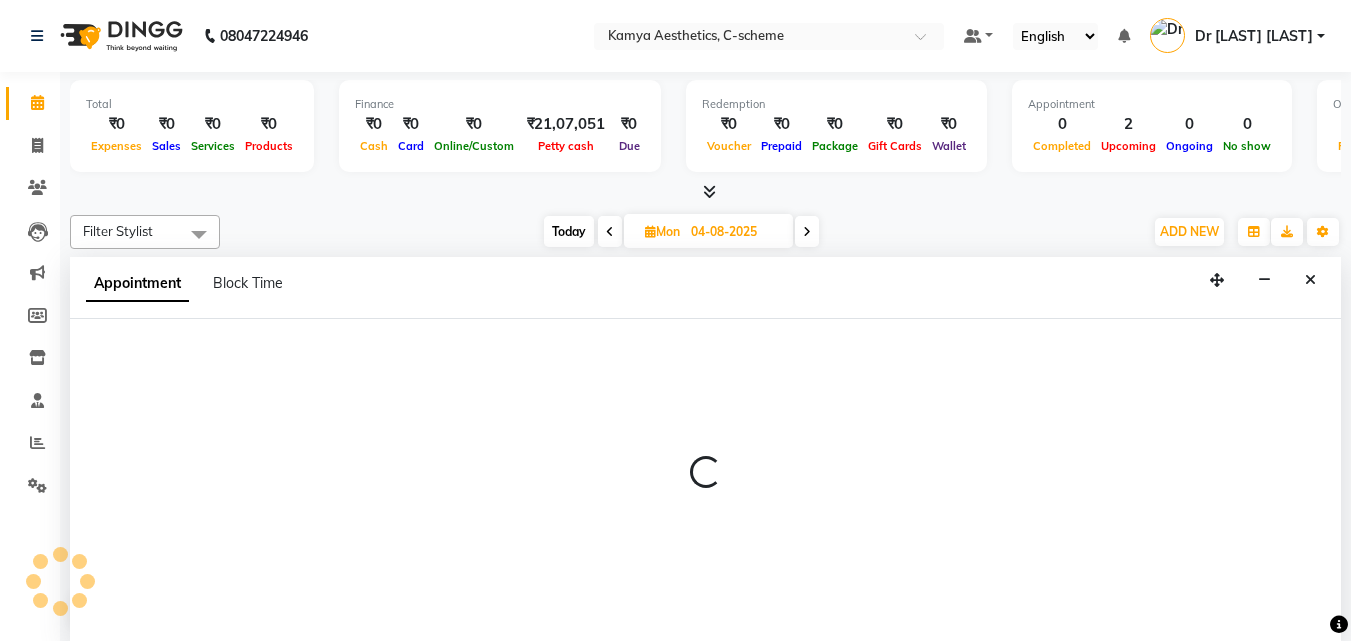 scroll, scrollTop: 1, scrollLeft: 0, axis: vertical 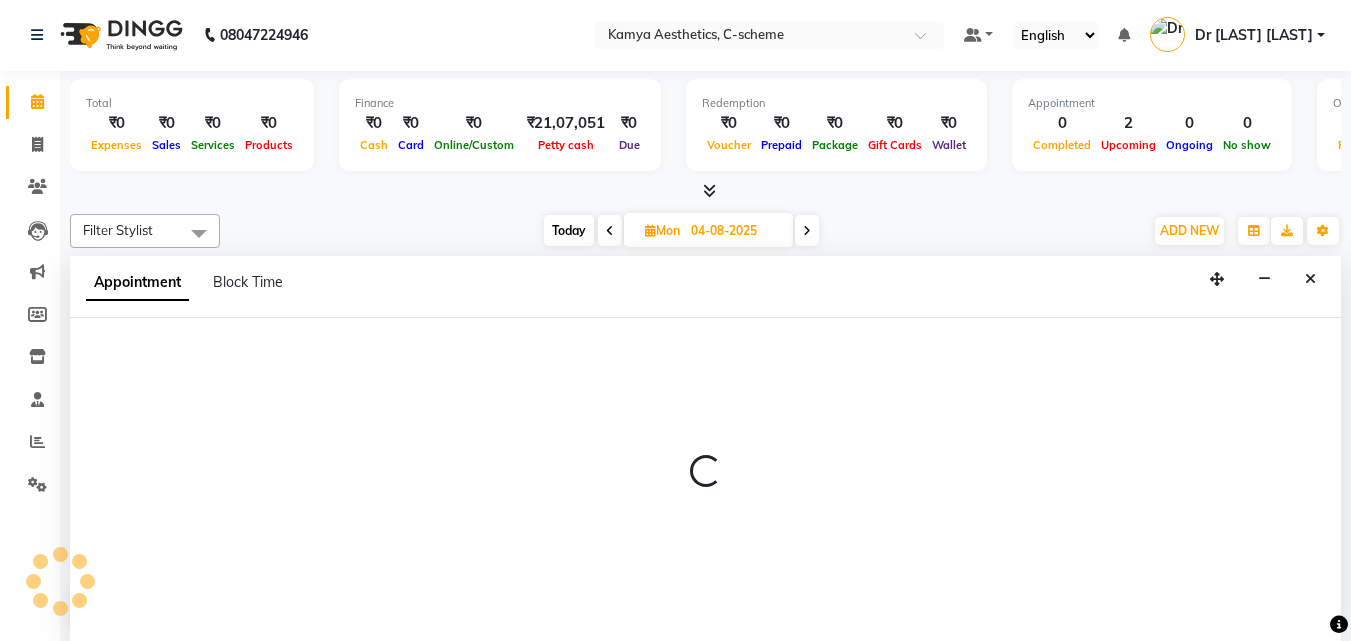 select on "540" 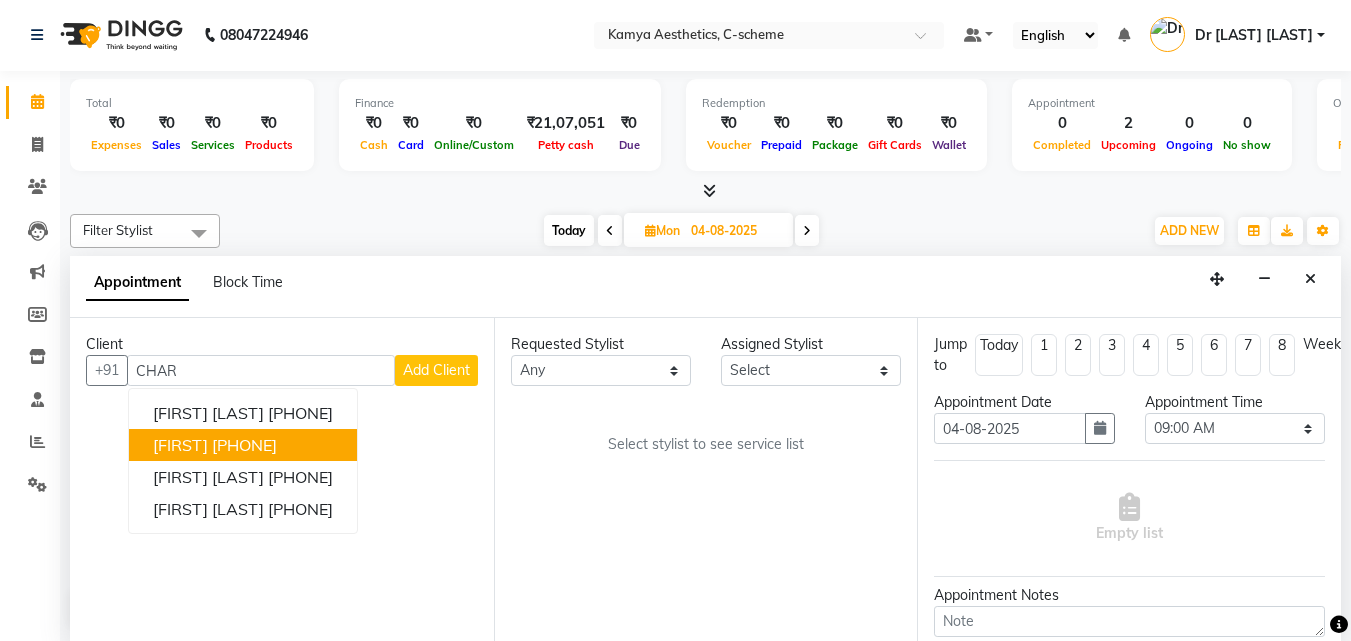 click on "CHARVI  9829019307" at bounding box center (243, 445) 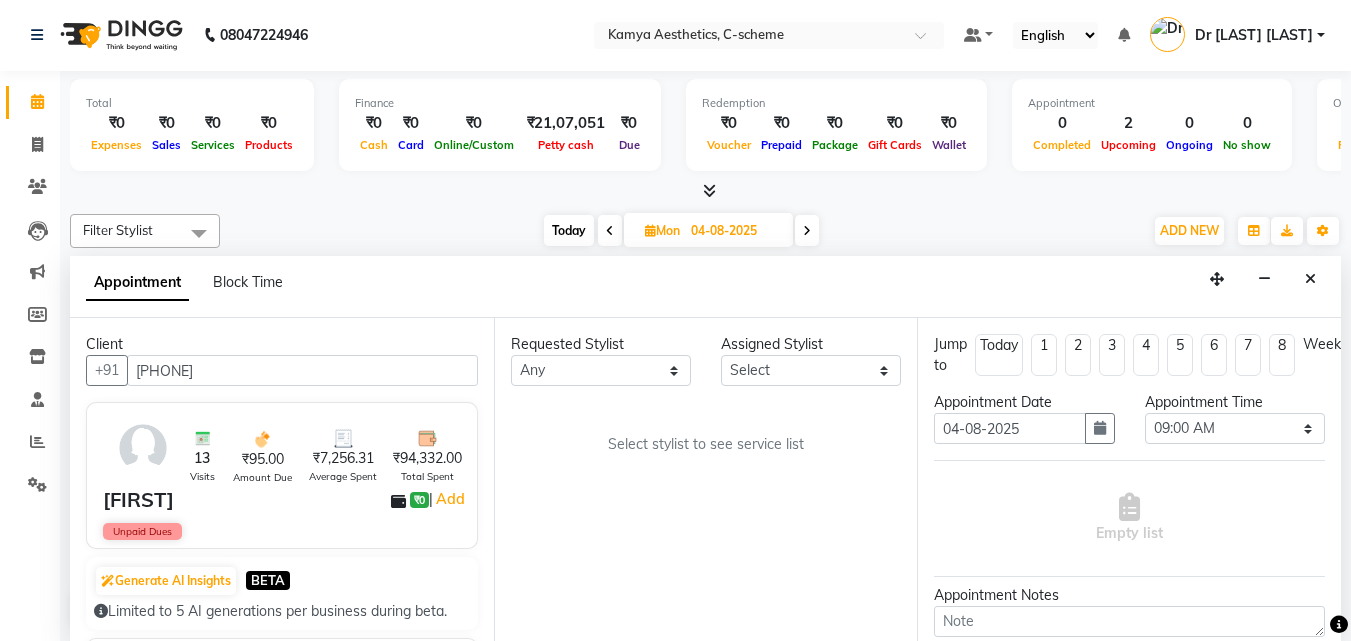 type on "9829019307" 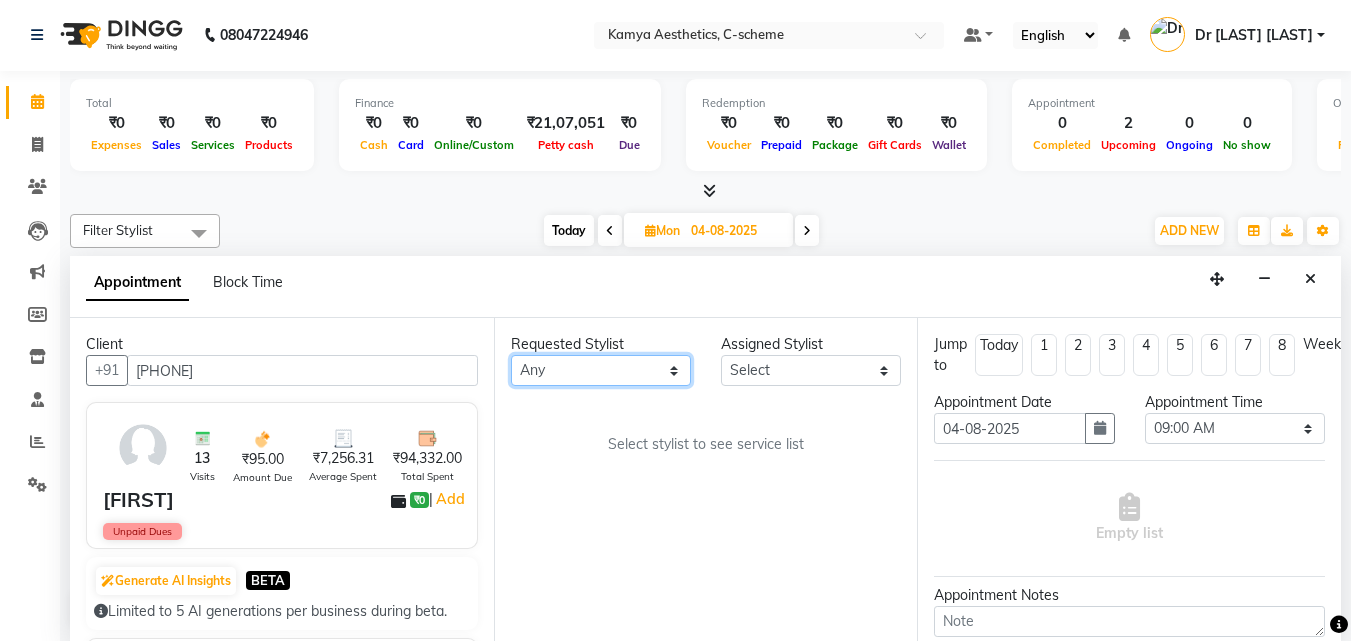 click on "Any Ajay Sharma  Dr Pallavi Dr Tanvi Ahmed JUHI VERMA MANISHA BAIRWA RAKESH YADAV VISITING CONSULTANT" at bounding box center (601, 370) 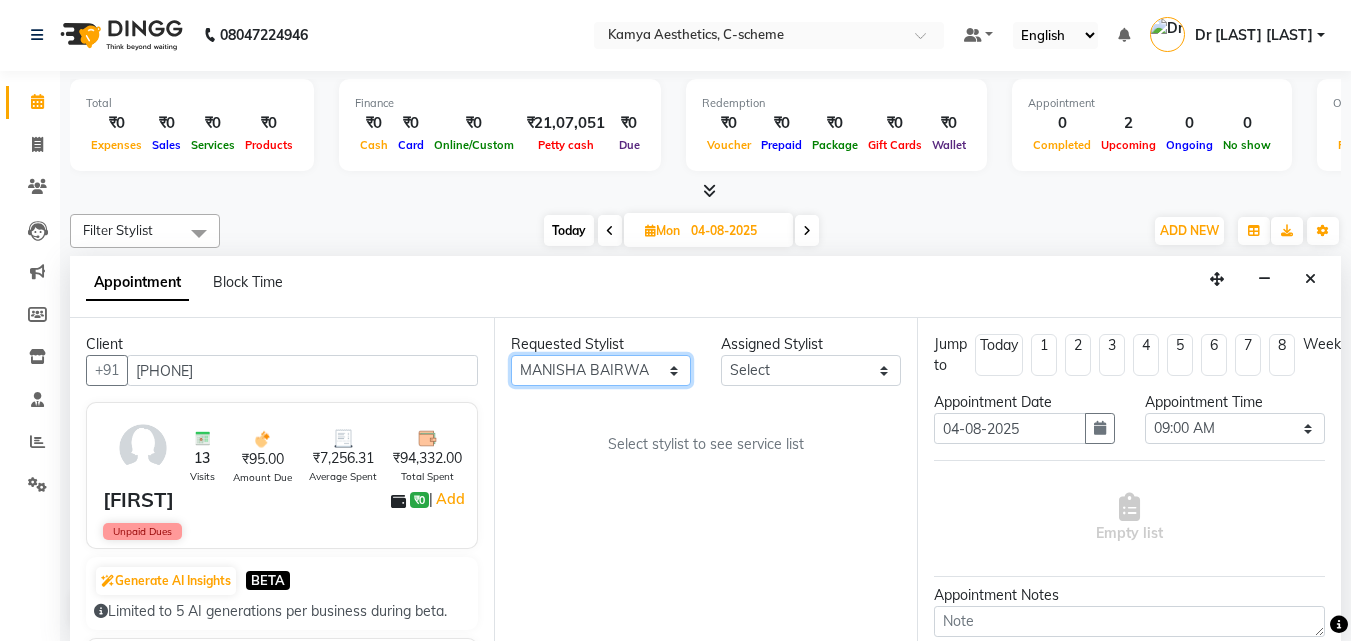 click on "Any Ajay Sharma  Dr Pallavi Dr Tanvi Ahmed JUHI VERMA MANISHA BAIRWA RAKESH YADAV VISITING CONSULTANT" at bounding box center [601, 370] 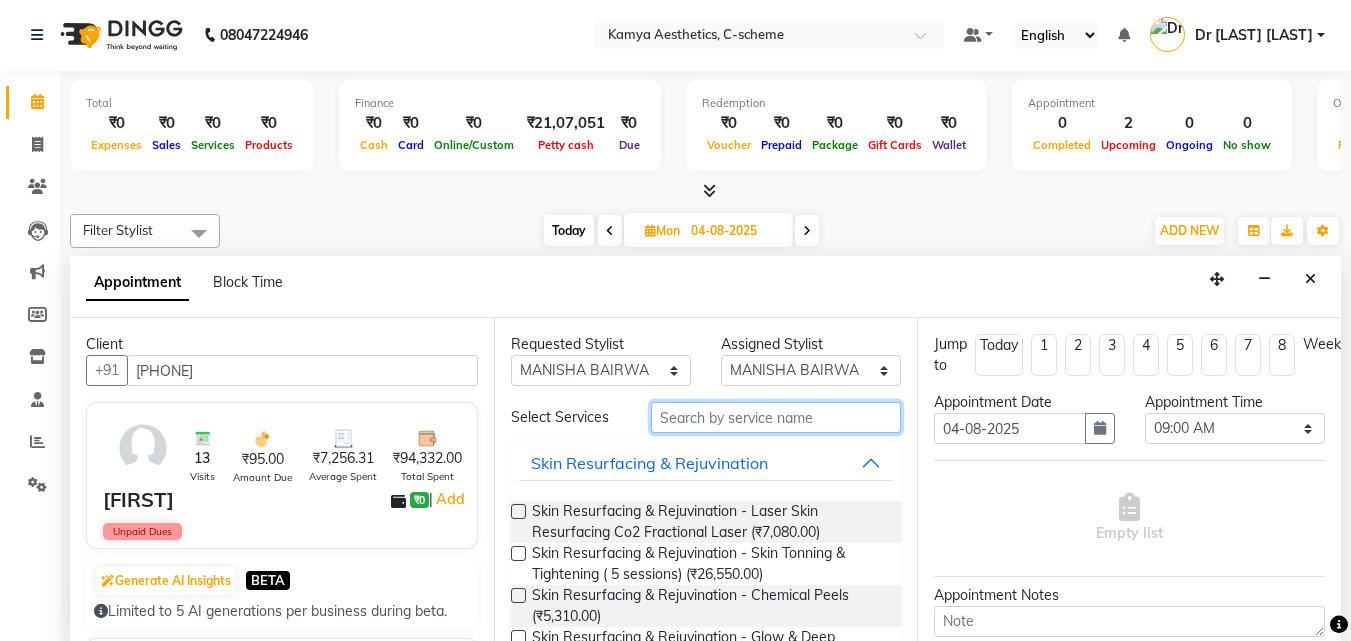 click at bounding box center [776, 417] 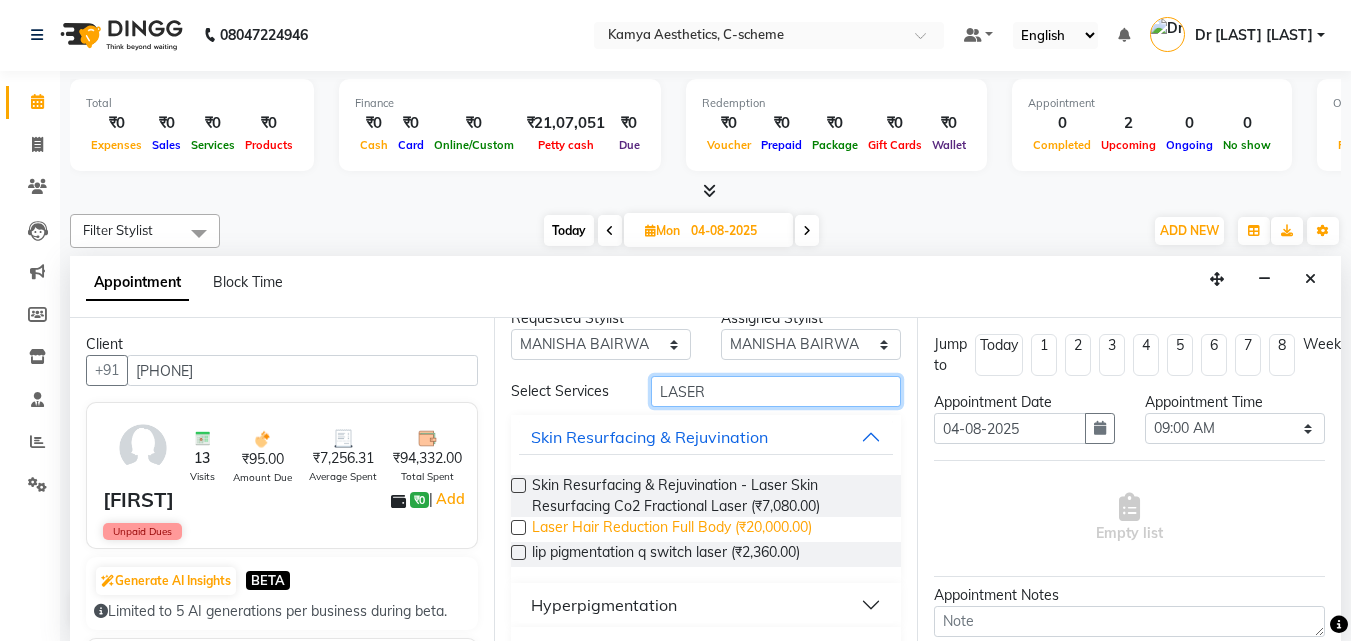 scroll, scrollTop: 72, scrollLeft: 0, axis: vertical 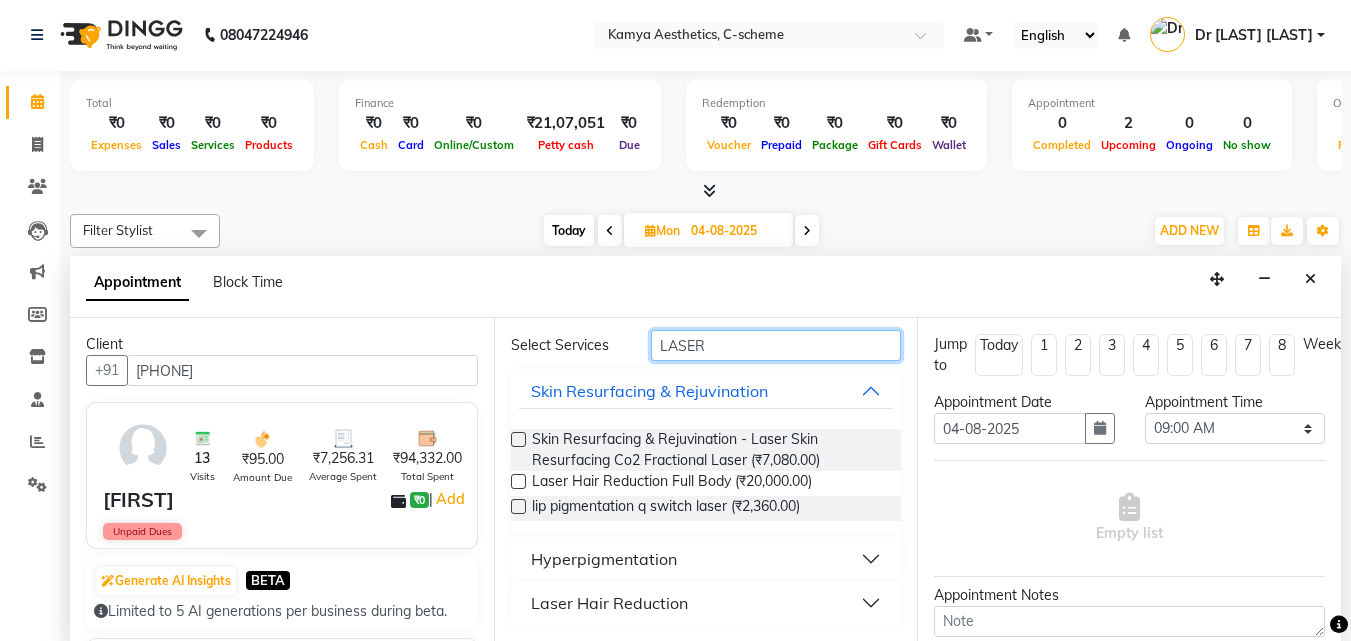 type on "LASER" 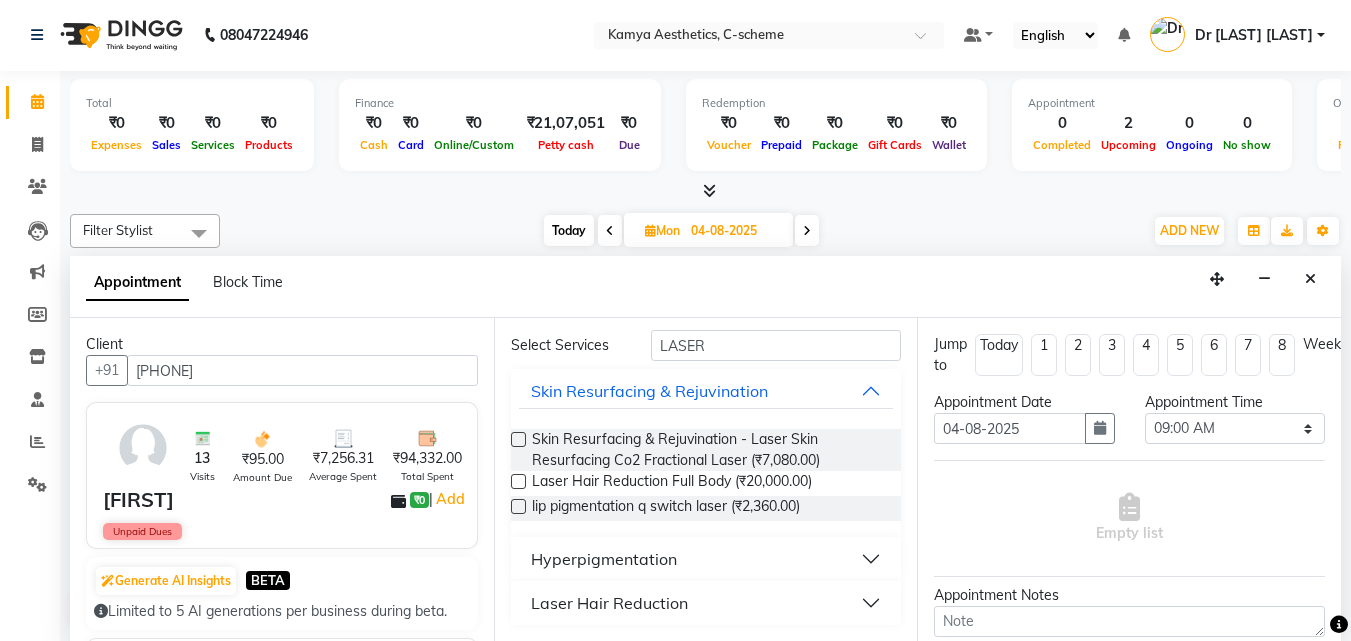 click on "Laser Hair Reduction" at bounding box center [706, 603] 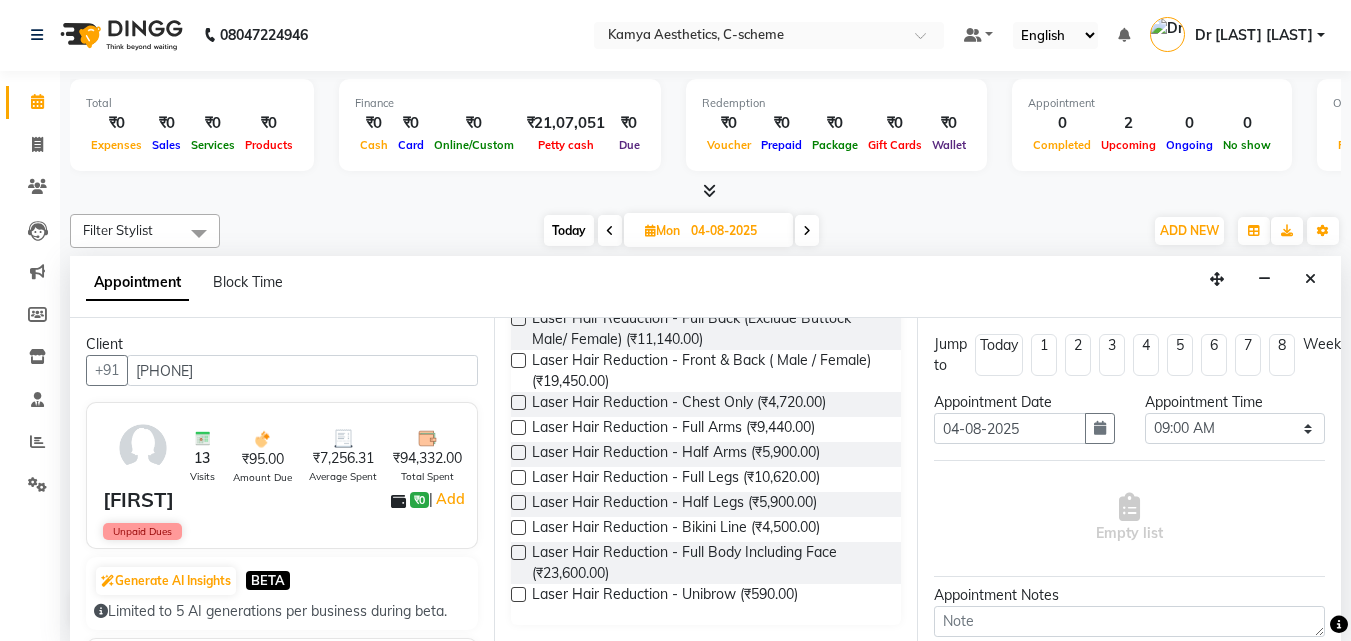scroll, scrollTop: 856, scrollLeft: 0, axis: vertical 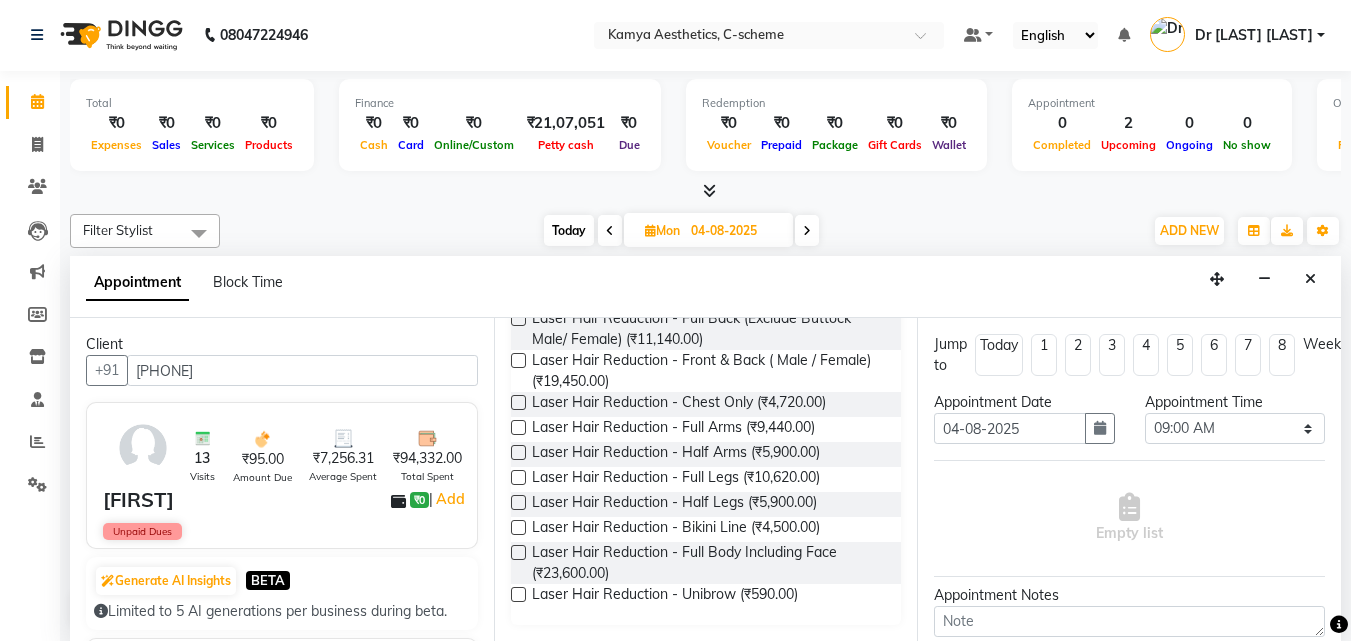 click at bounding box center (518, 552) 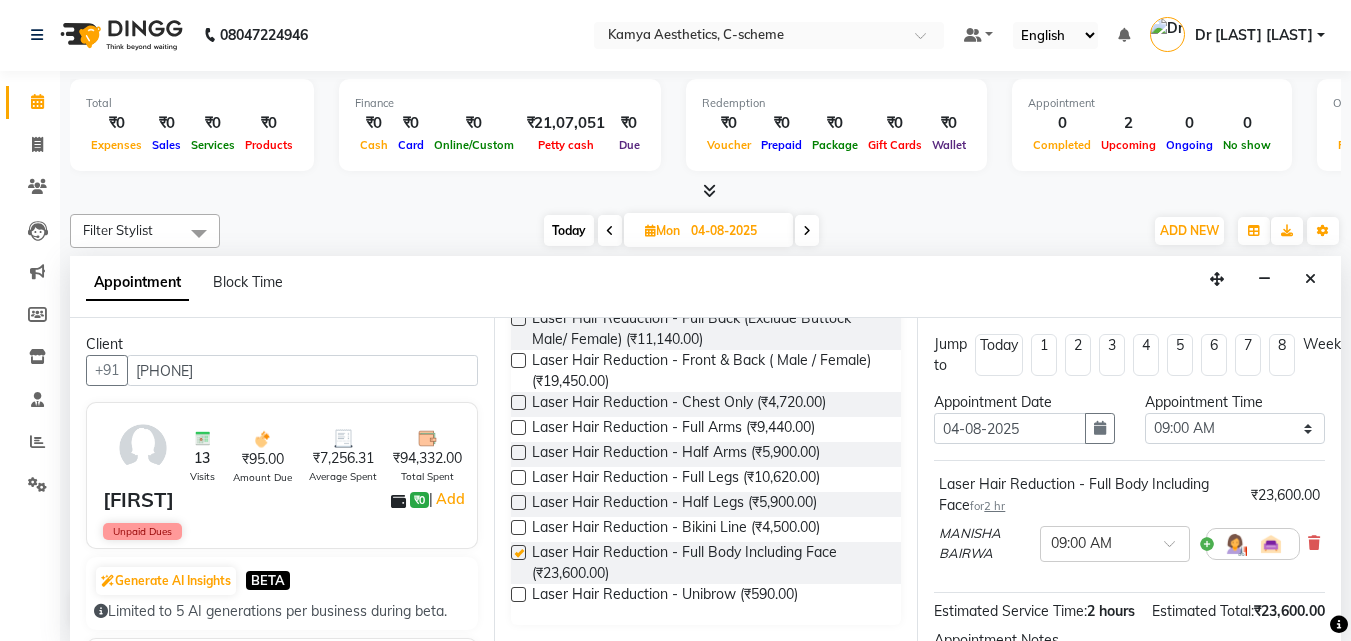 checkbox on "false" 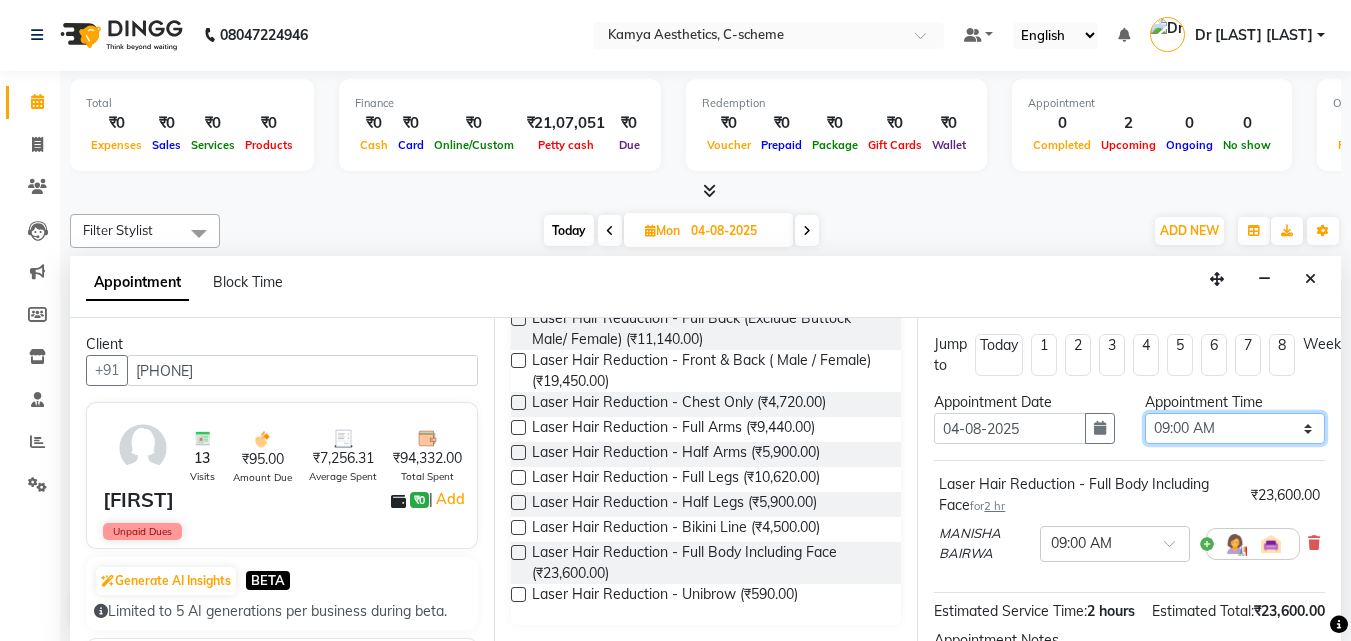 click on "Select 09:00 AM 09:15 AM 09:30 AM 09:45 AM 10:00 AM 10:15 AM 10:30 AM 10:45 AM 11:00 AM 11:15 AM 11:30 AM 11:45 AM 12:00 PM 12:15 PM 12:30 PM 12:45 PM 01:00 PM 01:15 PM 01:30 PM 01:45 PM 02:00 PM 02:15 PM 02:30 PM 02:45 PM 03:00 PM 03:15 PM 03:30 PM 03:45 PM 04:00 PM 04:15 PM 04:30 PM 04:45 PM 05:00 PM 05:15 PM 05:30 PM 05:45 PM 06:00 PM 06:15 PM 06:30 PM 06:45 PM 07:00 PM 07:15 PM 07:30 PM 07:45 PM 08:00 PM" at bounding box center [1235, 428] 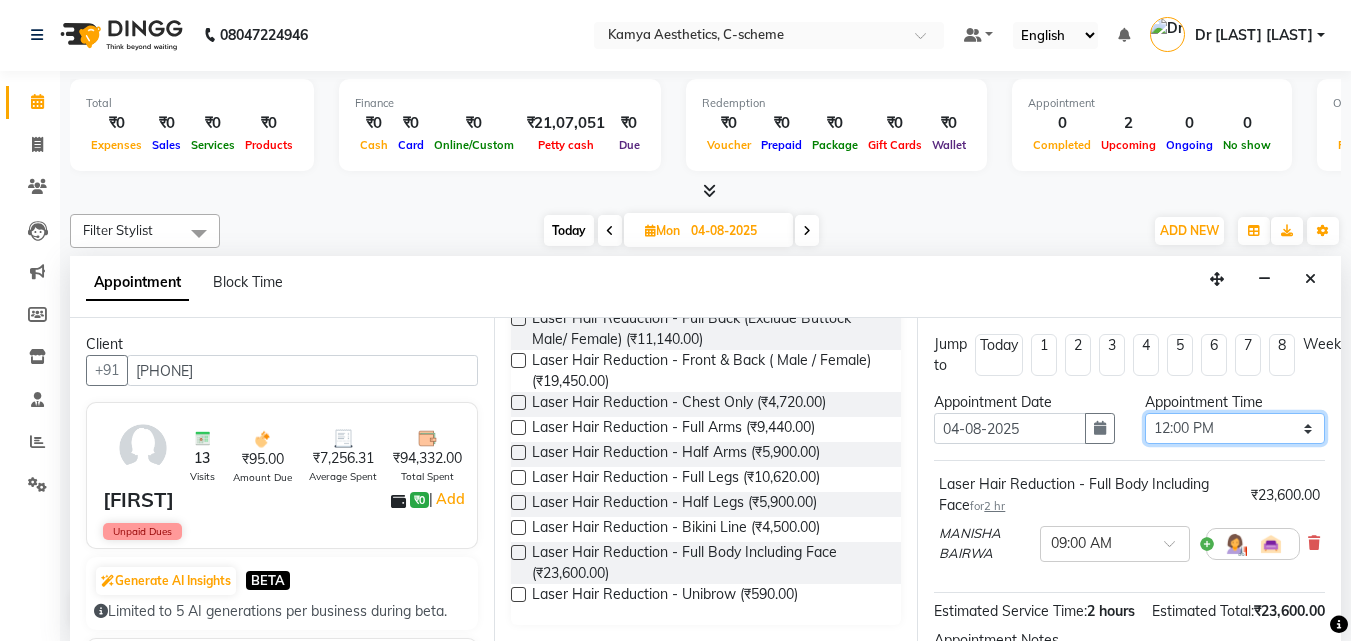click on "Select 09:00 AM 09:15 AM 09:30 AM 09:45 AM 10:00 AM 10:15 AM 10:30 AM 10:45 AM 11:00 AM 11:15 AM 11:30 AM 11:45 AM 12:00 PM 12:15 PM 12:30 PM 12:45 PM 01:00 PM 01:15 PM 01:30 PM 01:45 PM 02:00 PM 02:15 PM 02:30 PM 02:45 PM 03:00 PM 03:15 PM 03:30 PM 03:45 PM 04:00 PM 04:15 PM 04:30 PM 04:45 PM 05:00 PM 05:15 PM 05:30 PM 05:45 PM 06:00 PM 06:15 PM 06:30 PM 06:45 PM 07:00 PM 07:15 PM 07:30 PM 07:45 PM 08:00 PM" at bounding box center [1235, 428] 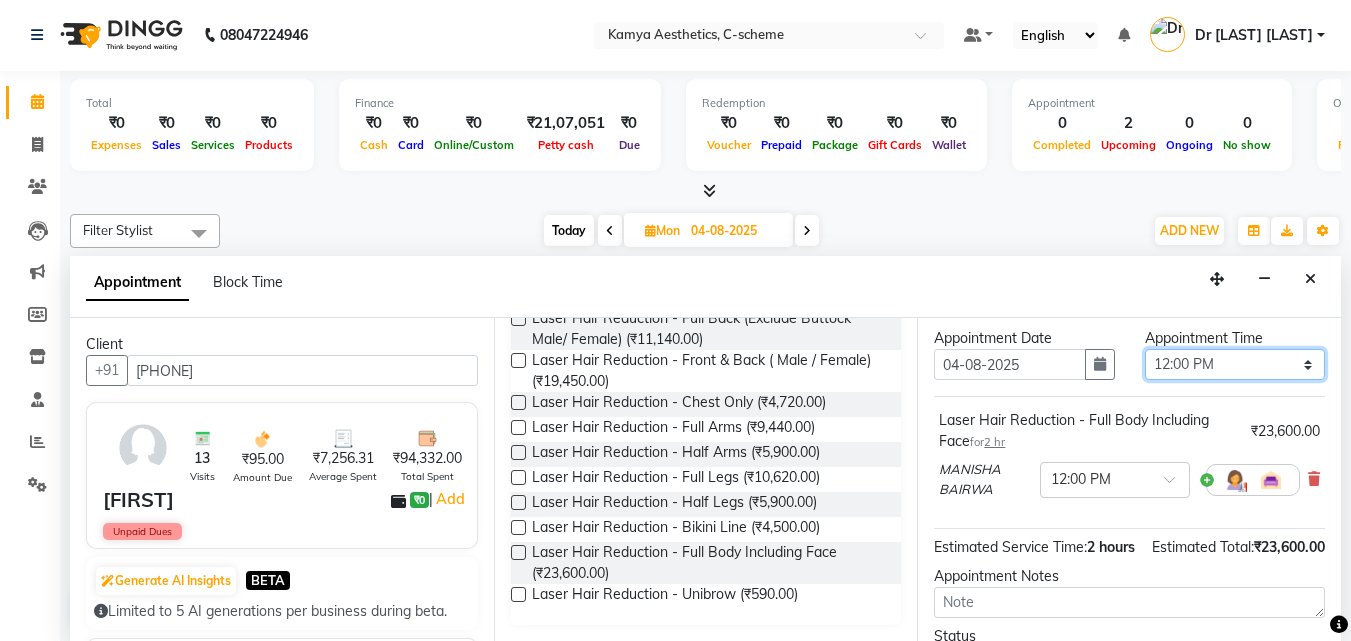 scroll, scrollTop: 263, scrollLeft: 0, axis: vertical 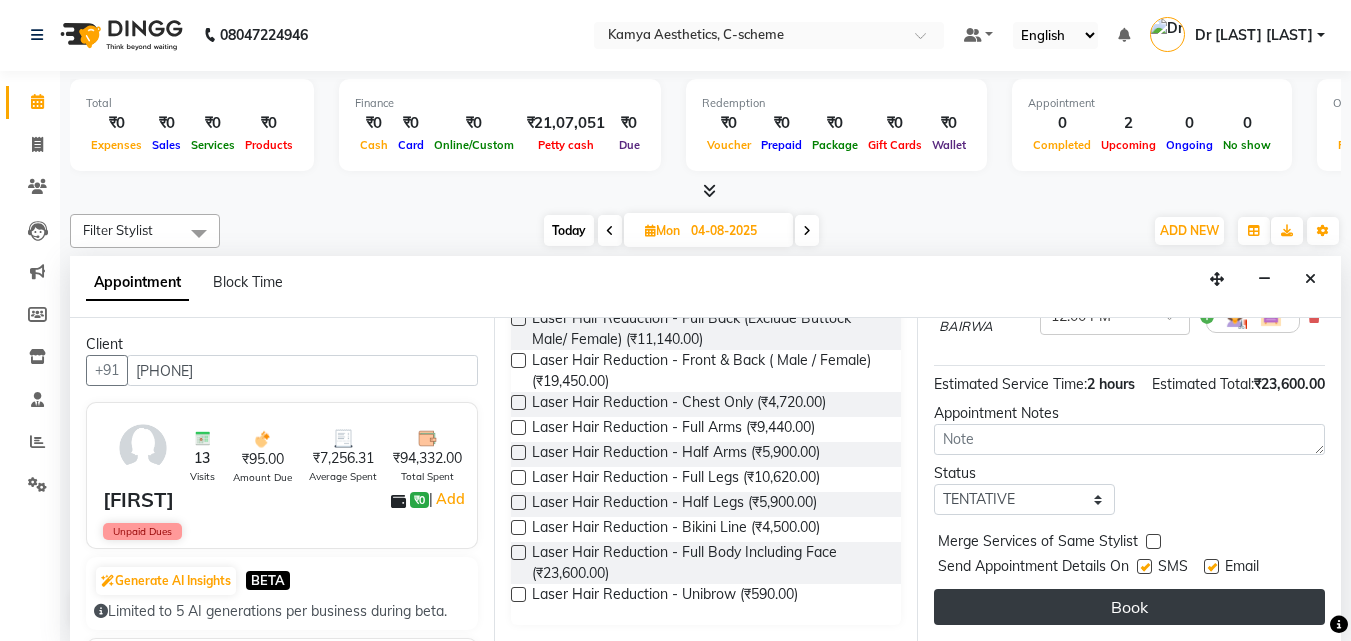 click on "Book" at bounding box center (1129, 607) 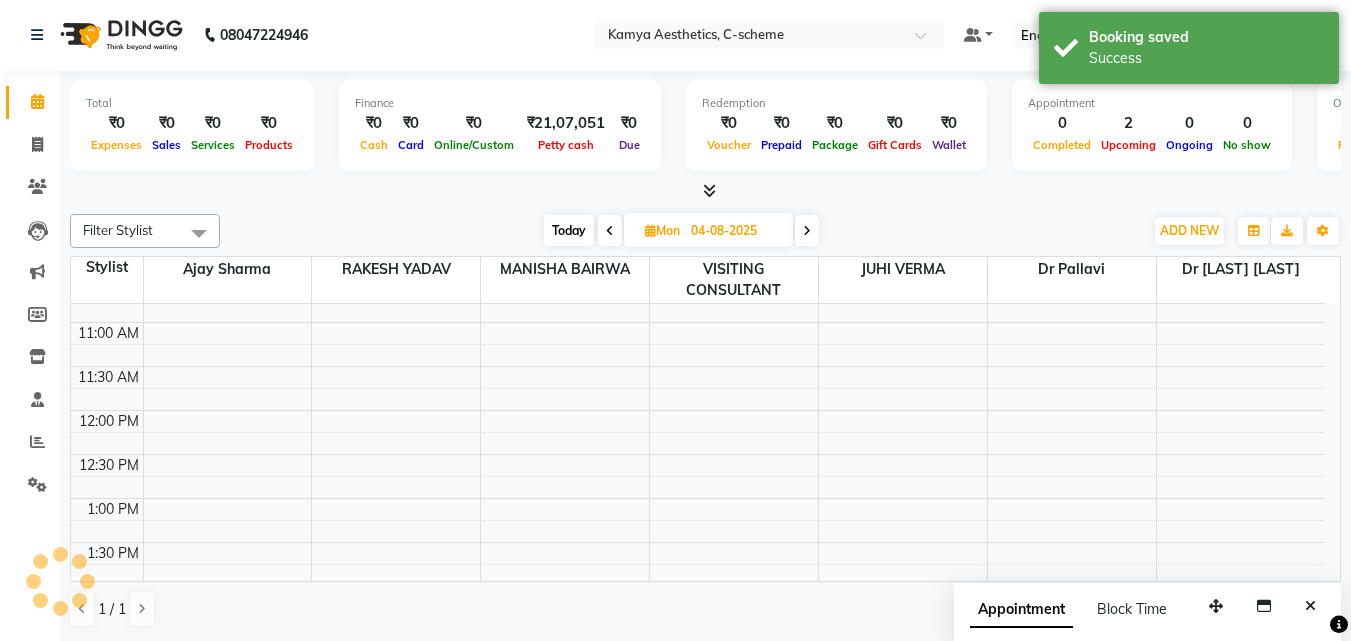 scroll, scrollTop: 0, scrollLeft: 0, axis: both 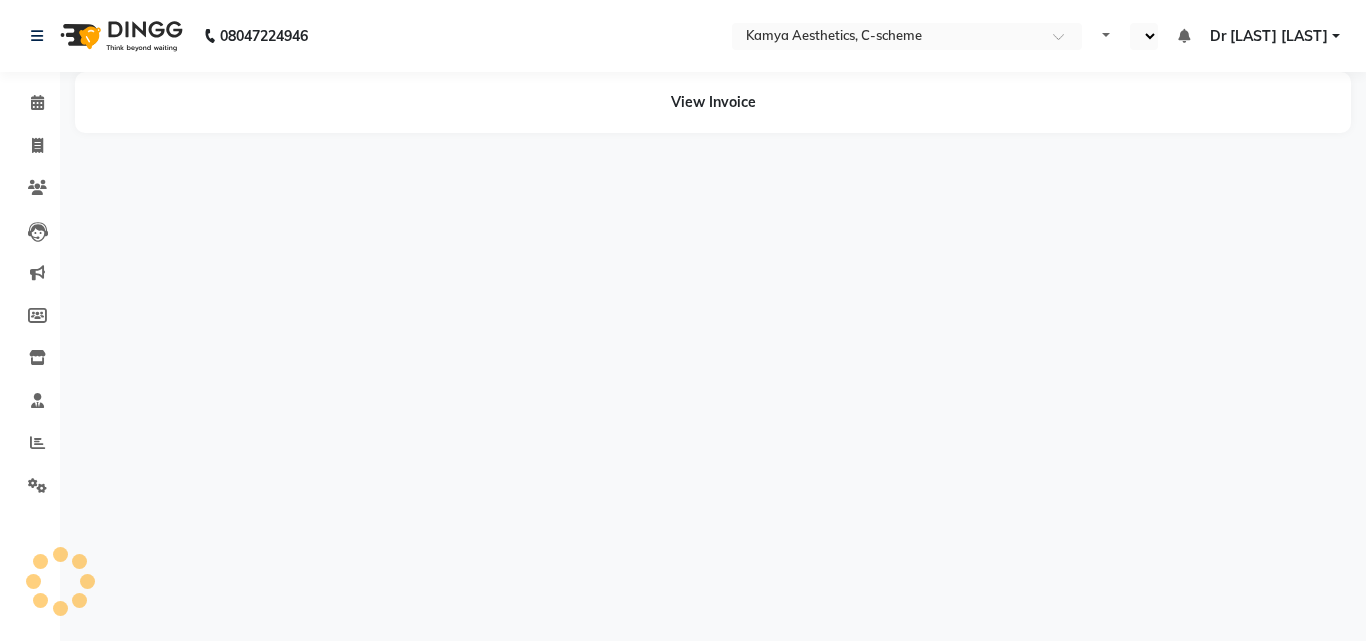 select on "en" 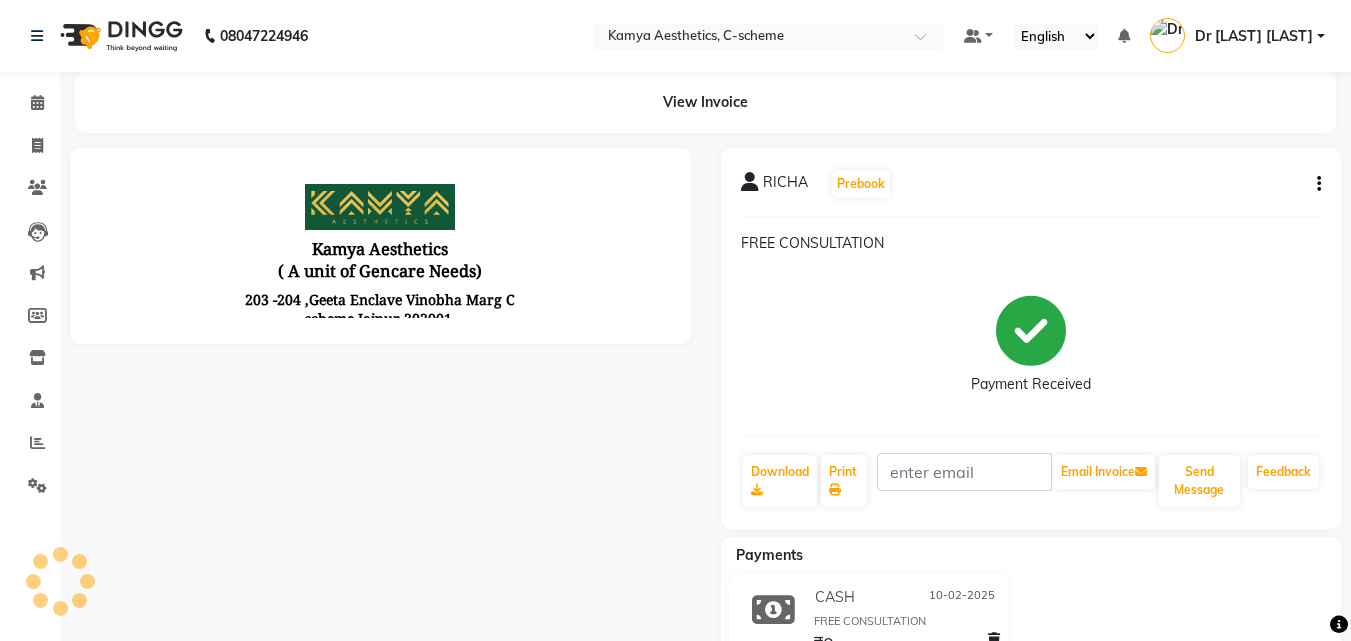 scroll, scrollTop: 0, scrollLeft: 0, axis: both 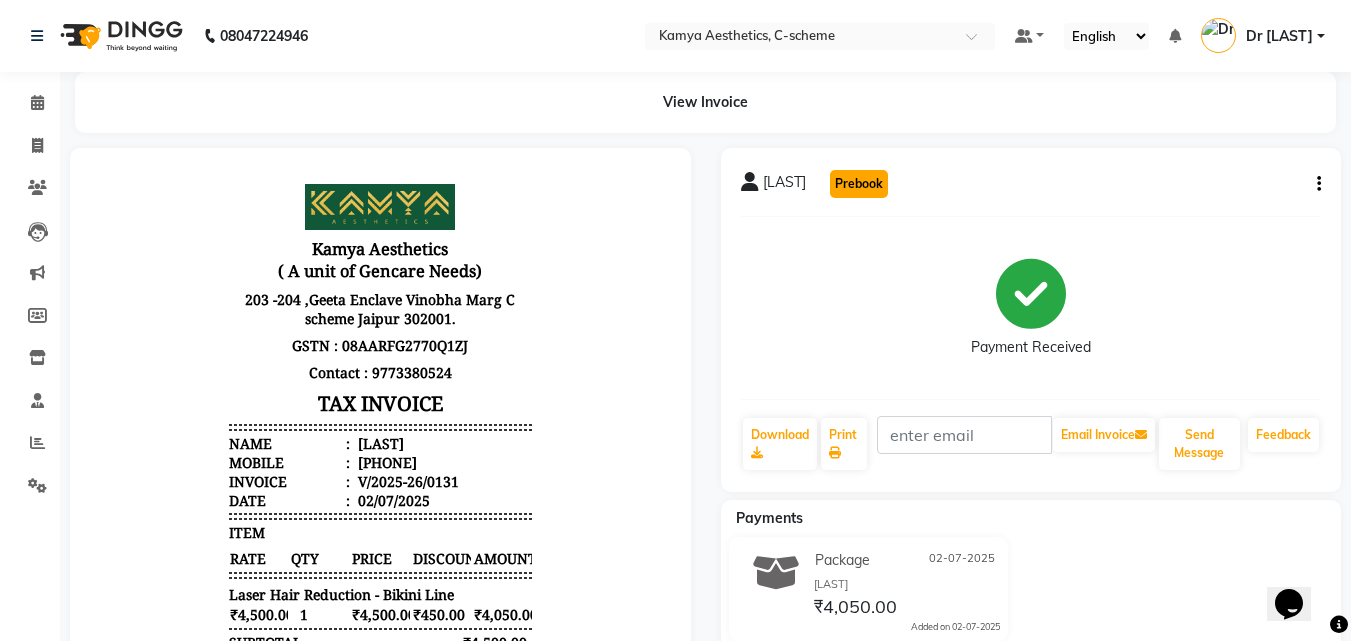 click on "Prebook" 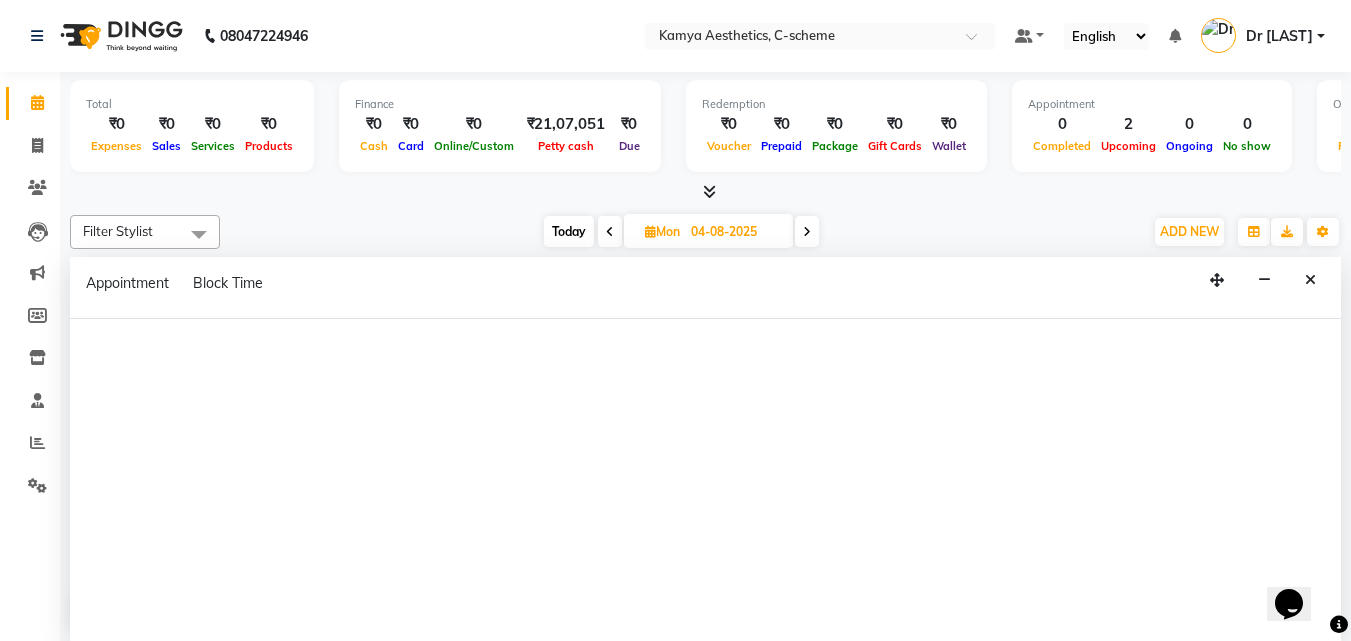 scroll, scrollTop: 0, scrollLeft: 0, axis: both 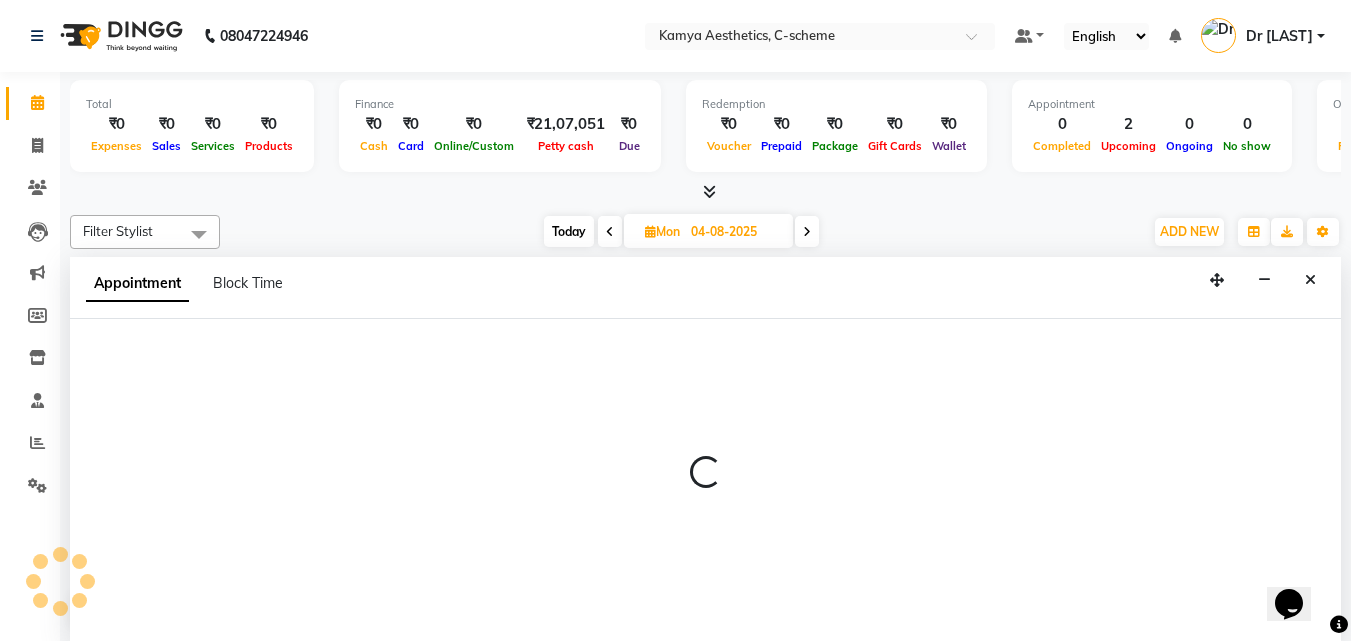 type on "01-08-2025" 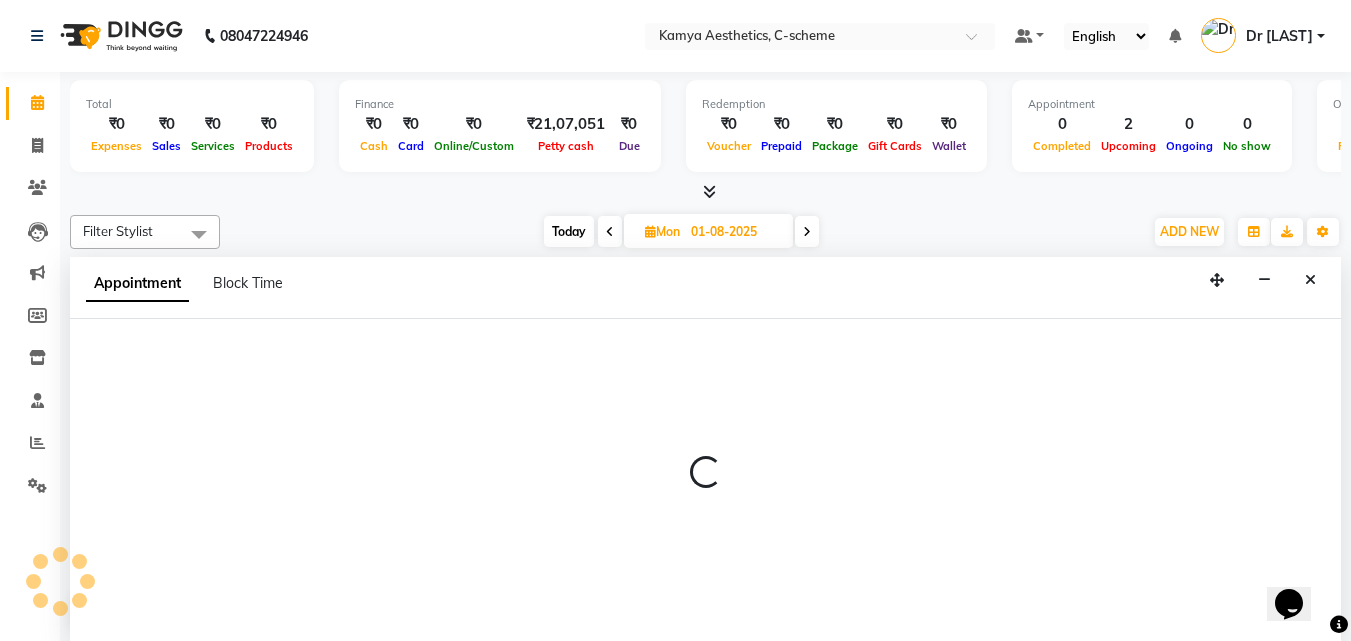 select on "49120" 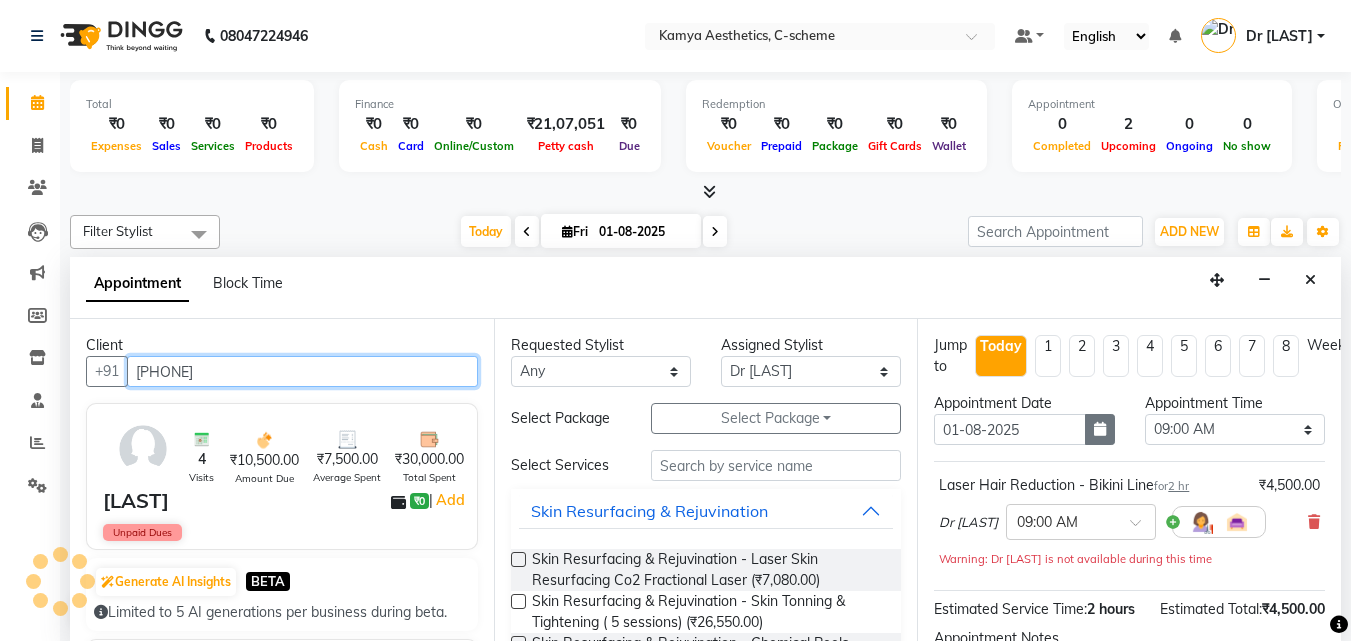 scroll, scrollTop: 1, scrollLeft: 0, axis: vertical 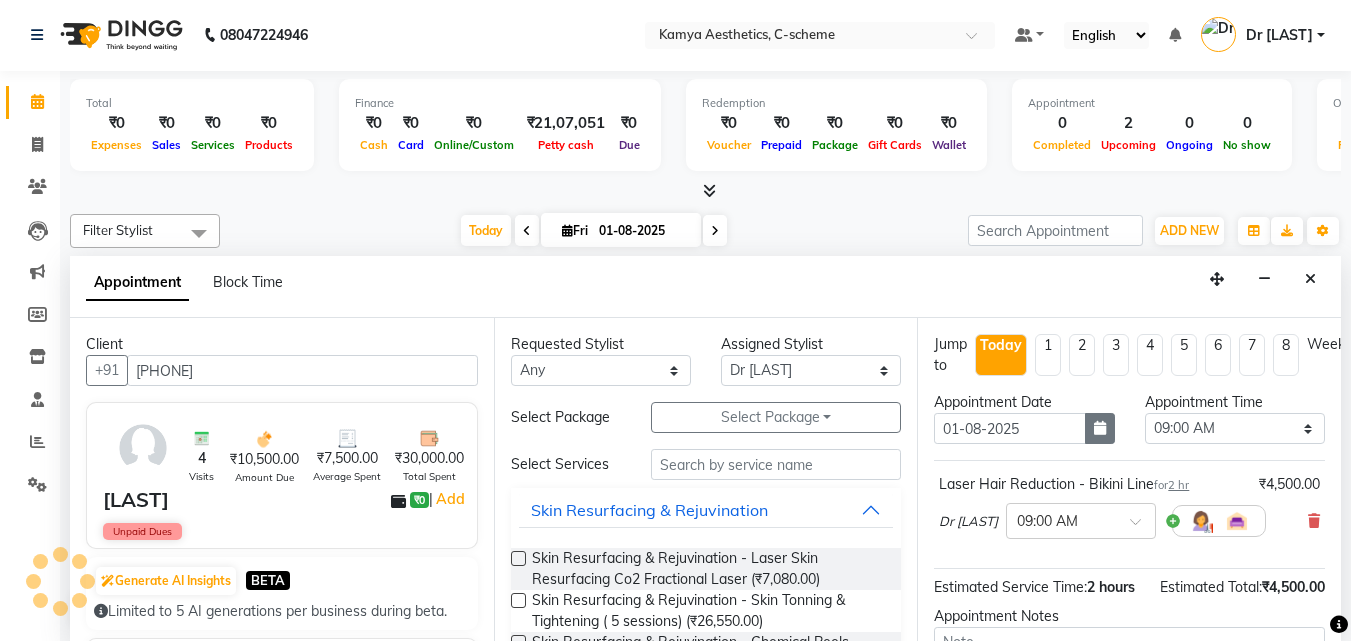 click at bounding box center (1100, 428) 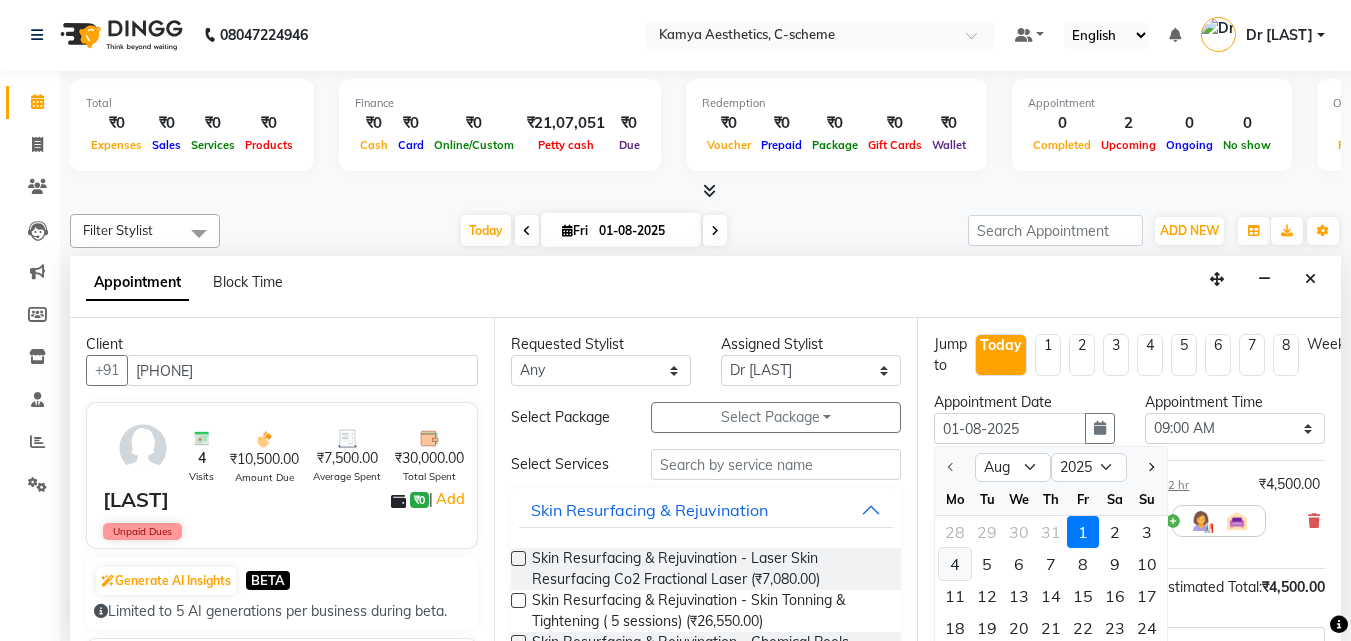 click on "4" at bounding box center [955, 564] 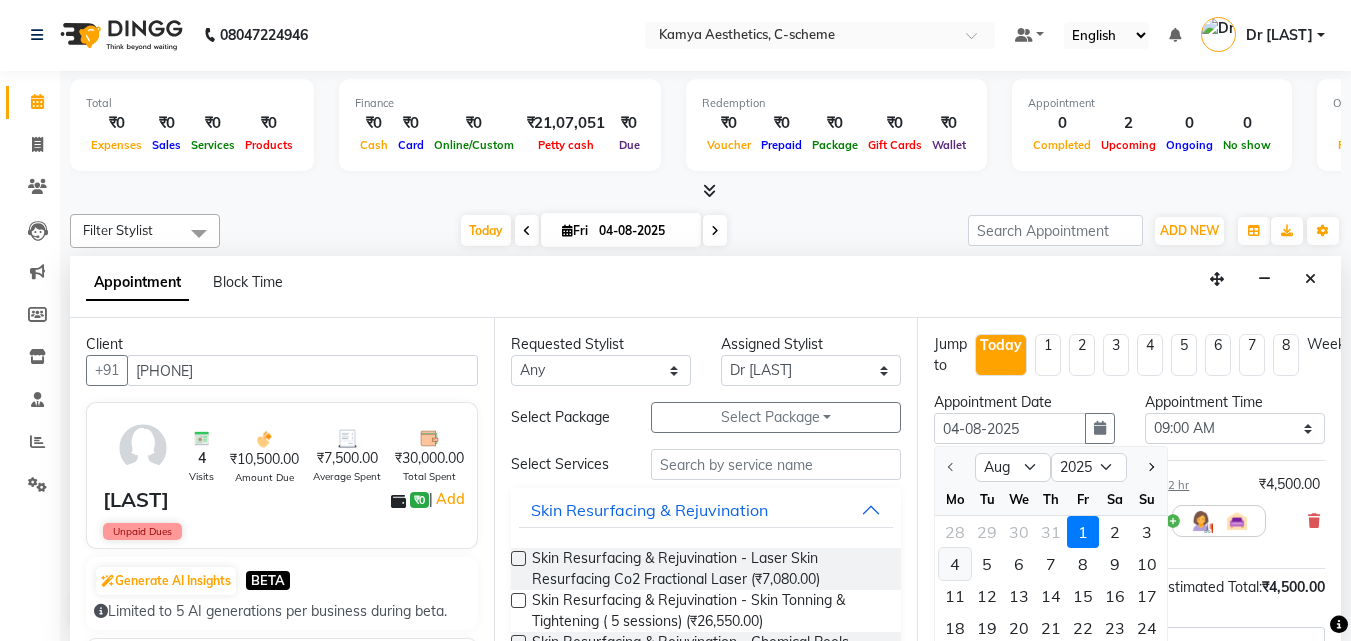 select on "540" 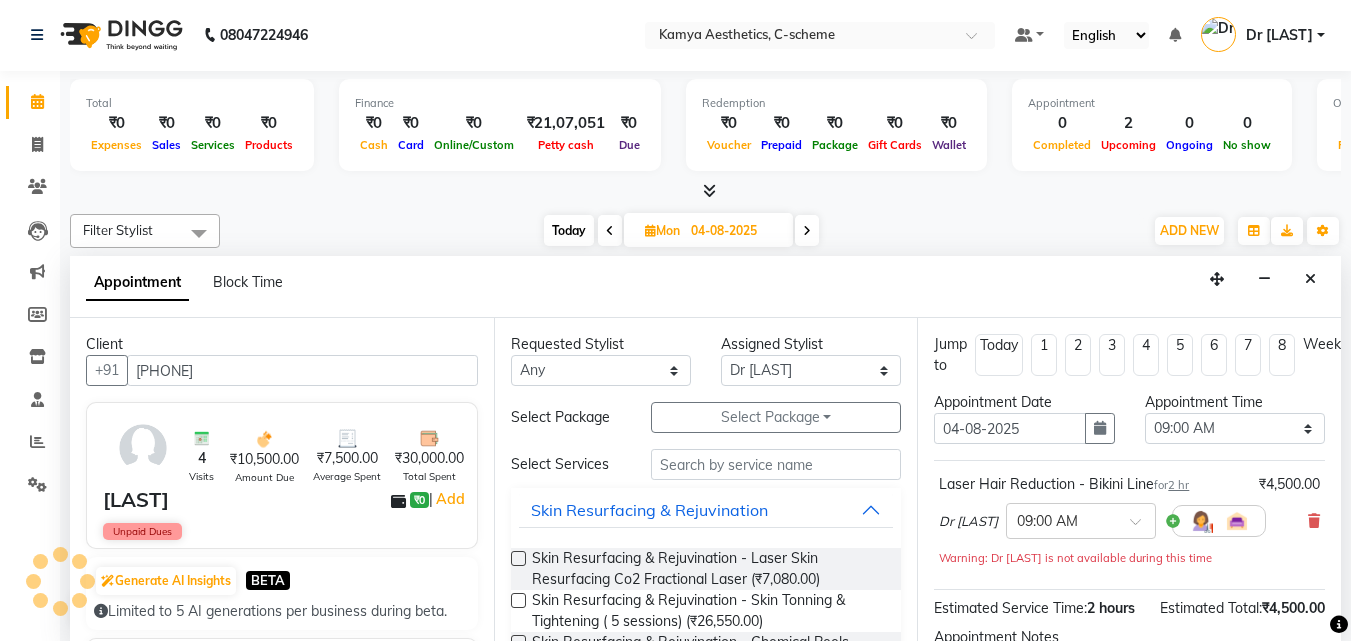 scroll, scrollTop: 529, scrollLeft: 0, axis: vertical 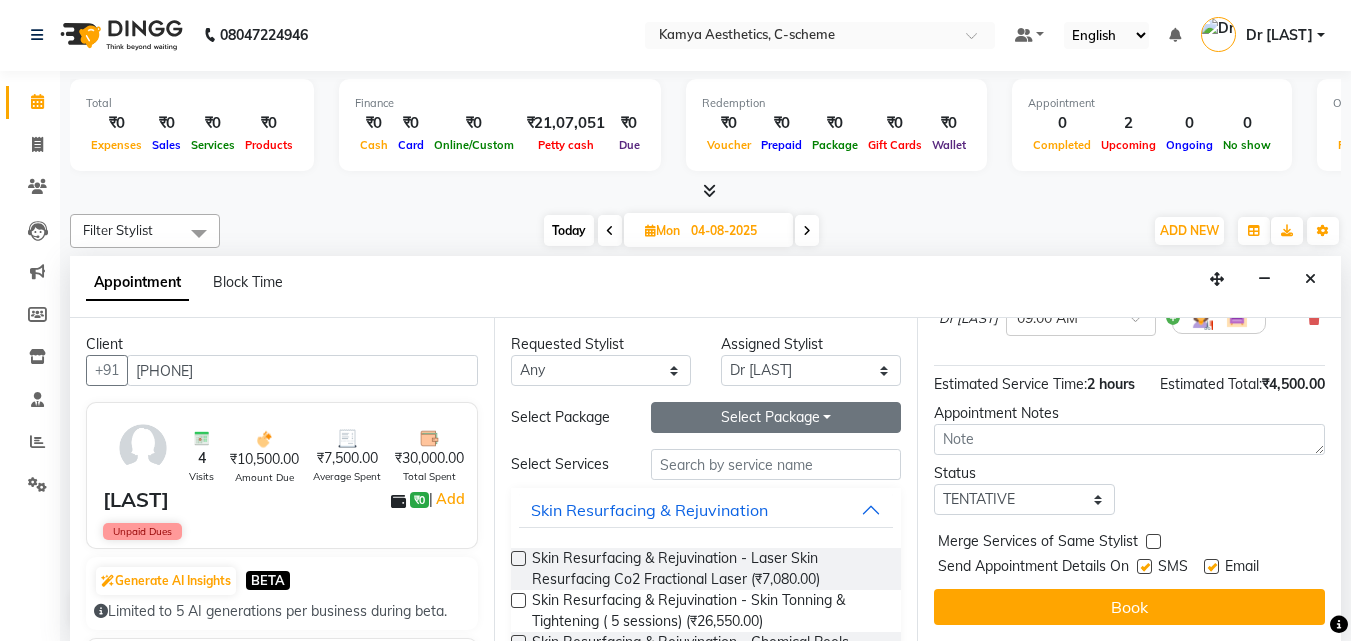 click on "Select Package  Toggle Dropdown" at bounding box center [776, 417] 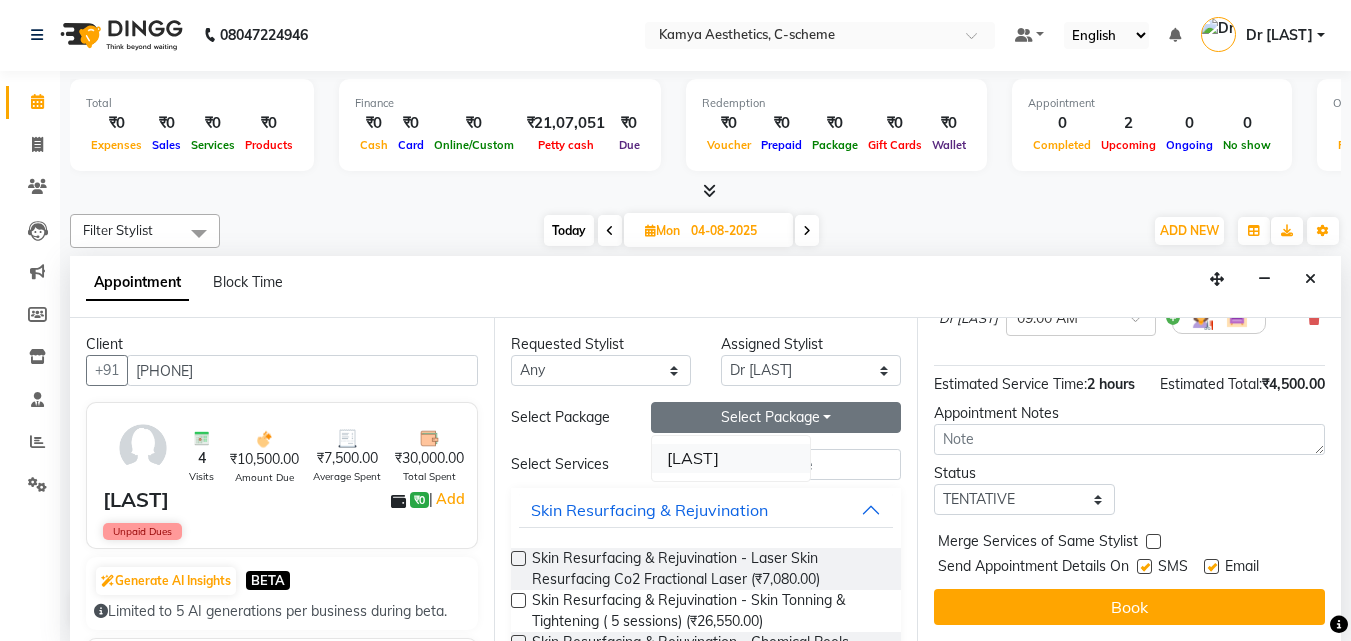 click on "Requested Stylist Any Ajay Sharma  Dr Pallavi Dr Tanvi Ahmed JUHI VERMA MANISHA BAIRWA RAKESH YADAV VISITING CONSULTANT Assigned Stylist Select Ajay Sharma  Dr Pallavi Dr Tanvi Ahmed JUHI VERMA MANISHA BAIRWA RAKESH YADAV VISITING CONSULTANT Select Package Select Package  Toggle Dropdown Ishika Dangayach Select Services    Skin Resurfacing & Rejuvination Skin Resurfacing & Rejuvination - Laser Skin Resurfacing Co2 Fractional Laser (₹7,080.00) Skin Resurfacing & Rejuvination - Skin Tonning & Tightening ( 5 sessions) (₹26,550.00) Skin Resurfacing & Rejuvination - Chemical Peels (₹5,310.00) Skin Resurfacing & Rejuvination - Glow & Deep exfoliation (₹5,310.00) Skin Resurfacing & Rejuvination - Fenol Peel (₹5,310.00) Skin Resurfacing & Rejuvination - Acne (₹4,720.00) Skin Resurfacing & Rejuvination - Oily Acne (₹5,310.00) Skin Resurfacing & Rejuvination - Anti Ageing (₹5,310.00) Skin Resurfacing & Rejuvination - Skin Tightening (₹5,310.00) Skin Resurfacing & Rejuvination - Whitening (₹3,540.00)" at bounding box center (706, 479) 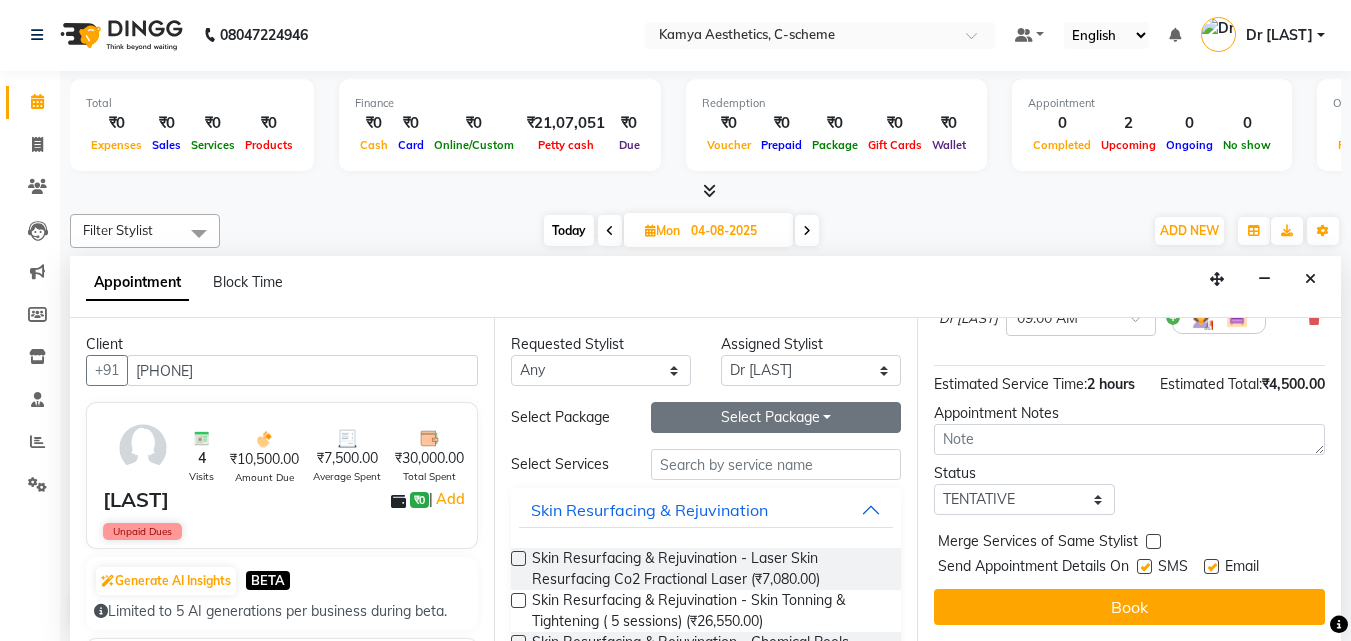 click on "Select Package  Toggle Dropdown" at bounding box center (776, 417) 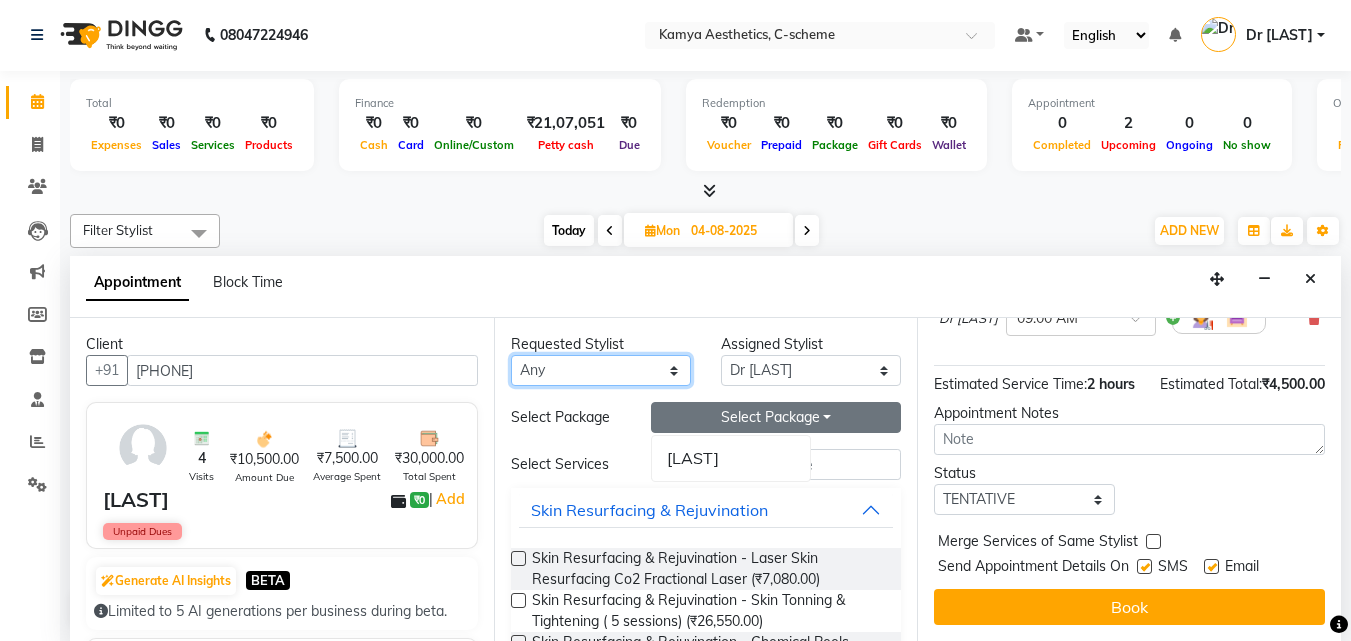 click on "Any Ajay Sharma  Dr Pallavi Dr Tanvi Ahmed JUHI VERMA MANISHA BAIRWA RAKESH YADAV VISITING CONSULTANT" at bounding box center [601, 370] 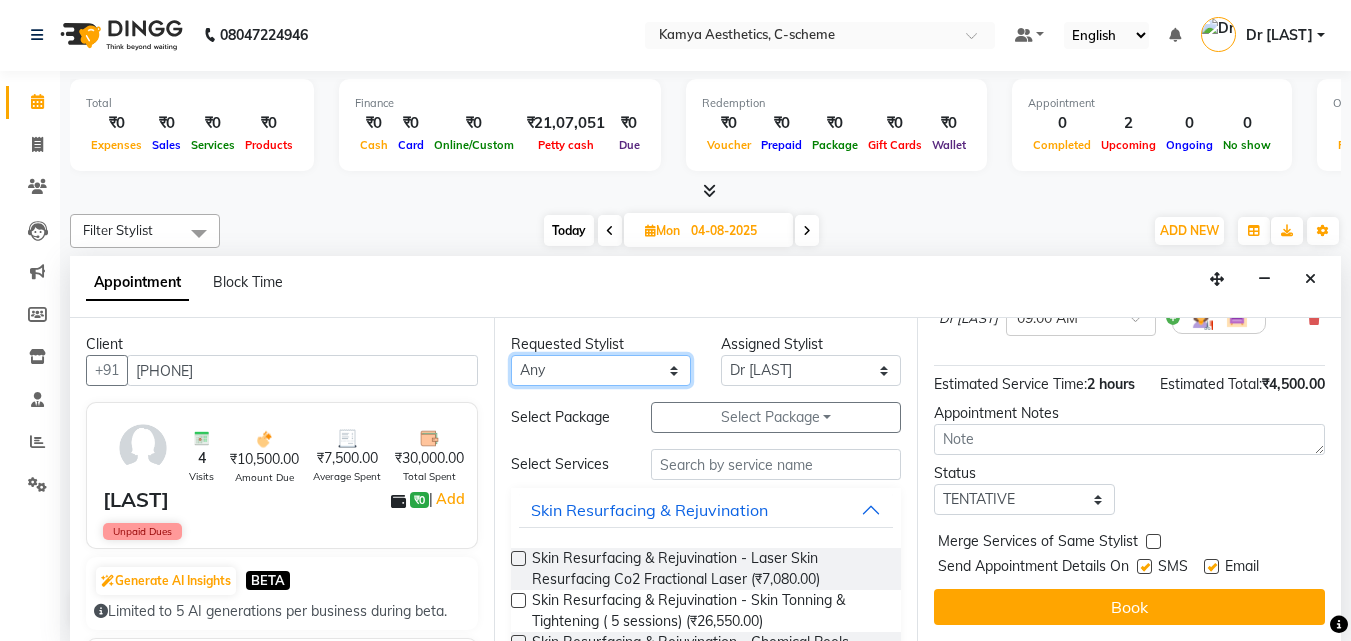 select on "42841" 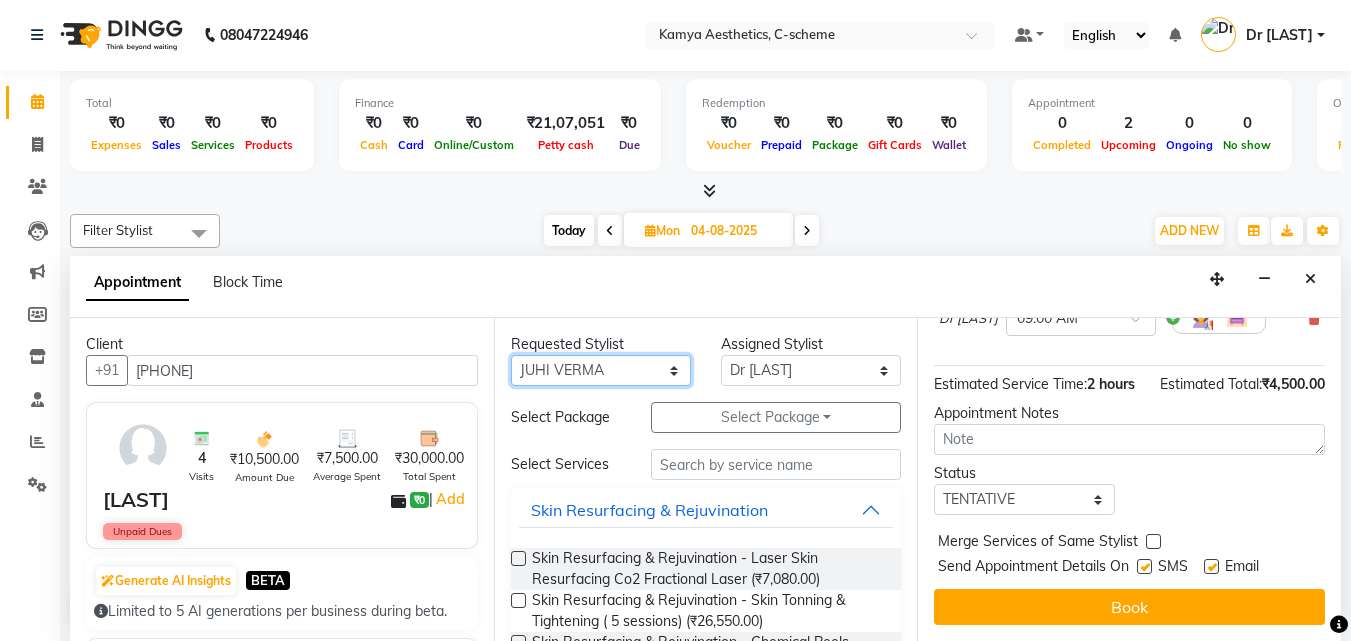 click on "Any Ajay Sharma  Dr Pallavi Dr Tanvi Ahmed JUHI VERMA MANISHA BAIRWA RAKESH YADAV VISITING CONSULTANT" at bounding box center [601, 370] 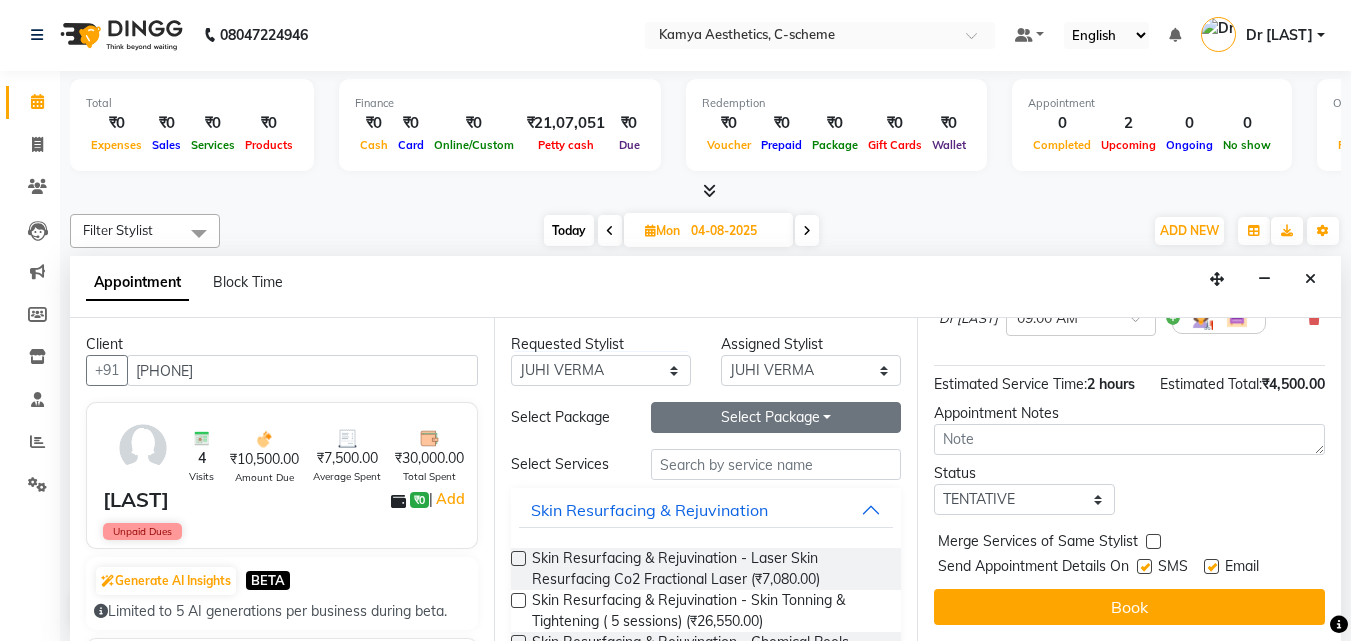 click on "Select Package  Toggle Dropdown" at bounding box center (776, 417) 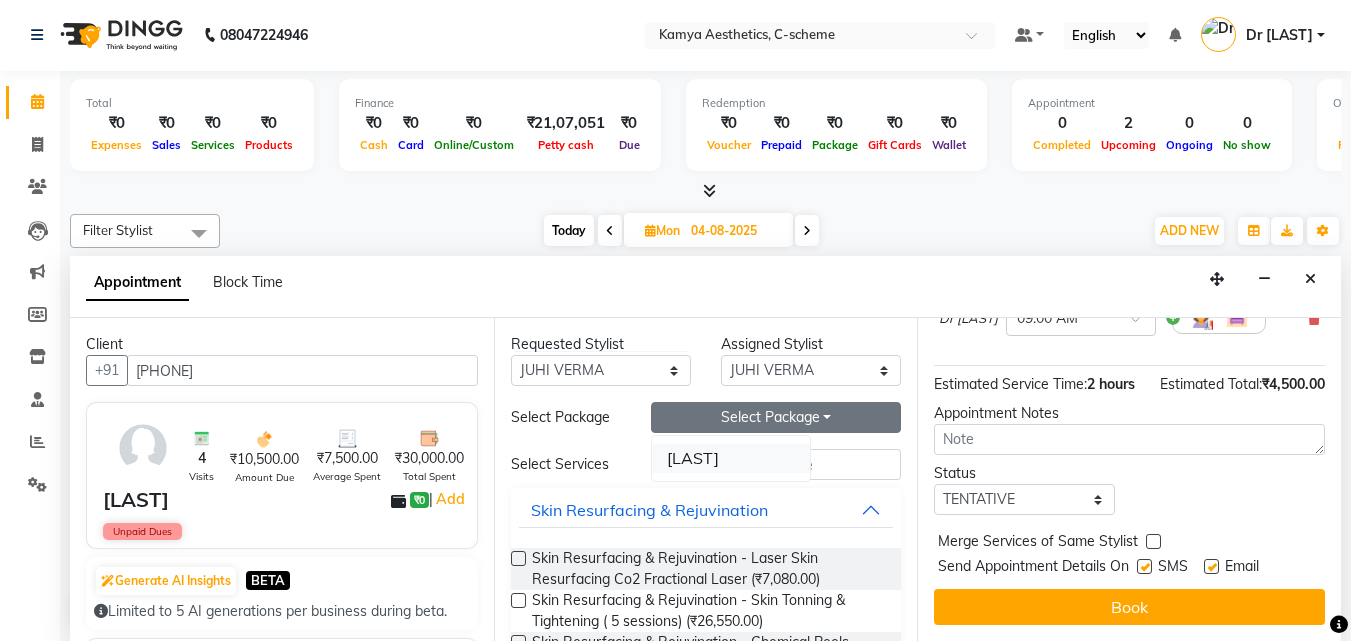 click on "Ishika Dangayach" at bounding box center [731, 458] 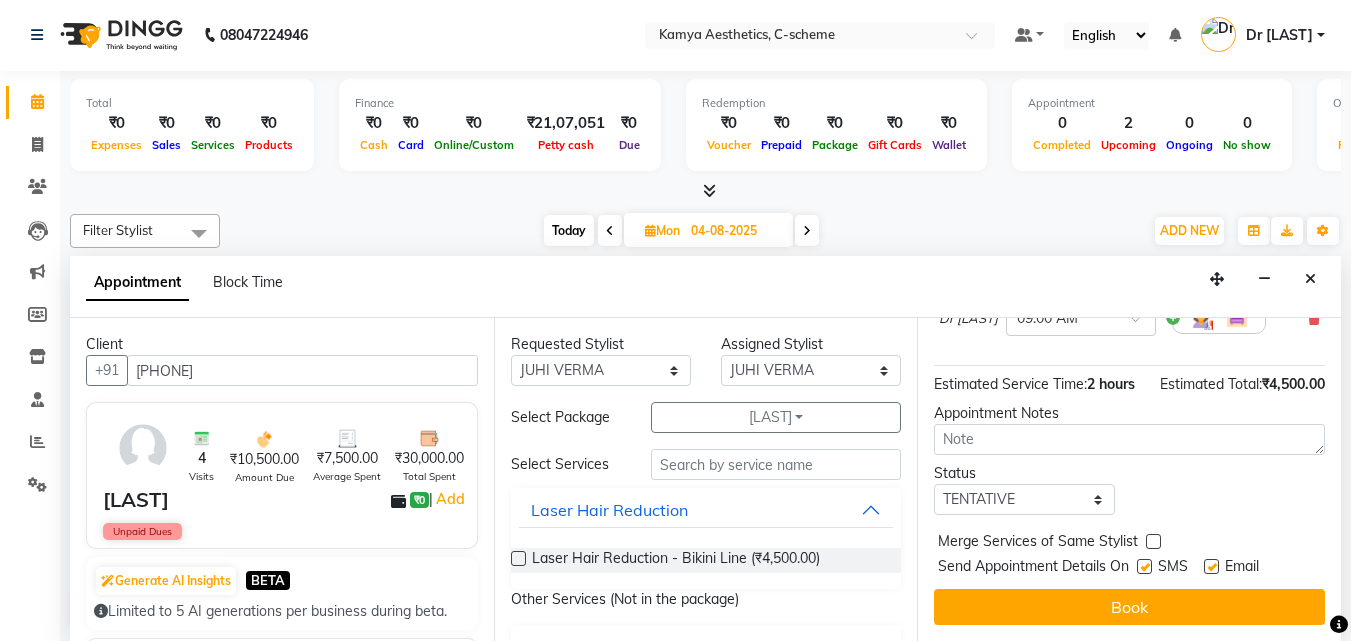 click at bounding box center (518, 558) 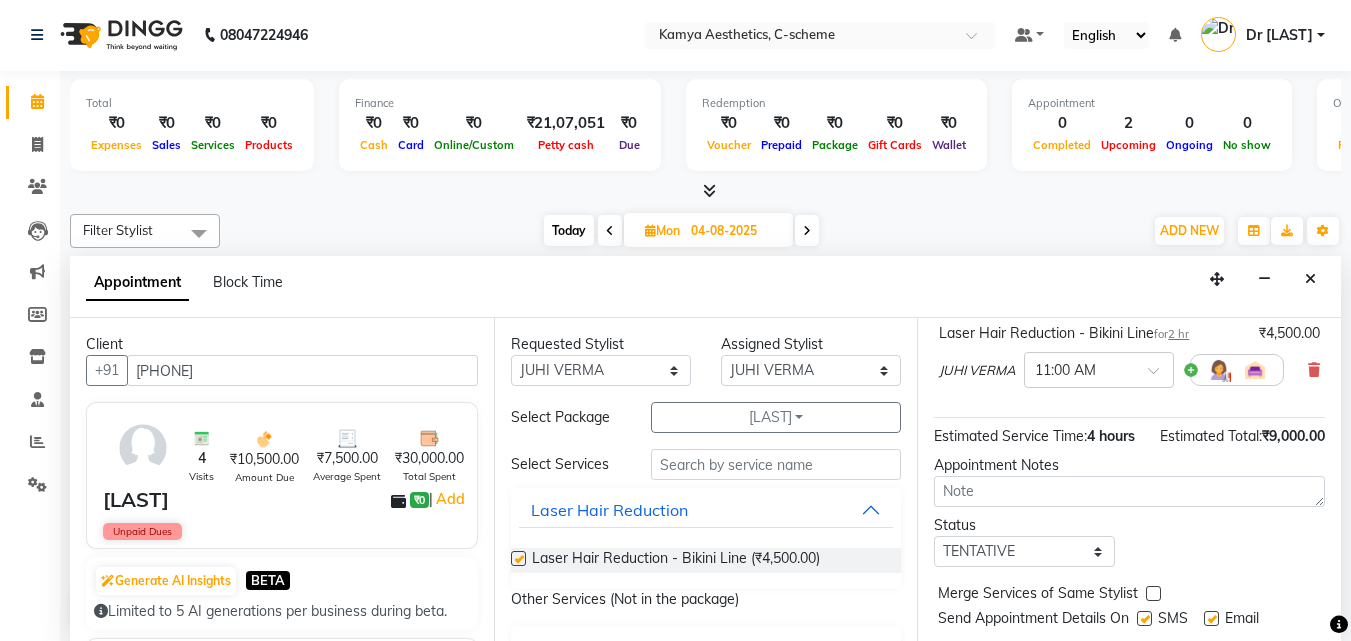 checkbox on "false" 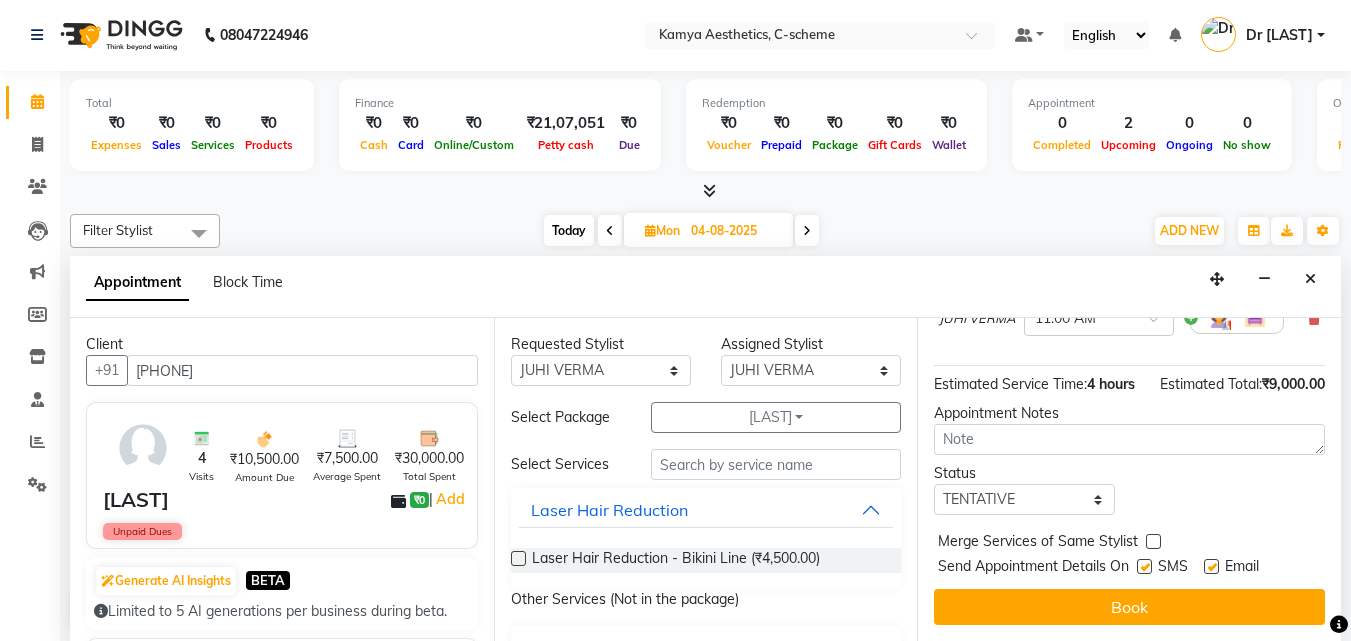 scroll, scrollTop: 333, scrollLeft: 0, axis: vertical 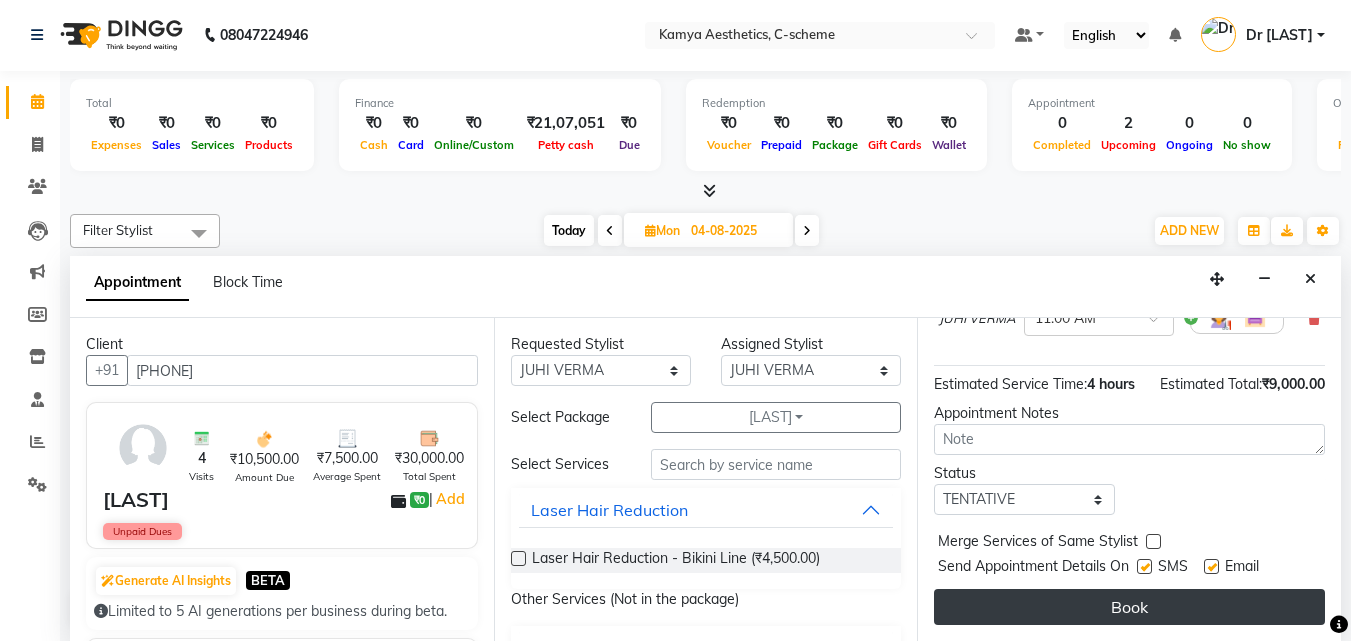 click on "Book" at bounding box center (1129, 607) 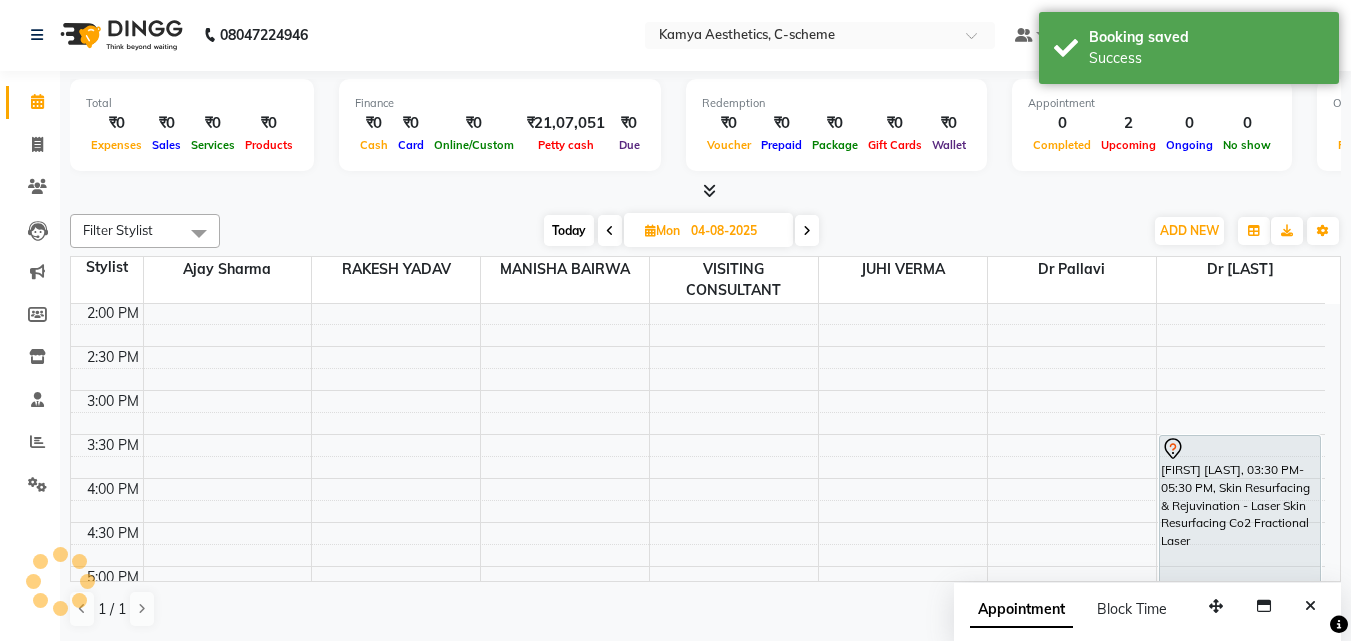 scroll, scrollTop: 0, scrollLeft: 0, axis: both 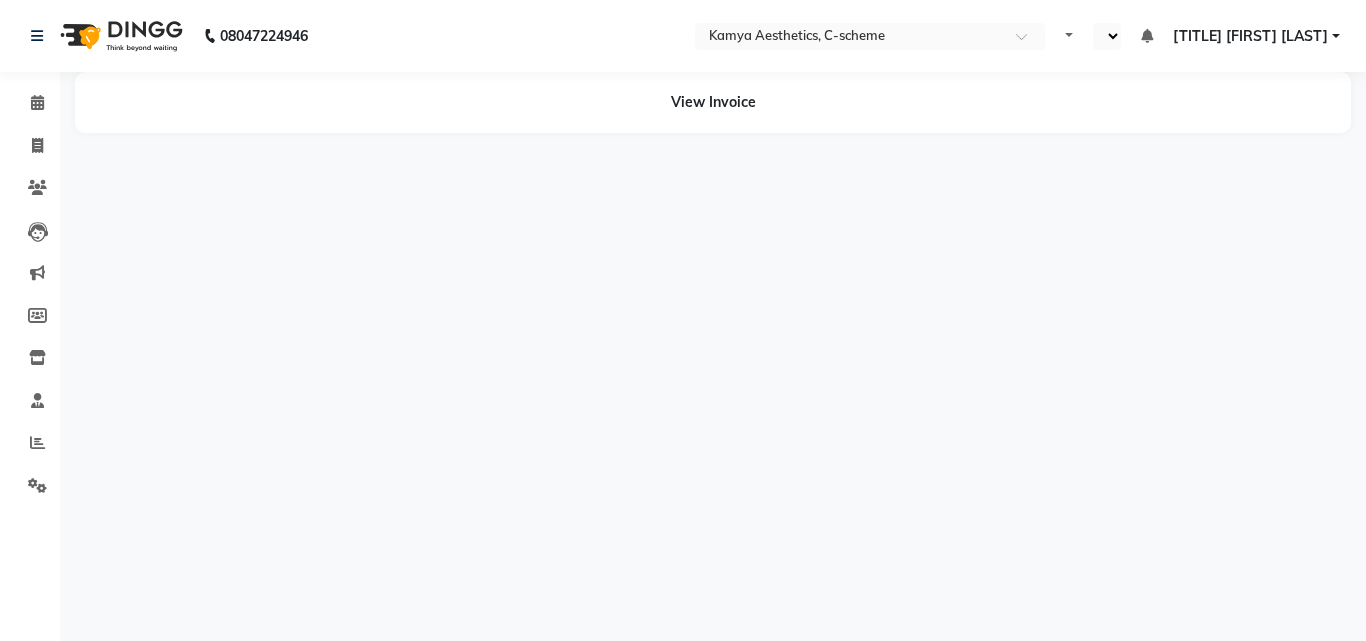 select on "en" 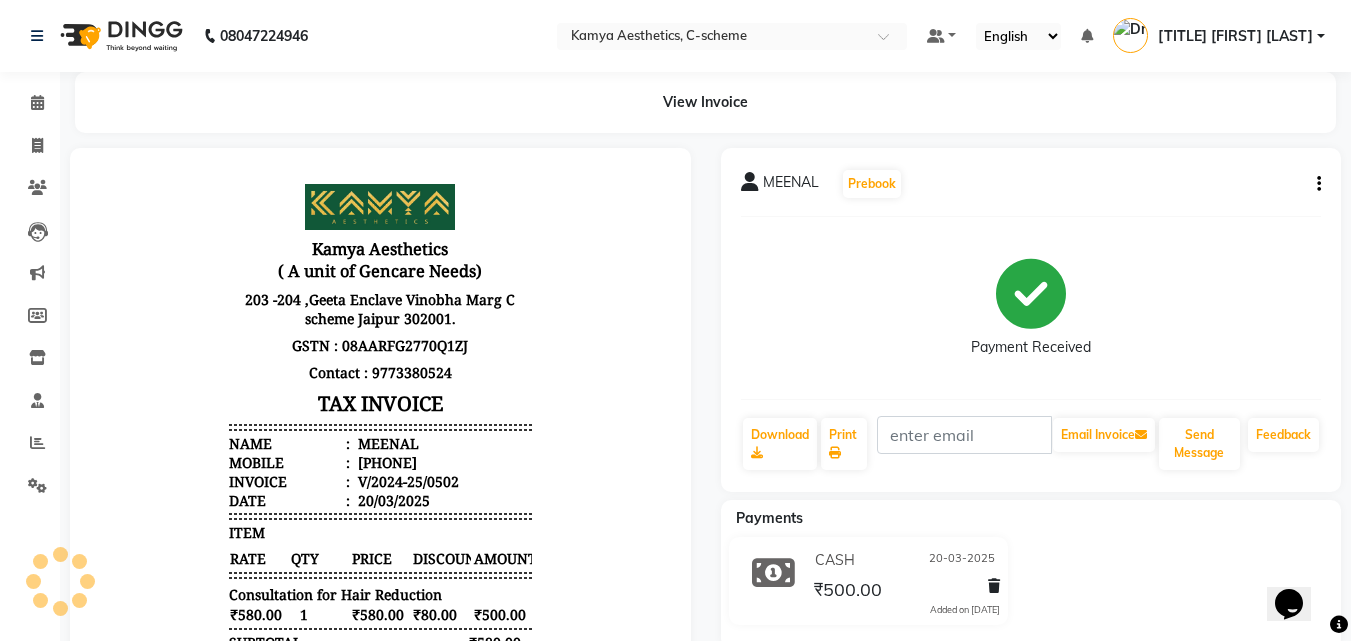 scroll, scrollTop: 0, scrollLeft: 0, axis: both 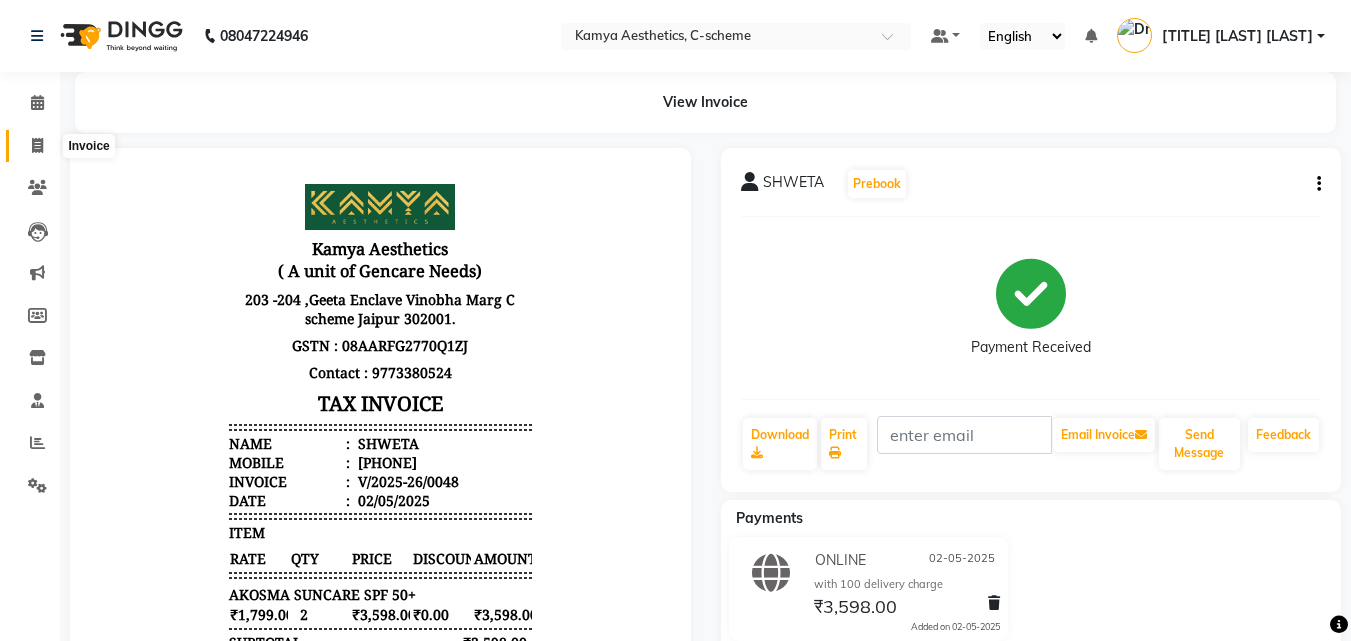 click 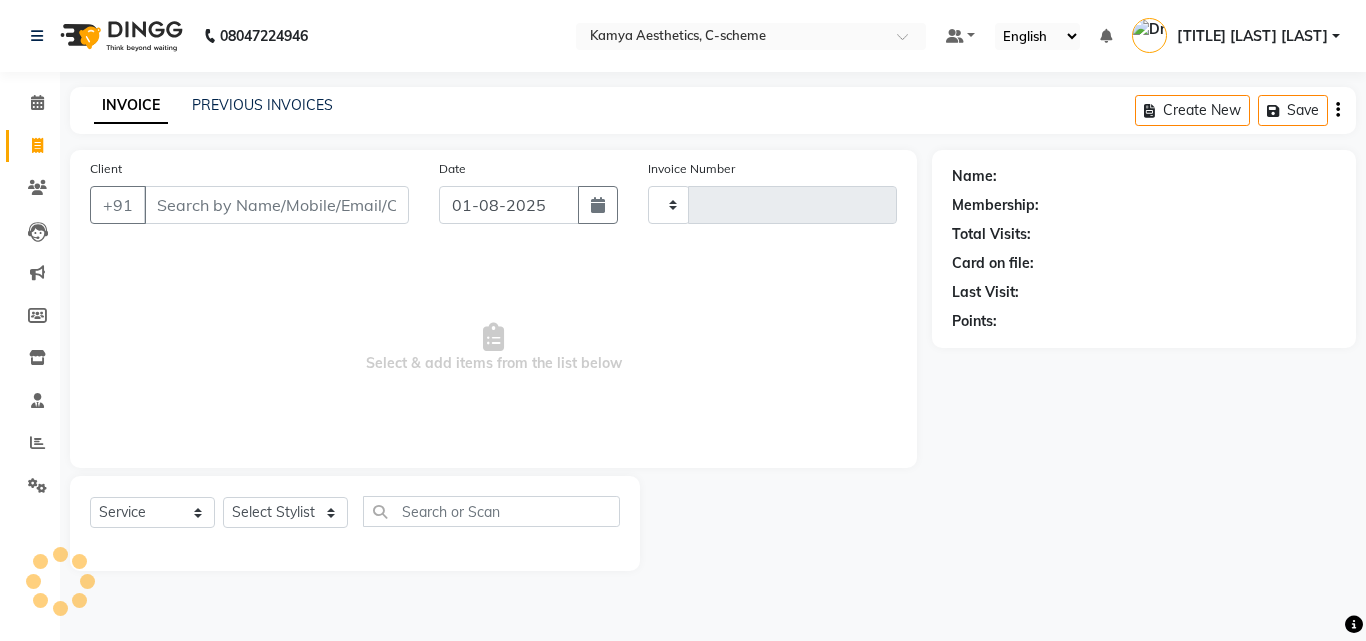 type on "0166" 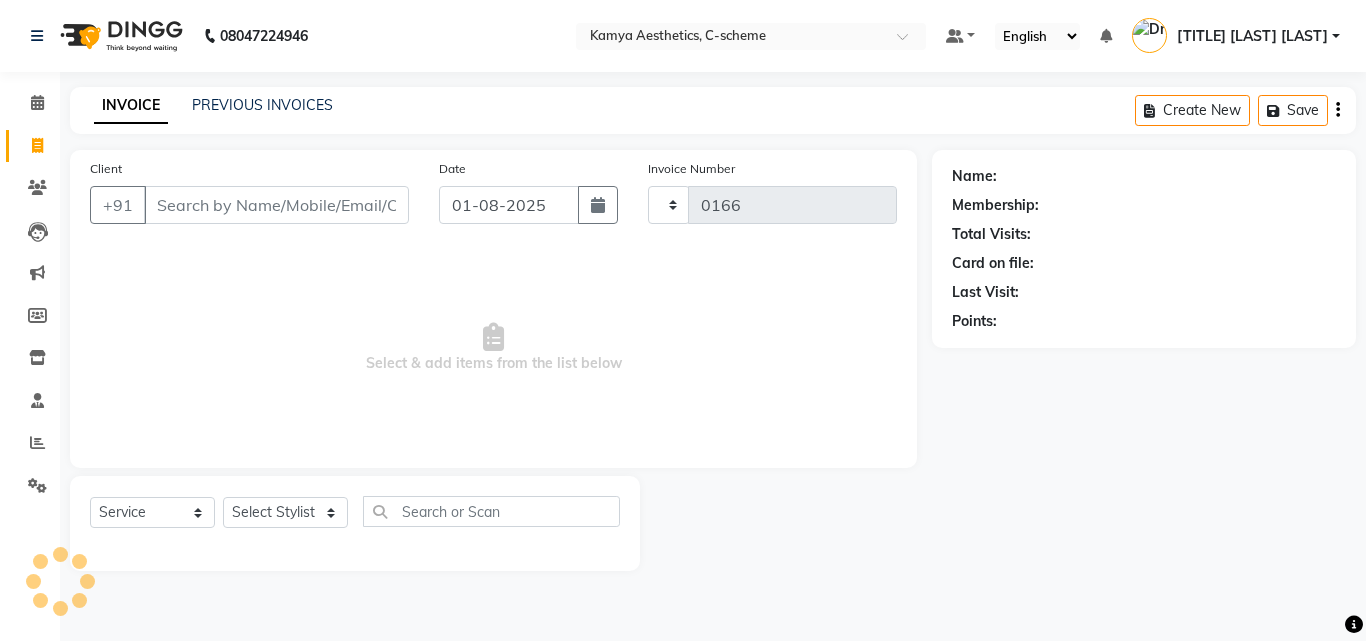select on "5322" 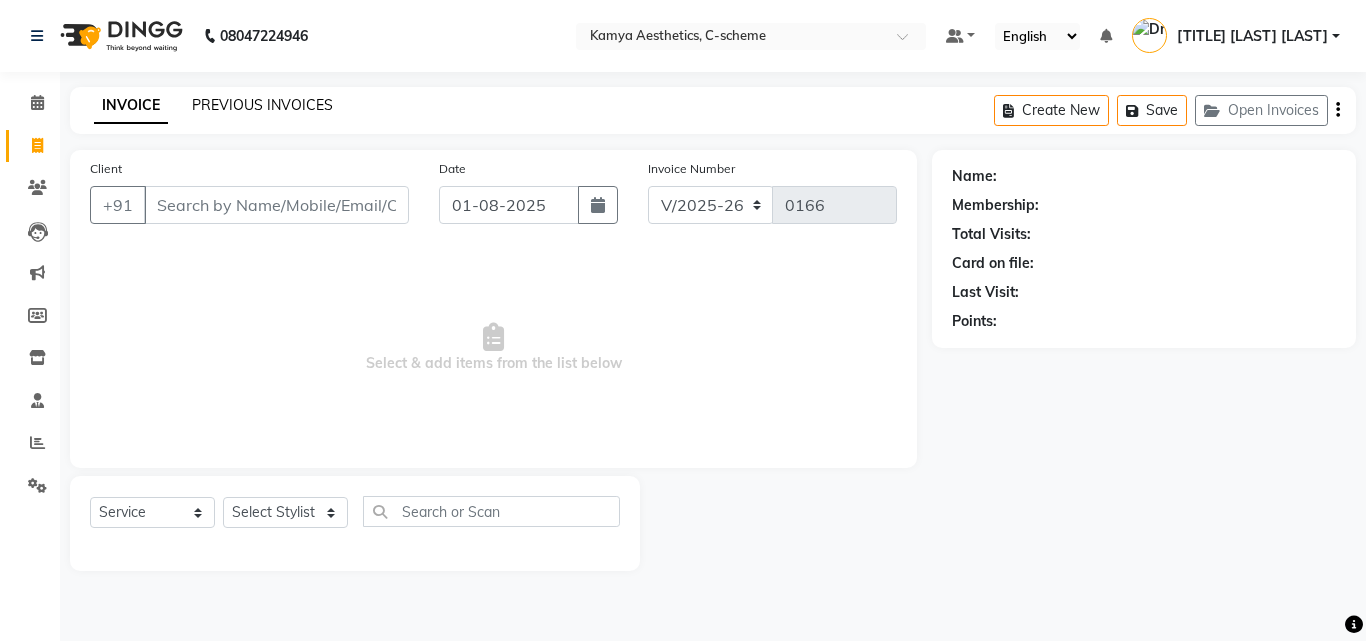 click on "PREVIOUS INVOICES" 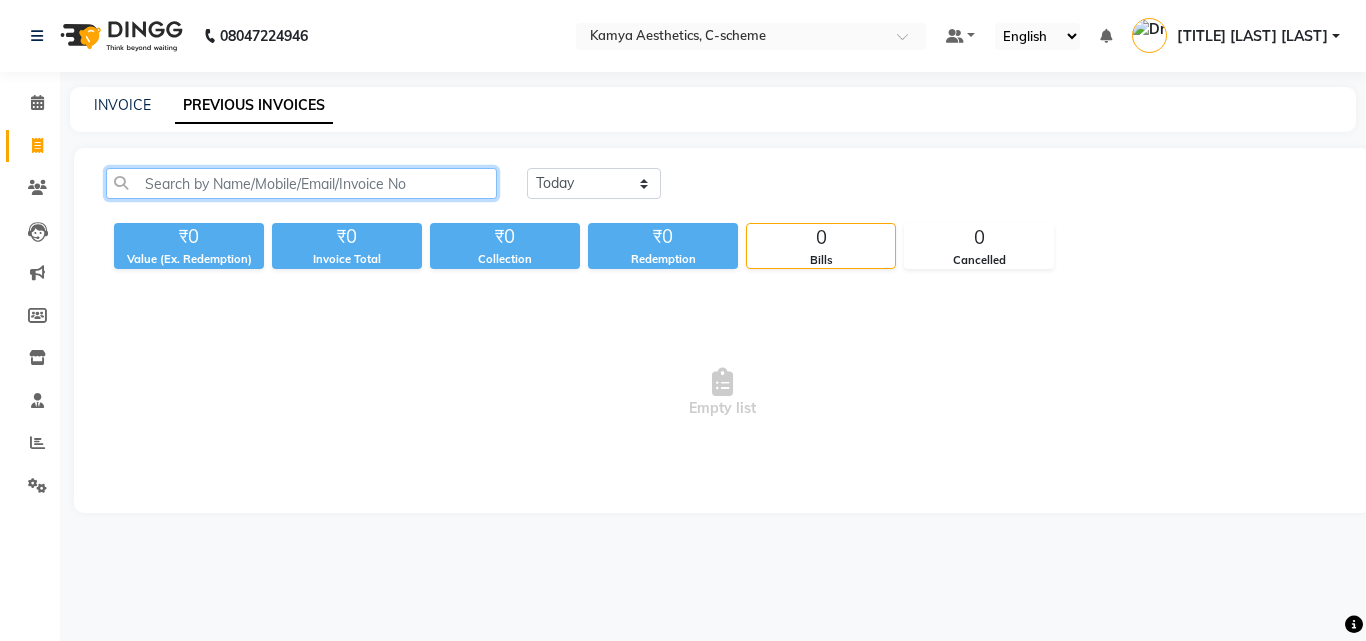 click 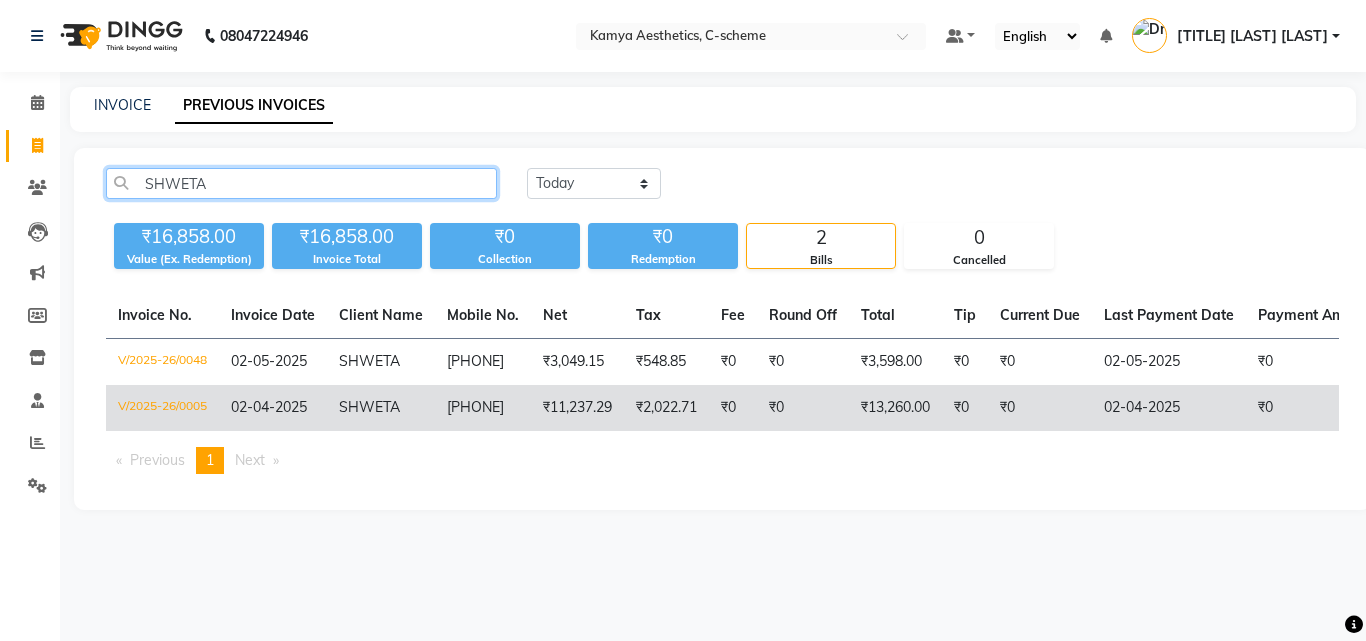type on "SHWETA" 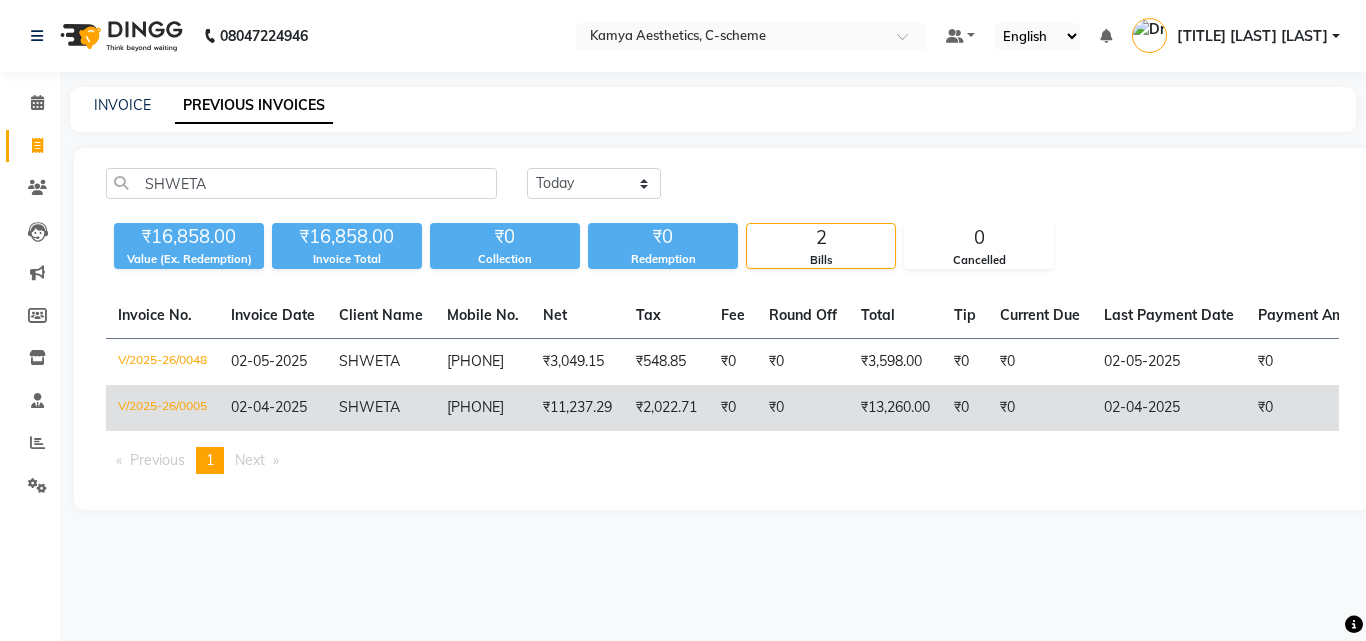 click on "₹2,022.71" 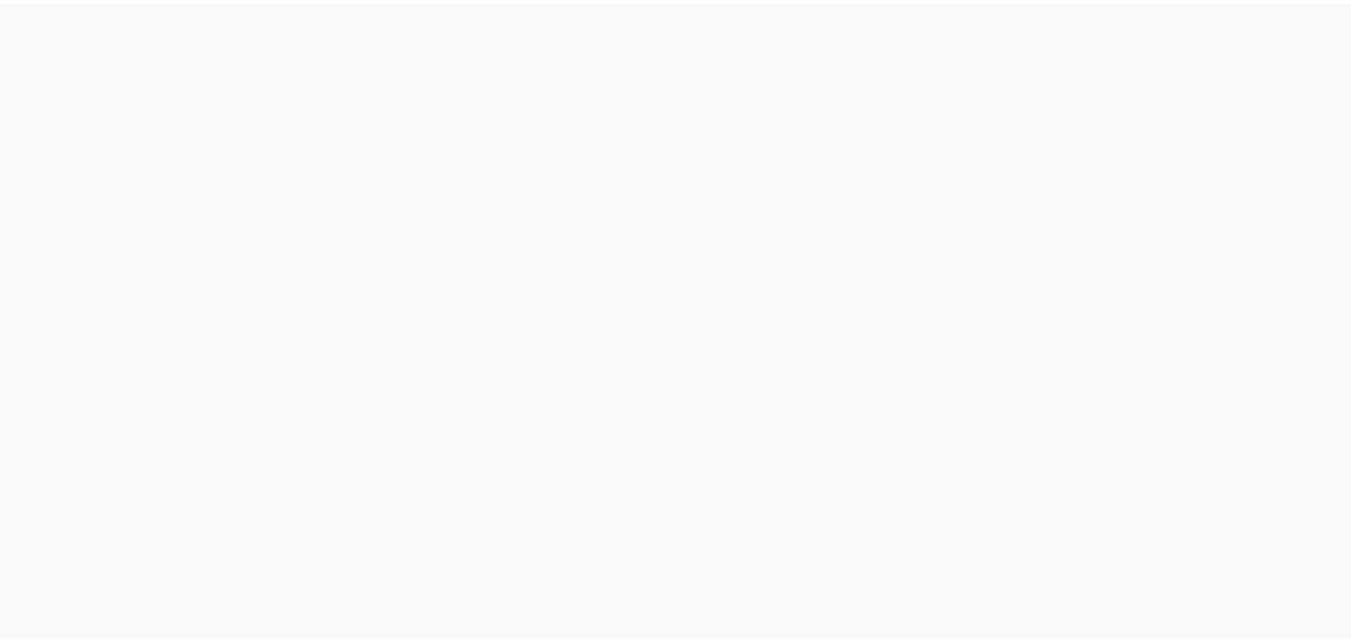 scroll, scrollTop: 0, scrollLeft: 0, axis: both 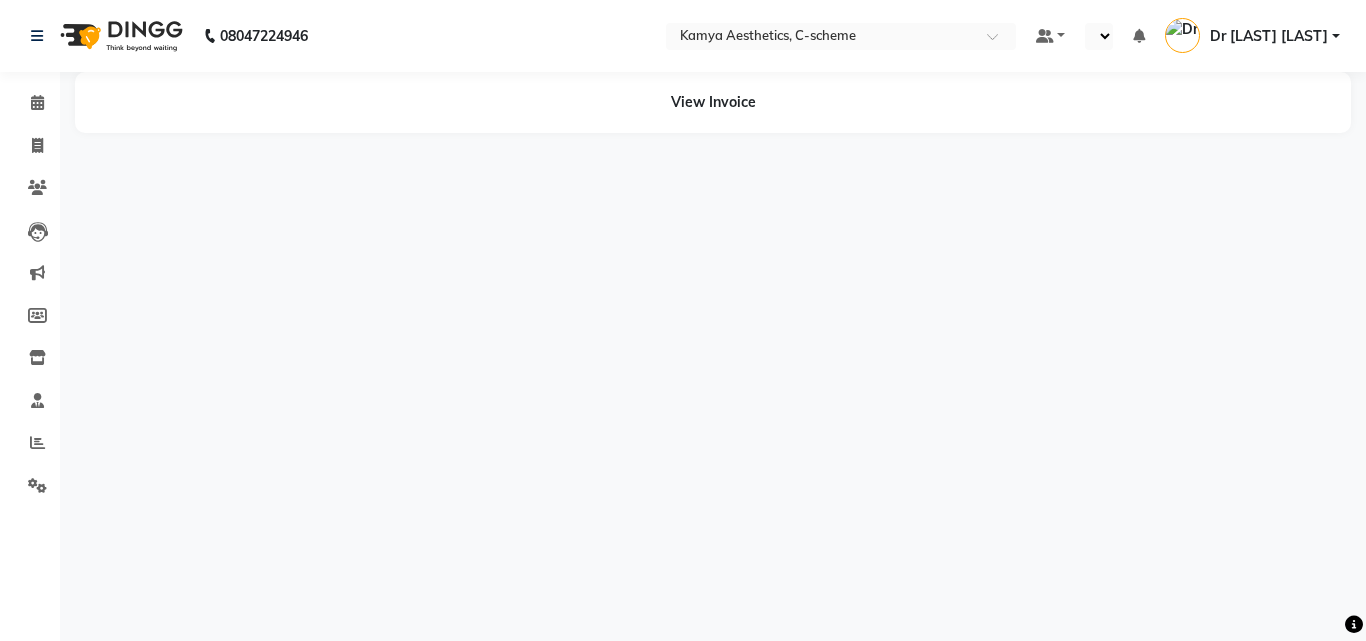 drag, startPoint x: 0, startPoint y: 0, endPoint x: 573, endPoint y: 391, distance: 693.693 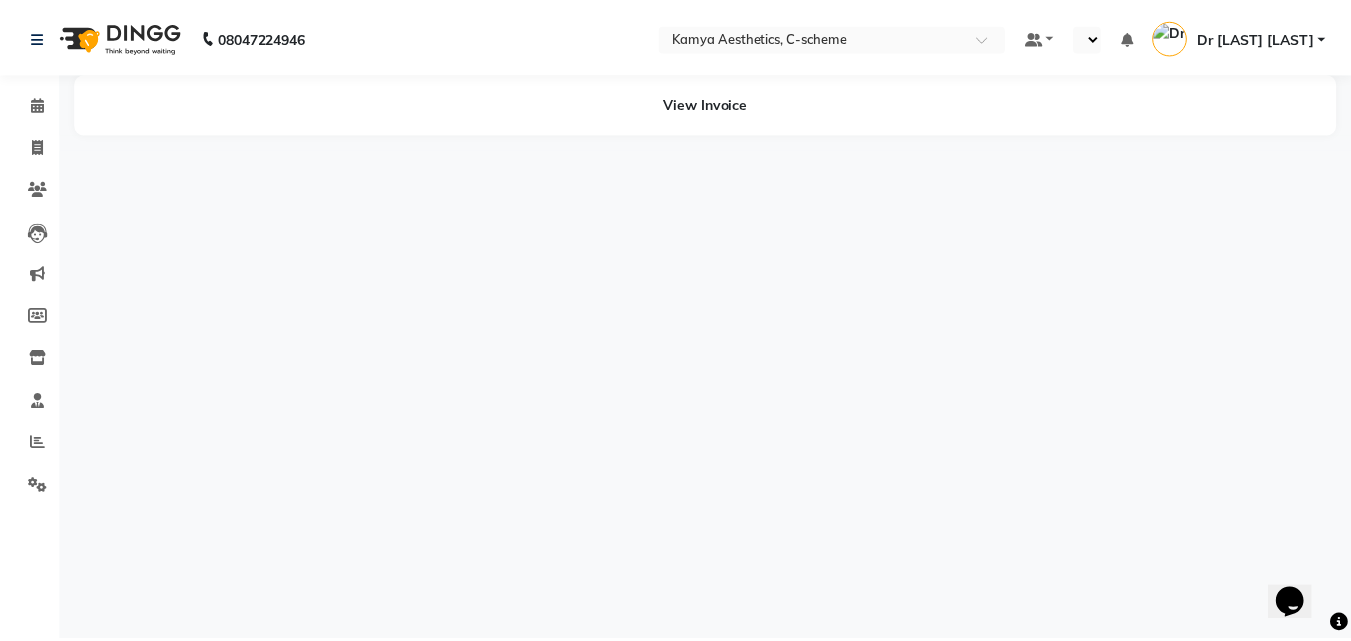 scroll, scrollTop: 0, scrollLeft: 0, axis: both 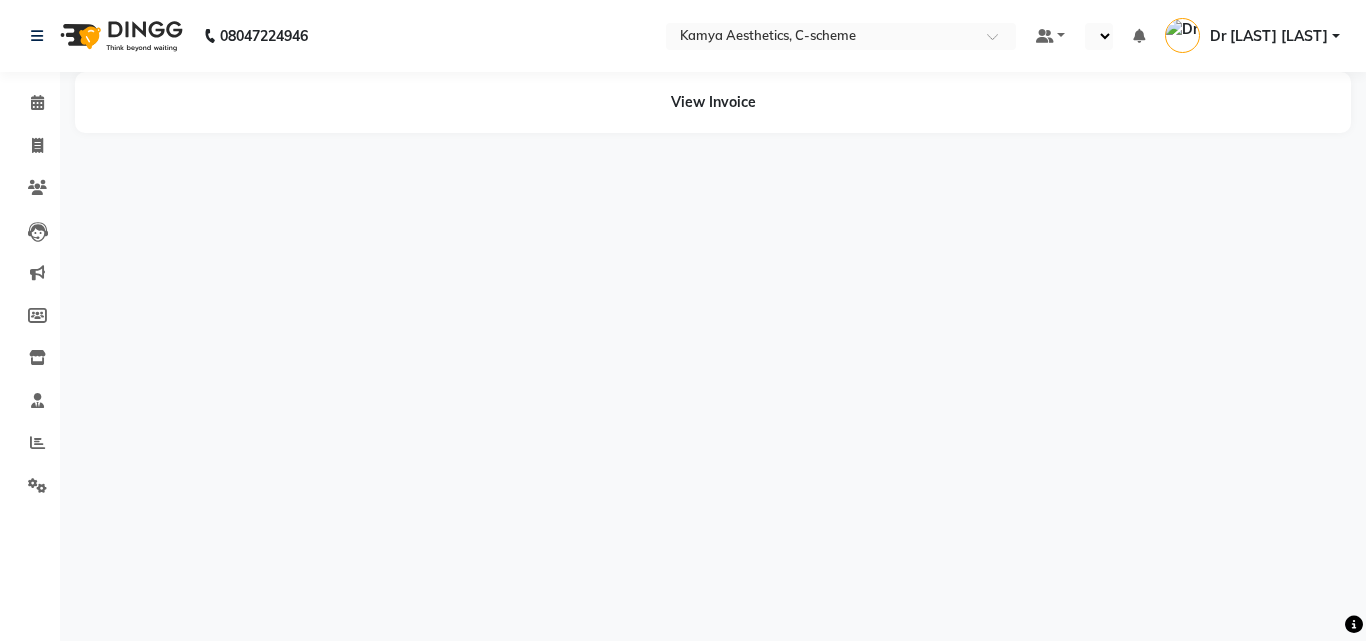 select on "en" 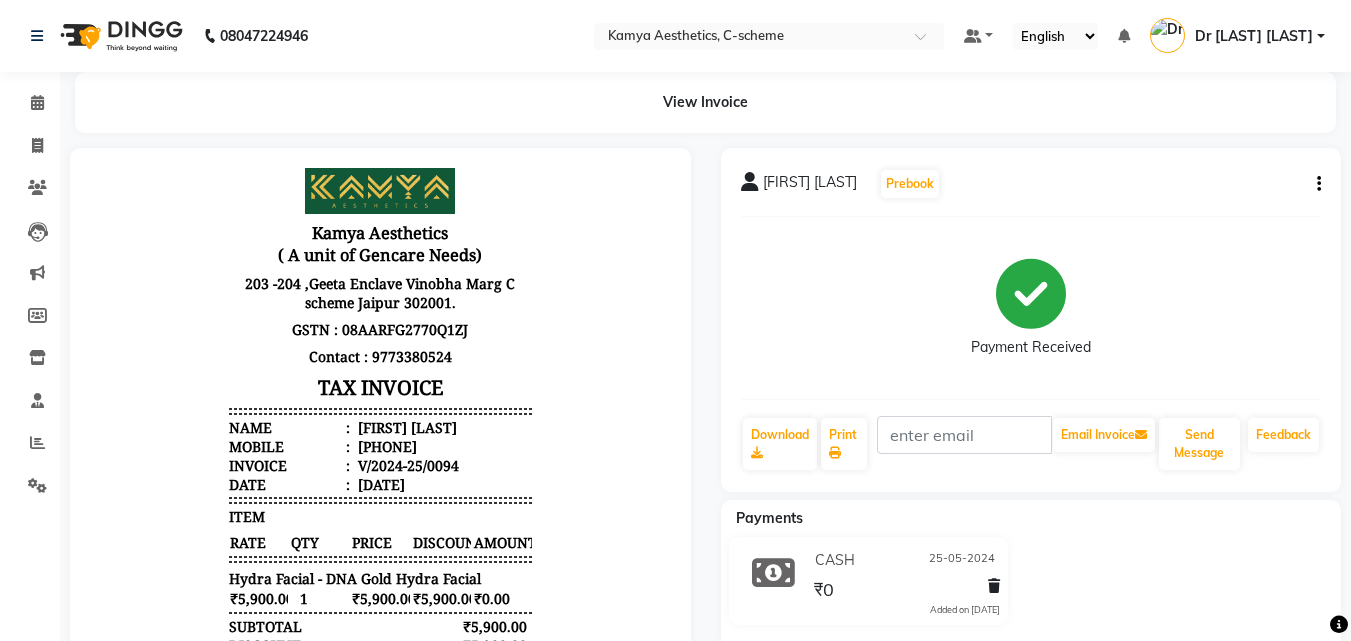 scroll, scrollTop: 263, scrollLeft: 0, axis: vertical 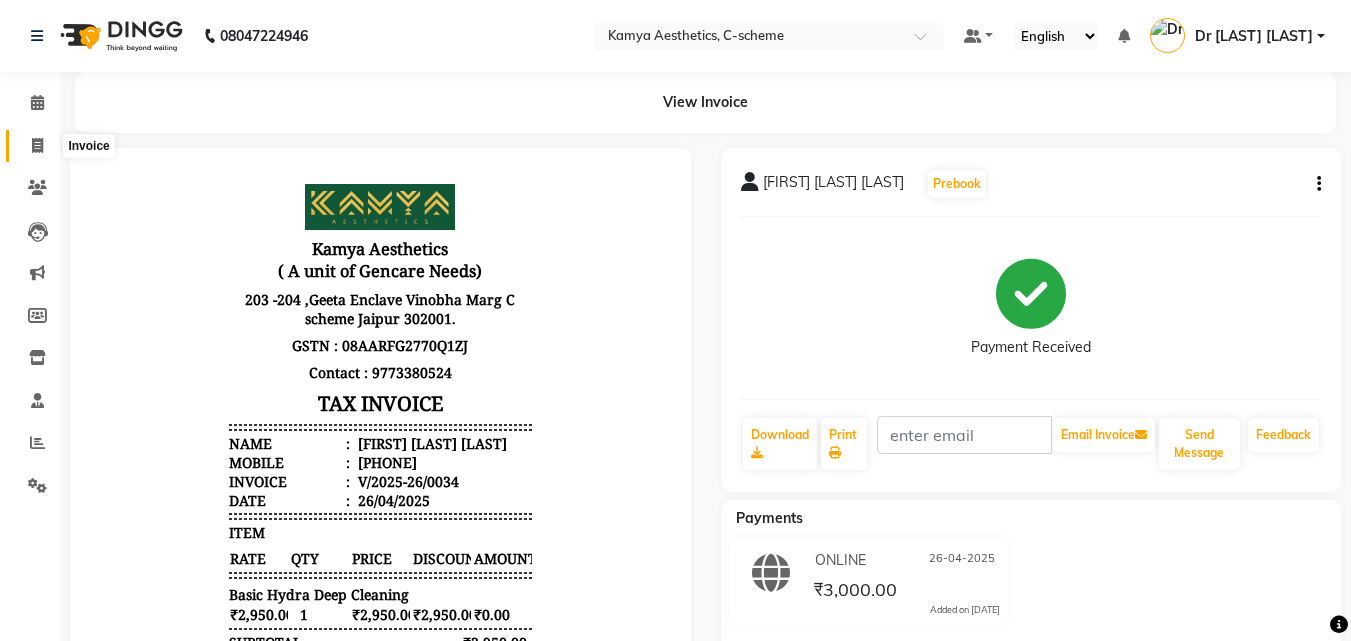 click 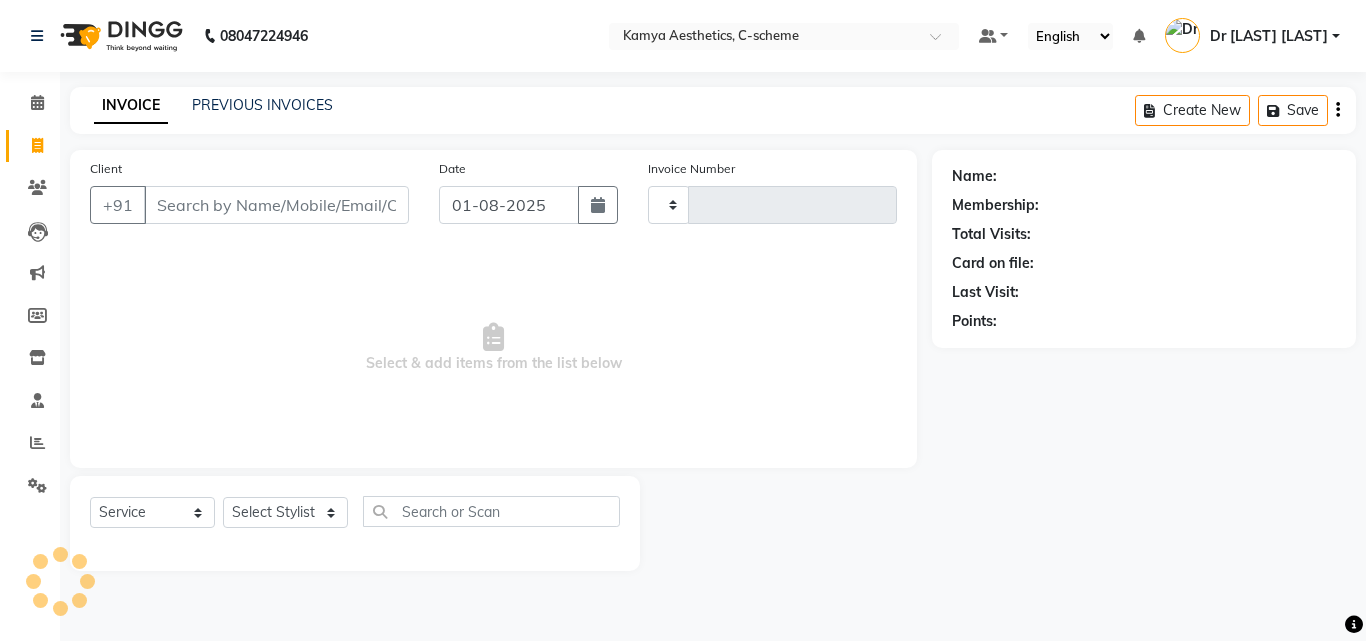 type on "0166" 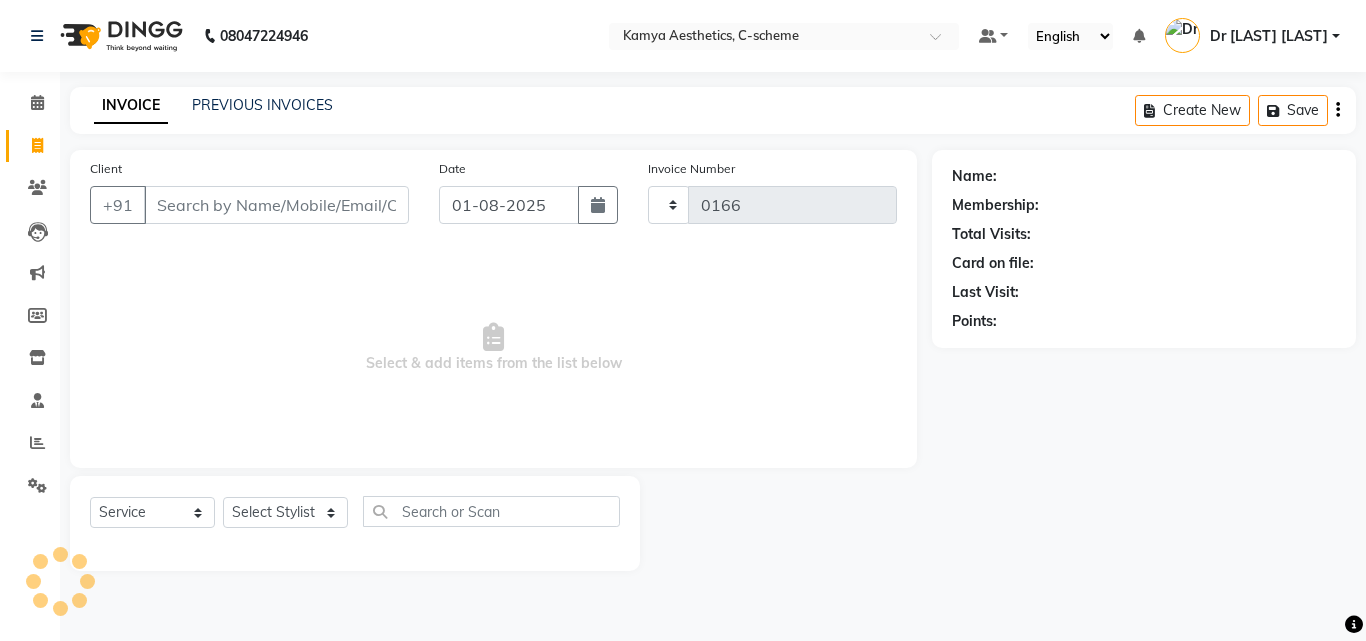 select on "5322" 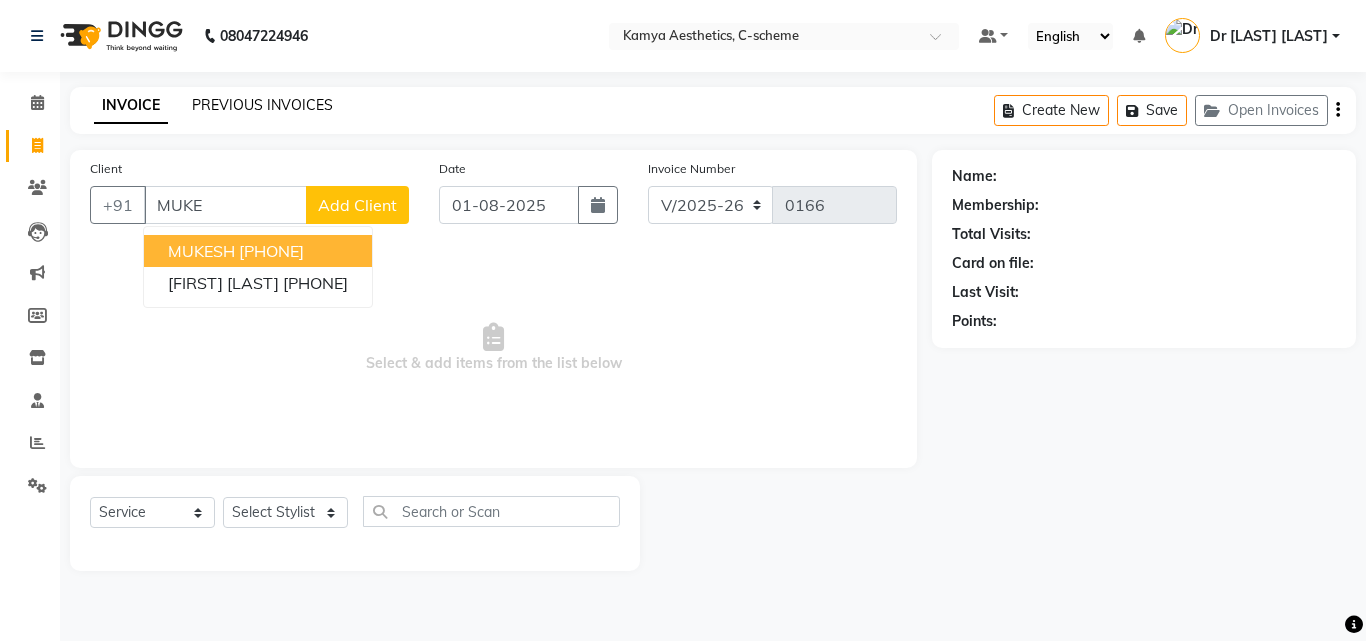type on "MUKE" 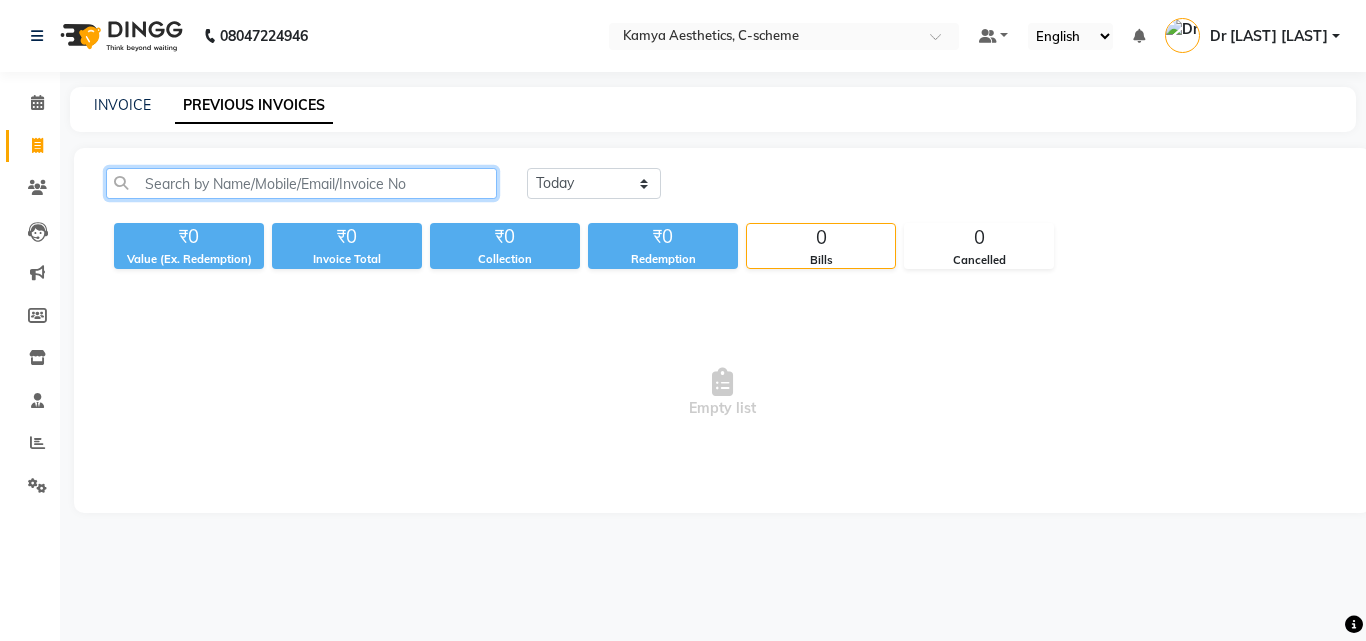 click 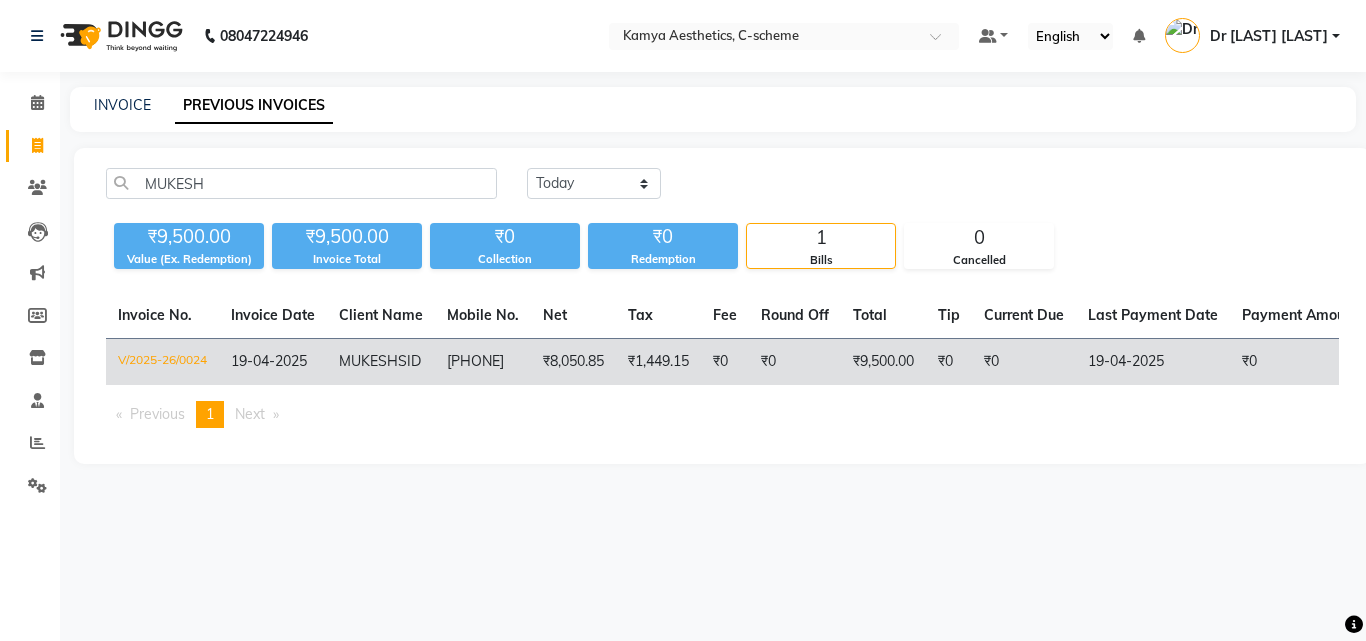 click on "₹0" 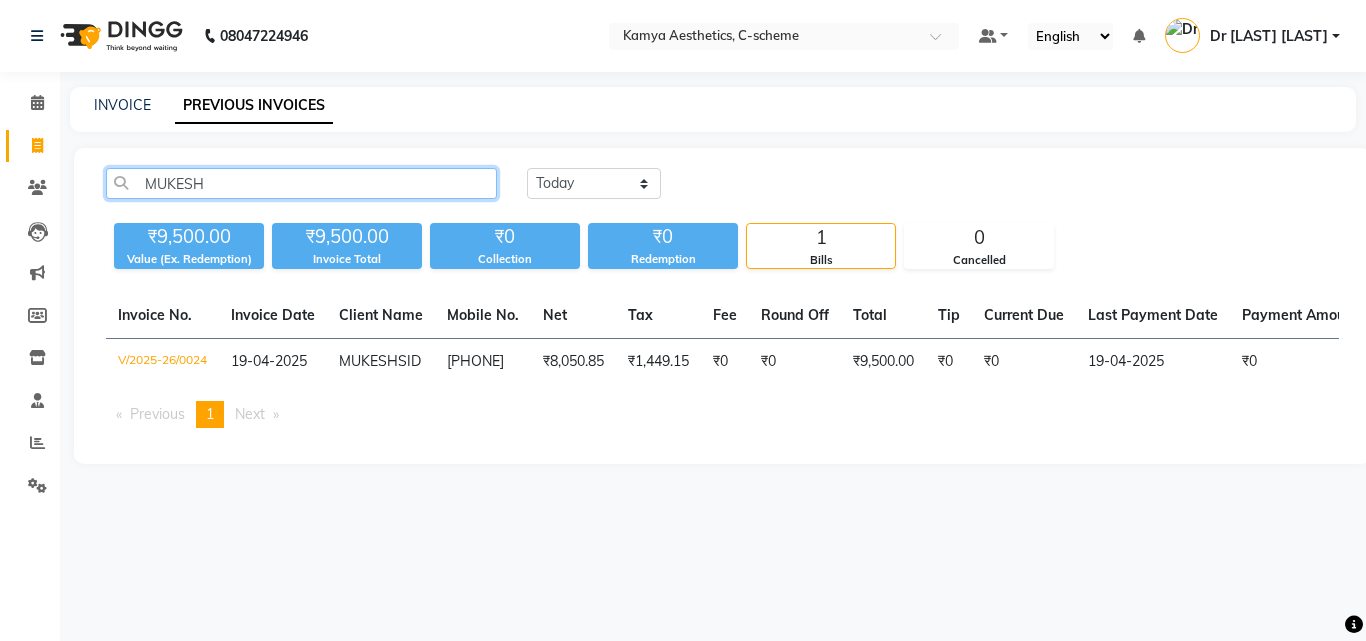 click on "MUKESH" 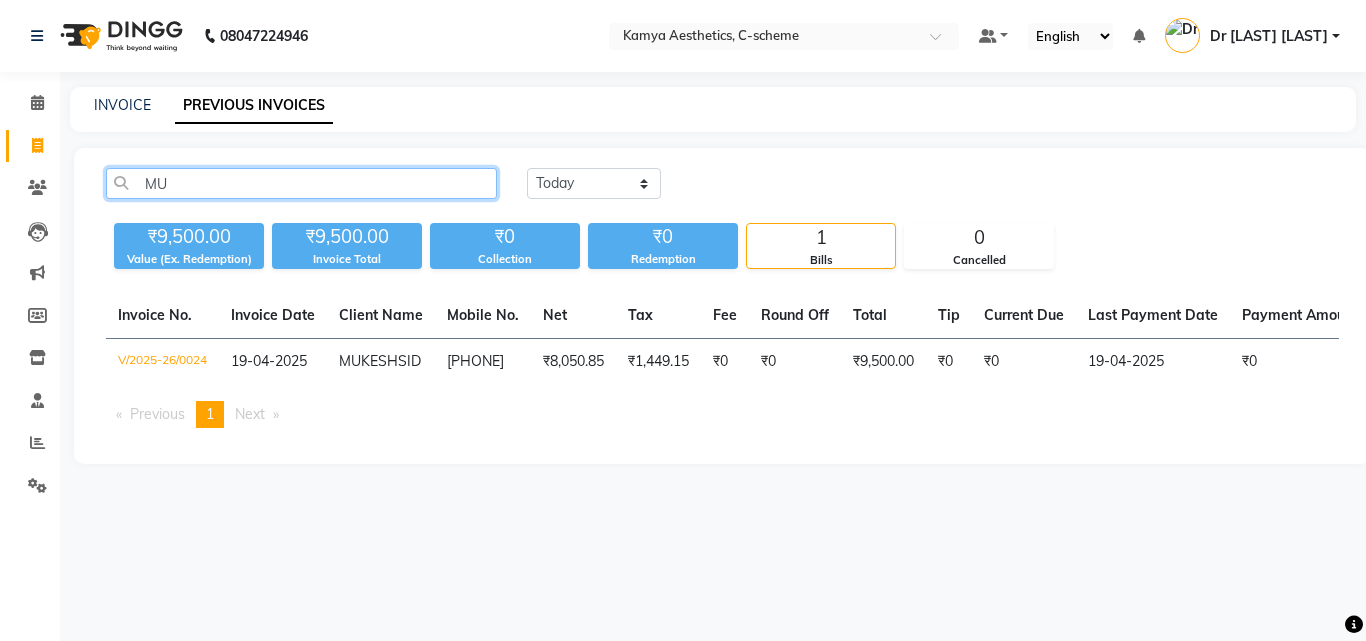 type on "M" 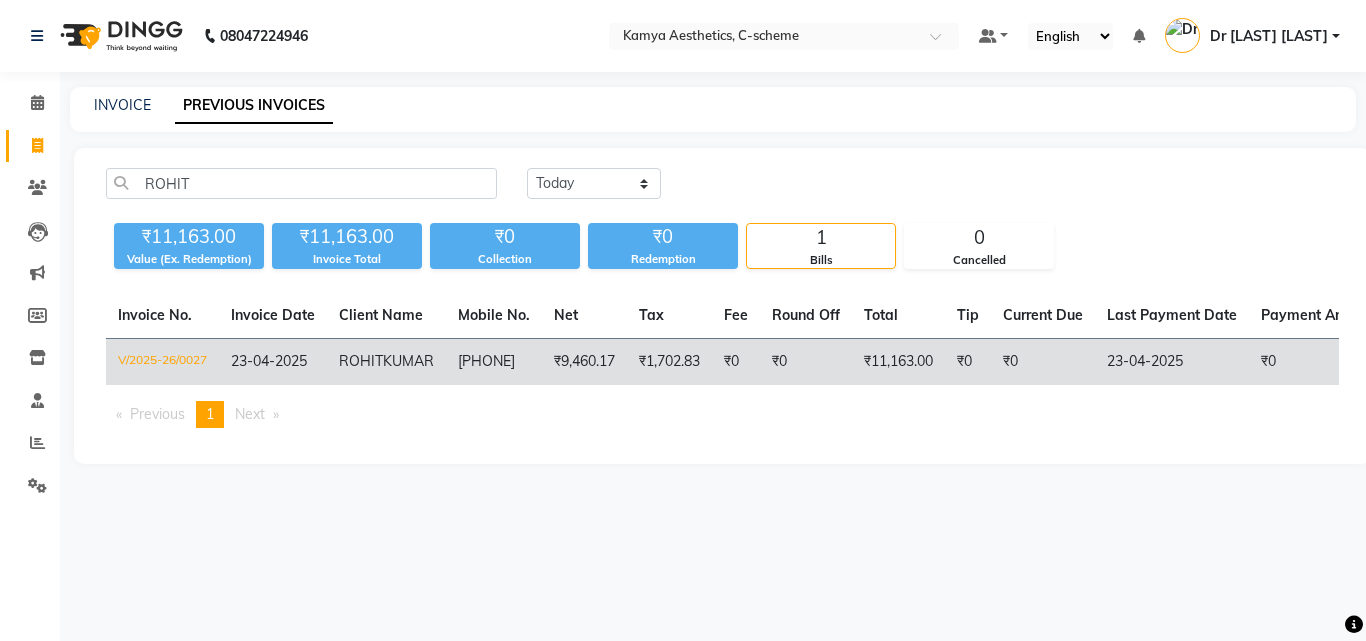 click on "₹0" 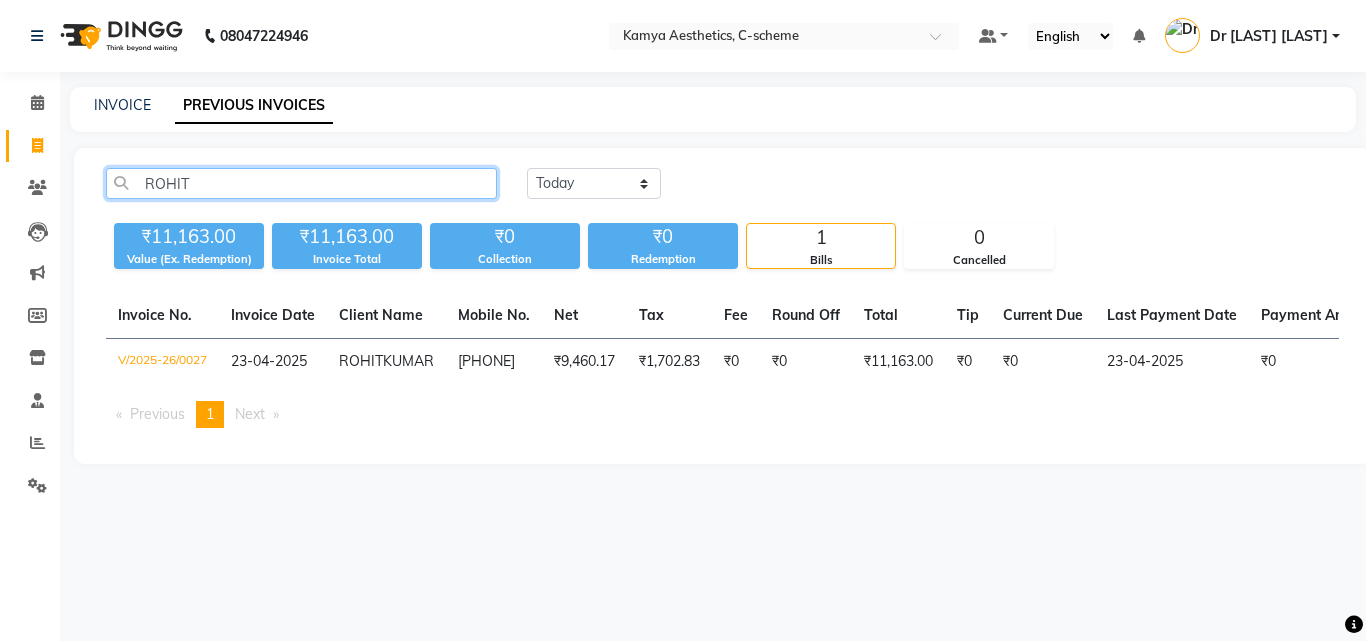 click on "ROHIT" 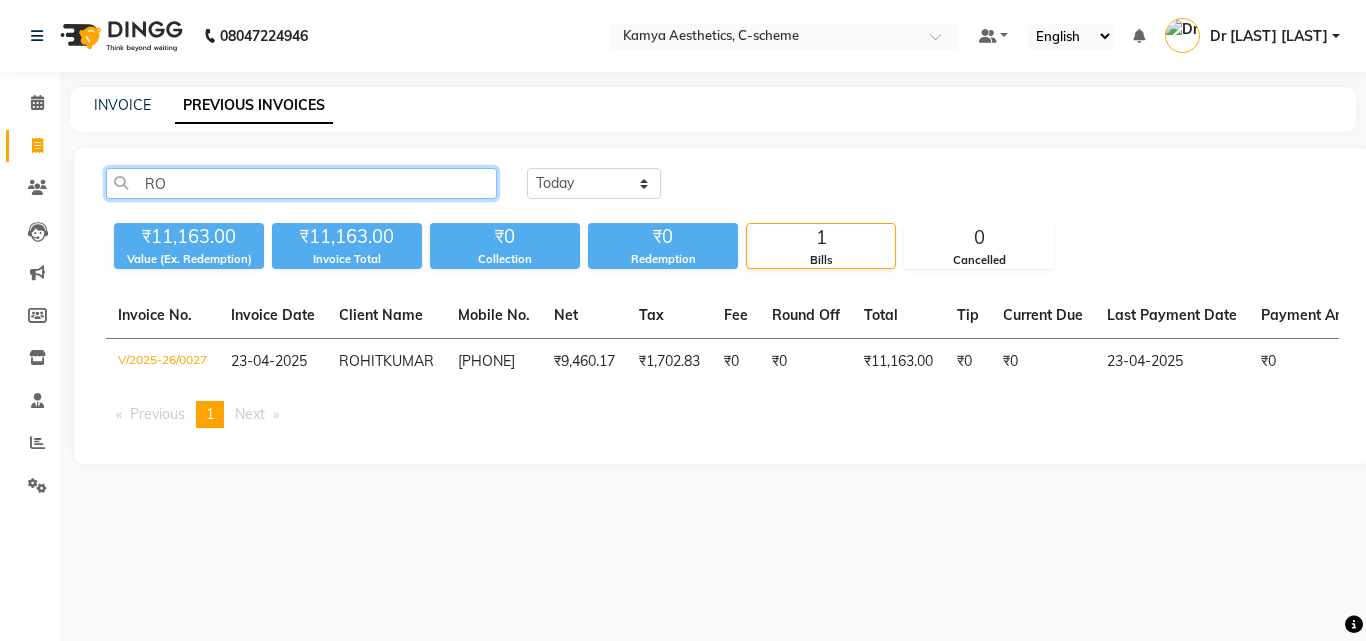type on "R" 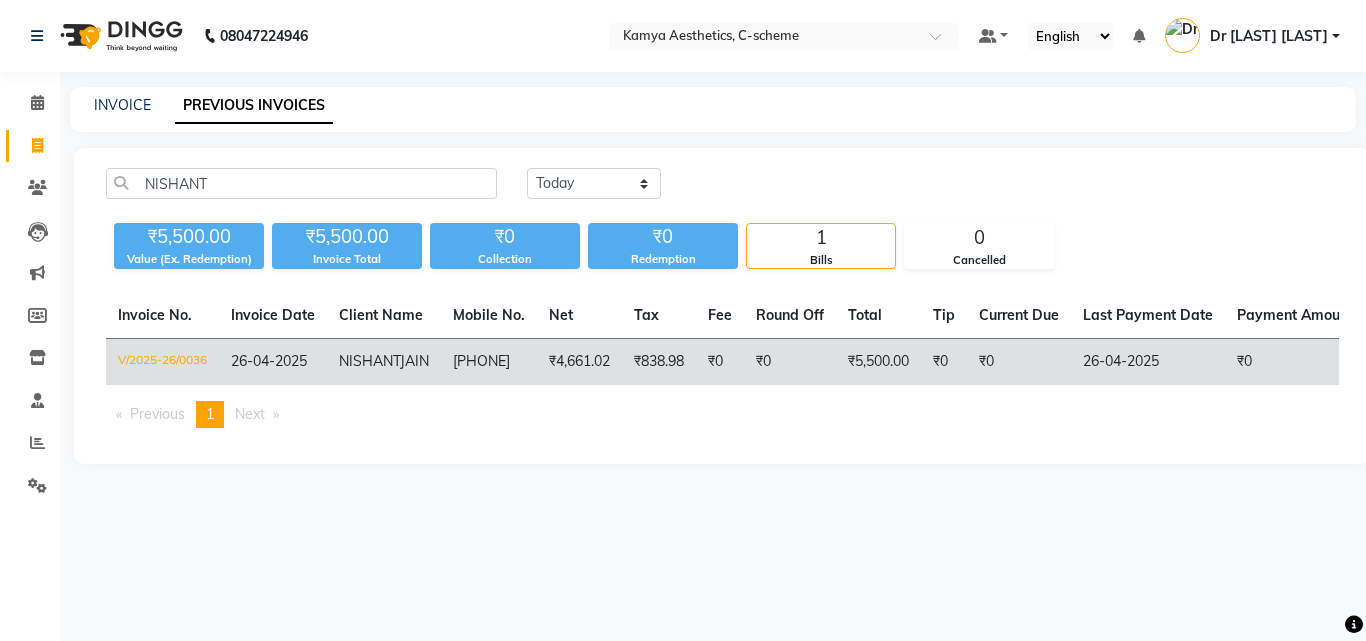 click on "₹0" 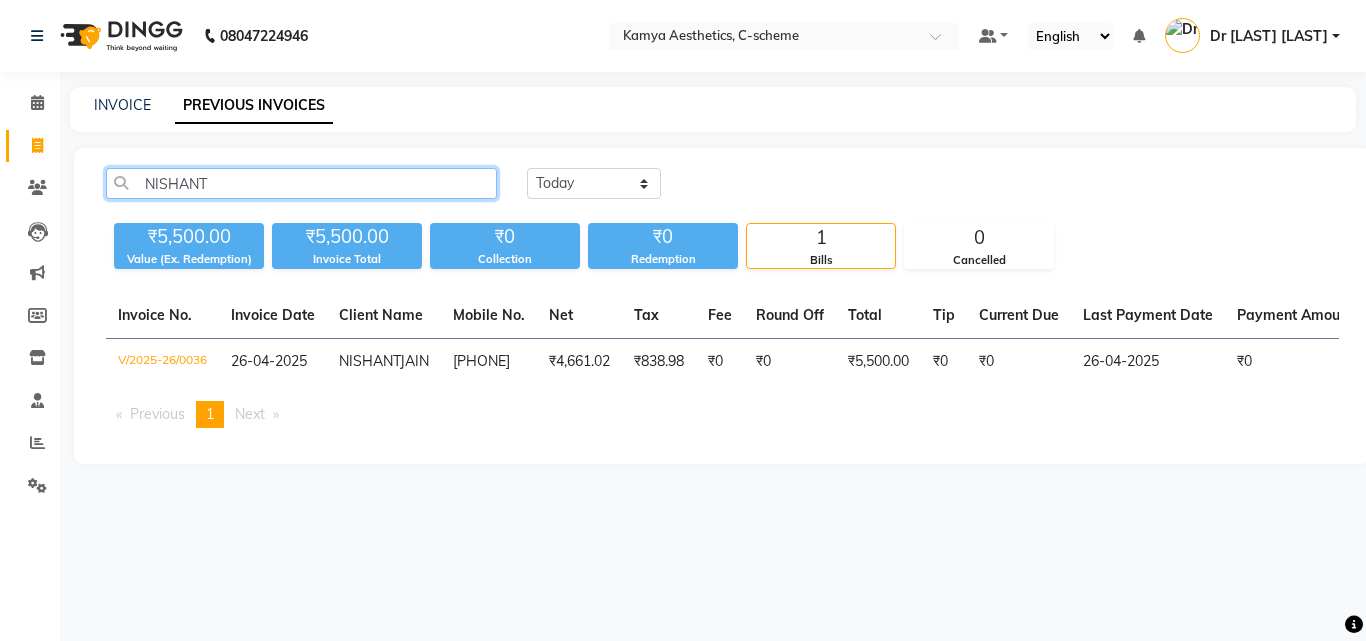click on "NISHANT" 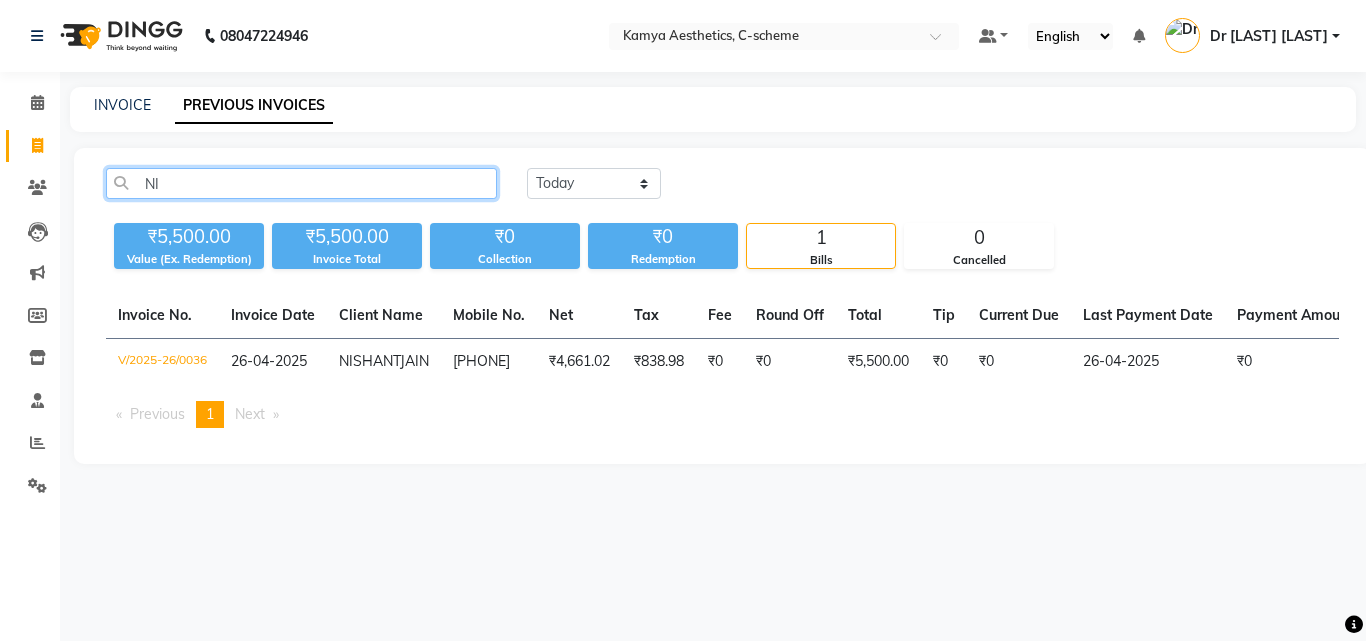 type on "N" 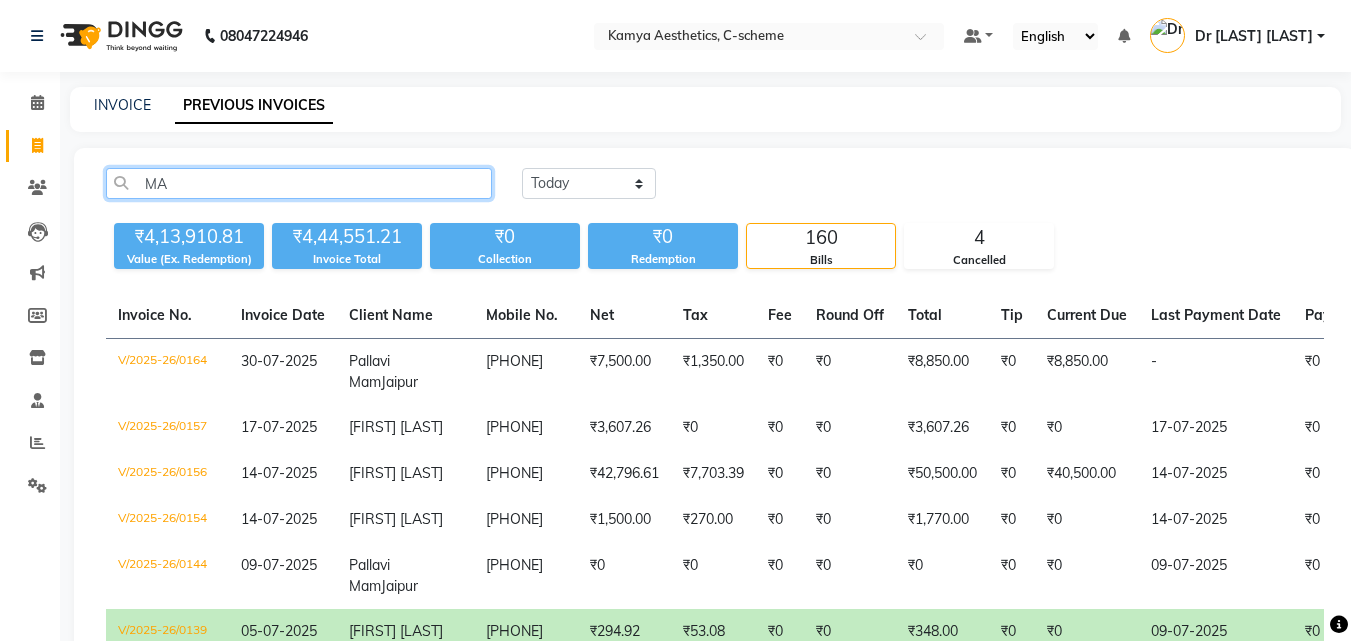 type on "M" 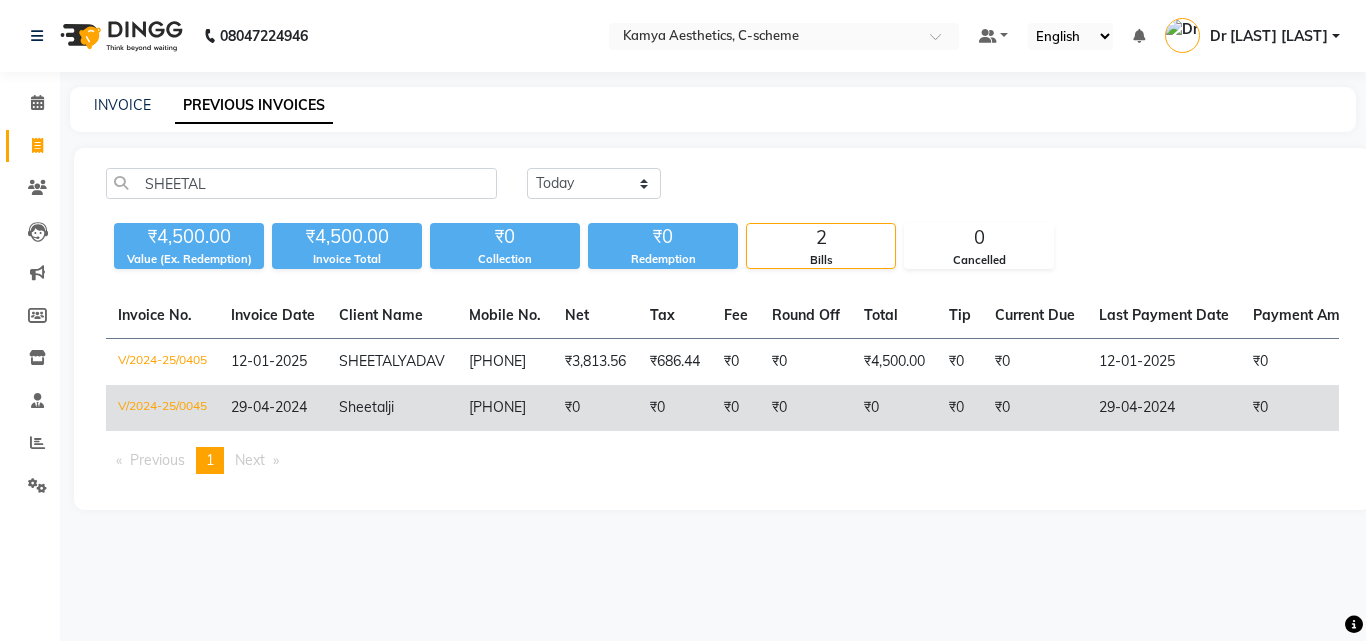 click on "₹0" 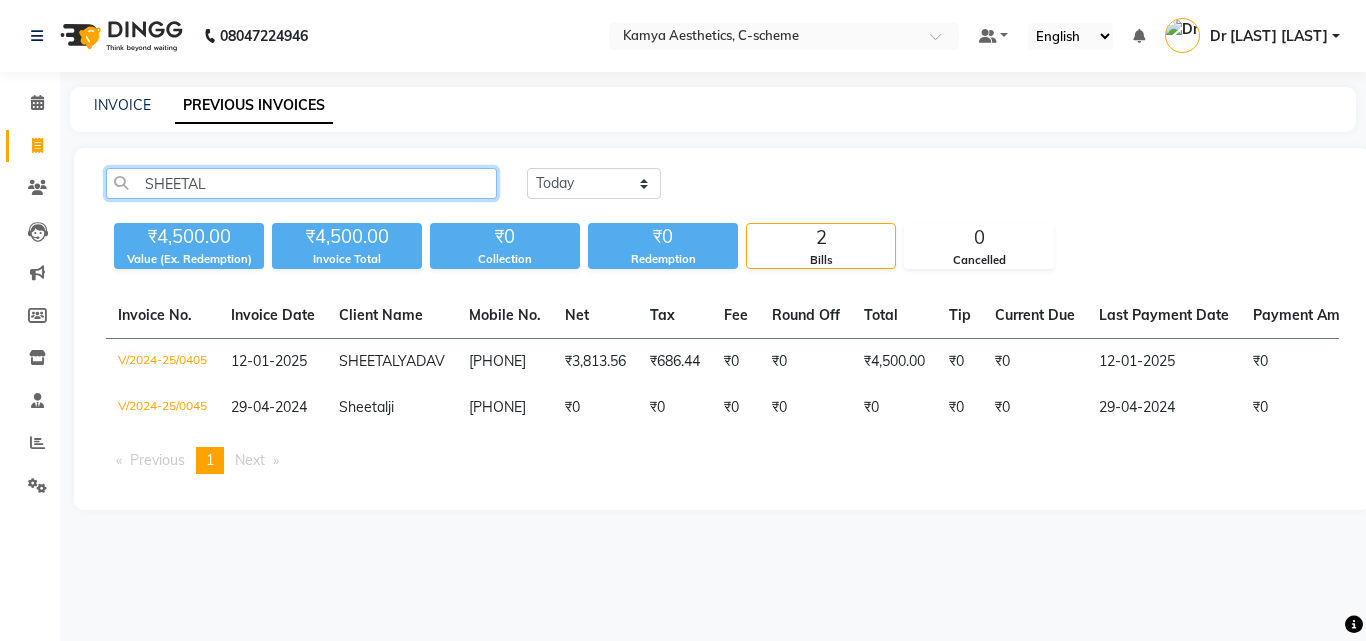 click on "SHEETAL" 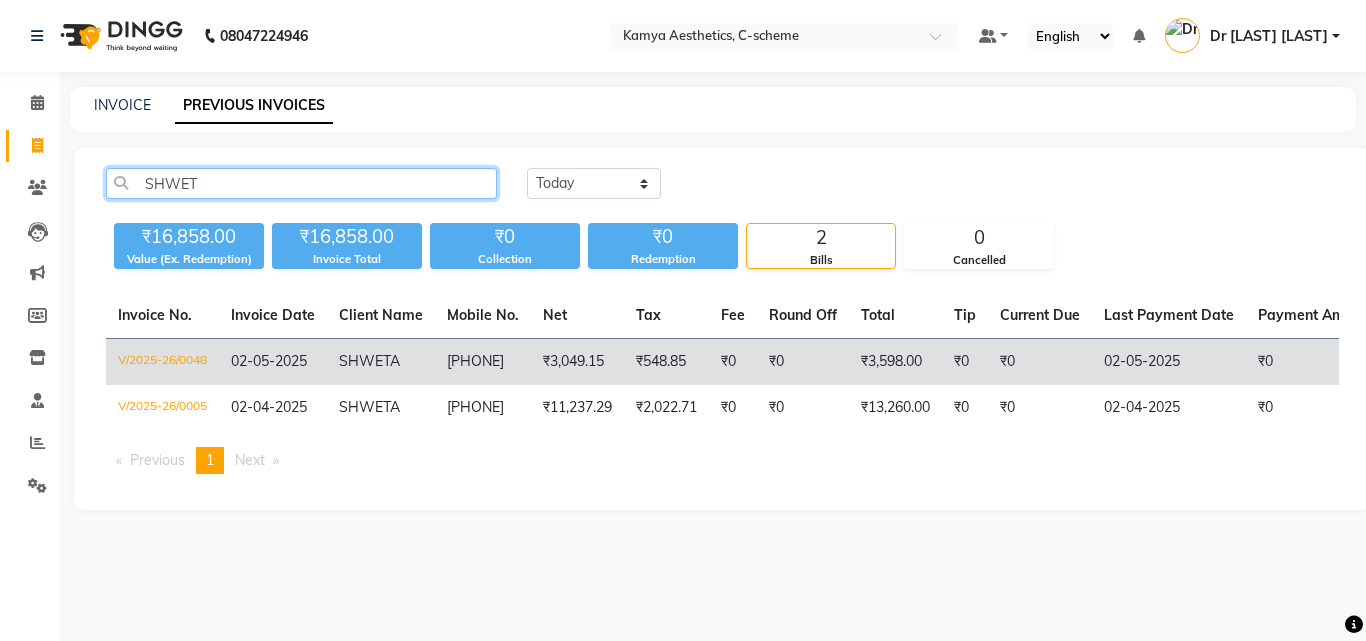 type on "SHWET" 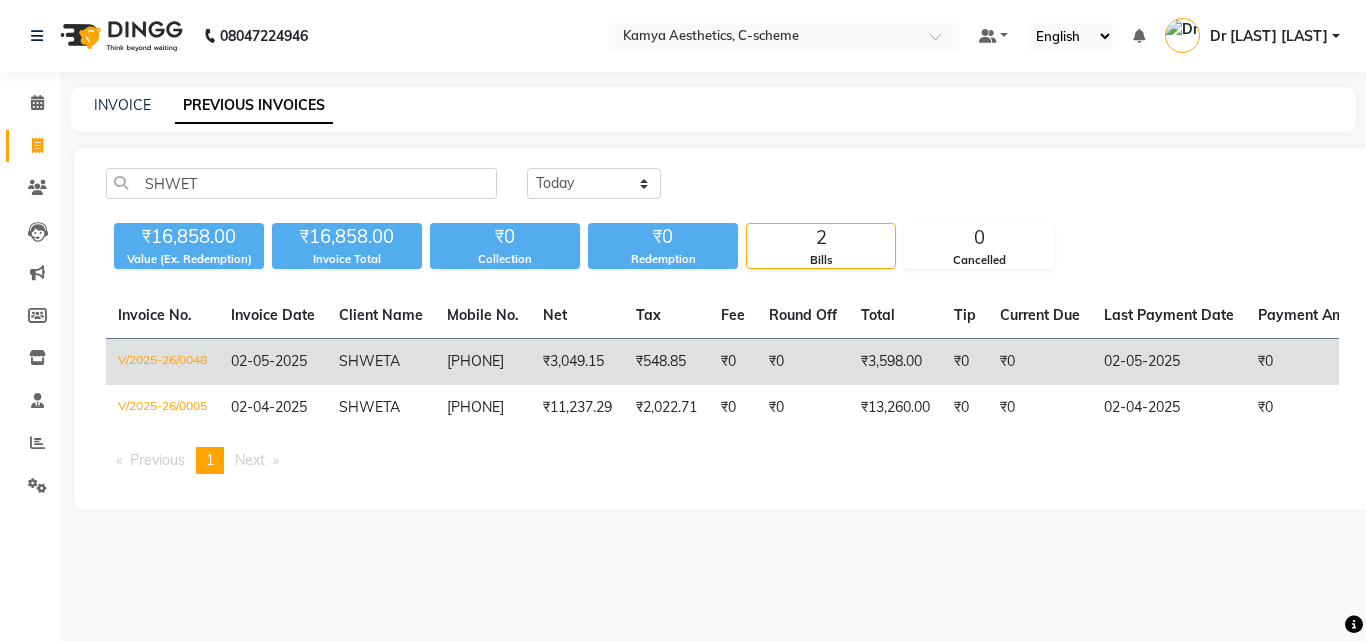 click on "₹3,598.00" 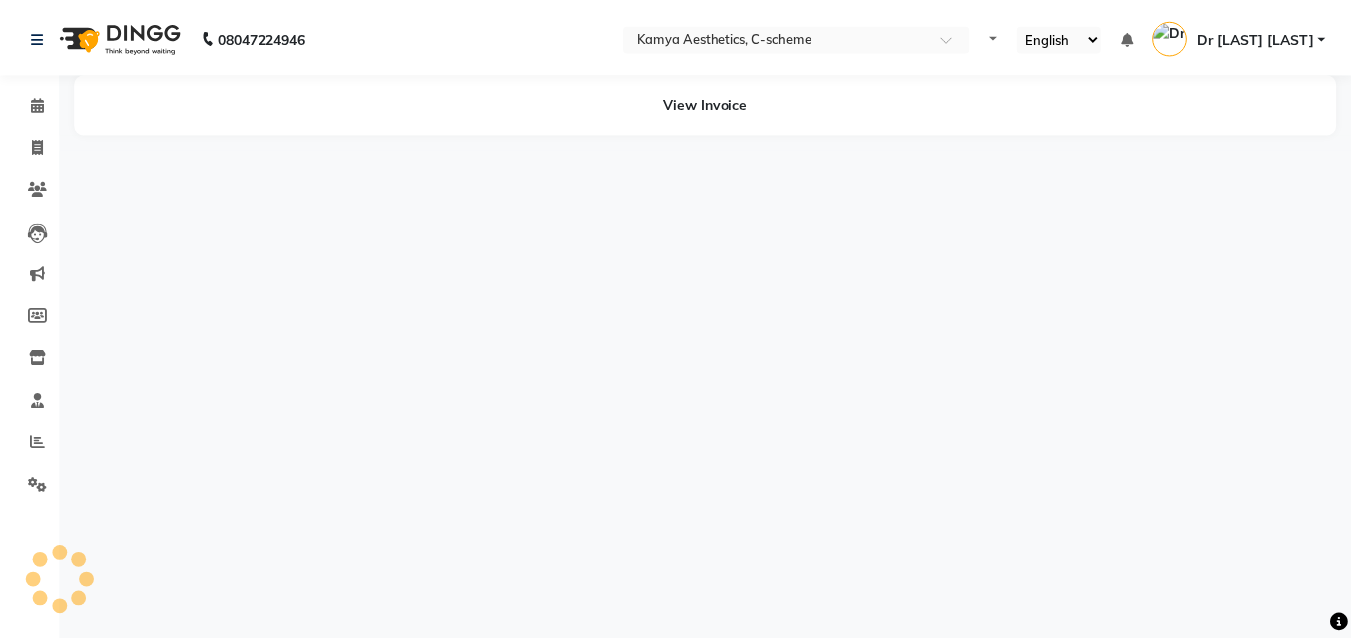 scroll, scrollTop: 0, scrollLeft: 0, axis: both 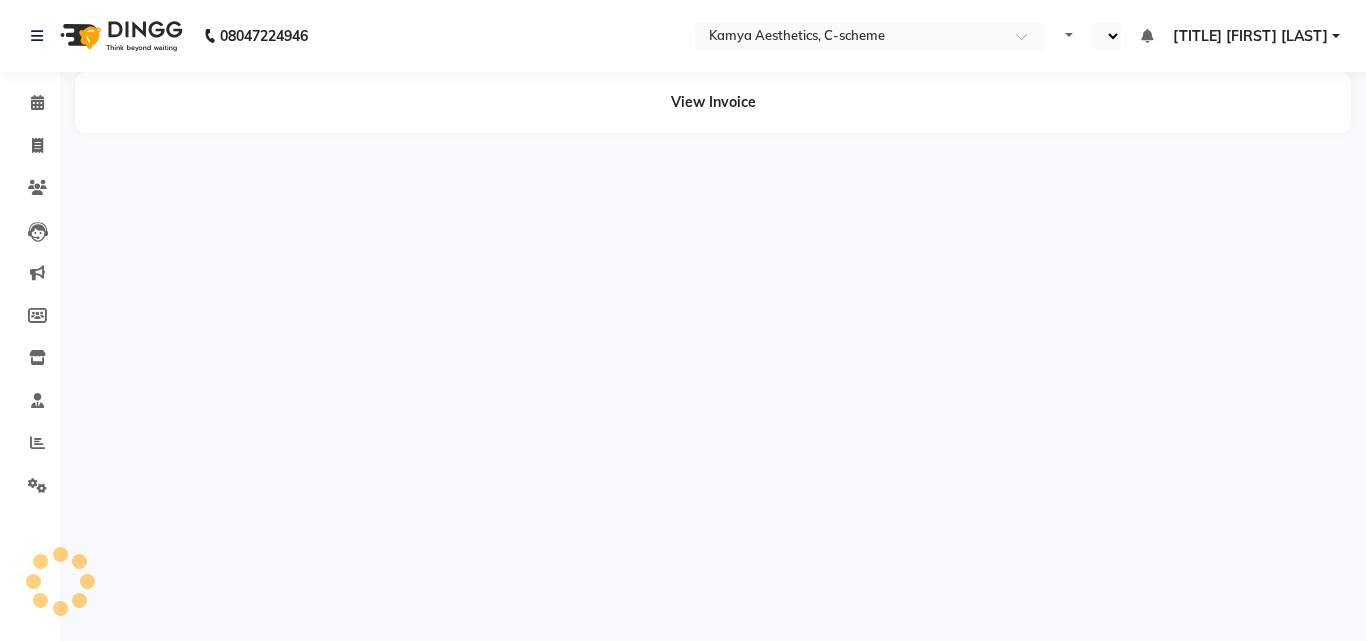 select on "en" 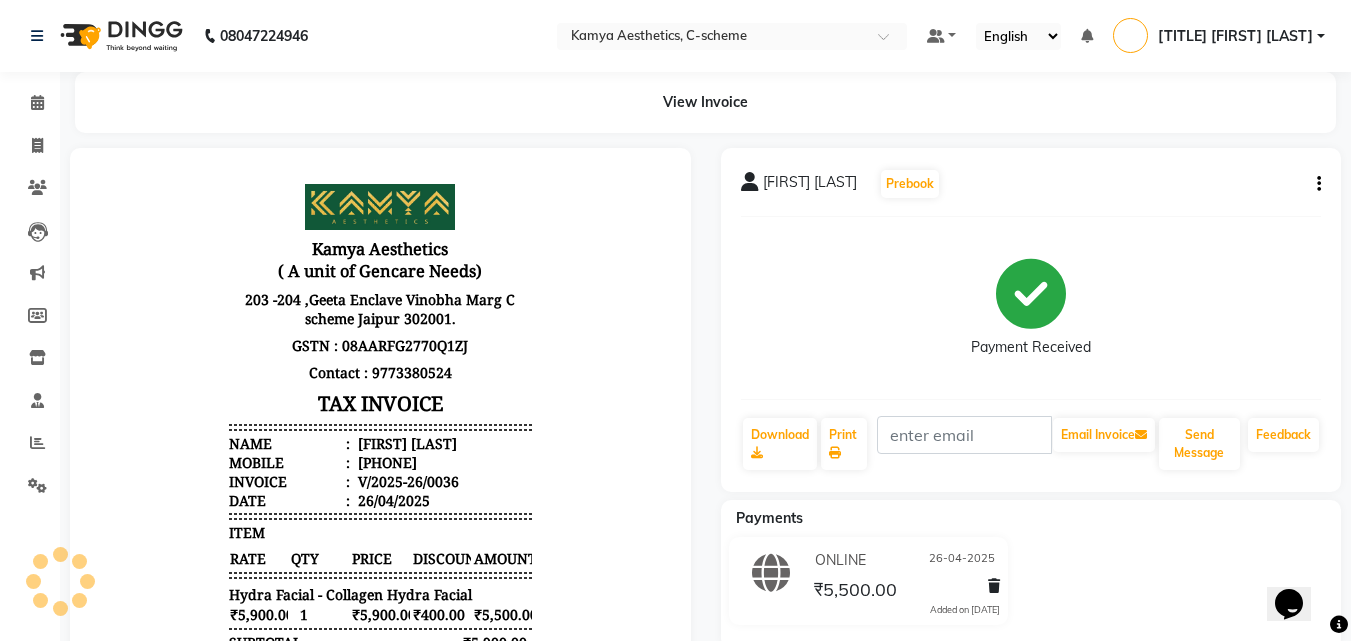scroll, scrollTop: 0, scrollLeft: 0, axis: both 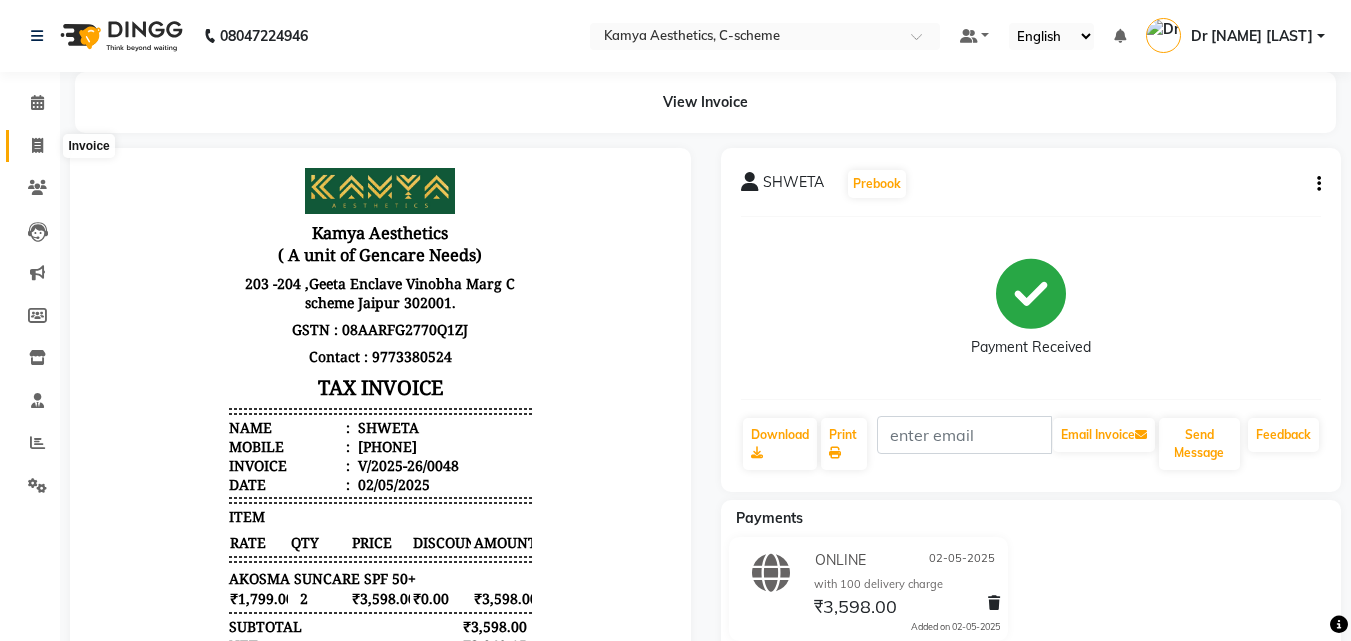 click 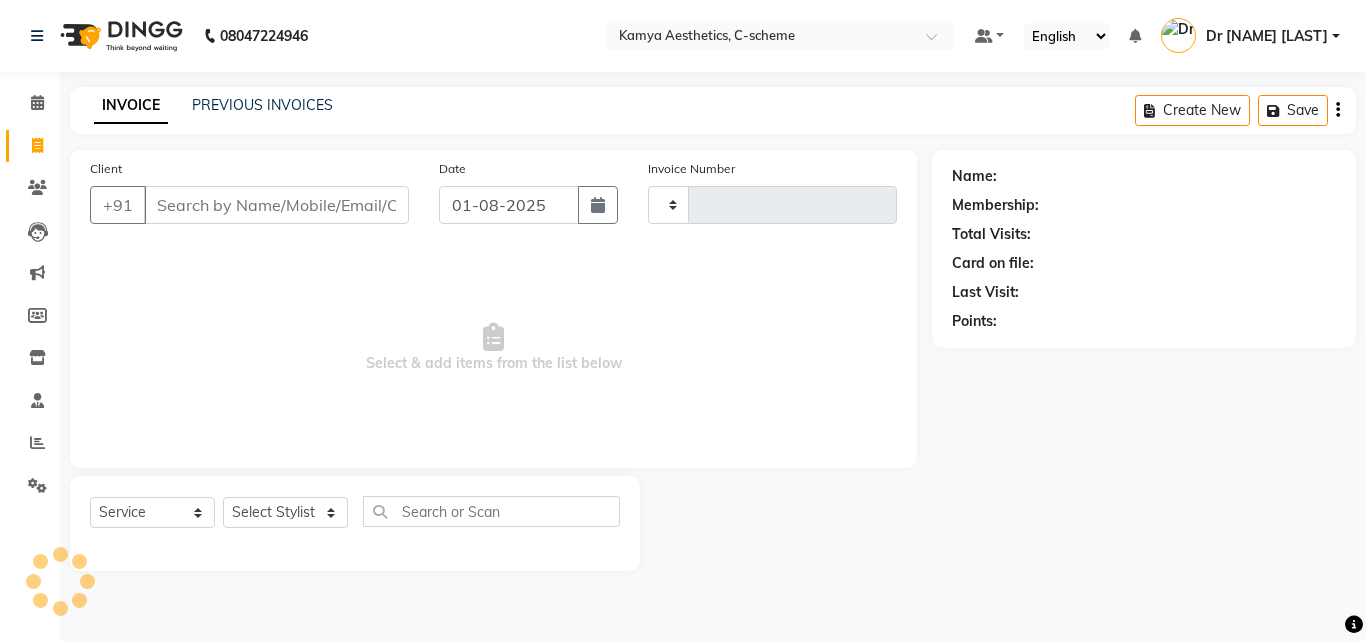 type on "0166" 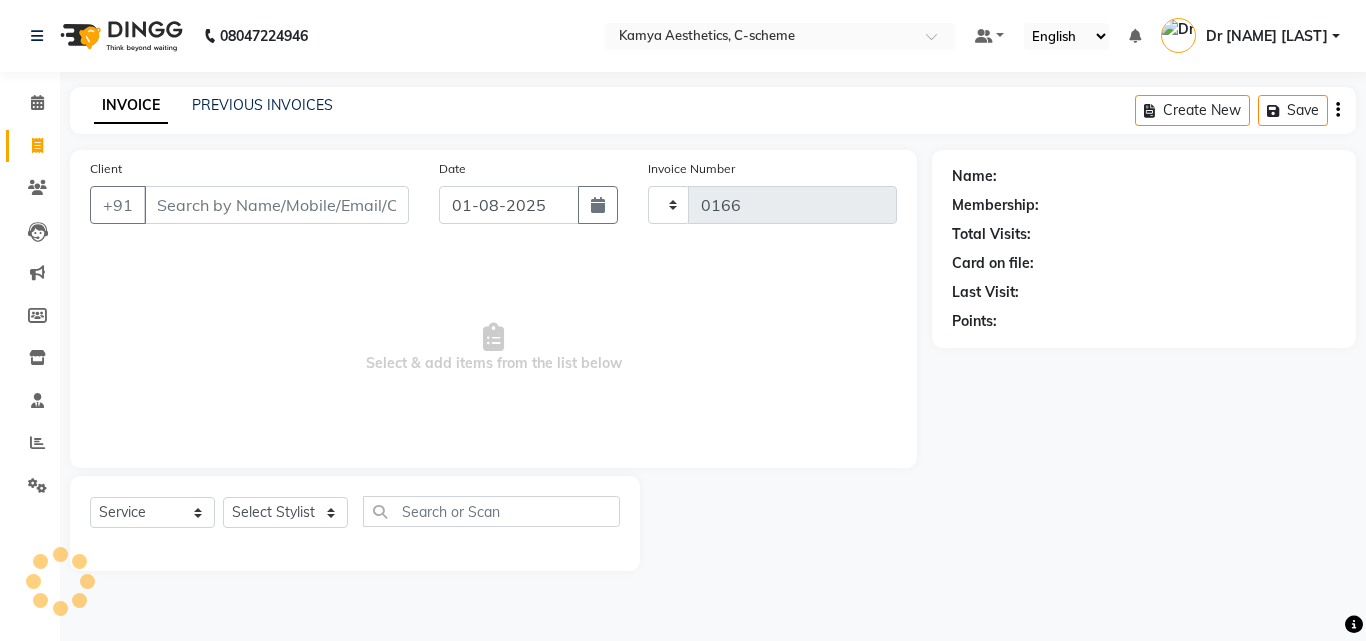 select on "5322" 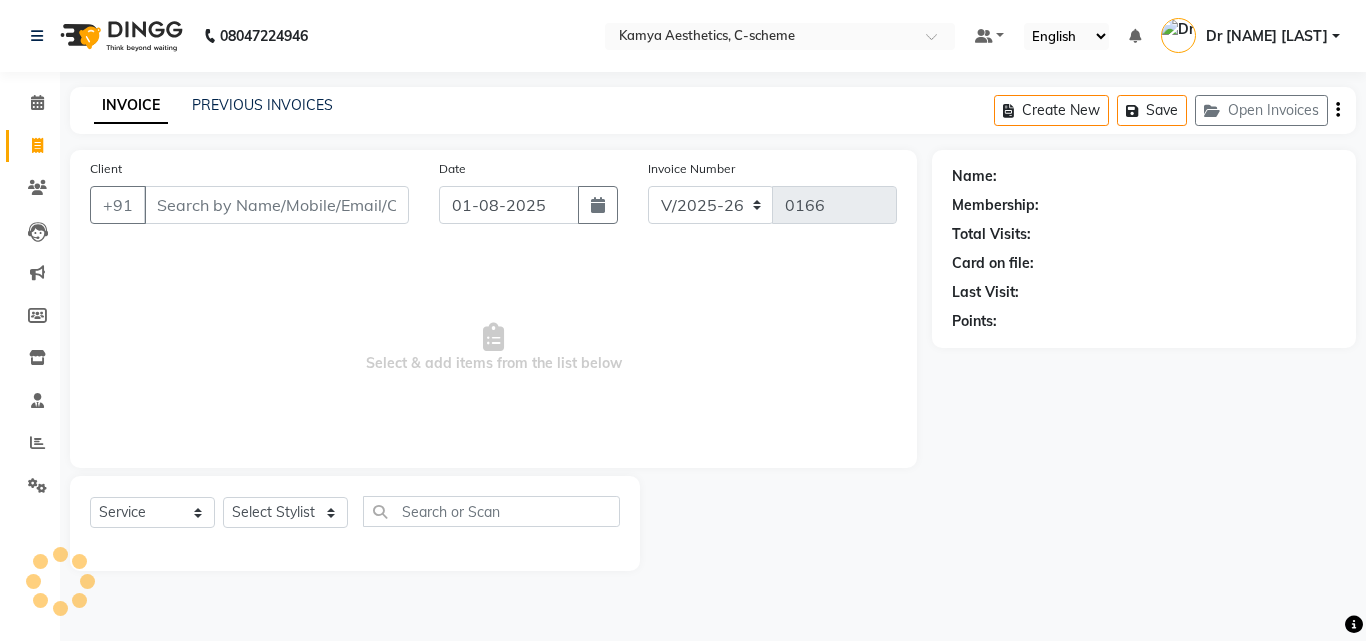 click on "PREVIOUS INVOICES" 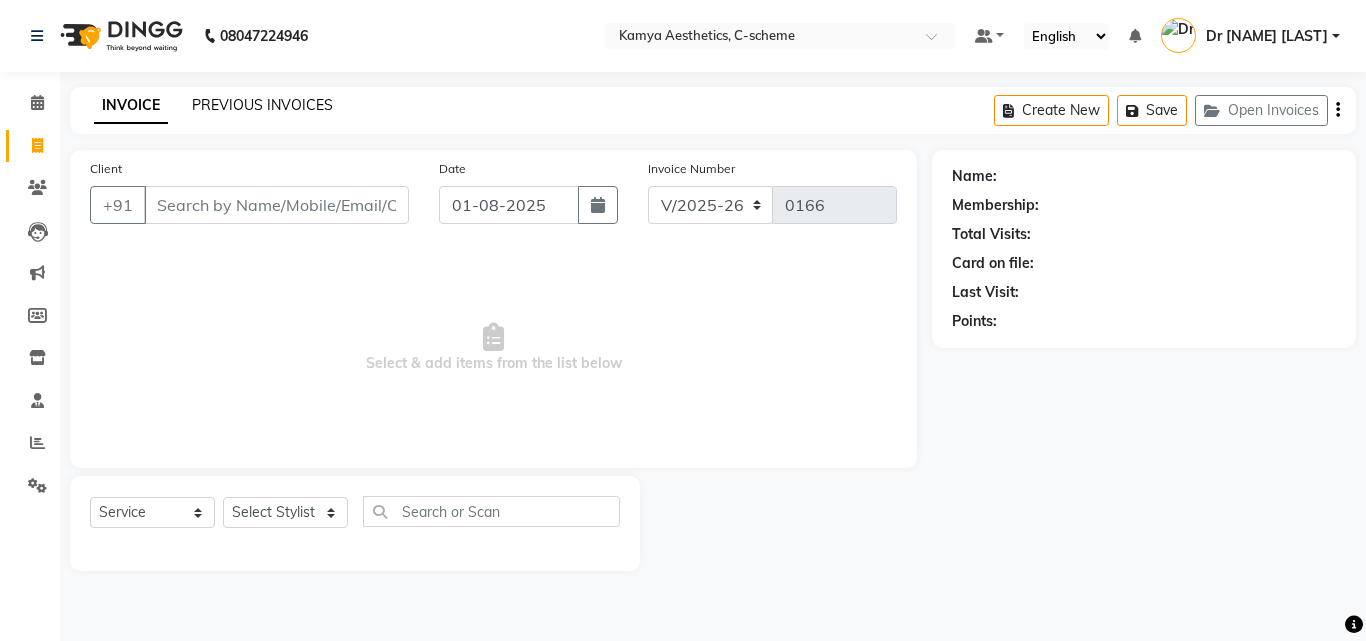 click on "PREVIOUS INVOICES" 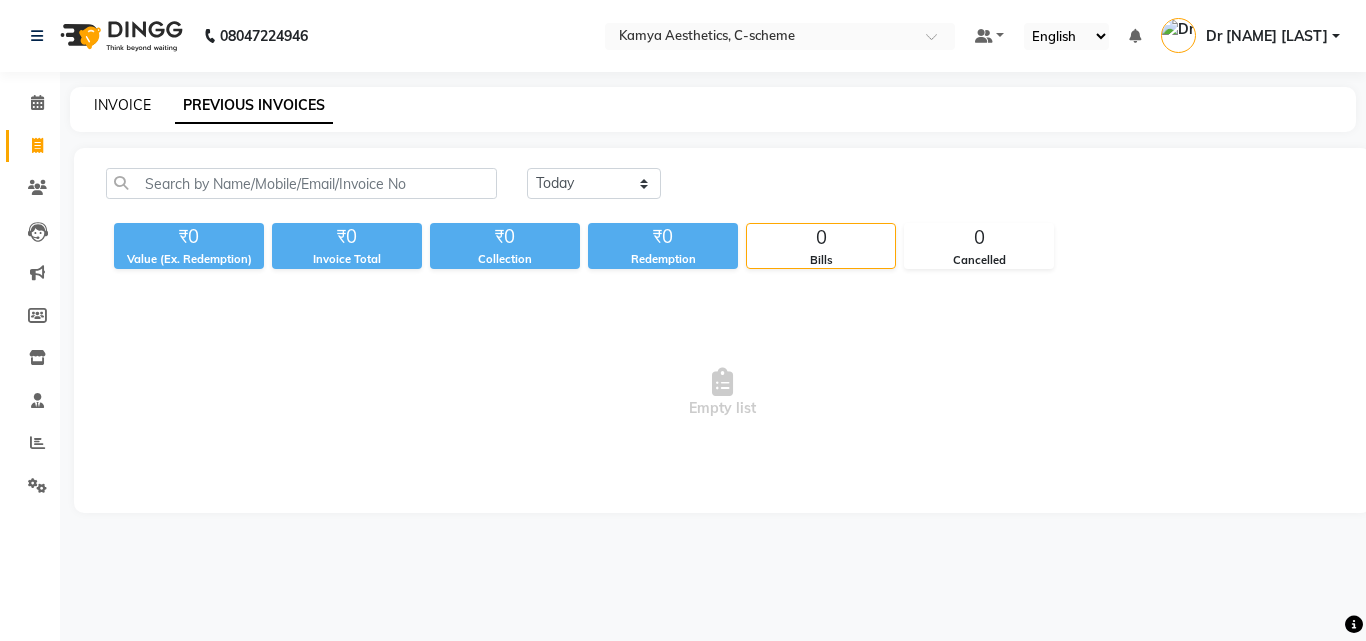 click on "INVOICE" 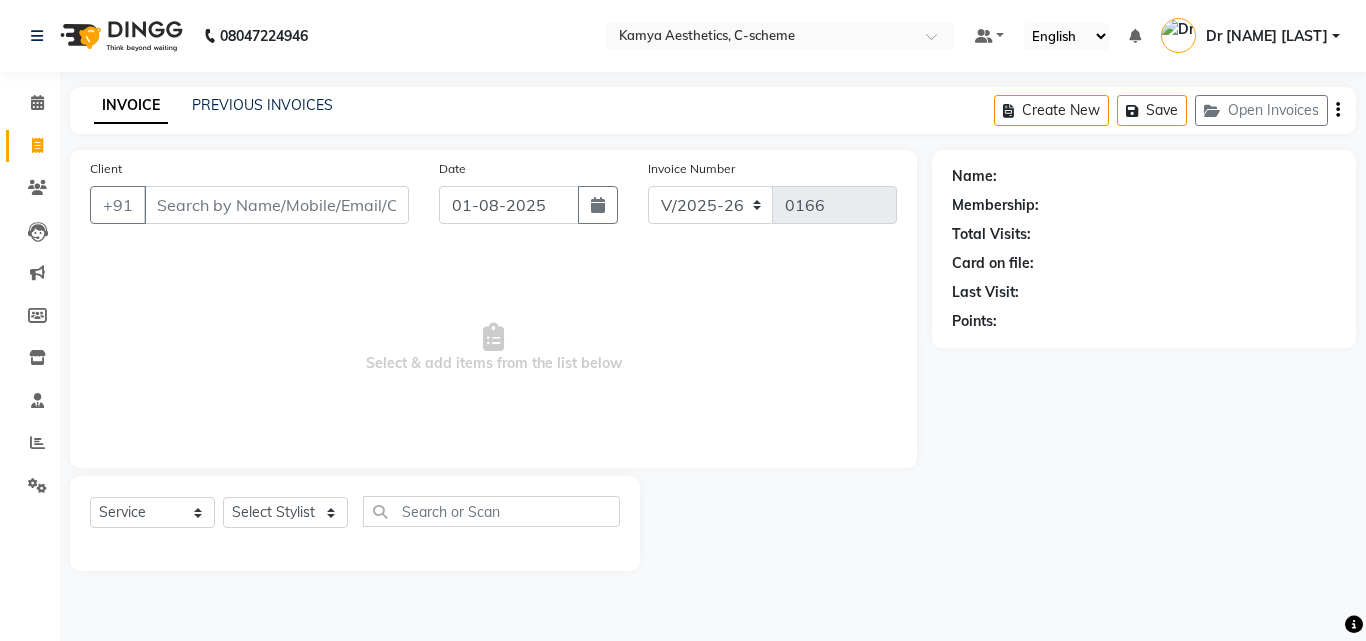 click on "Client" at bounding box center (276, 205) 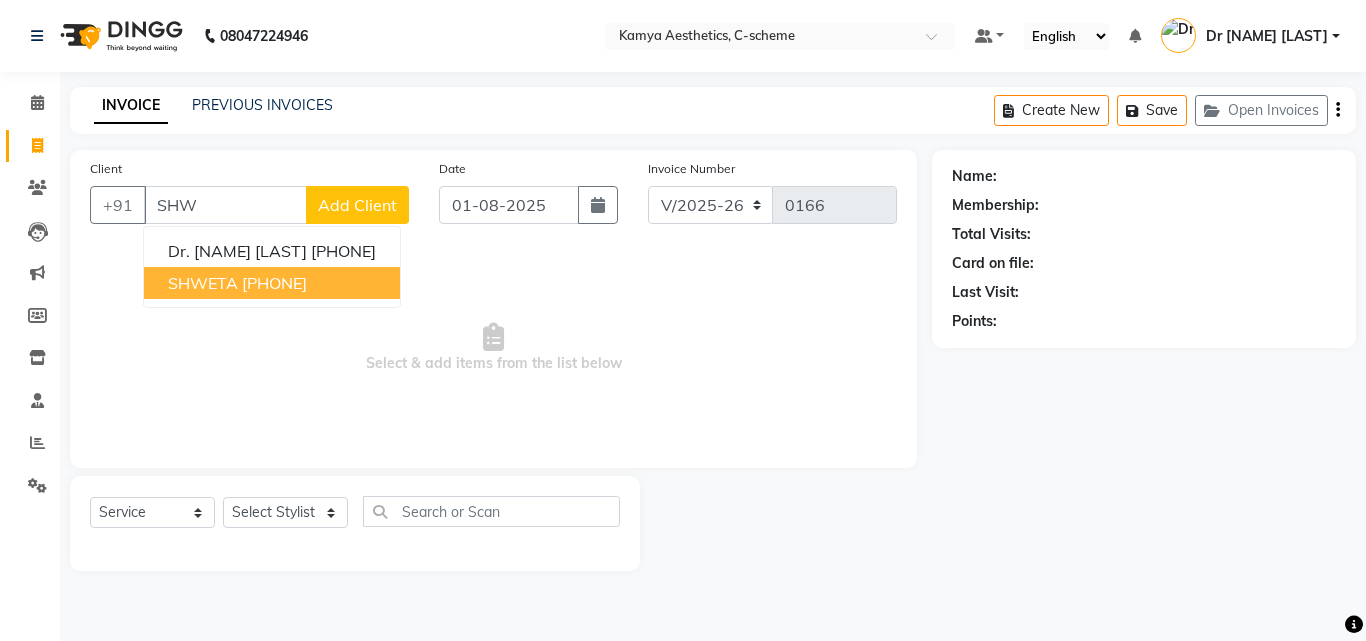 click on "[PHONE]" at bounding box center (274, 283) 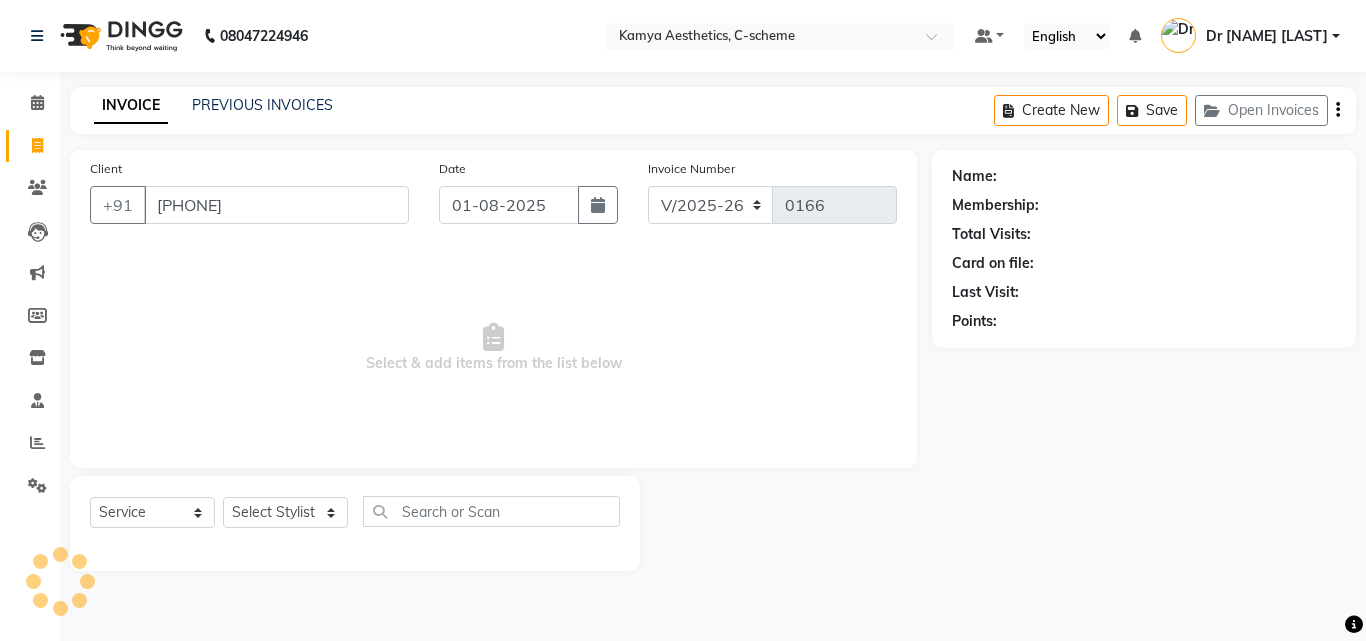 type on "[PHONE]" 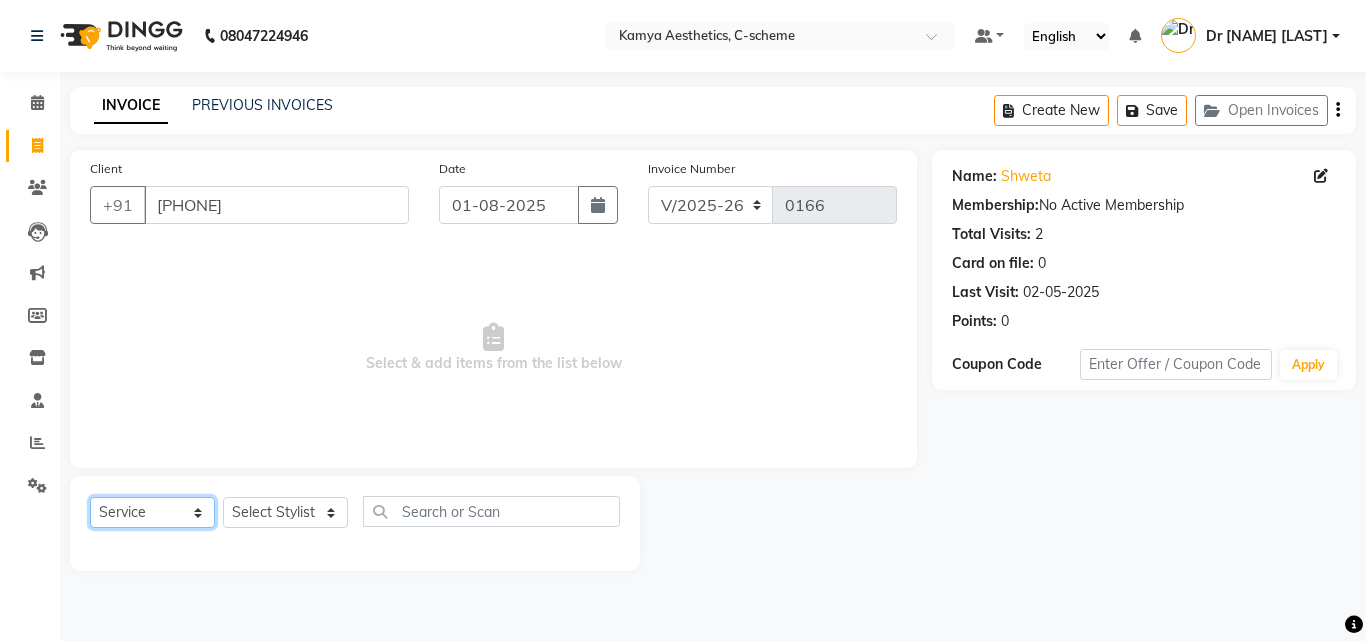 click on "Select  Service  Product  Membership  Package Voucher Prepaid Gift Card" 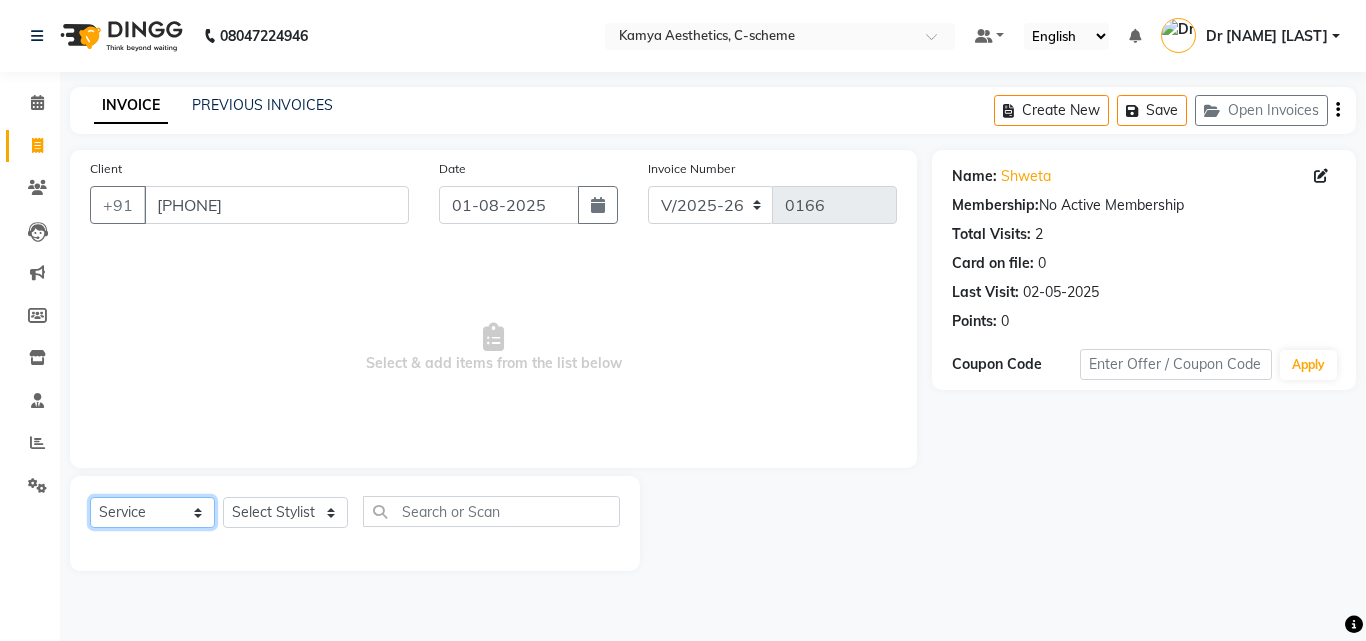 select on "product" 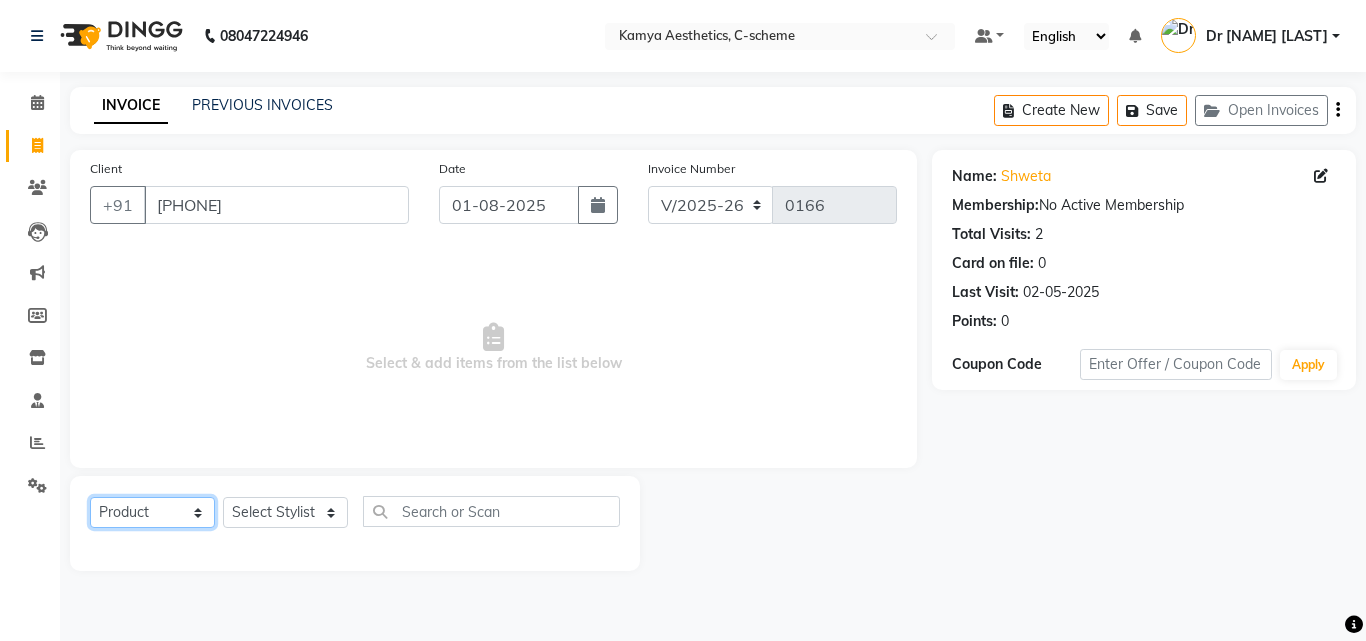 click on "Select  Service  Product  Membership  Package Voucher Prepaid Gift Card" 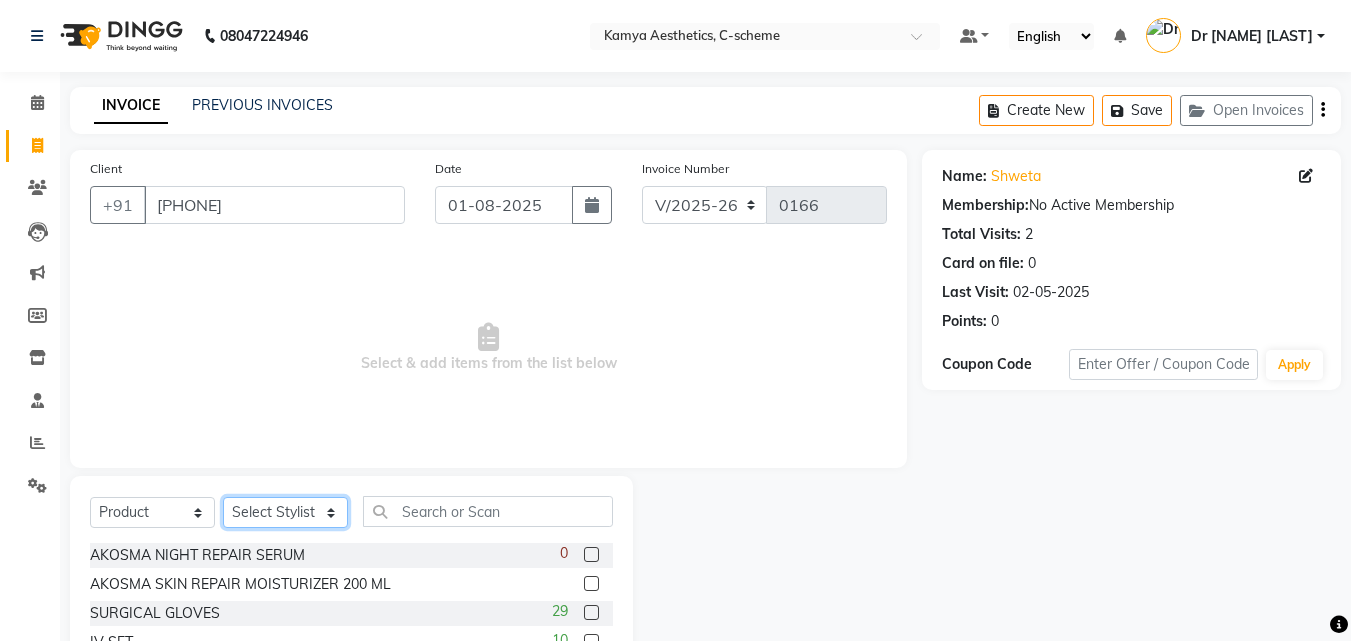 click on "Select Stylist [NAME] [LAST]  Dr [NAME] Dr [NAME] [LAST] [NAME] [LAST] [NAME] [LAST] [NAME] [LAST] VISITING CONSULTANT" 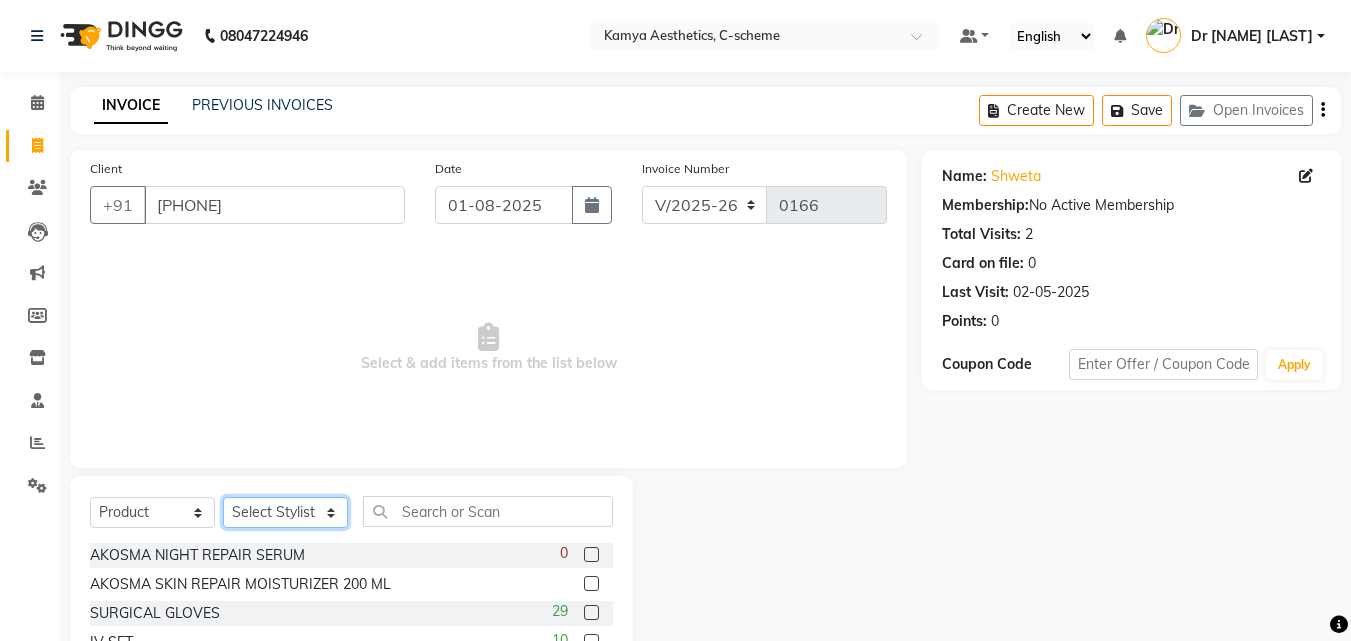 select on "49120" 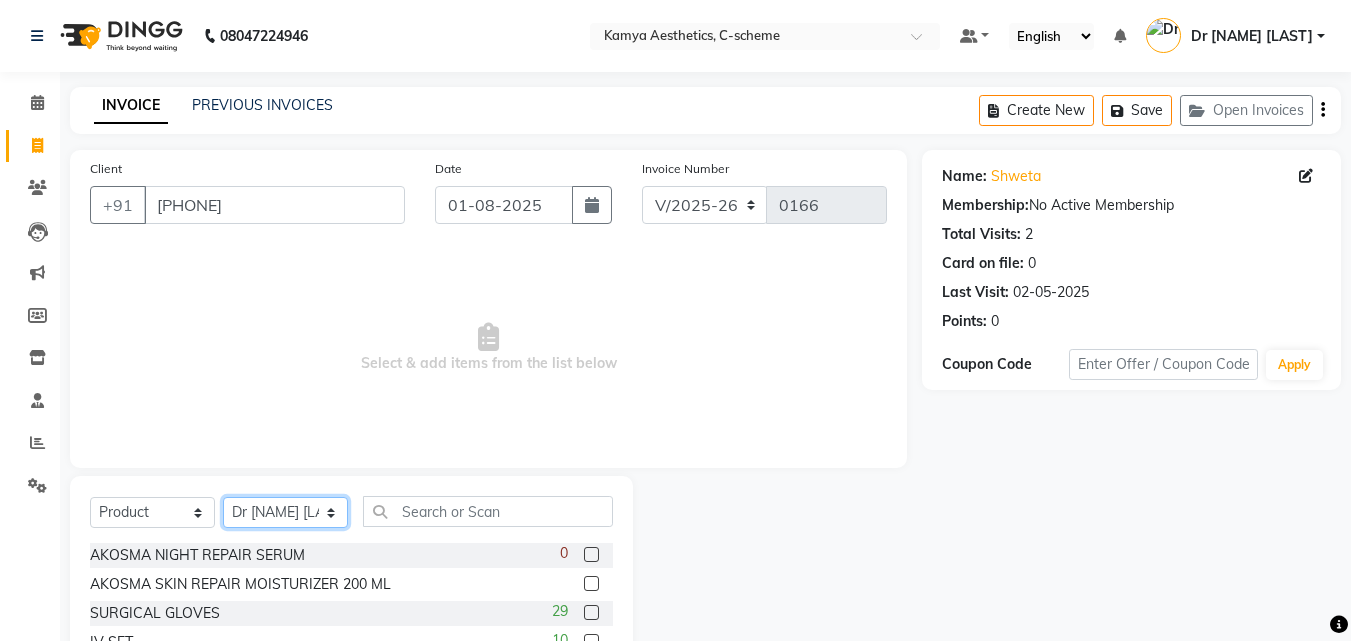 click on "Select Stylist [NAME] [LAST]  Dr [NAME] Dr [NAME] [LAST] [NAME] [LAST] [NAME] [LAST] [NAME] [LAST] VISITING CONSULTANT" 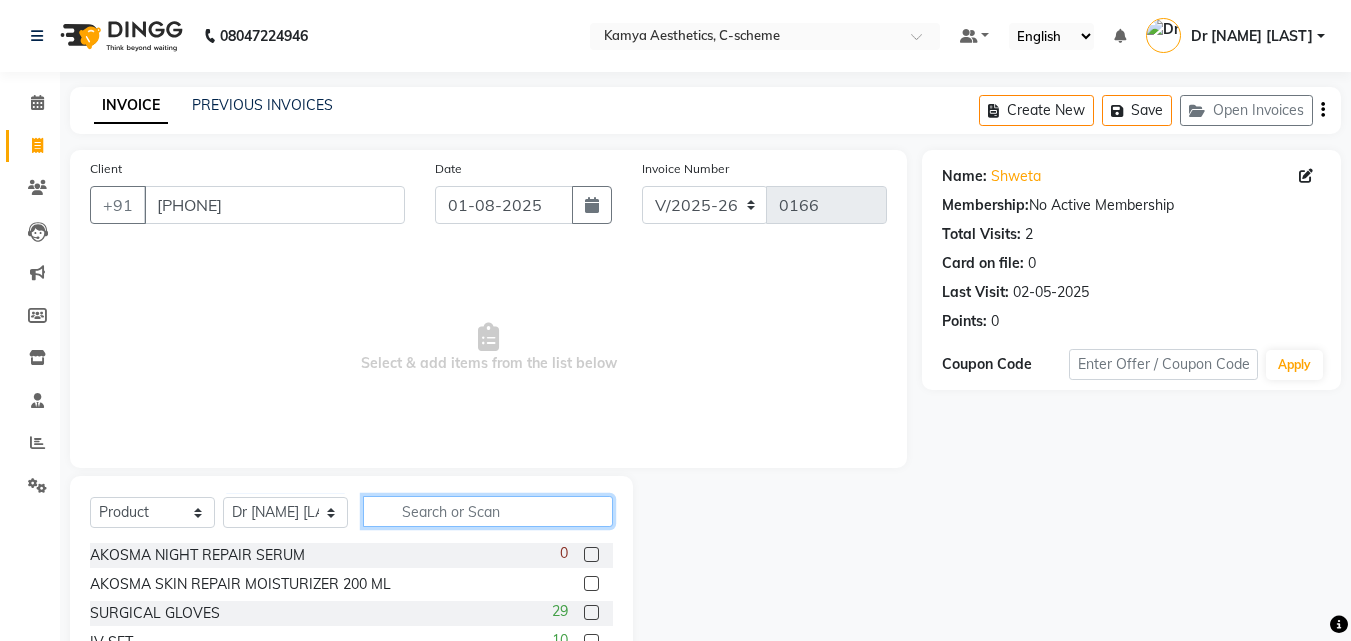 click 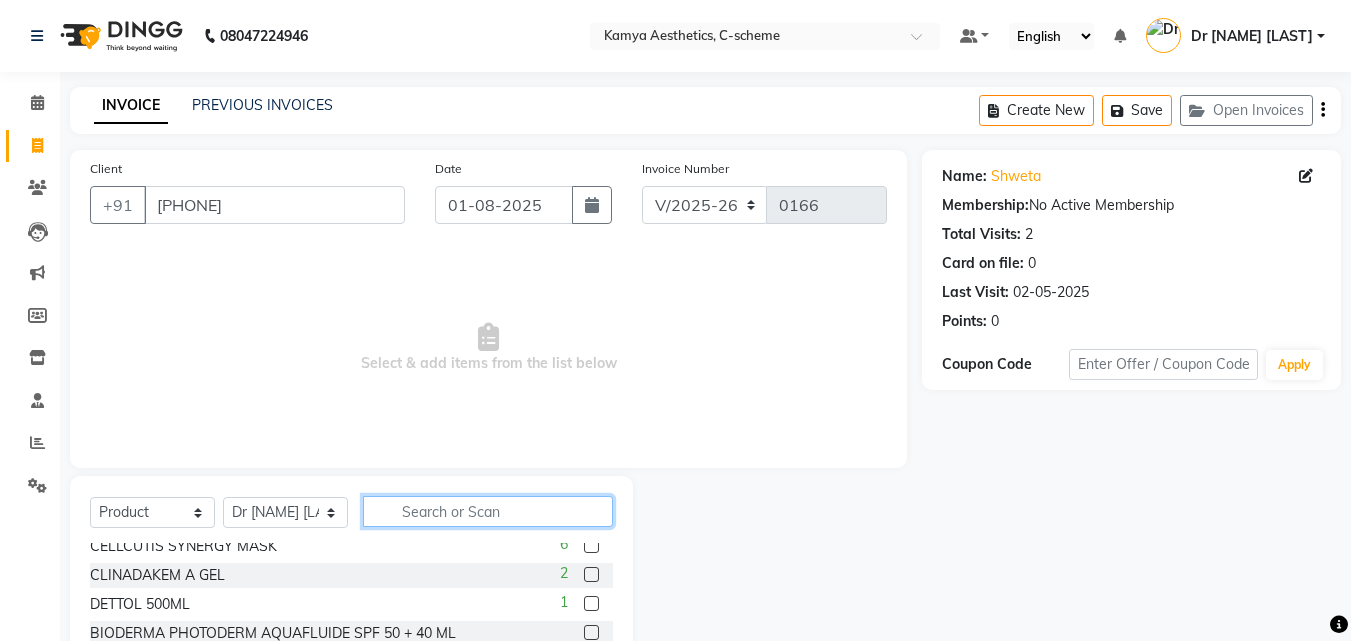 scroll, scrollTop: 500, scrollLeft: 0, axis: vertical 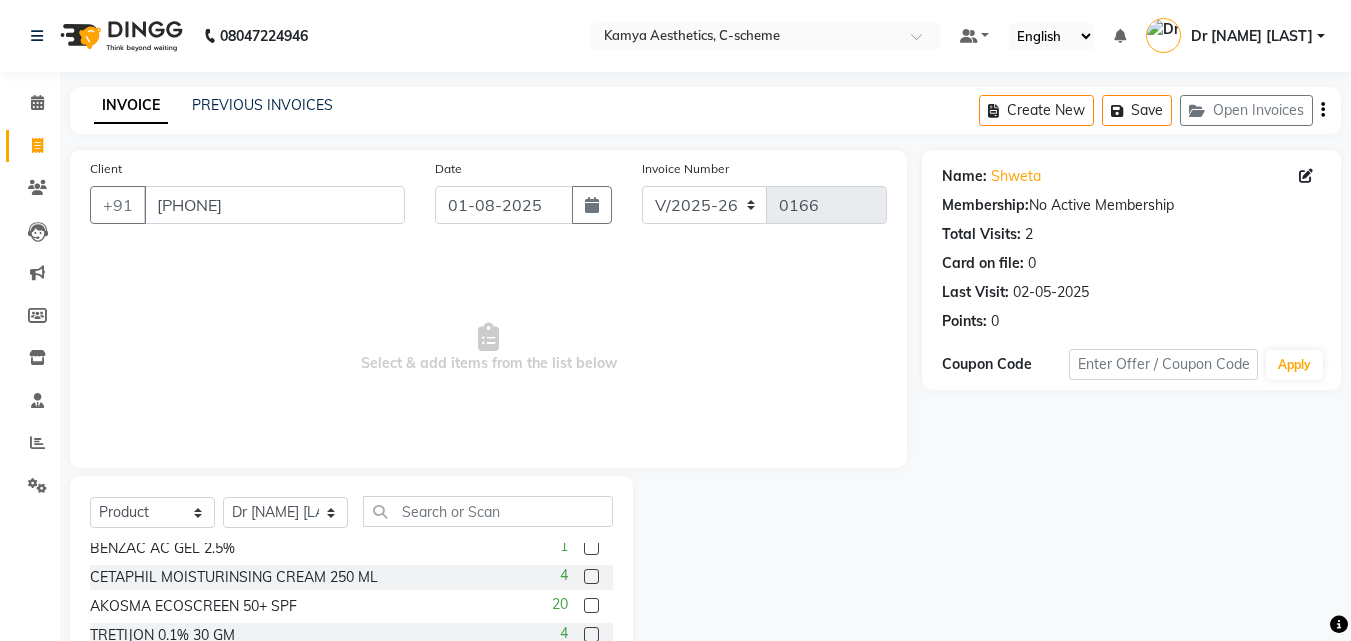 click 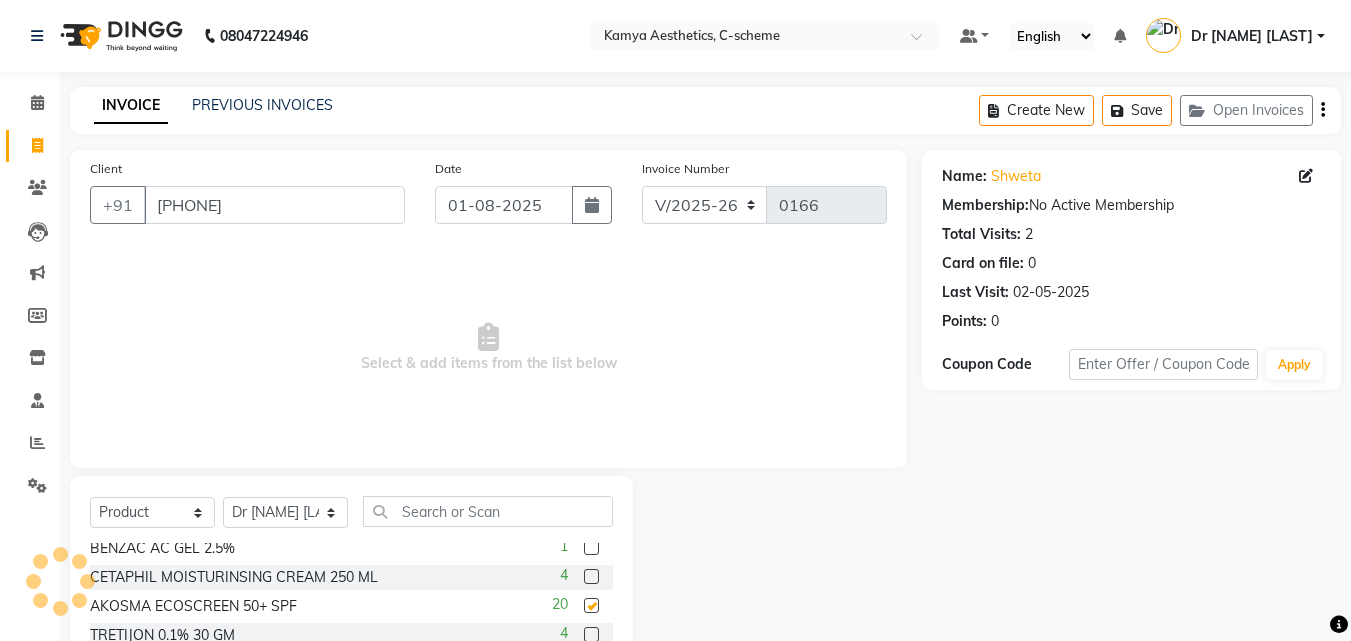 checkbox on "false" 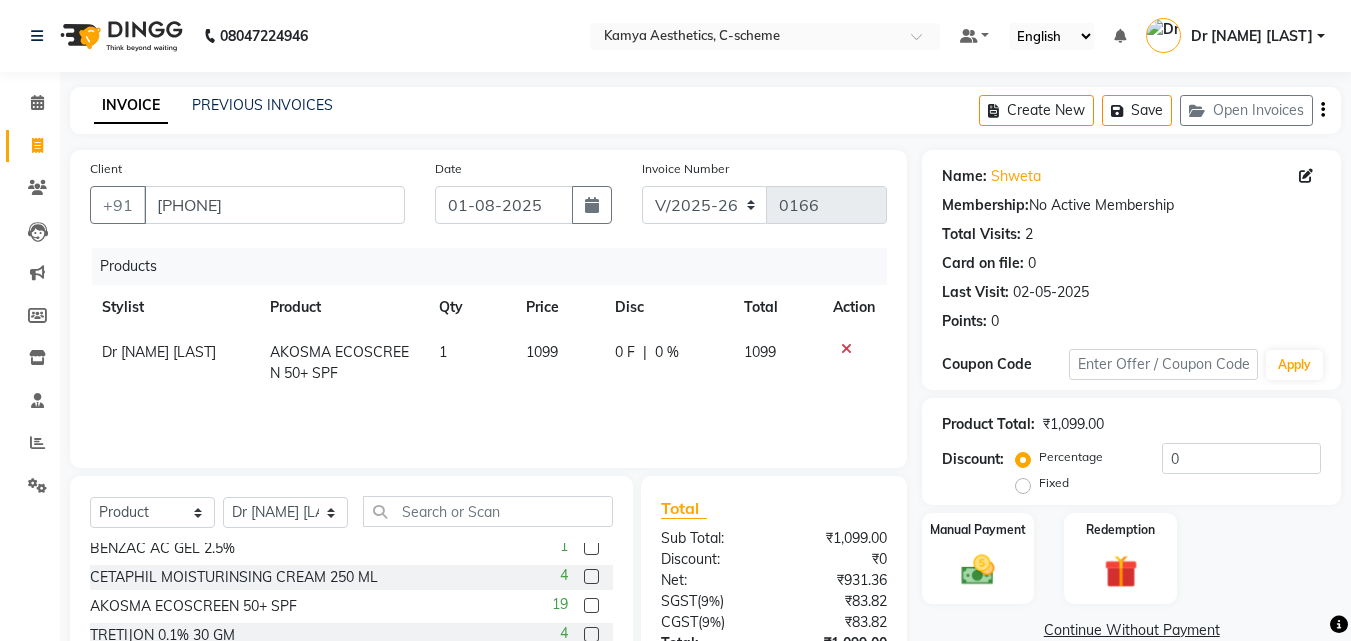 click 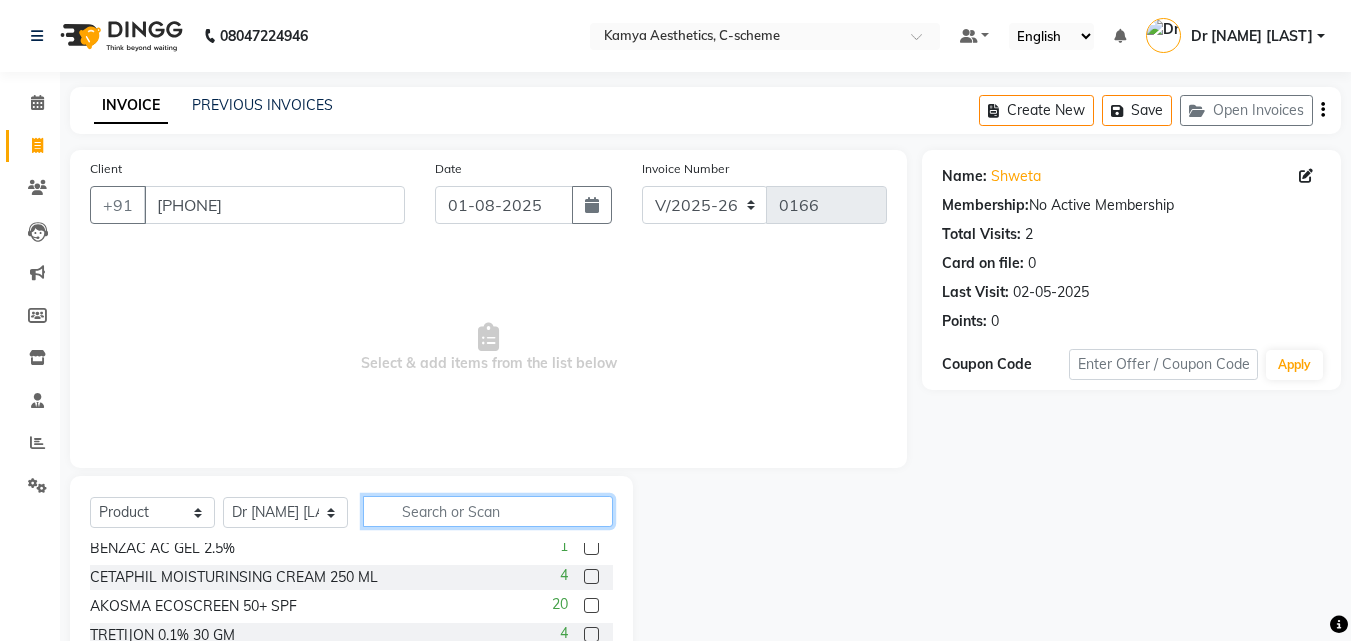 click 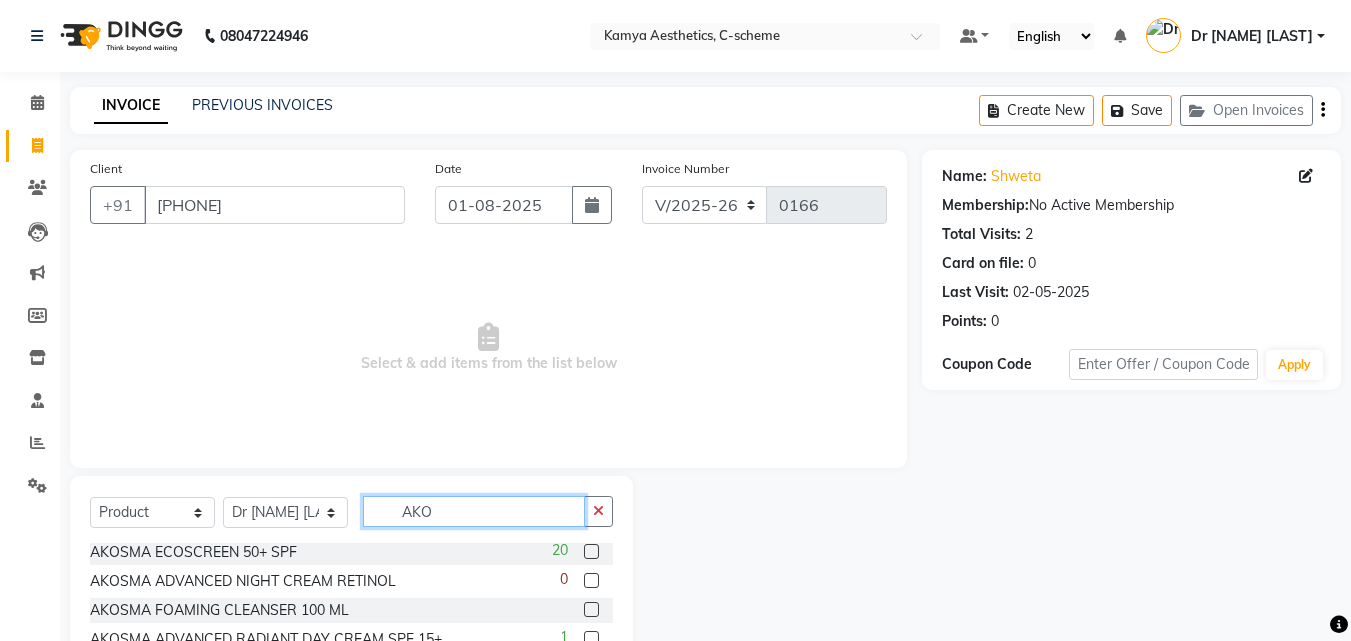 scroll, scrollTop: 61, scrollLeft: 0, axis: vertical 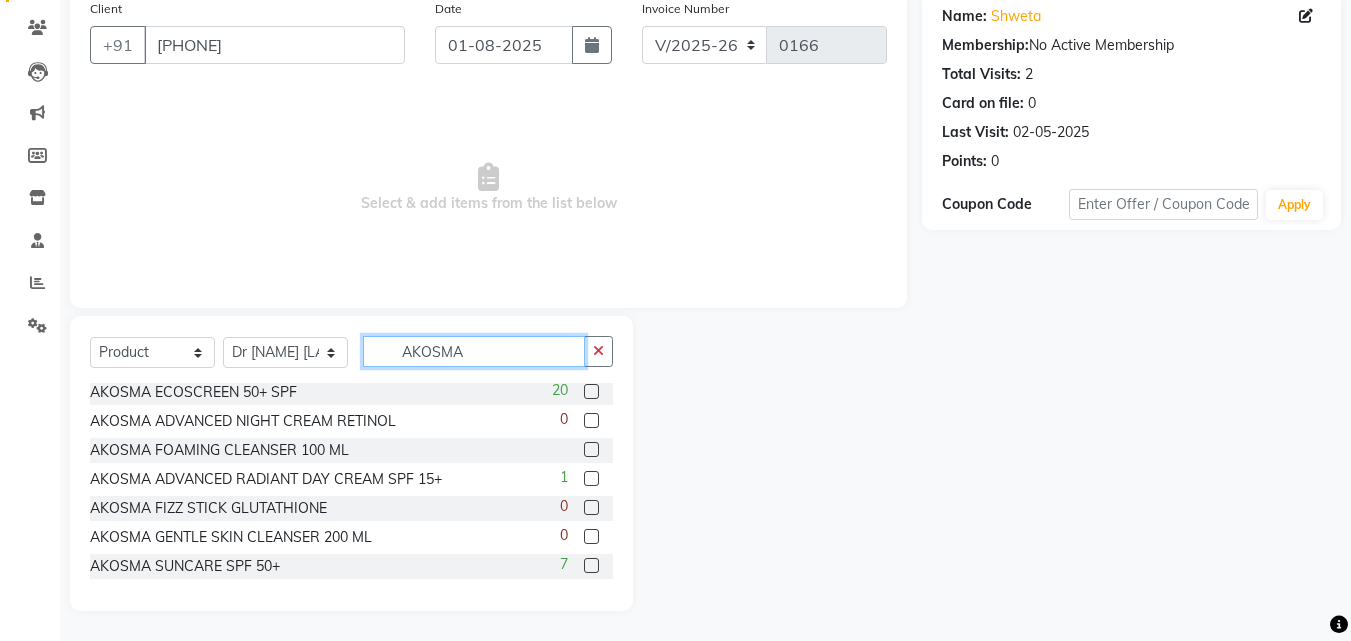 type on "AKOSMA" 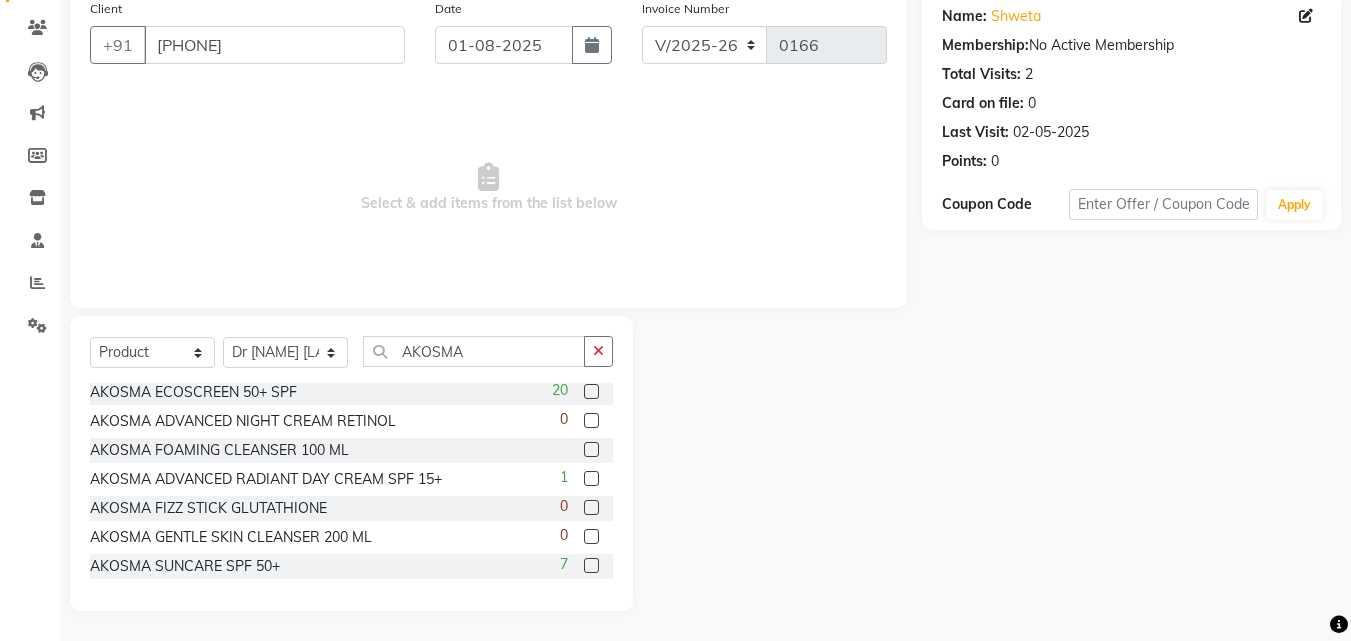click 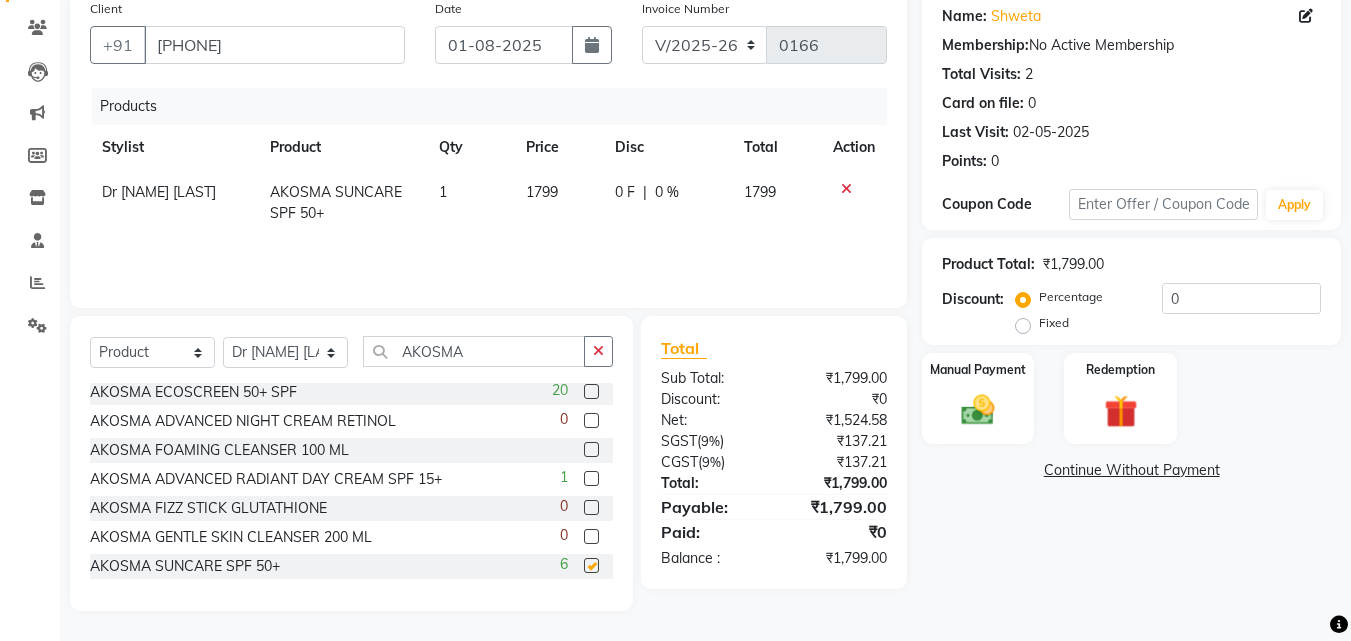 checkbox on "false" 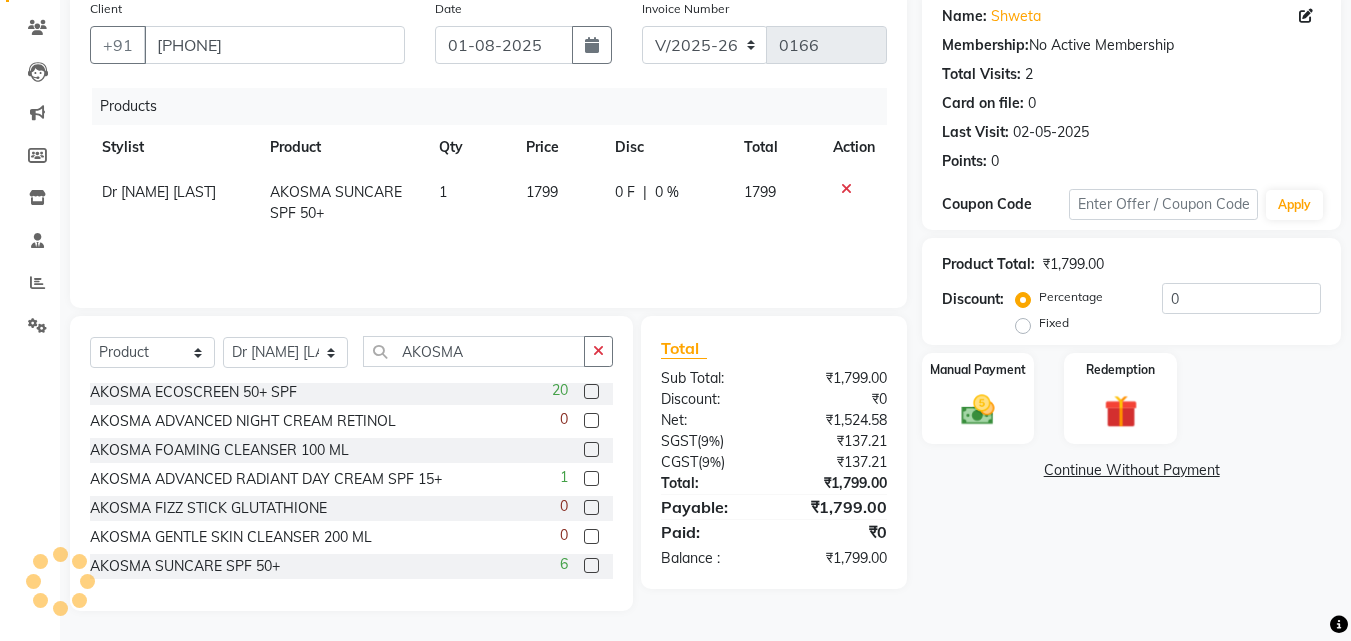 click on "1799" 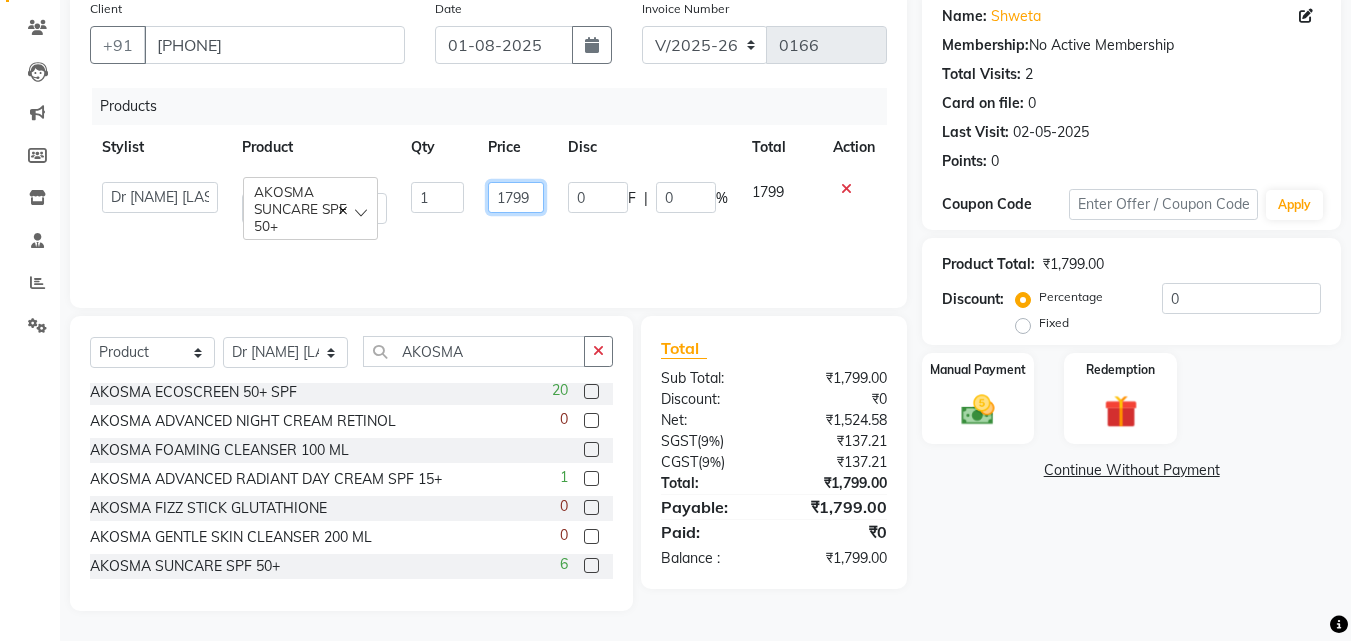 click on "1799" 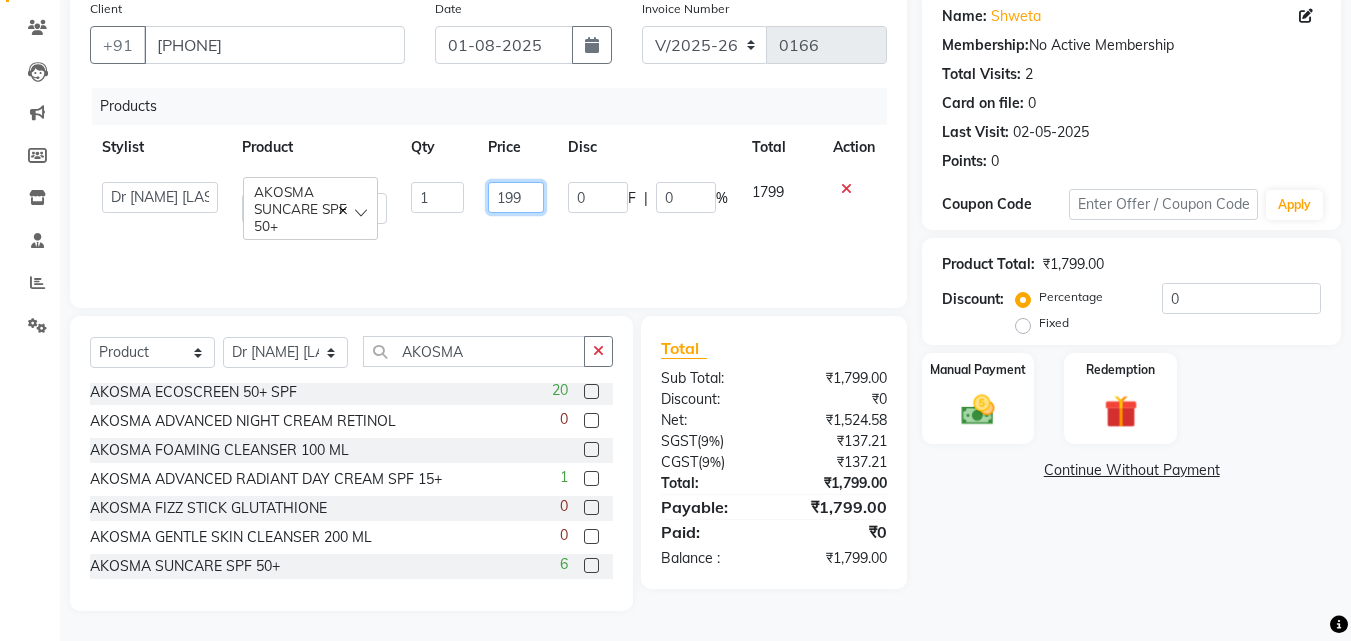 type on "1999" 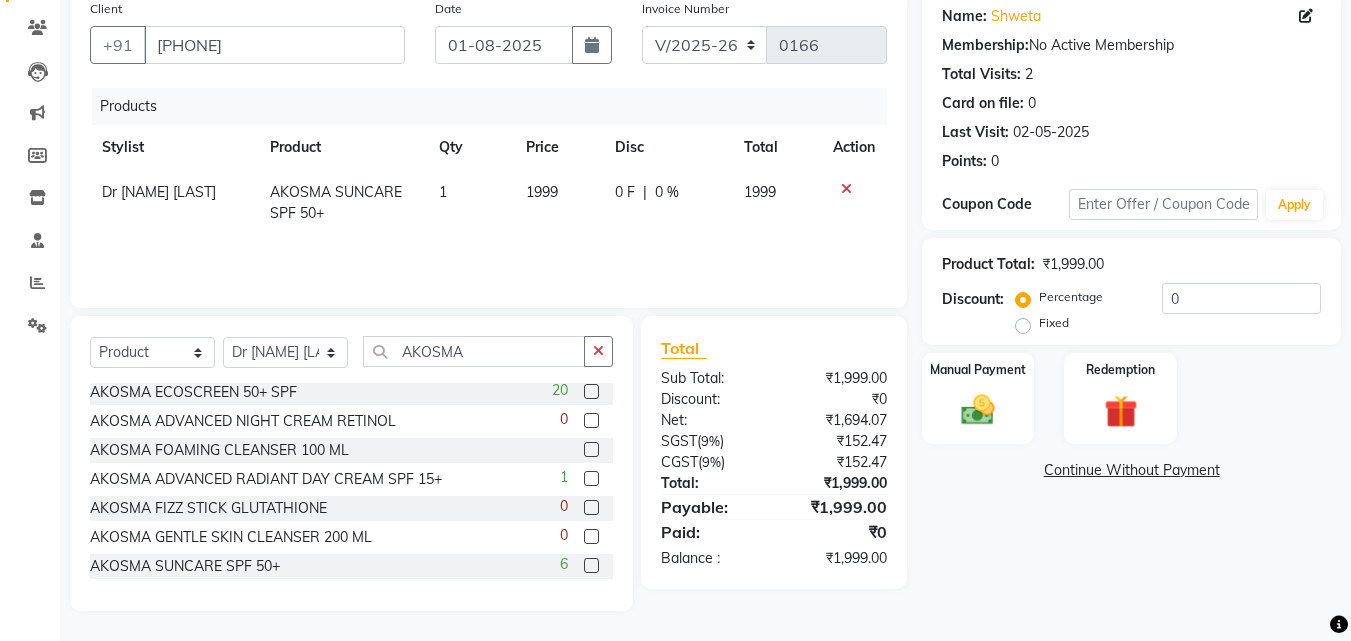 click on "1" 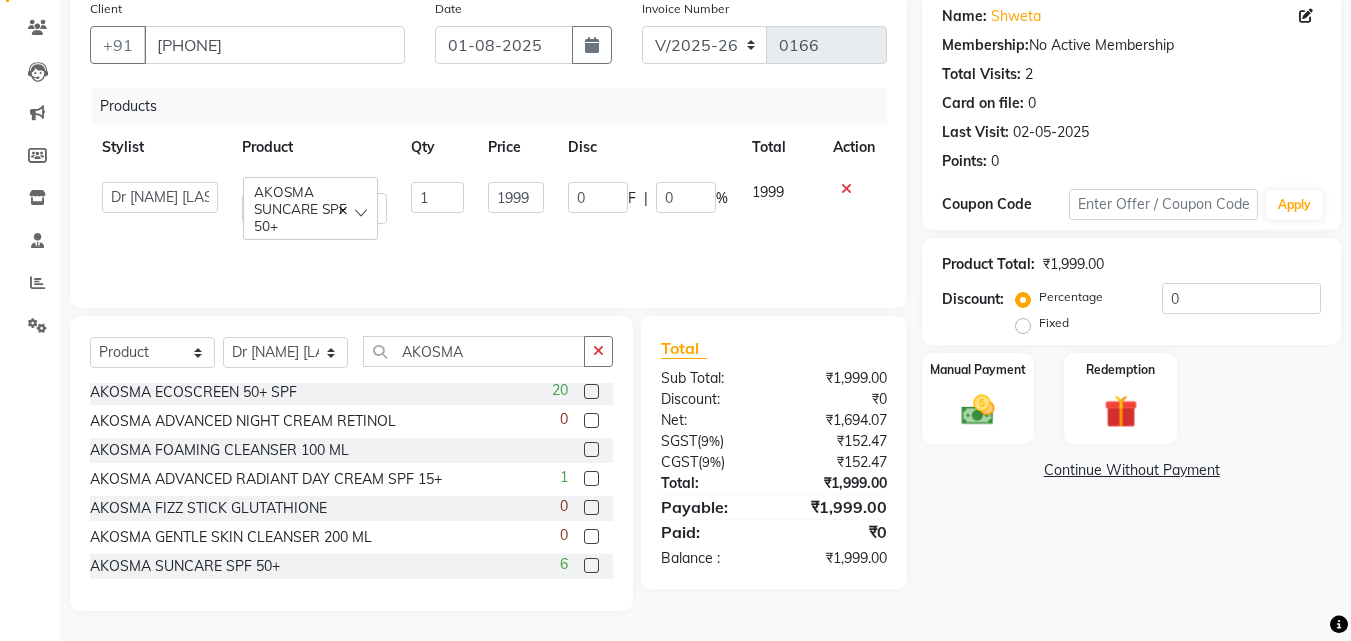 click on "1" 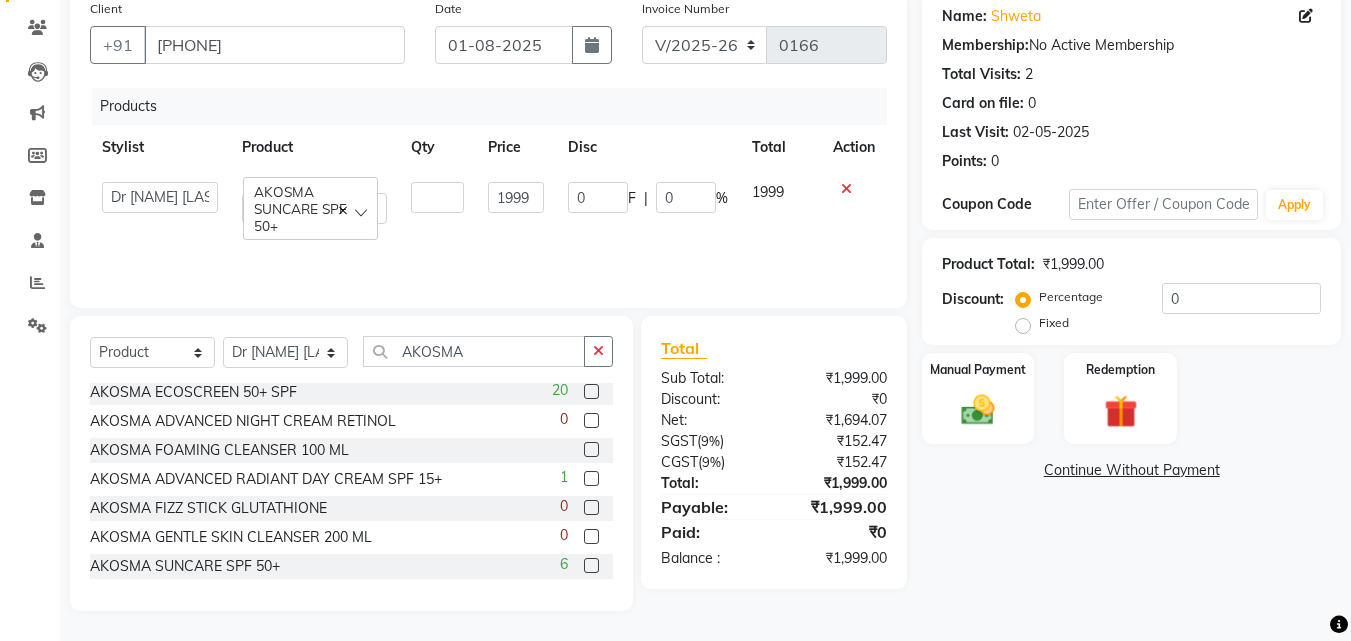type on "3" 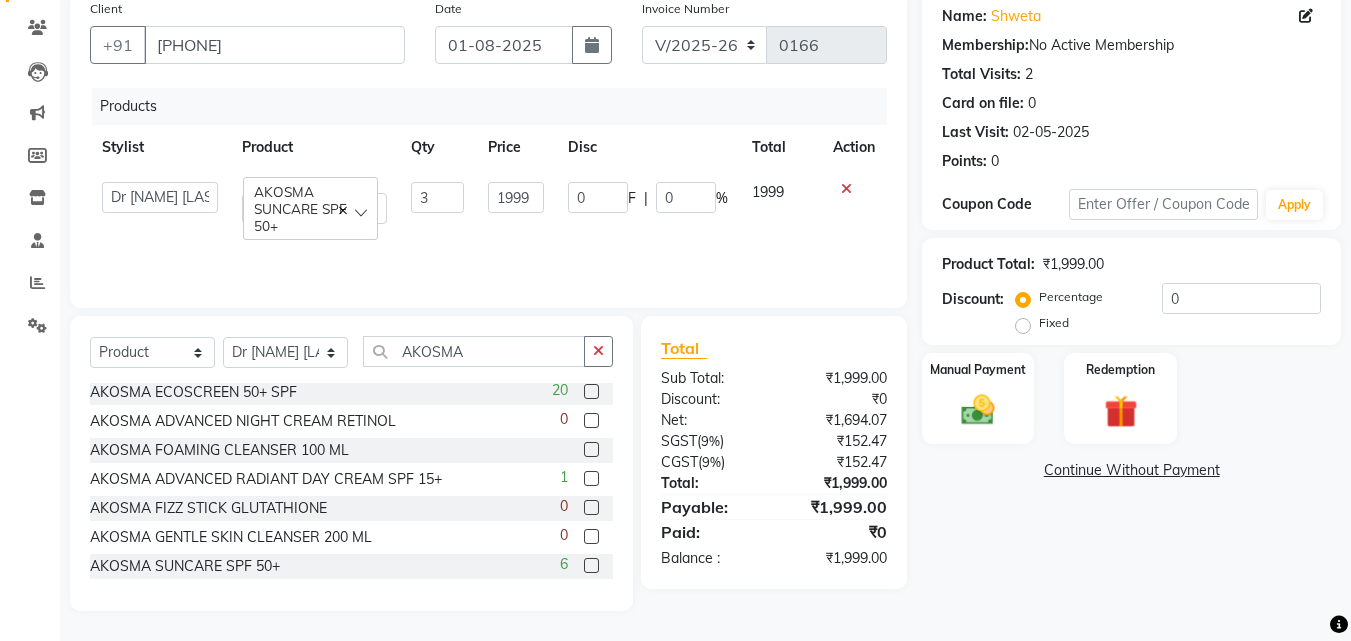 click on "Name: [NAME]  Membership:  No Active Membership  Total Visits:  2 Card on file:  0 Last Visit:   [DATE] Points:   0  Coupon Code Apply Product Total:  ₹1,999.00  Discount:  Percentage   Fixed  0 Manual Payment Redemption  Continue Without Payment" 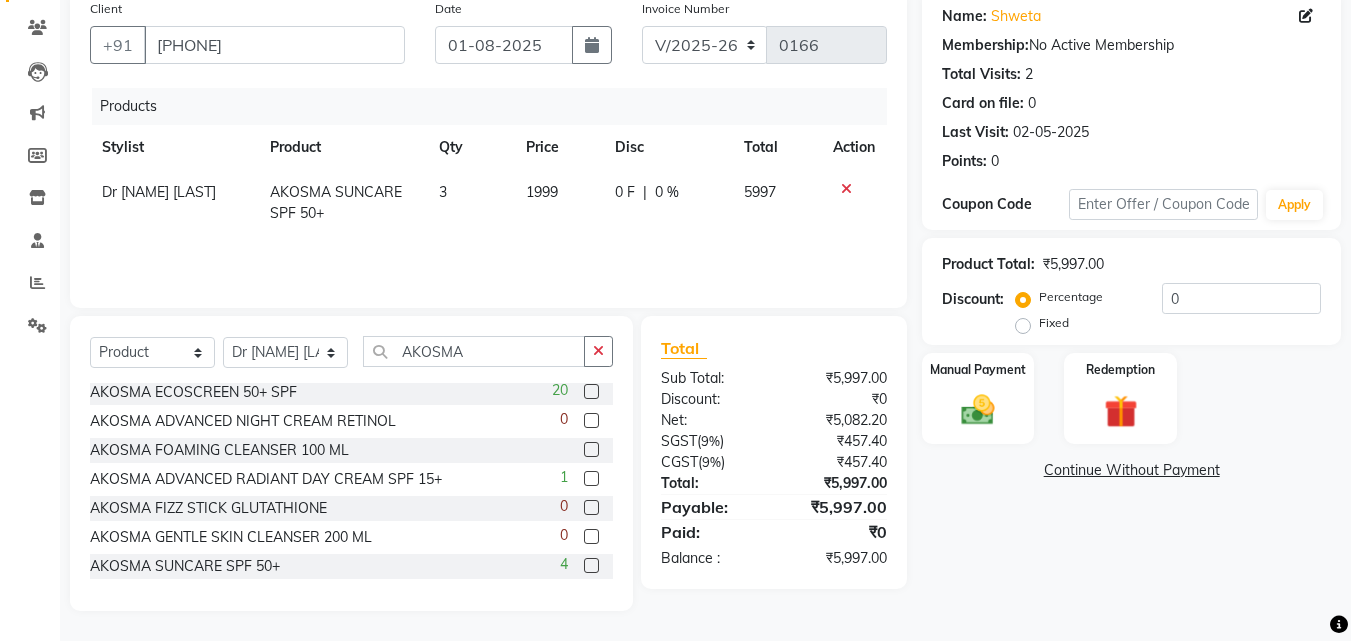 click on "5997" 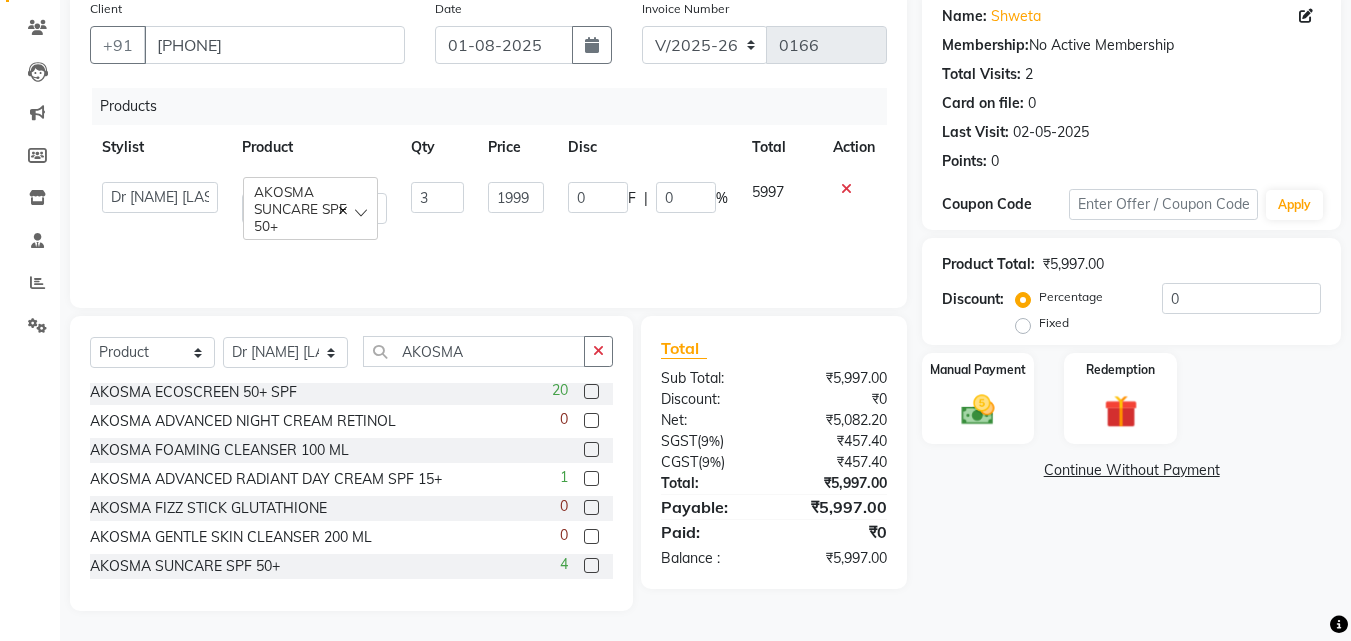click on "5997" 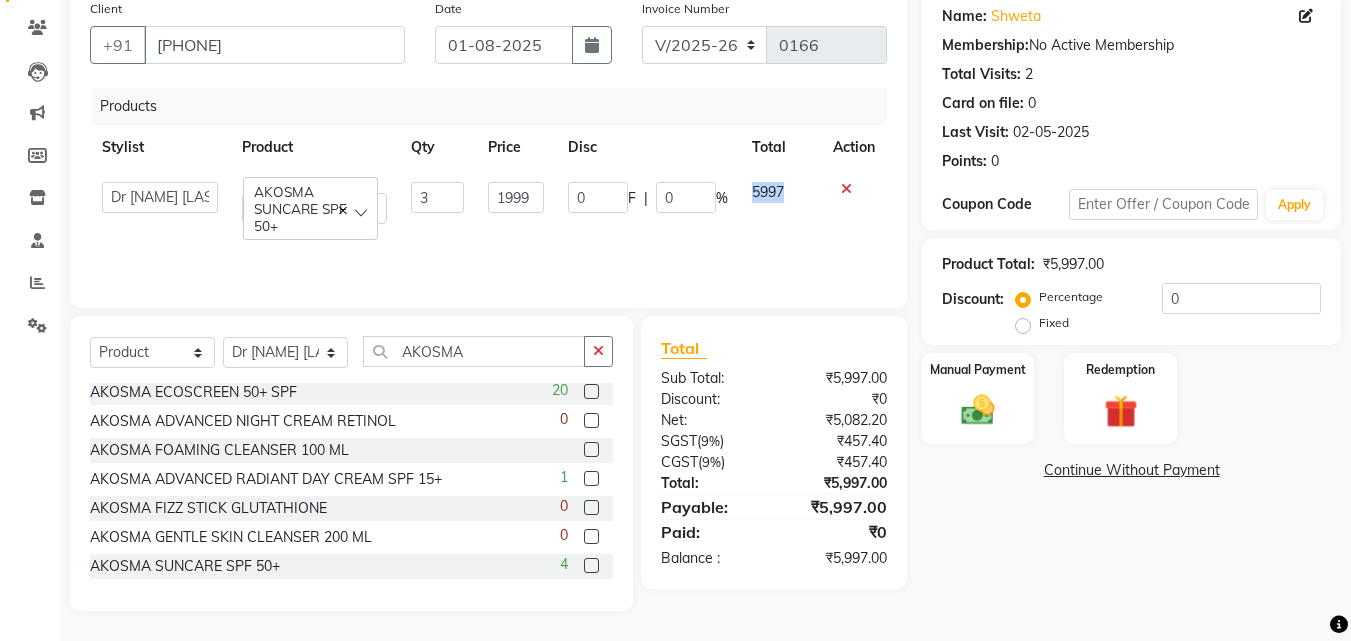 click on "5997" 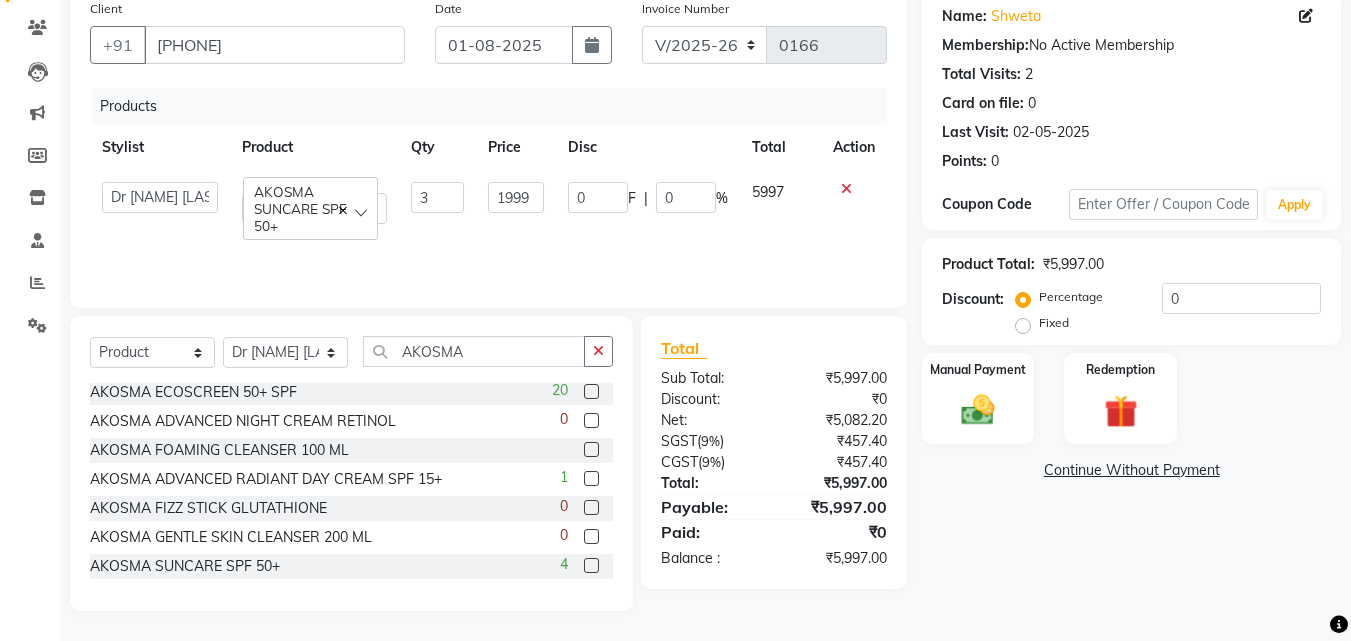 click on "₹5,997.00" 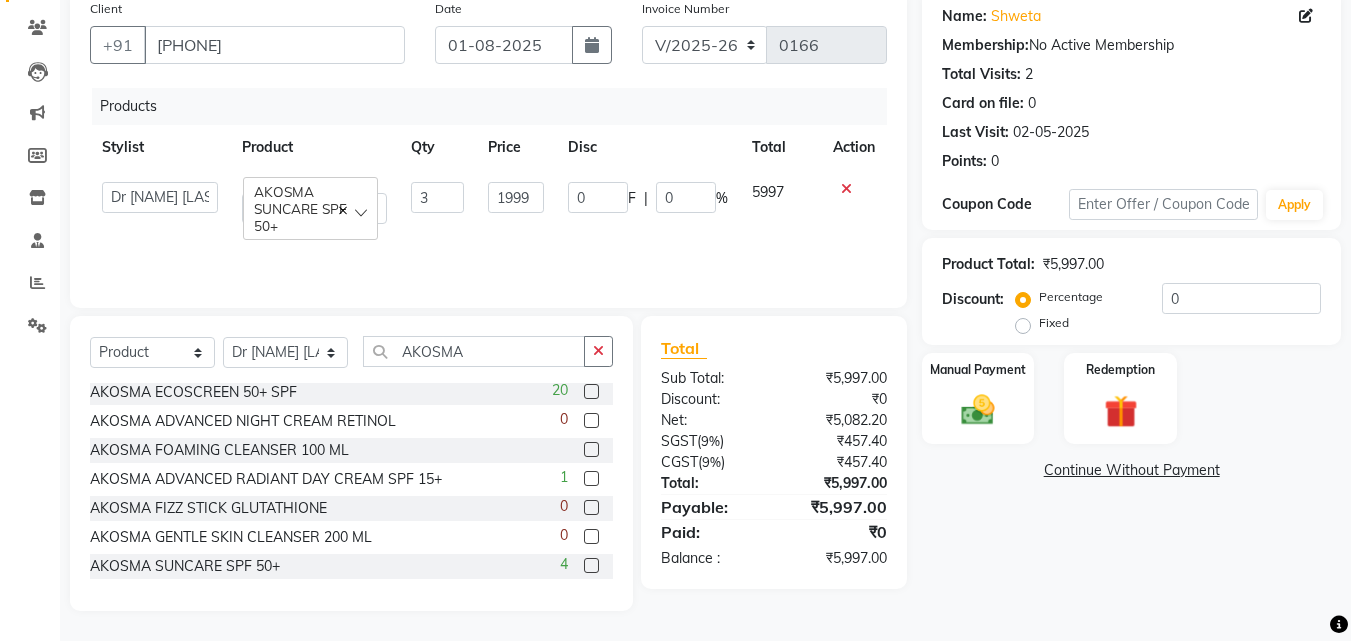 click on "₹5,997.00" 